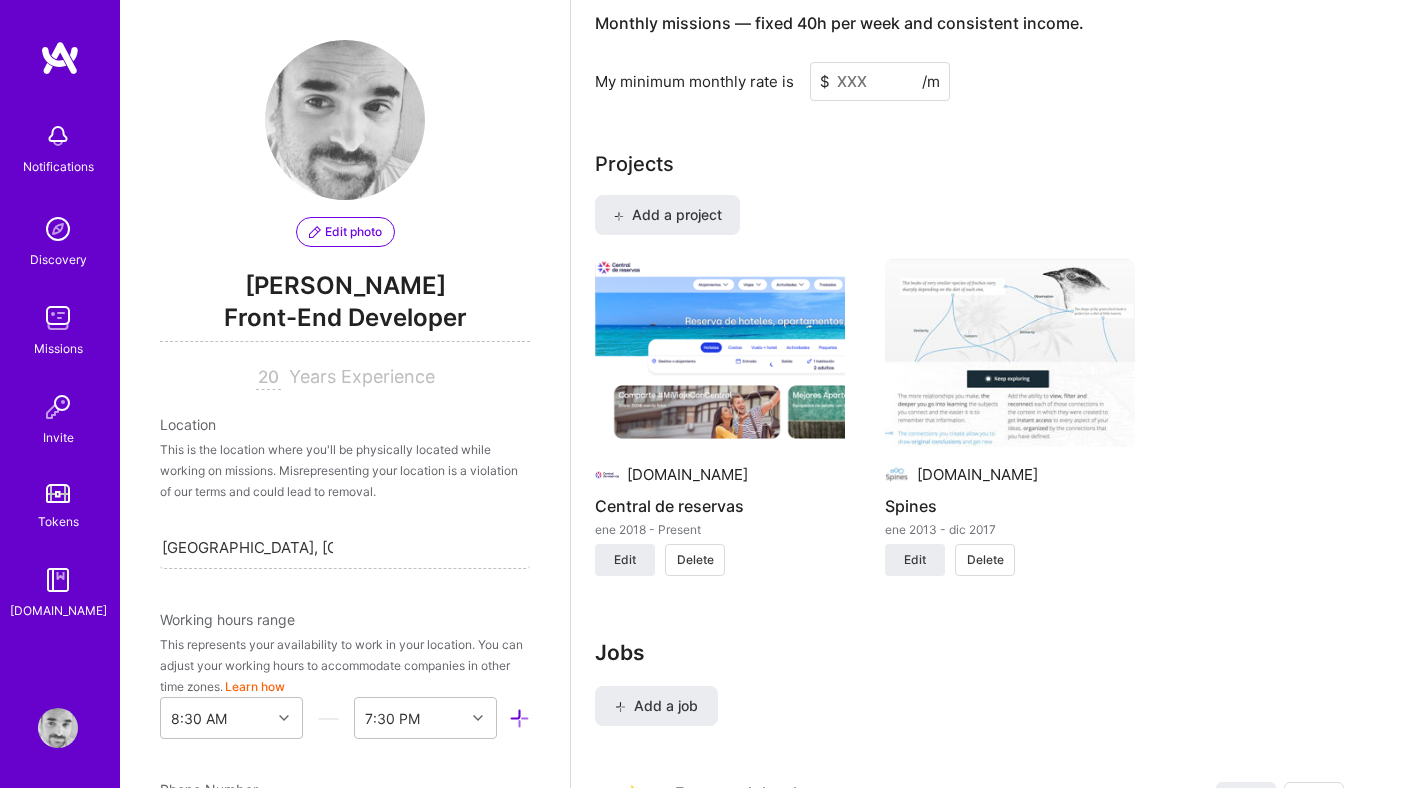 select on "AR" 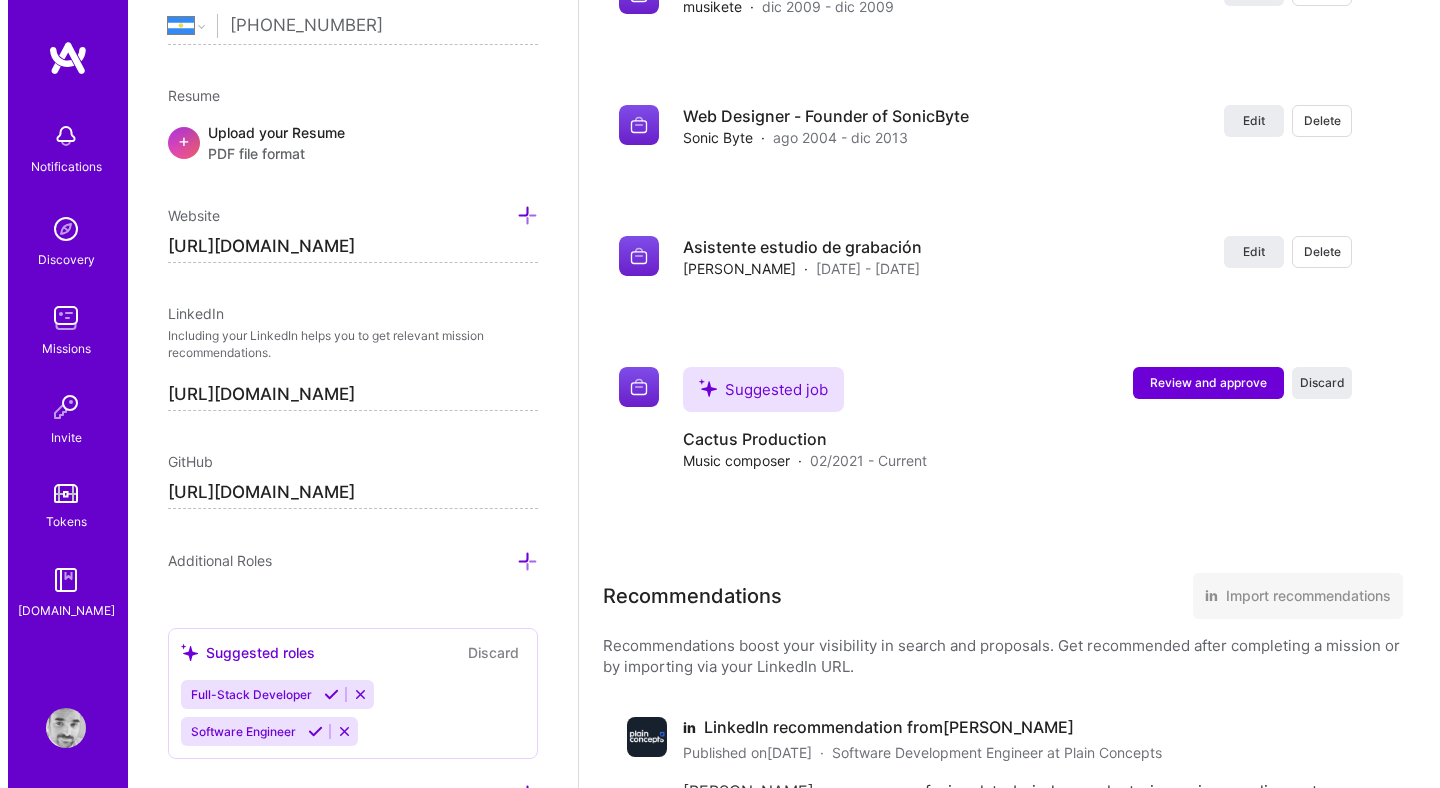 scroll, scrollTop: 3371, scrollLeft: 0, axis: vertical 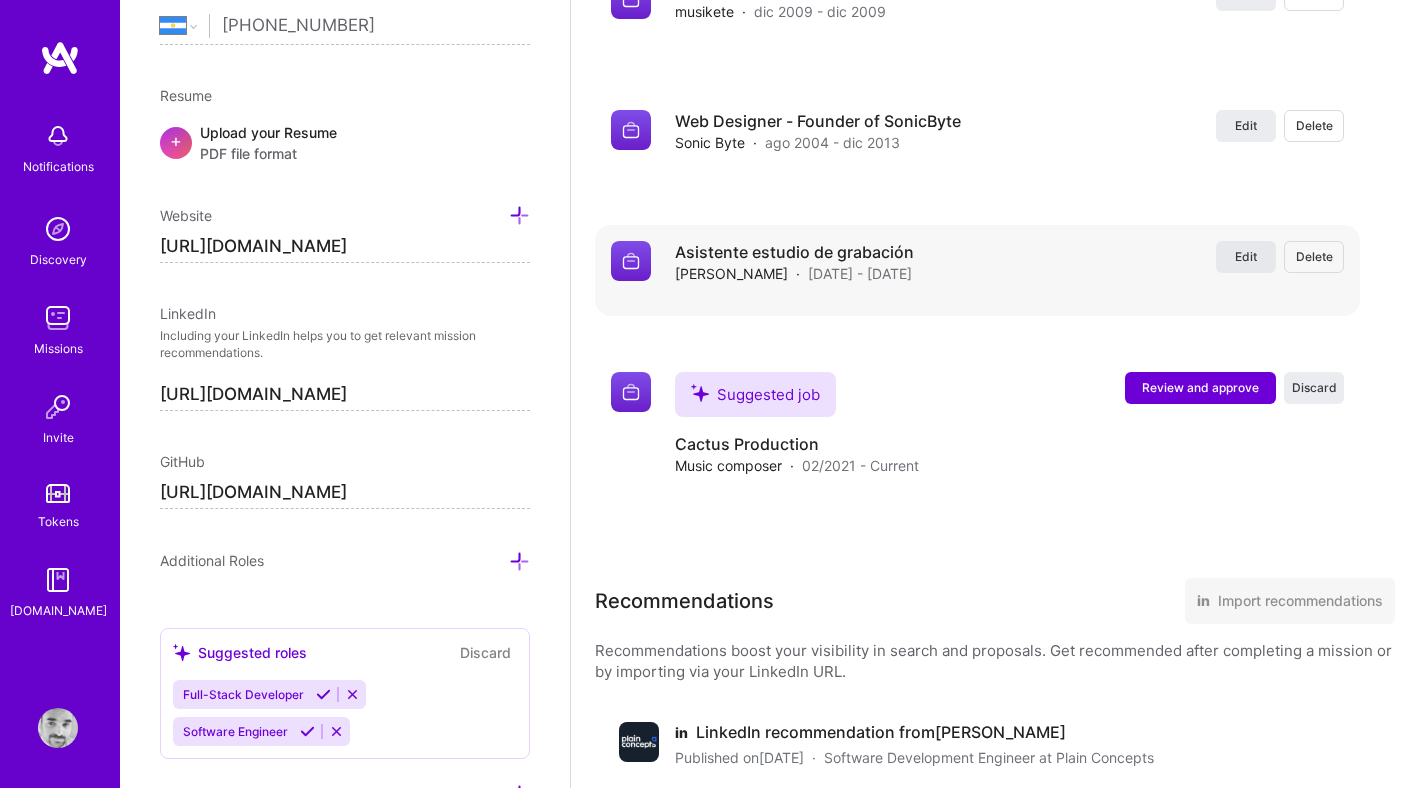 click on "Edit" at bounding box center (1246, 257) 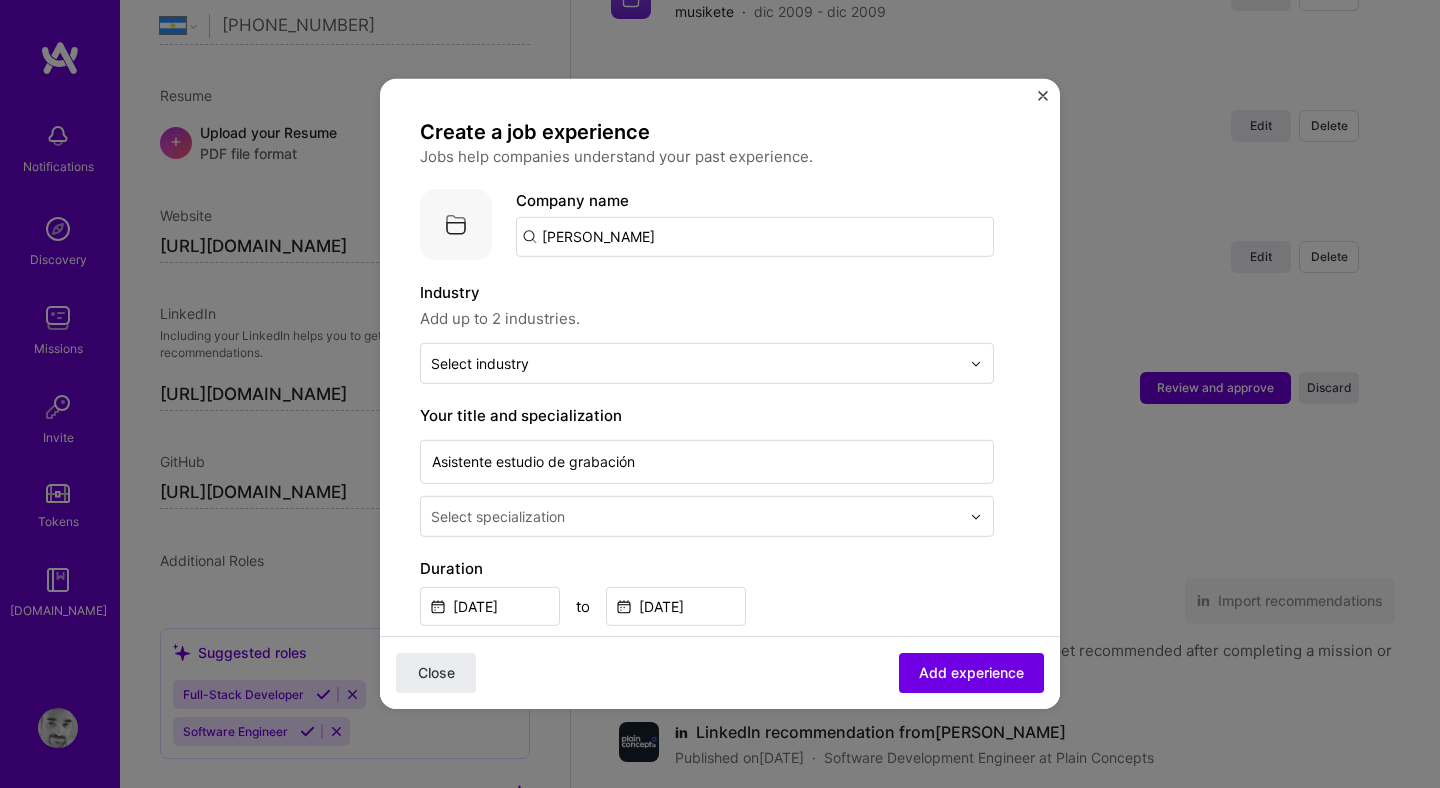 click at bounding box center [1043, 96] 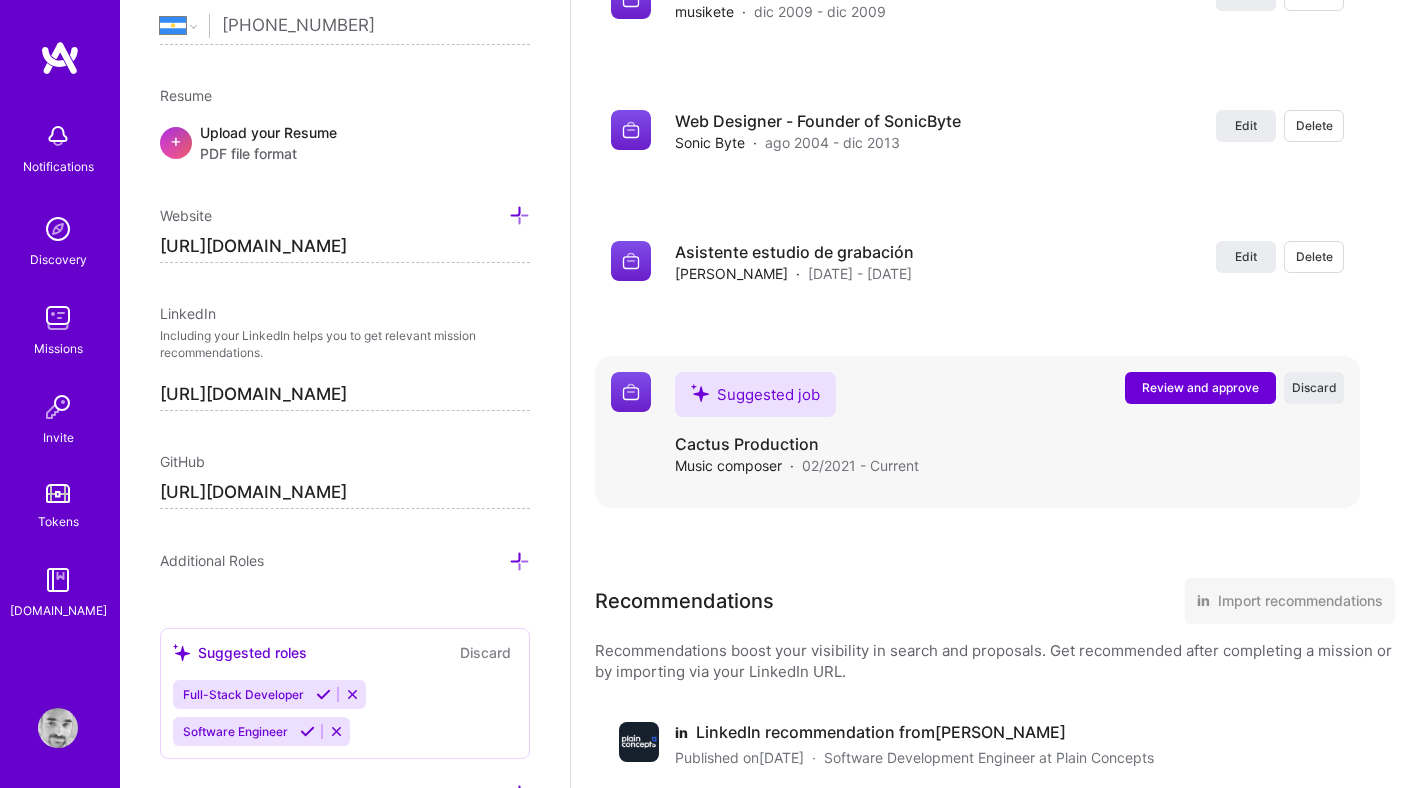 click on "Review and approve" at bounding box center [1200, 387] 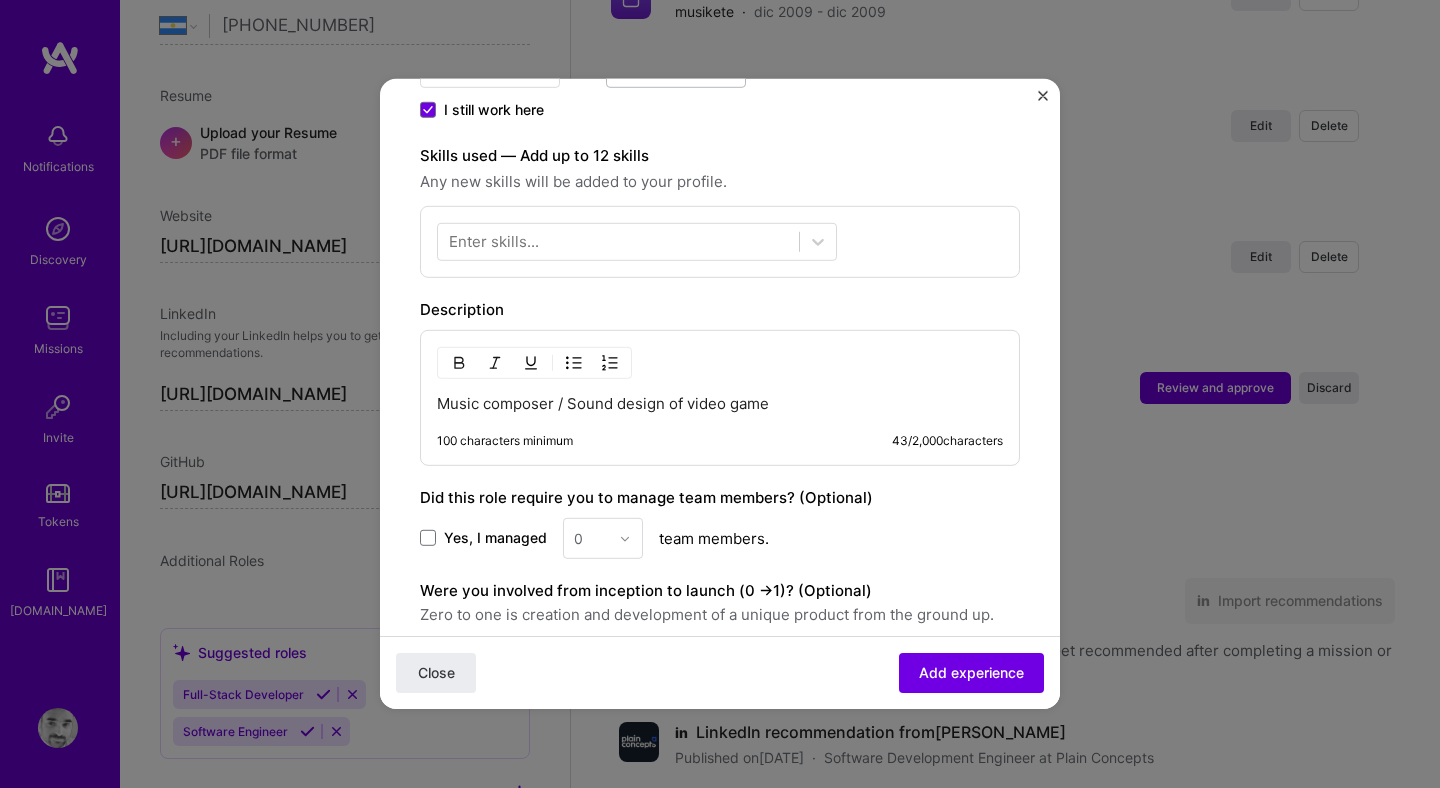 scroll, scrollTop: 657, scrollLeft: 0, axis: vertical 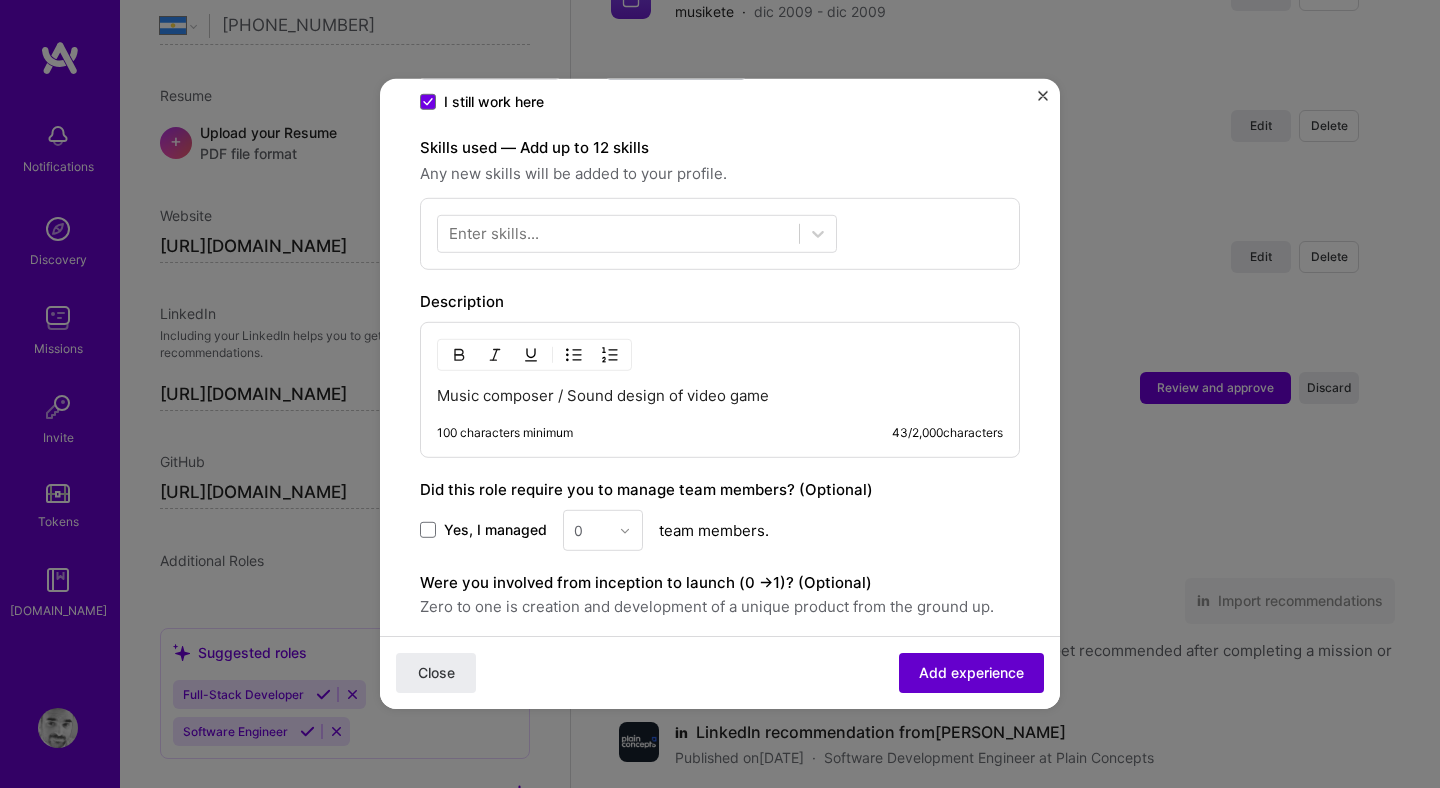 click on "Add experience" at bounding box center [971, 673] 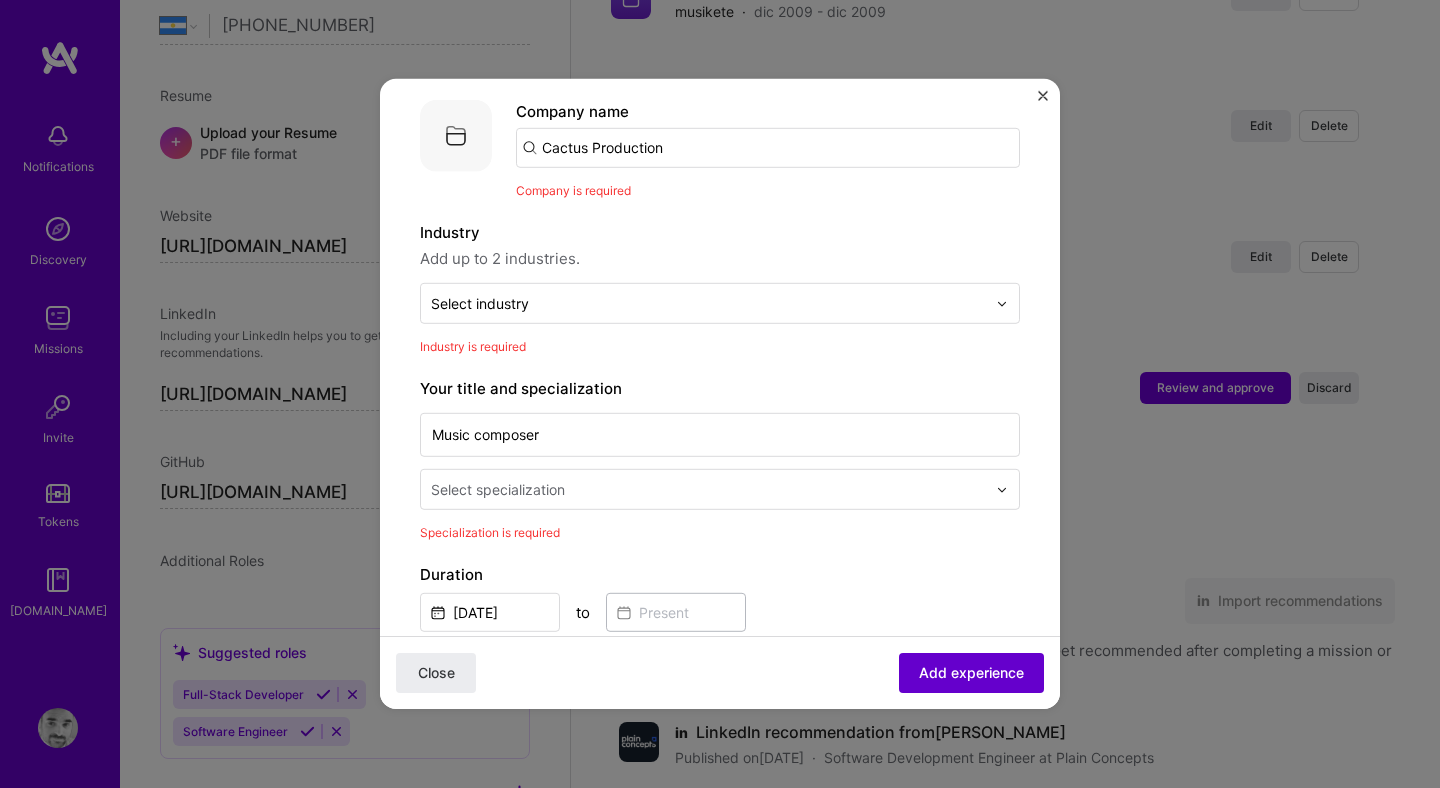 scroll, scrollTop: 200, scrollLeft: 0, axis: vertical 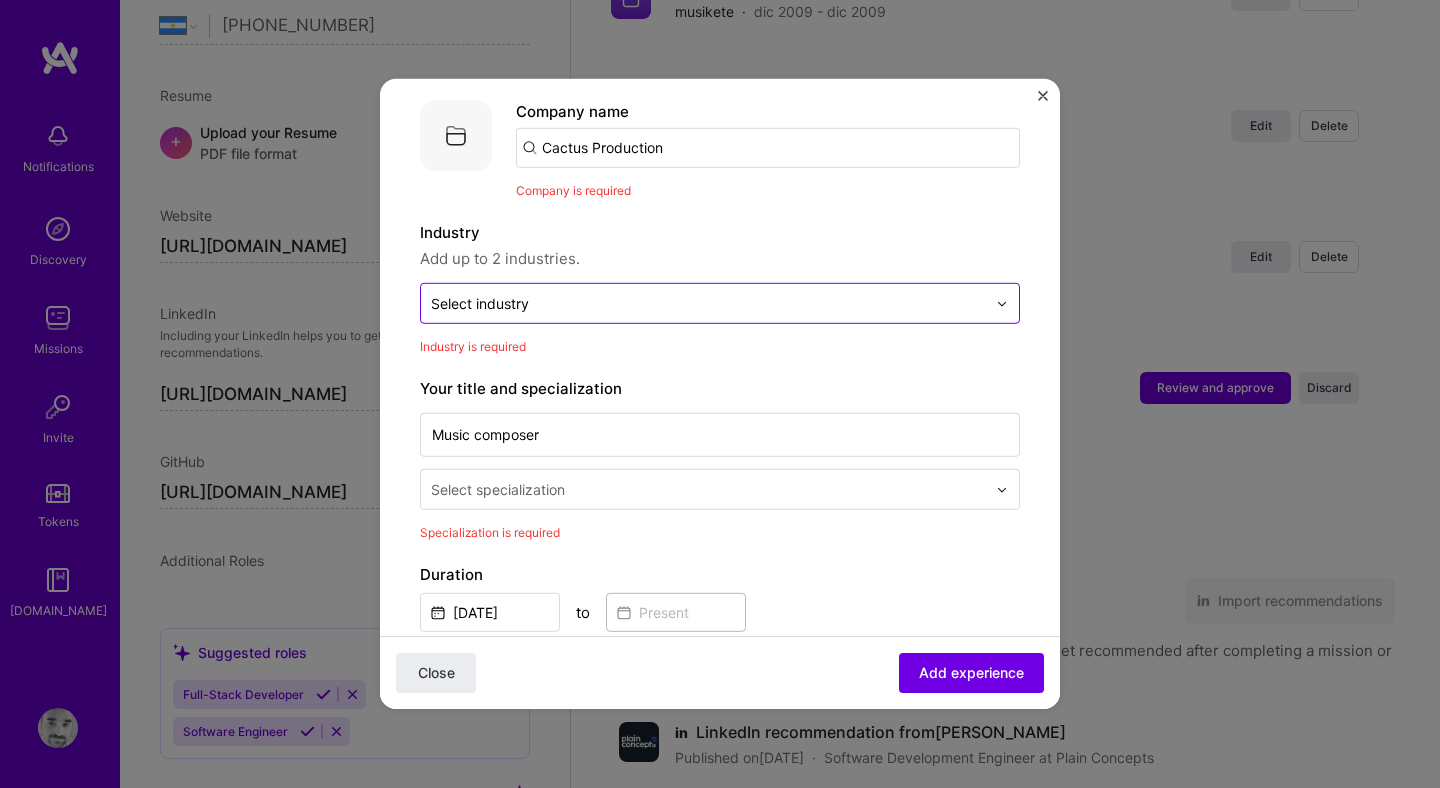 click on "Select industry 0" at bounding box center (708, 303) 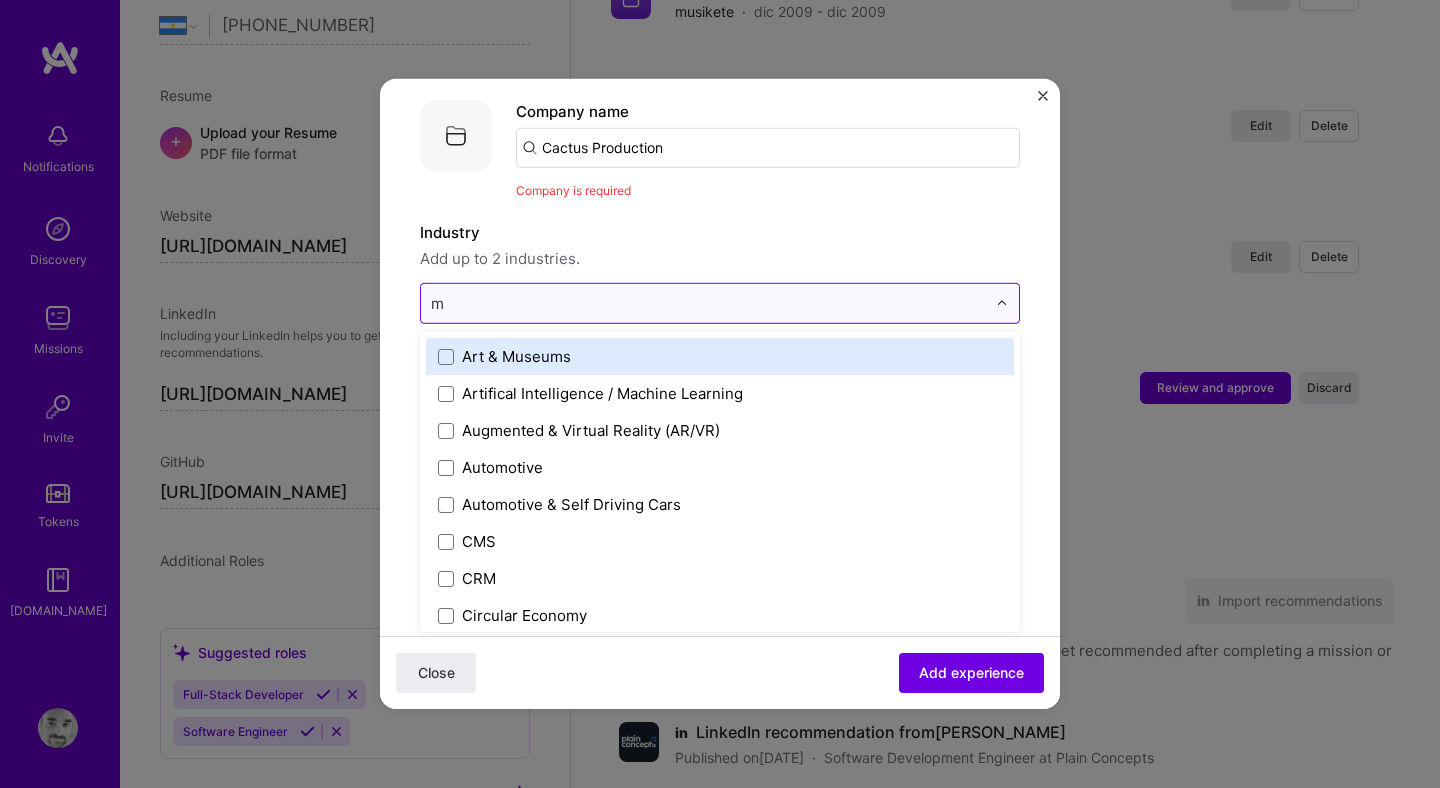 type on "mu" 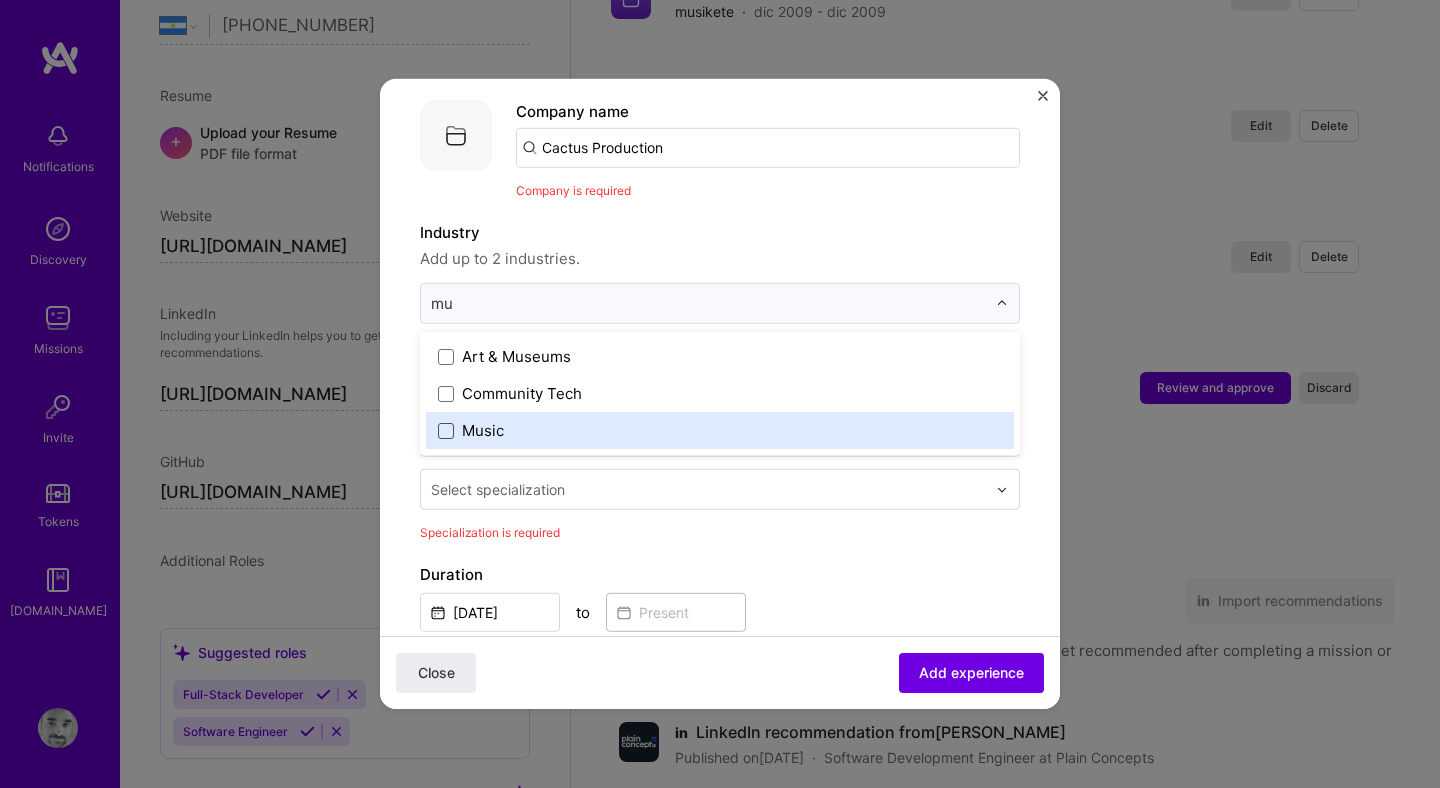 click at bounding box center [446, 430] 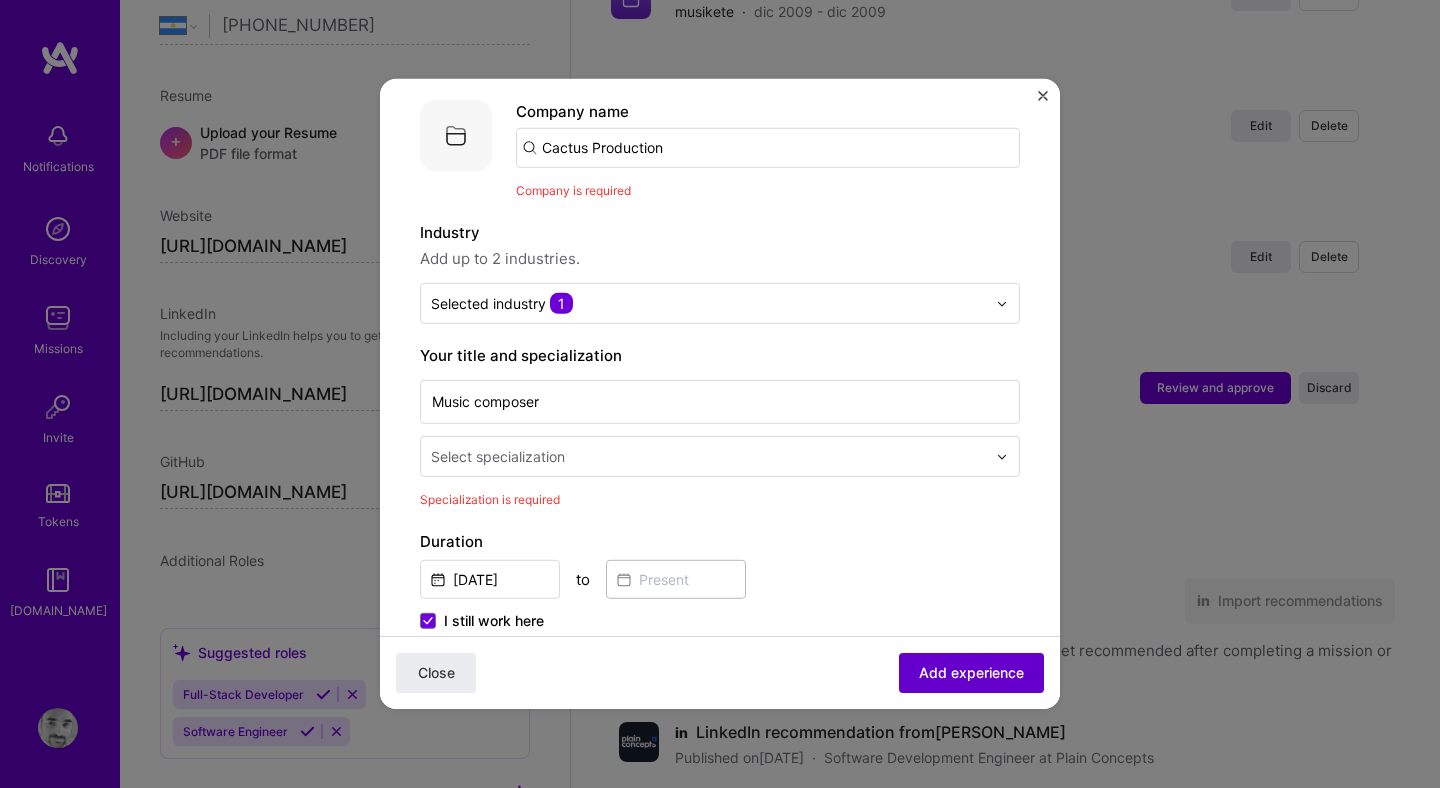 click on "Add experience" at bounding box center [971, 673] 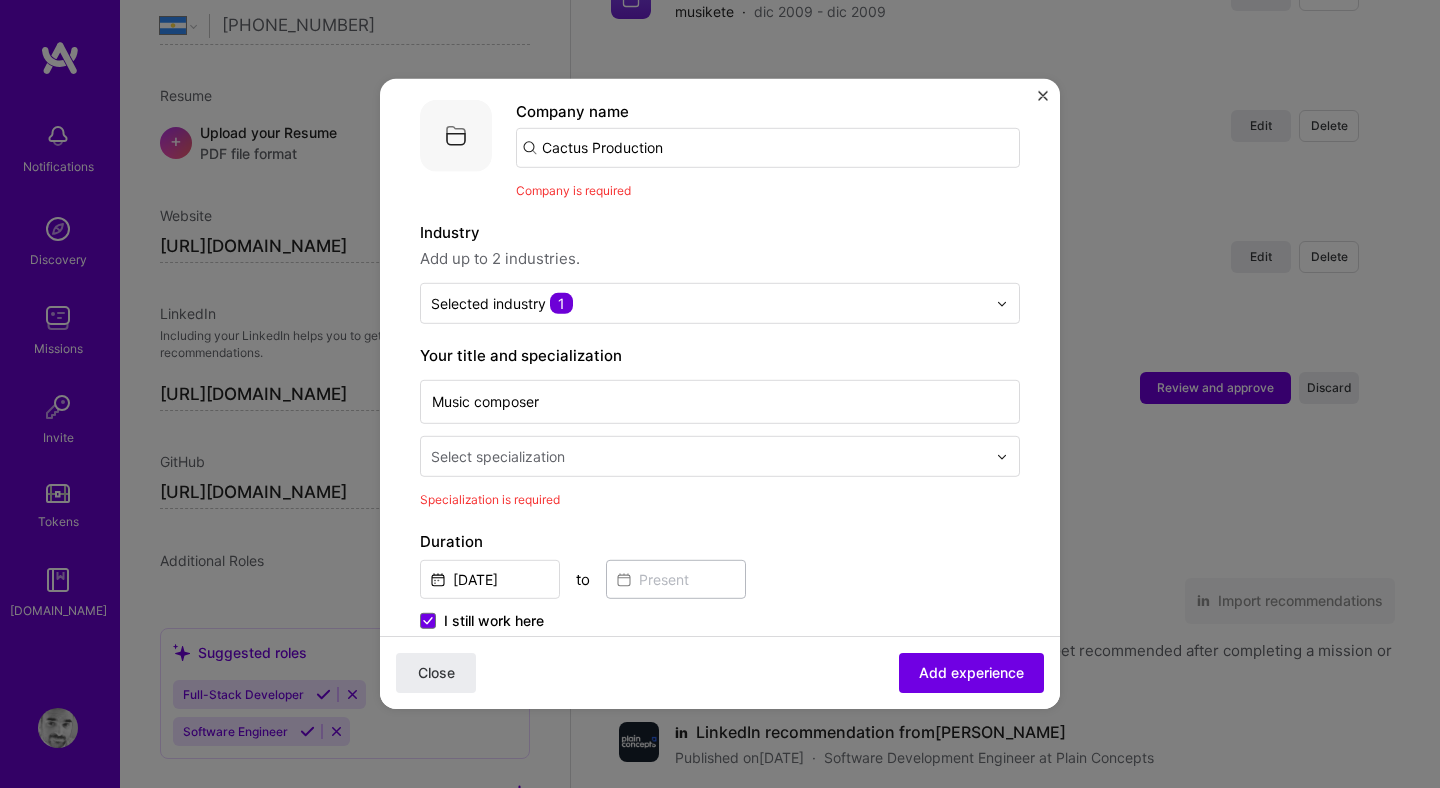 click on "Select specialization" at bounding box center [708, 456] 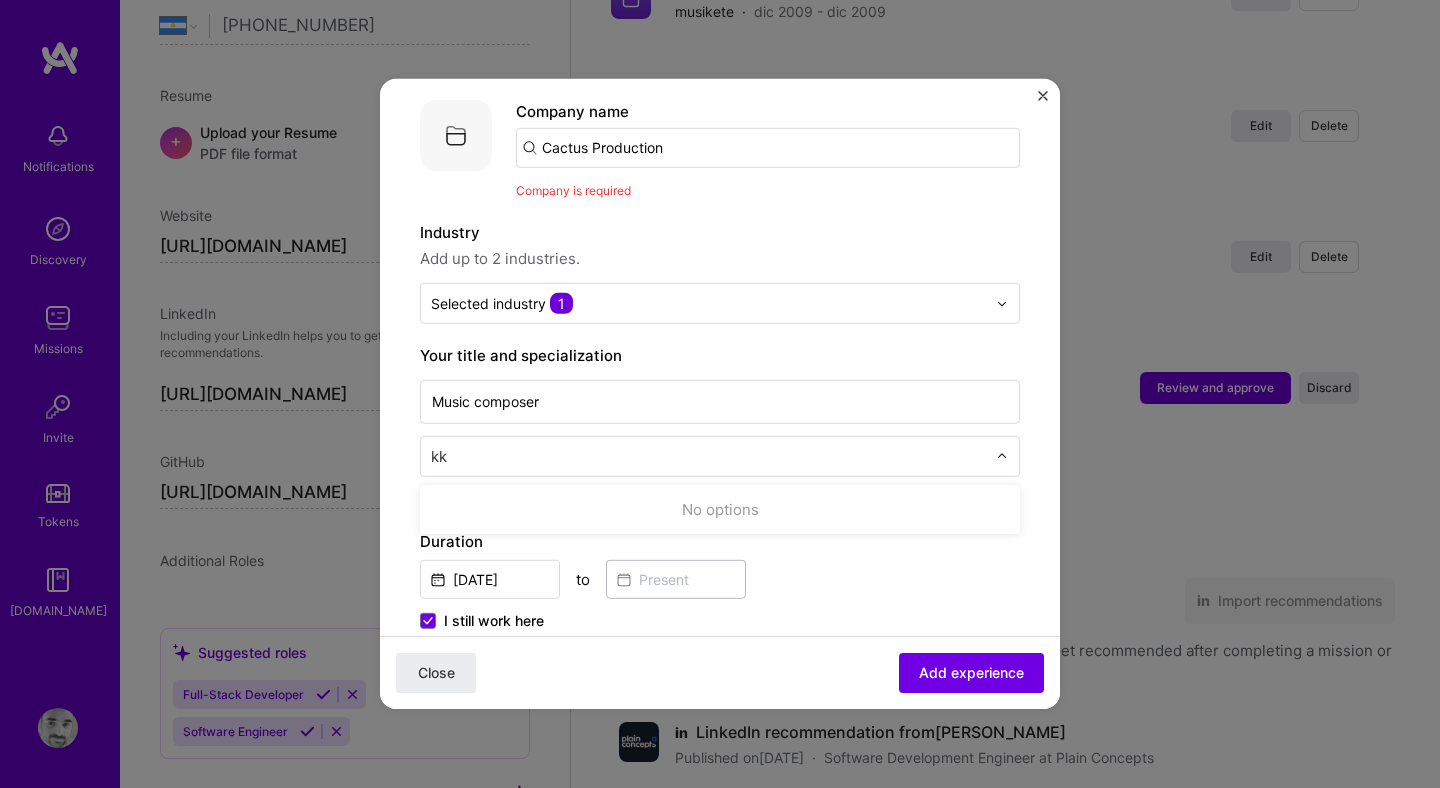 type on "k" 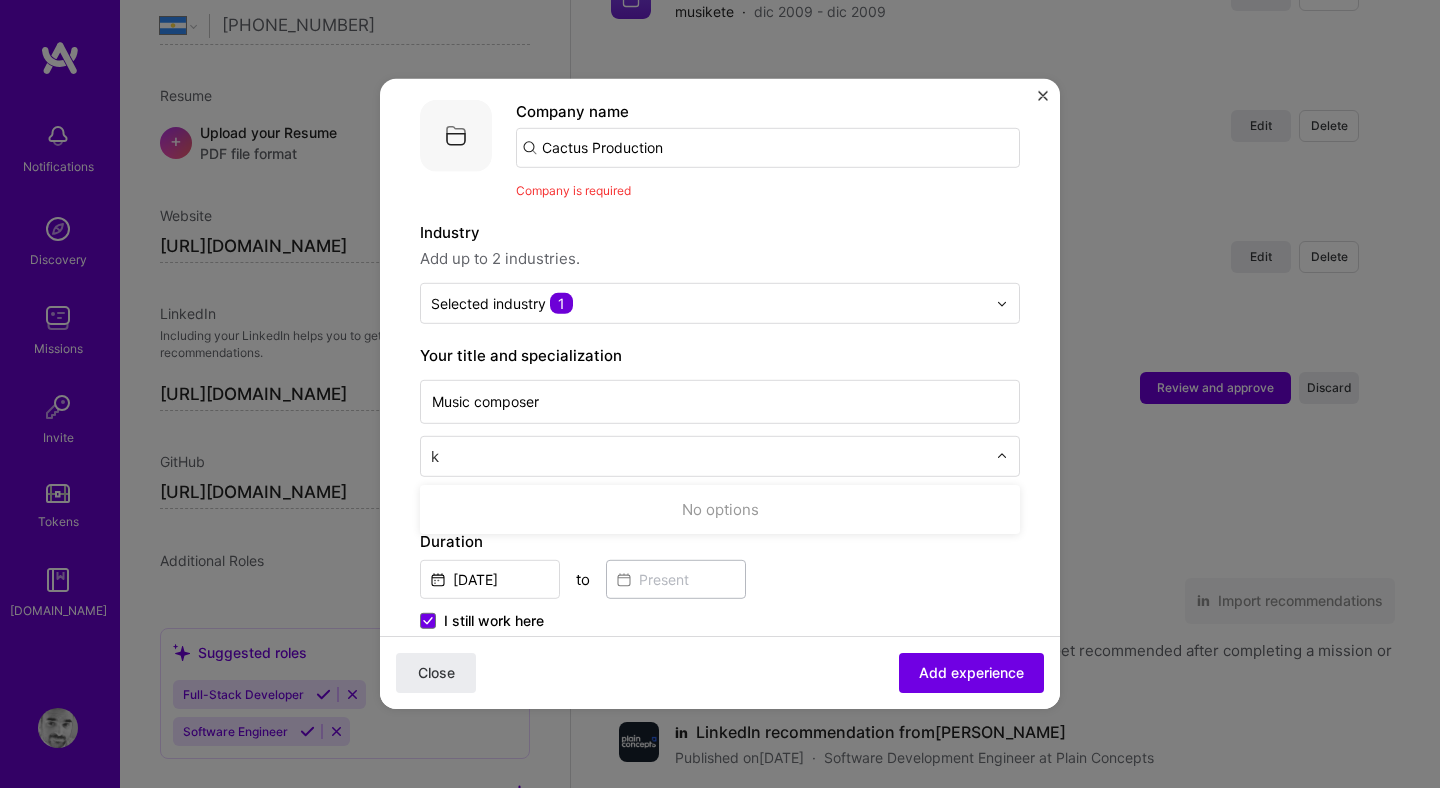type 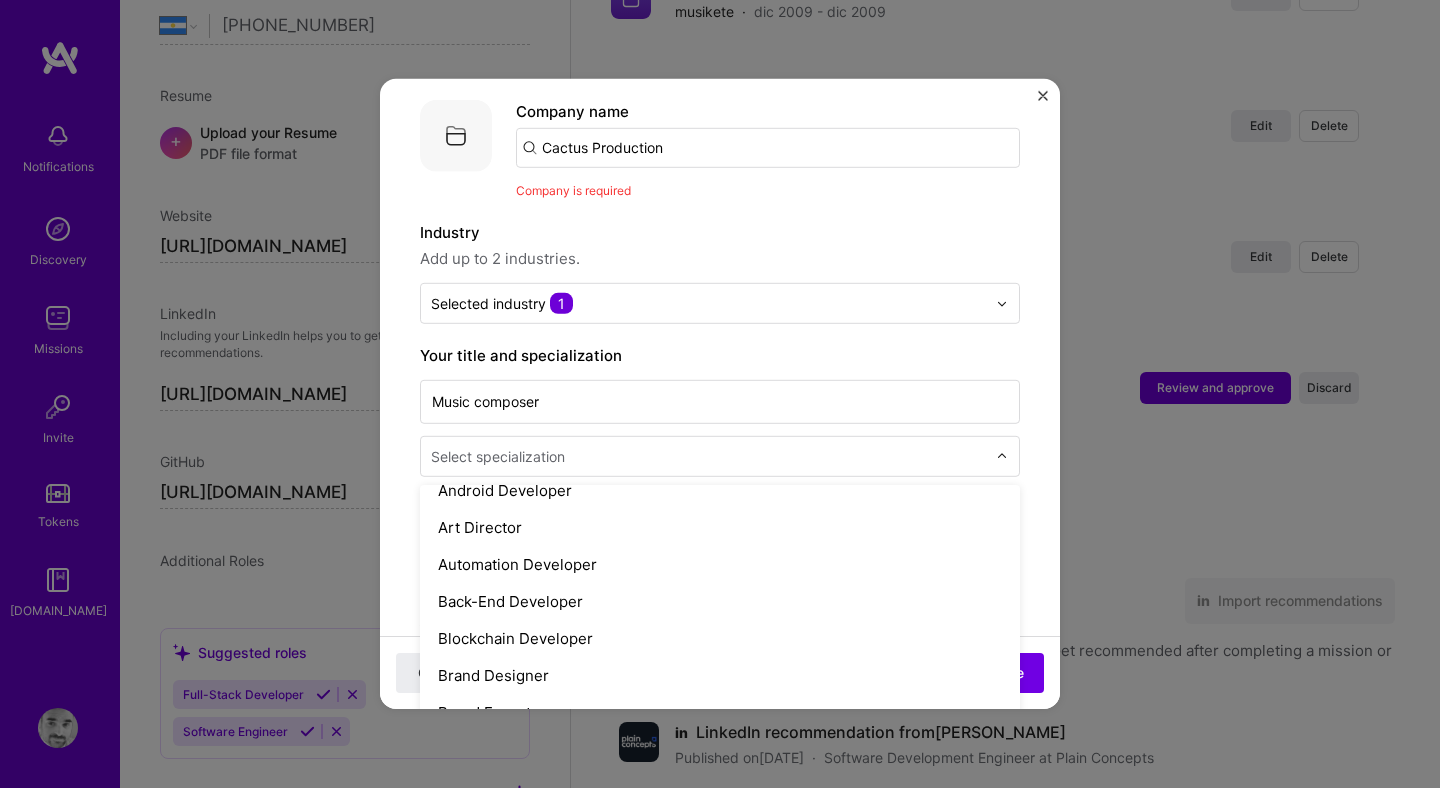 scroll, scrollTop: 243, scrollLeft: 0, axis: vertical 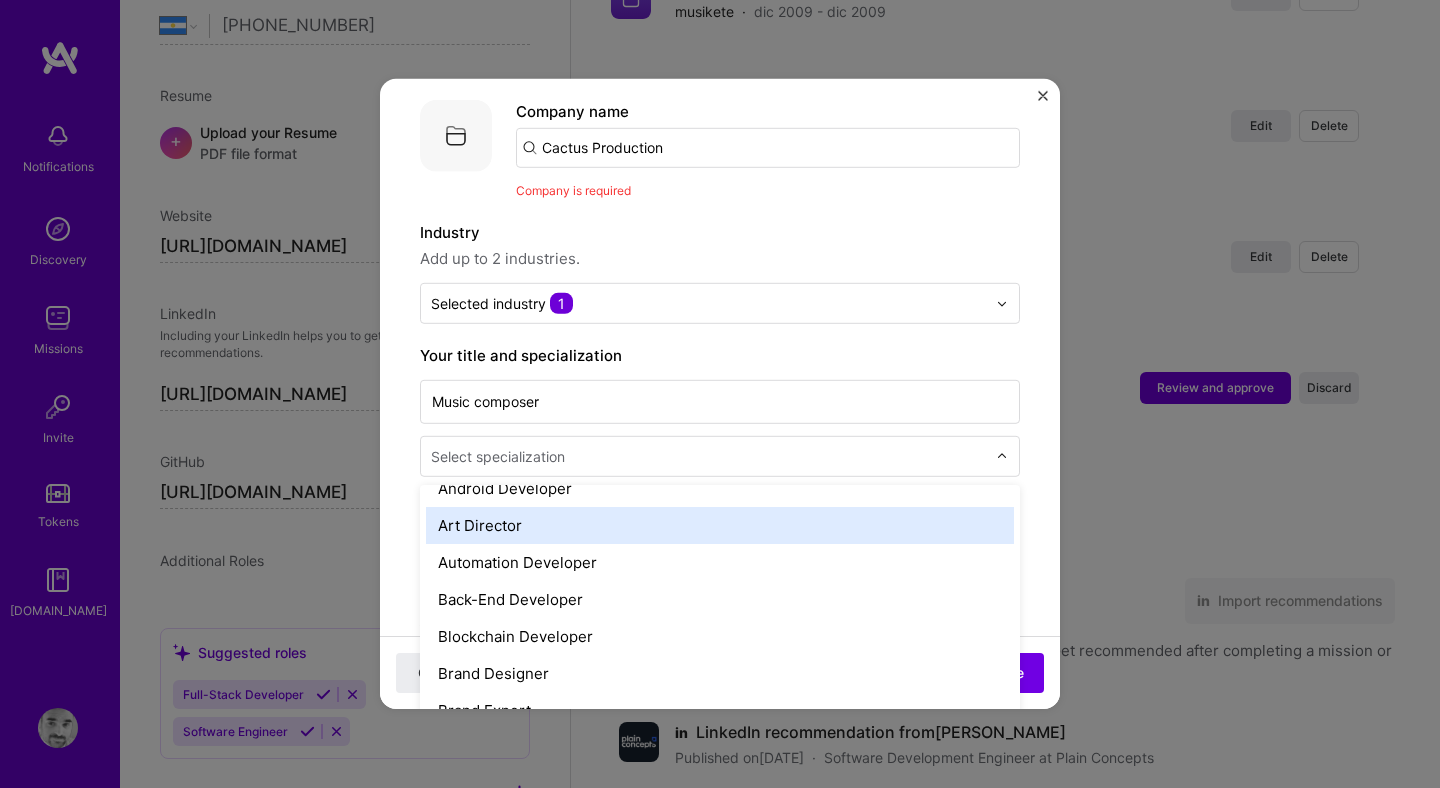 click on "Art Director" at bounding box center (720, 525) 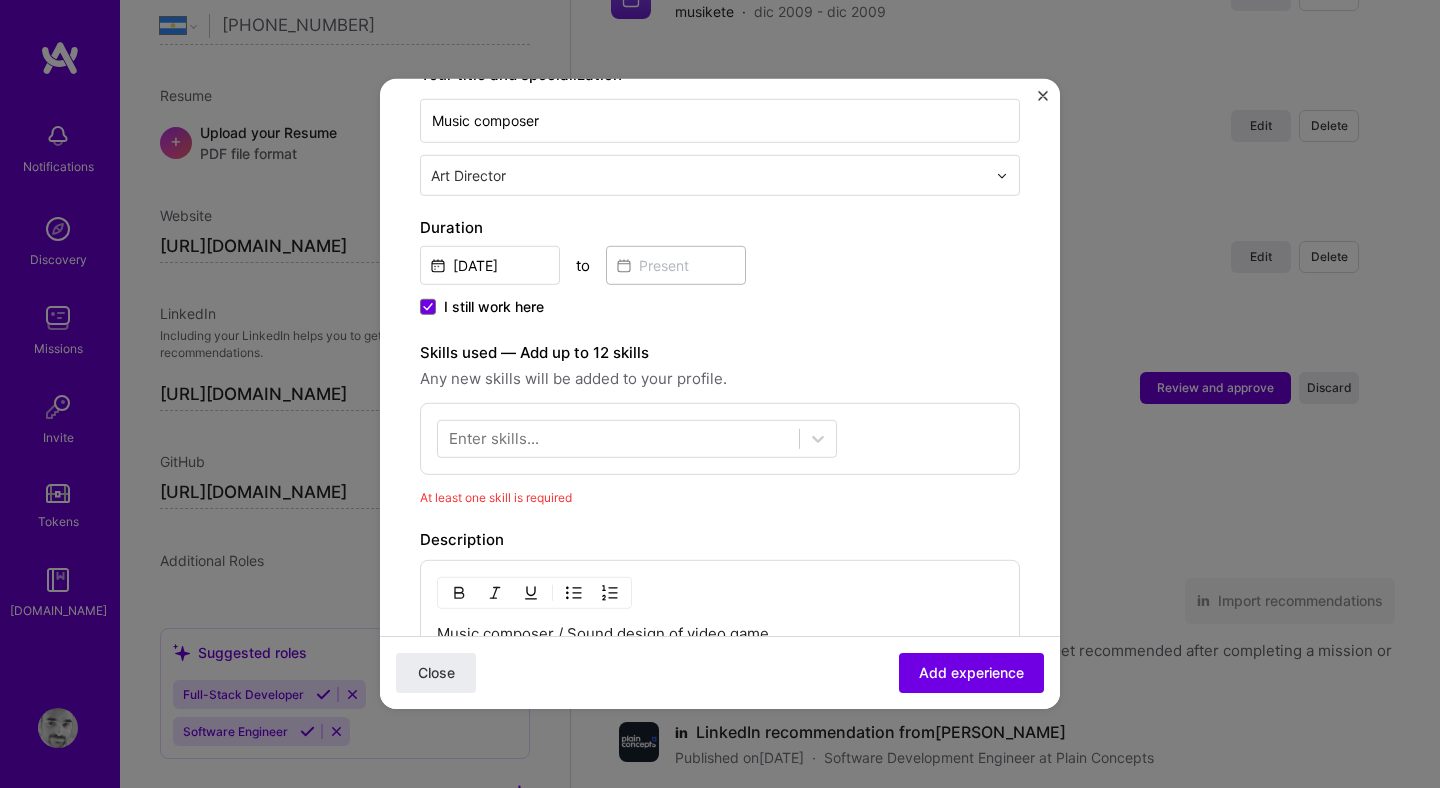 scroll, scrollTop: 483, scrollLeft: 0, axis: vertical 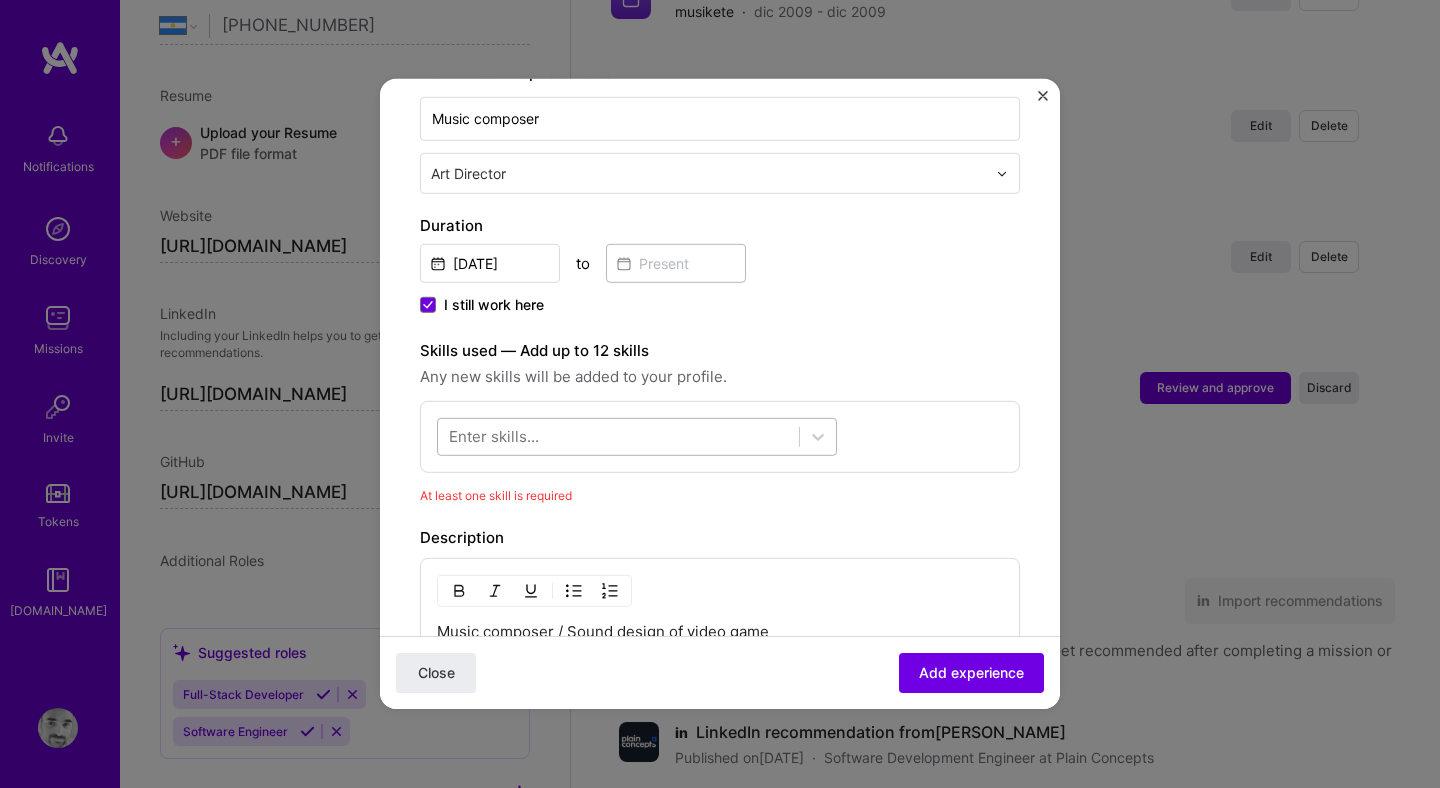 click at bounding box center (618, 436) 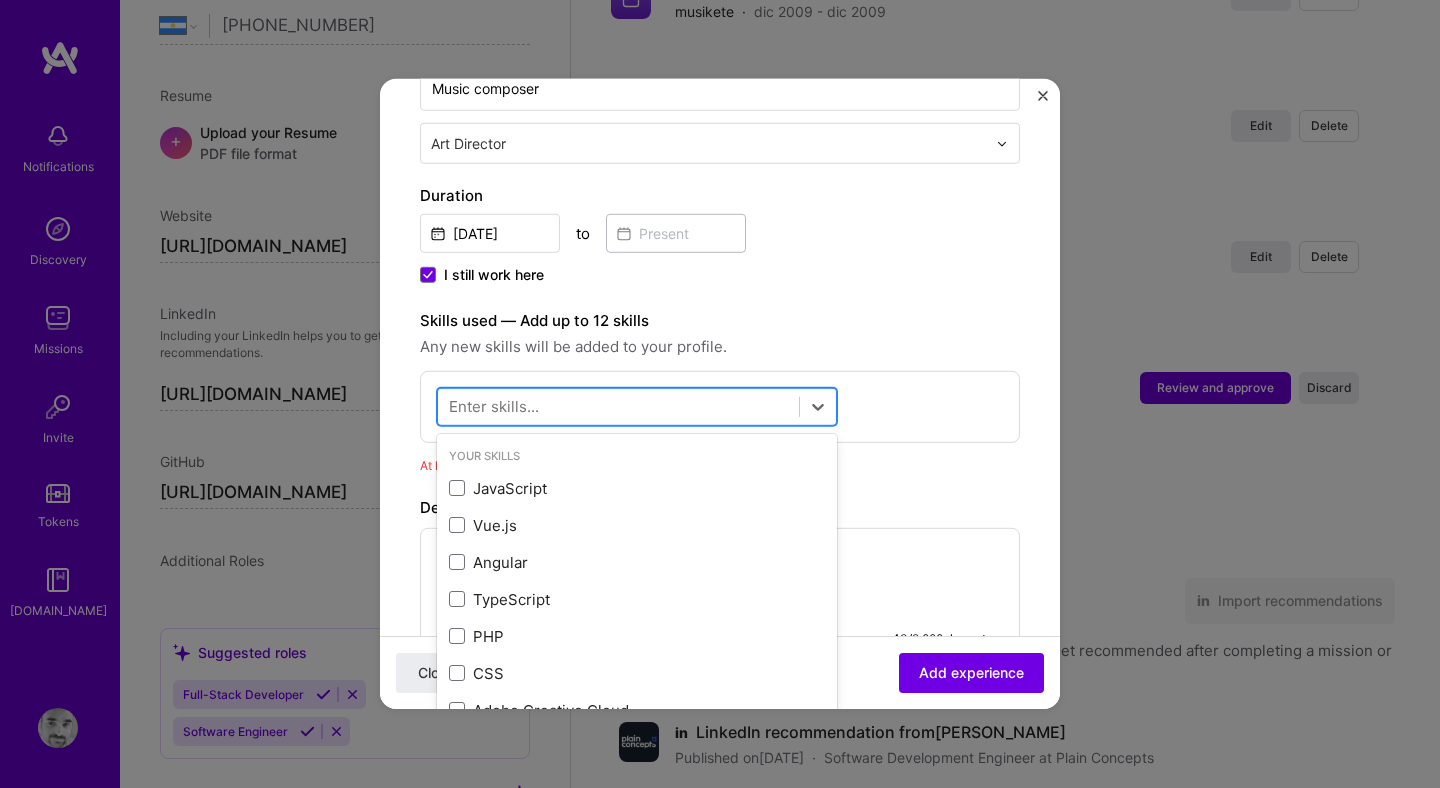scroll, scrollTop: 510, scrollLeft: 0, axis: vertical 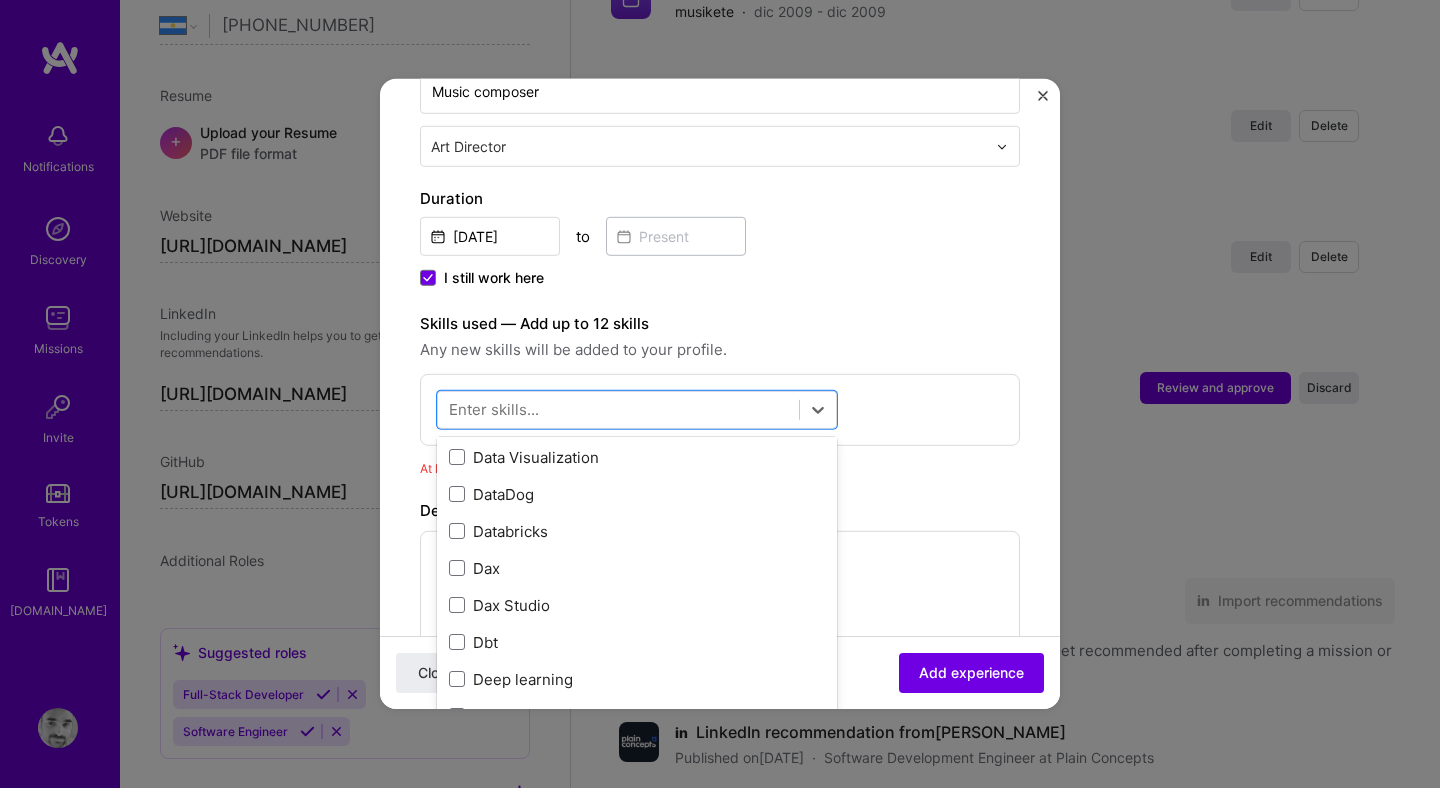 click on "Music composer / Sound design of video game 100 characters minimum 43 / 2,000  characters" at bounding box center [720, 599] 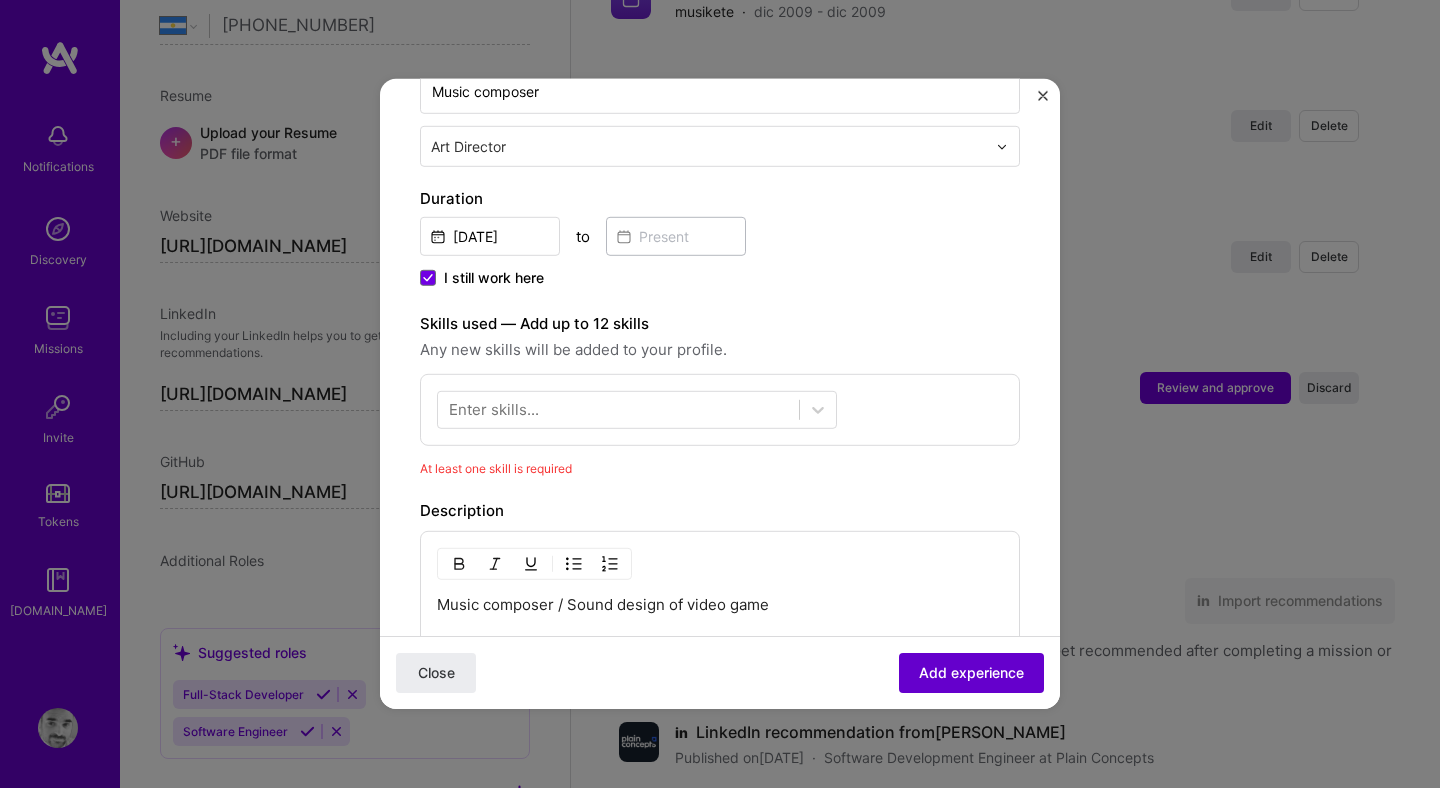 click on "Add experience" at bounding box center (971, 673) 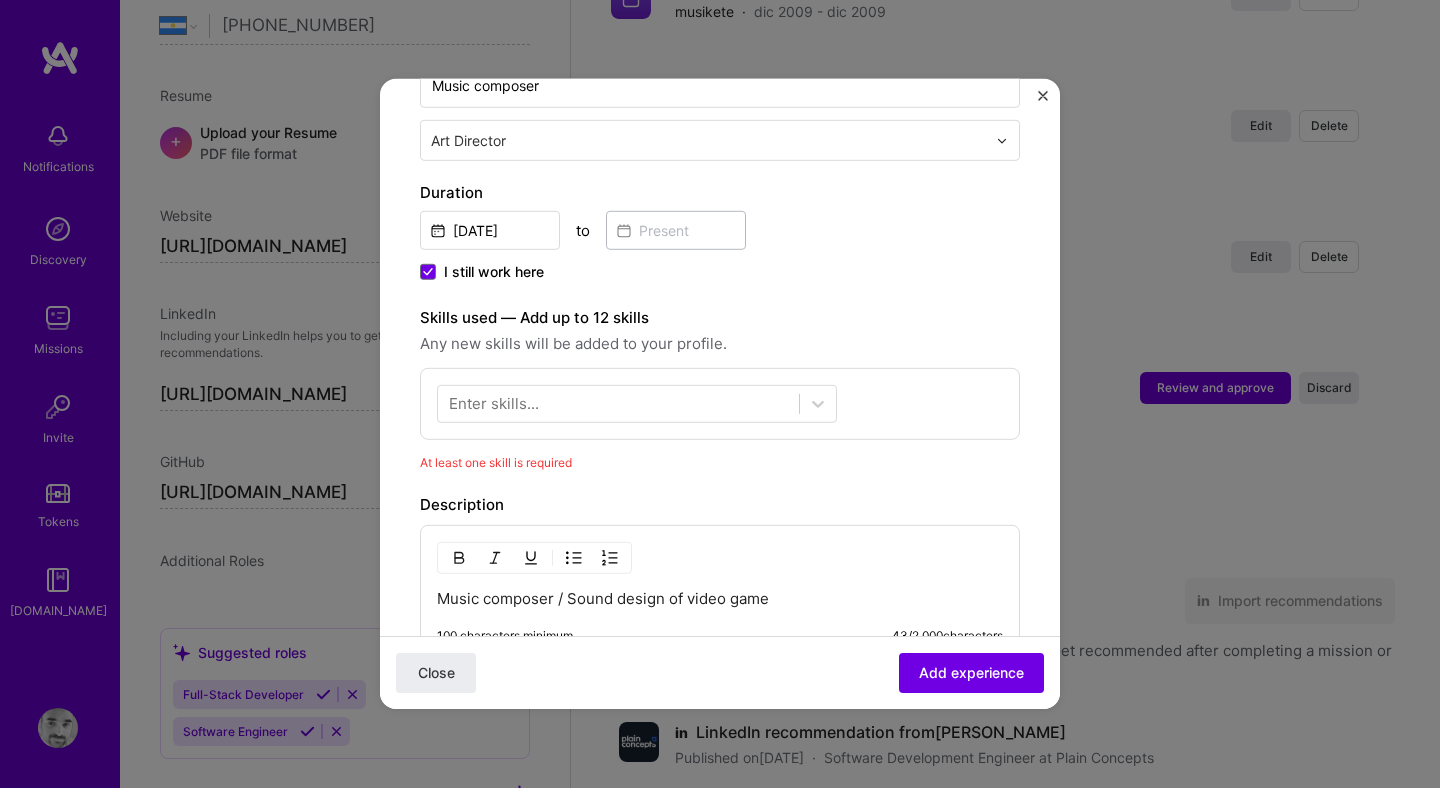 scroll, scrollTop: 514, scrollLeft: 0, axis: vertical 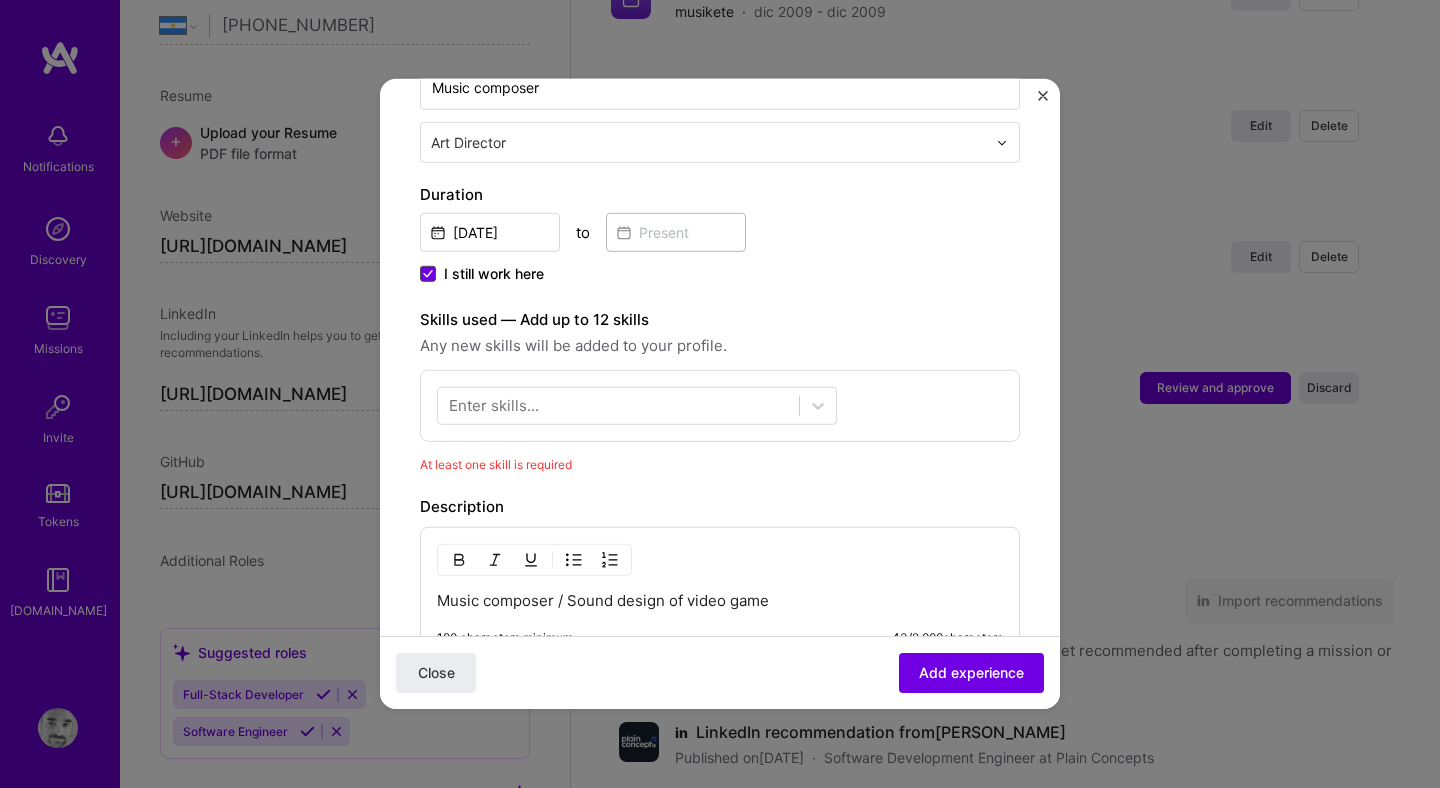 click 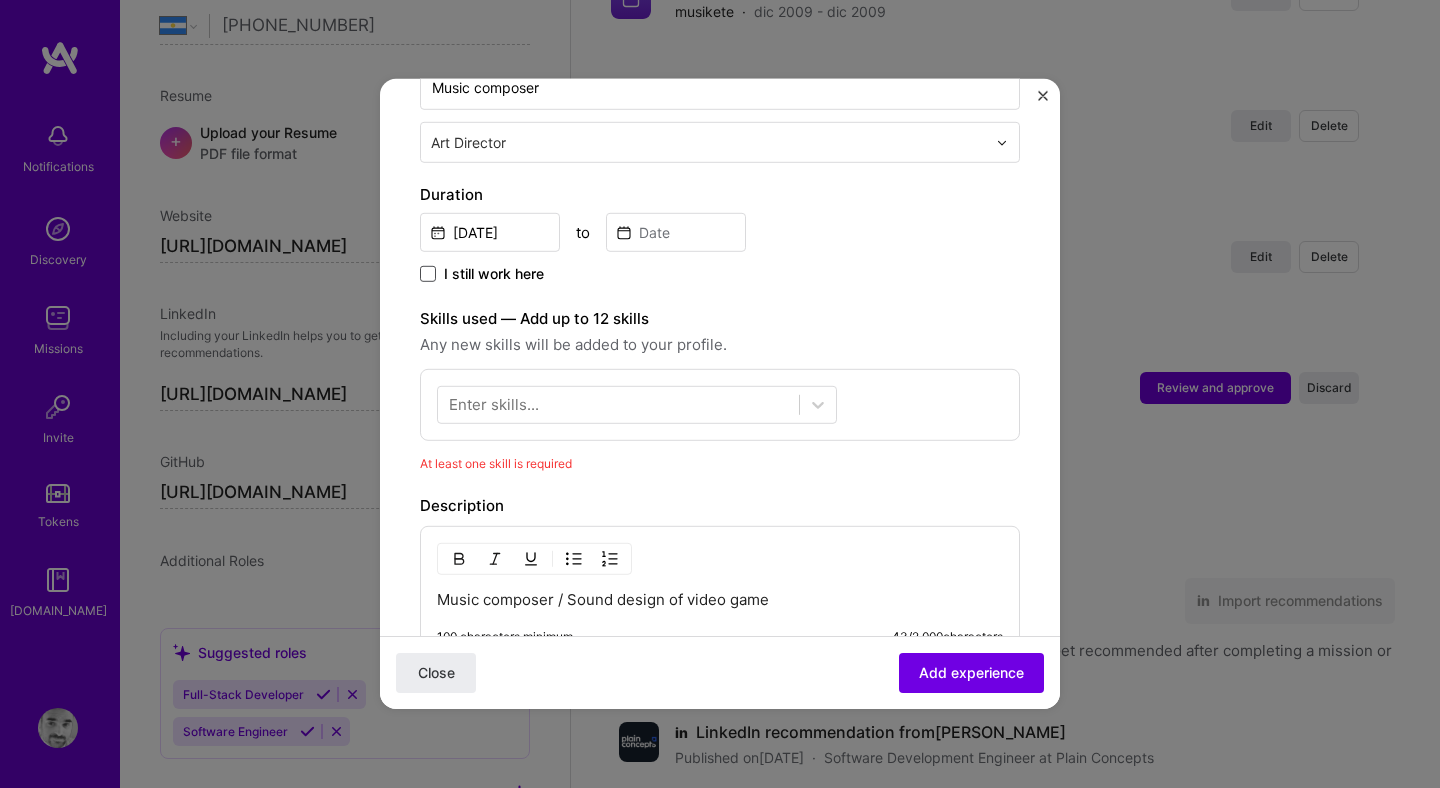 click at bounding box center (1043, 101) 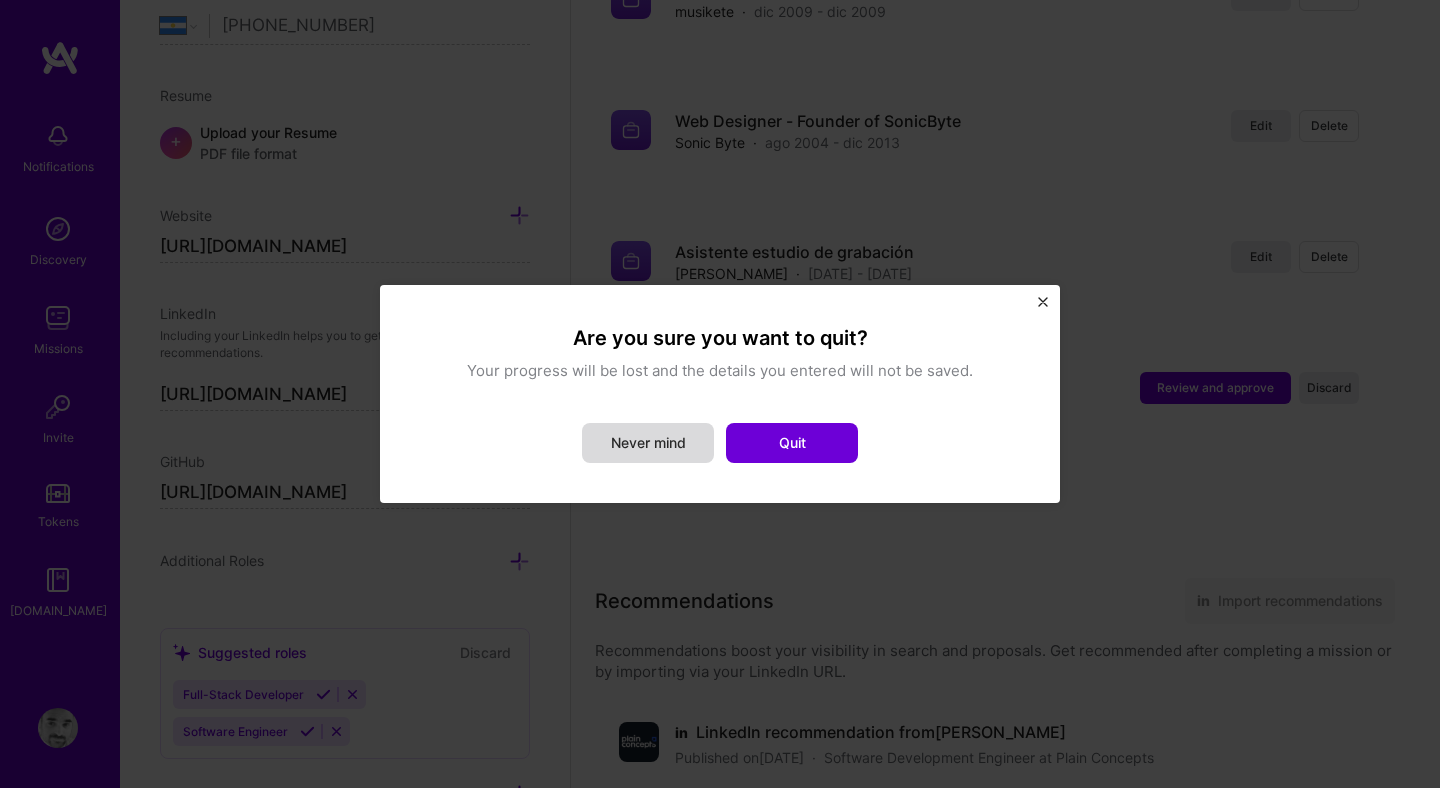 click on "Never mind" at bounding box center [648, 443] 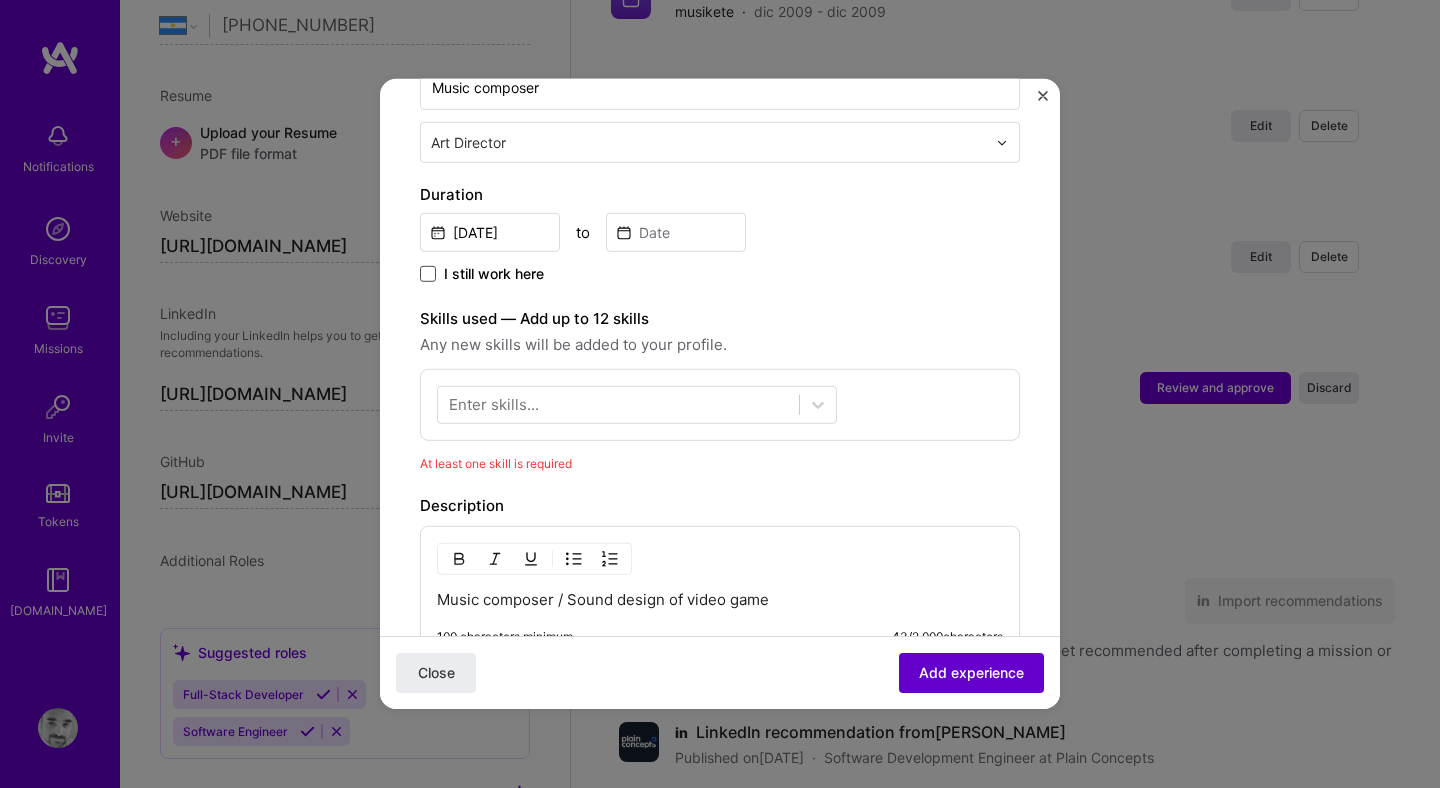 click on "Add experience" at bounding box center (971, 673) 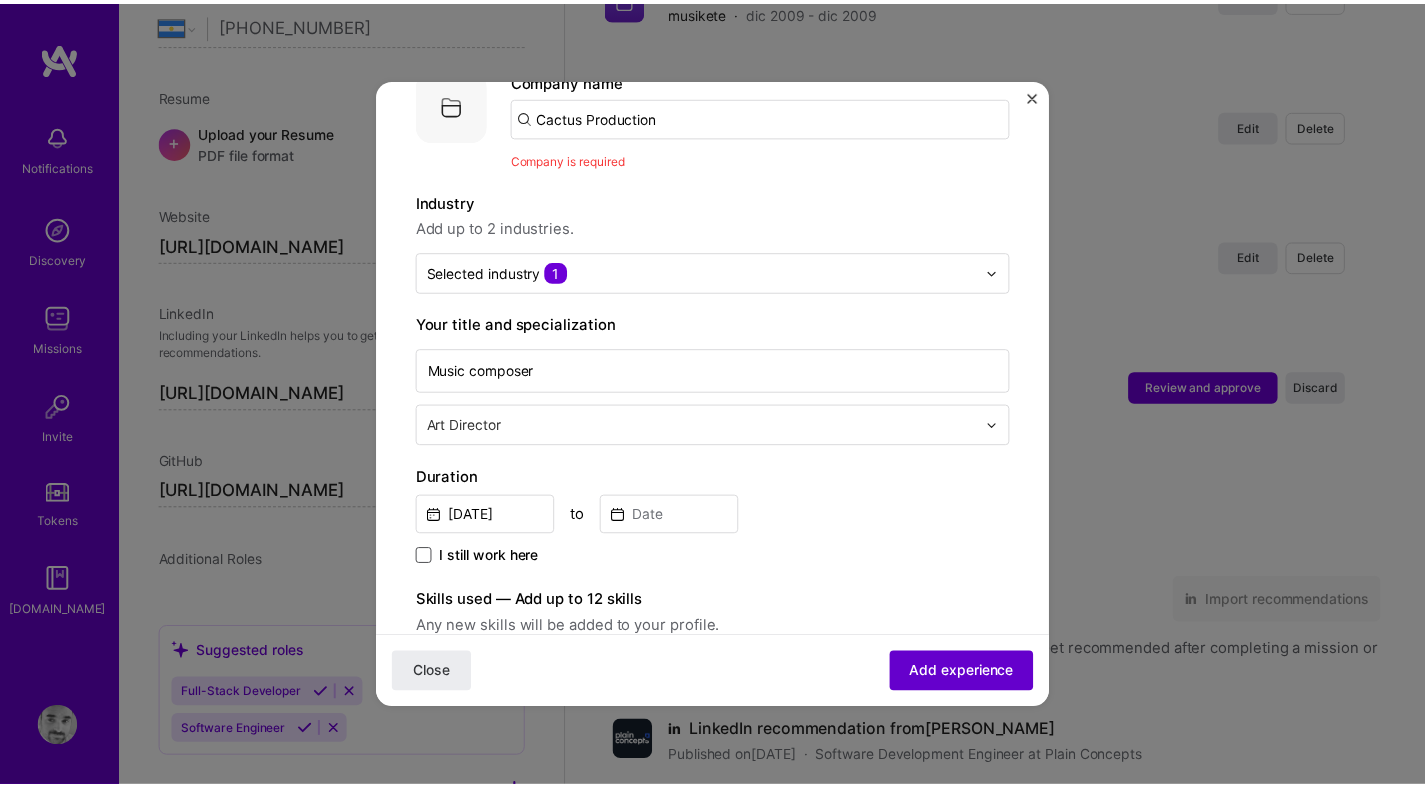 scroll, scrollTop: 200, scrollLeft: 0, axis: vertical 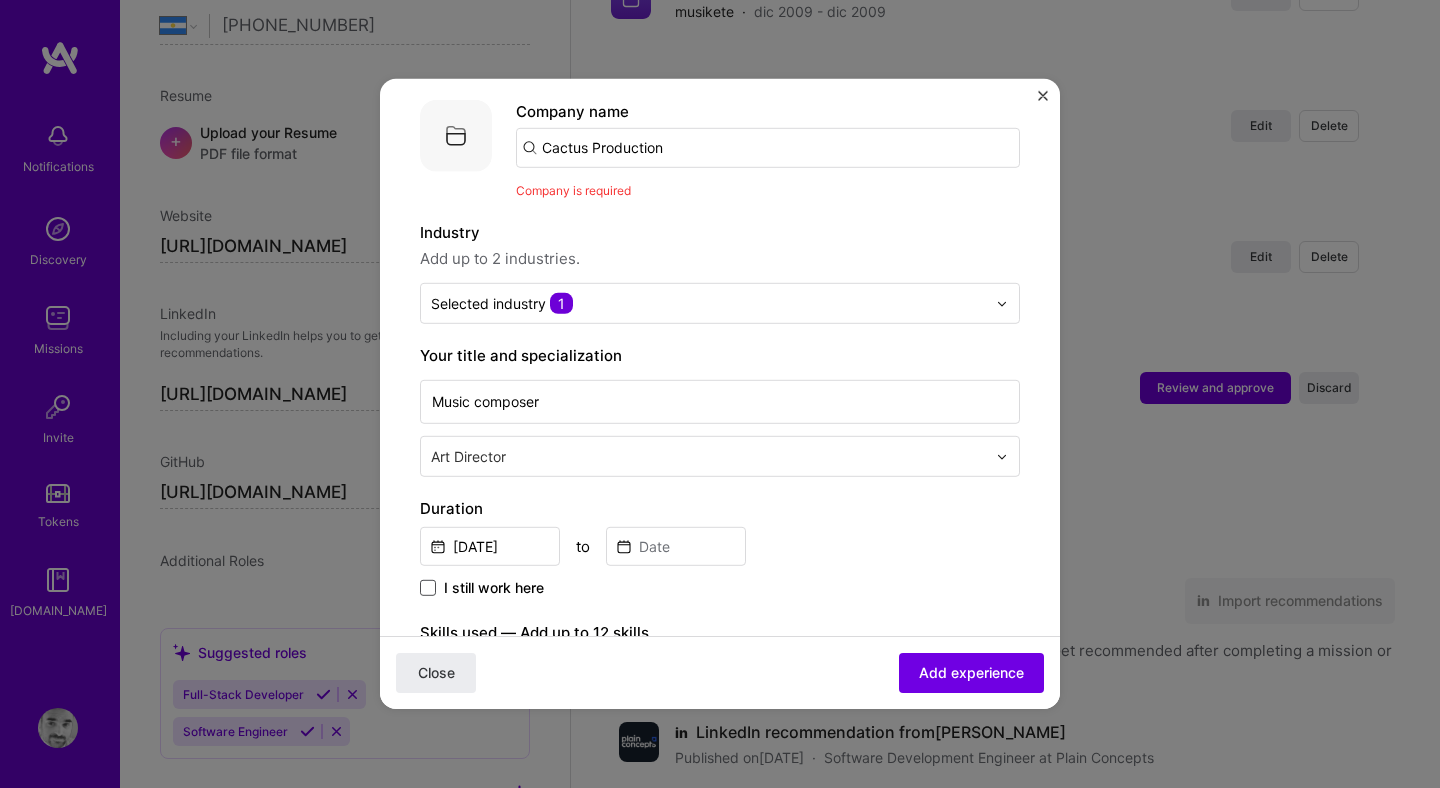 click at bounding box center [1043, 96] 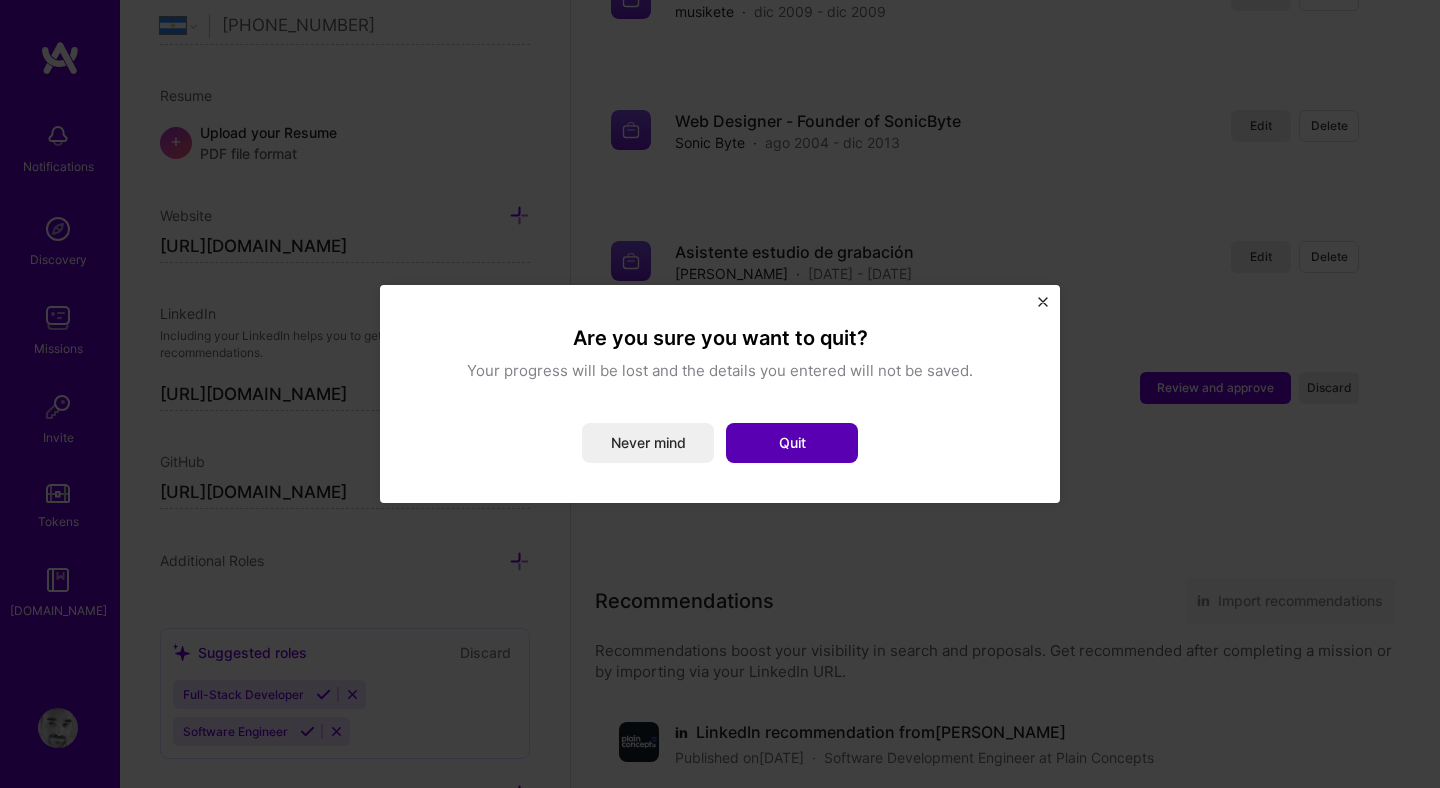 click on "Quit" at bounding box center [792, 443] 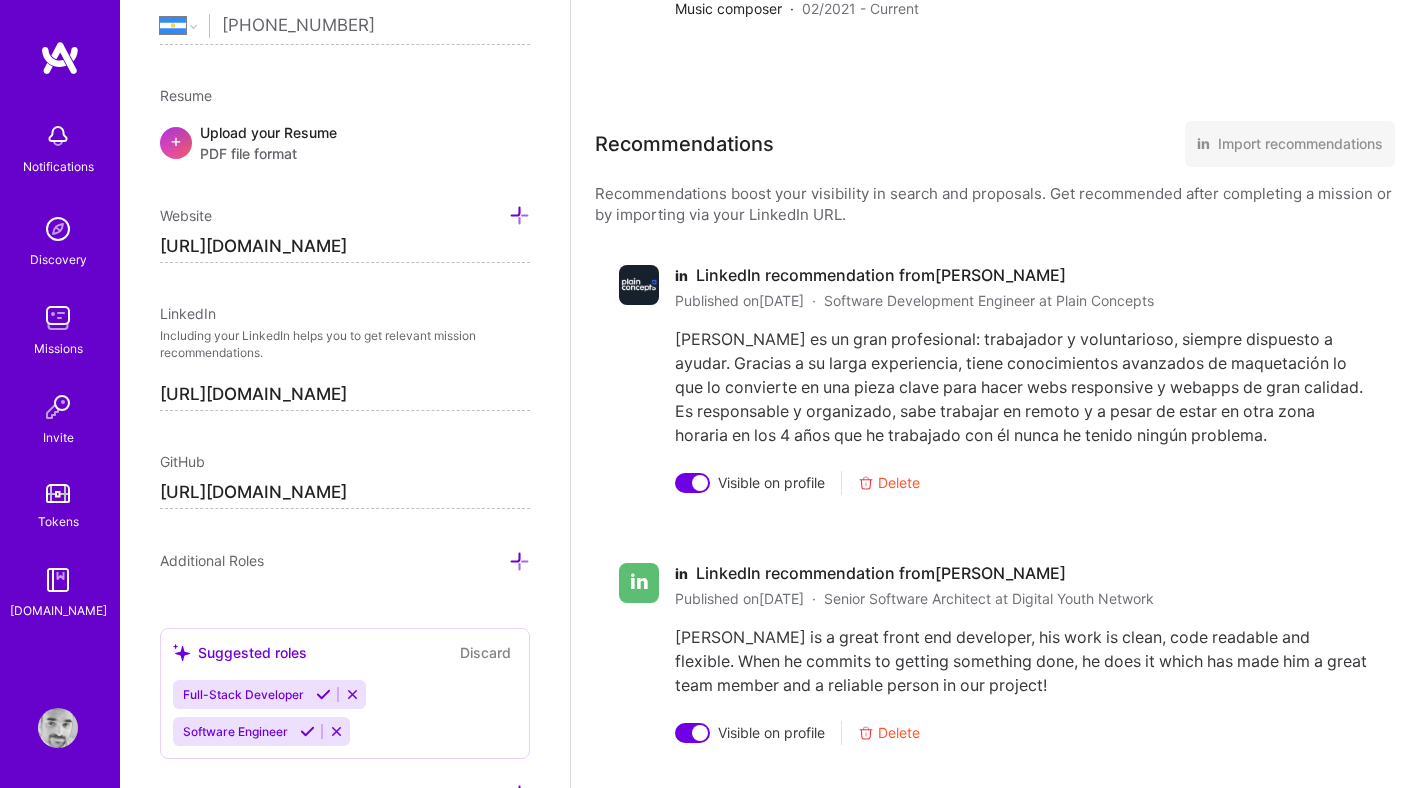 scroll, scrollTop: 3829, scrollLeft: 0, axis: vertical 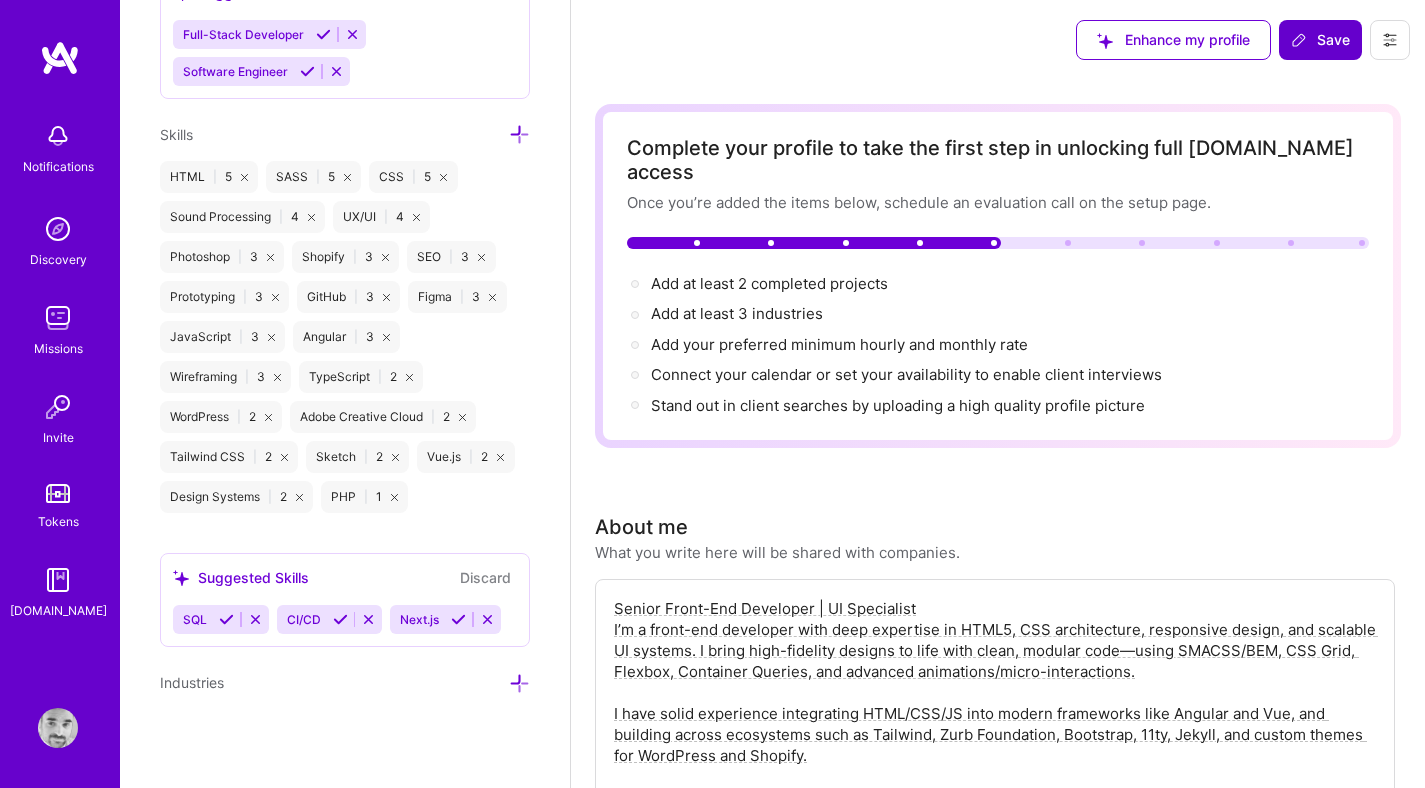 click 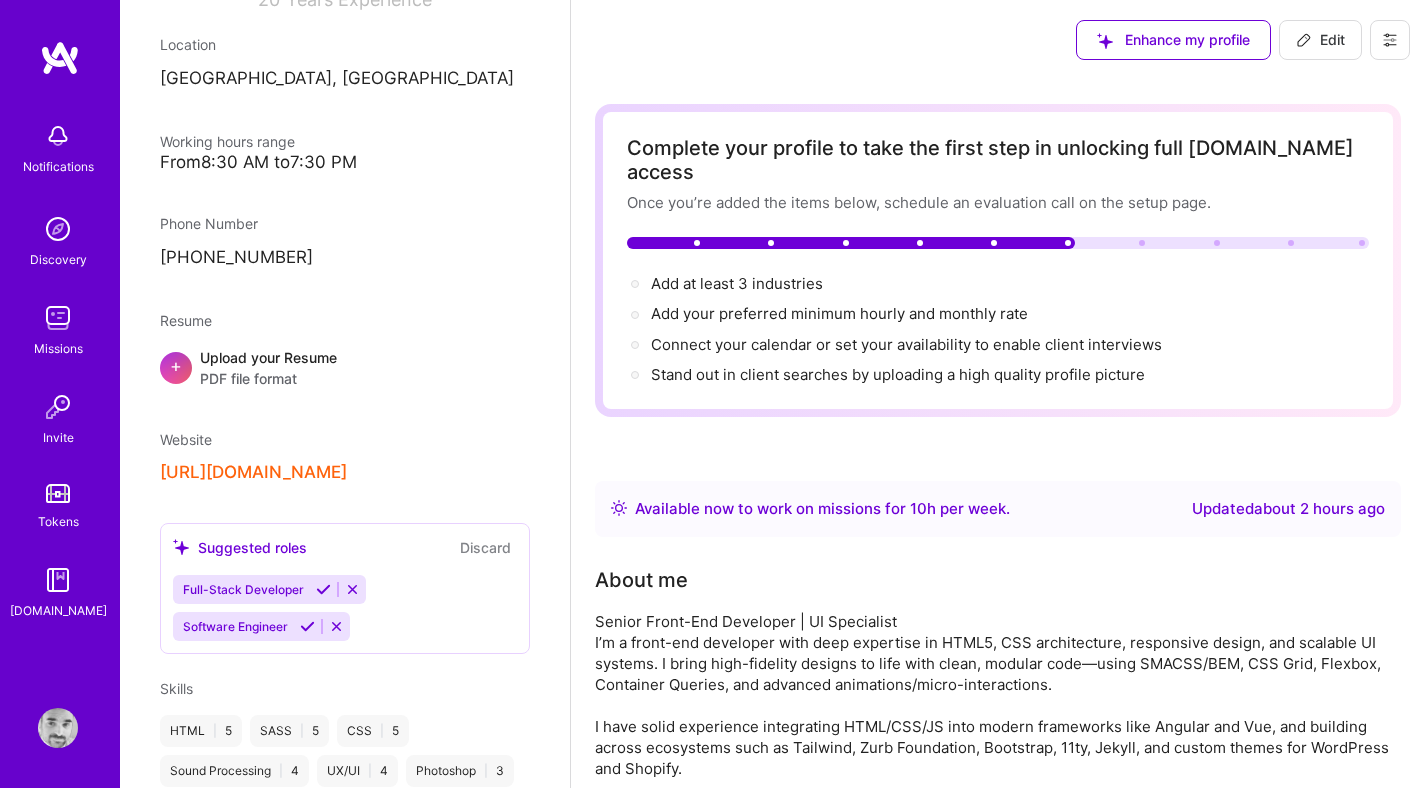scroll, scrollTop: 334, scrollLeft: 0, axis: vertical 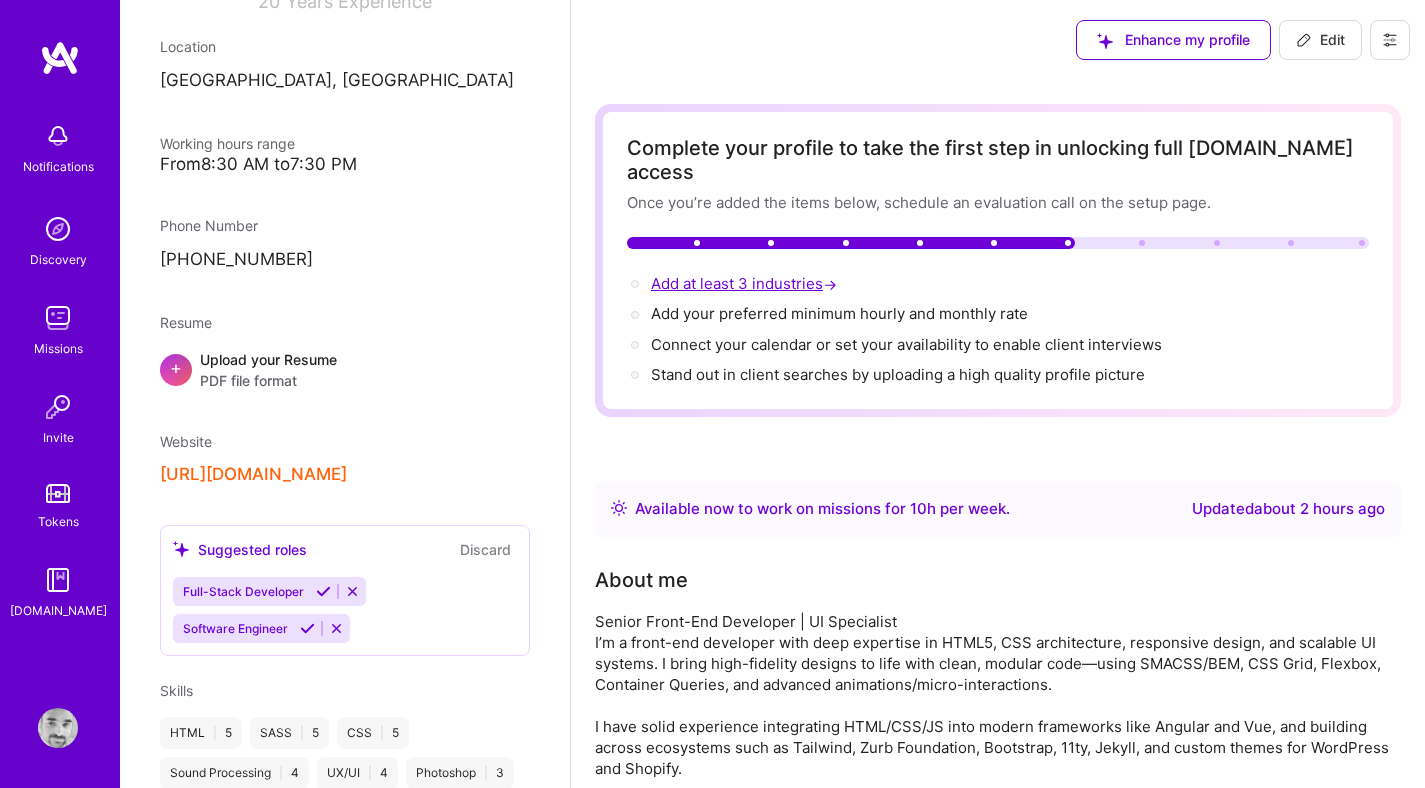 click on "Add at least 3 industries  →" at bounding box center (746, 283) 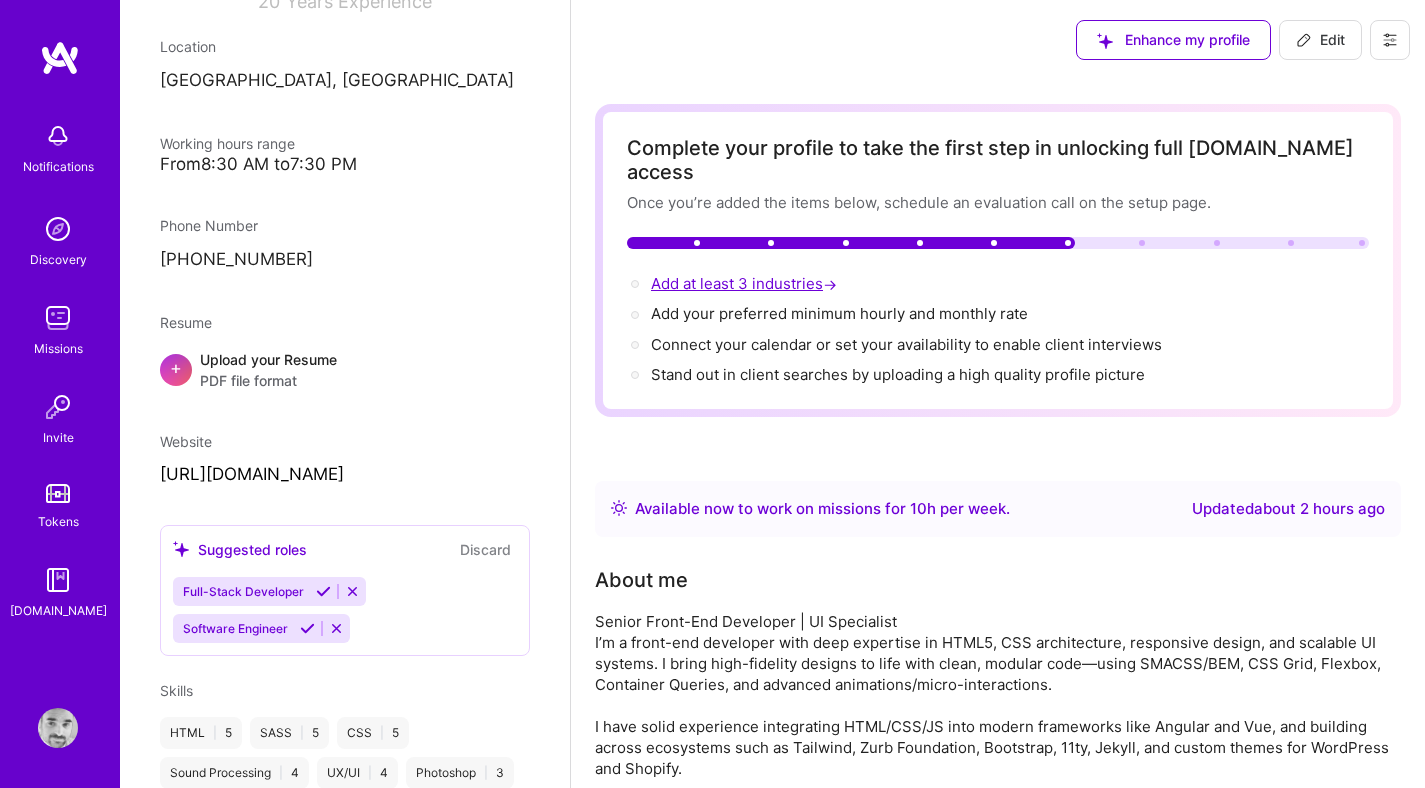 select on "AR" 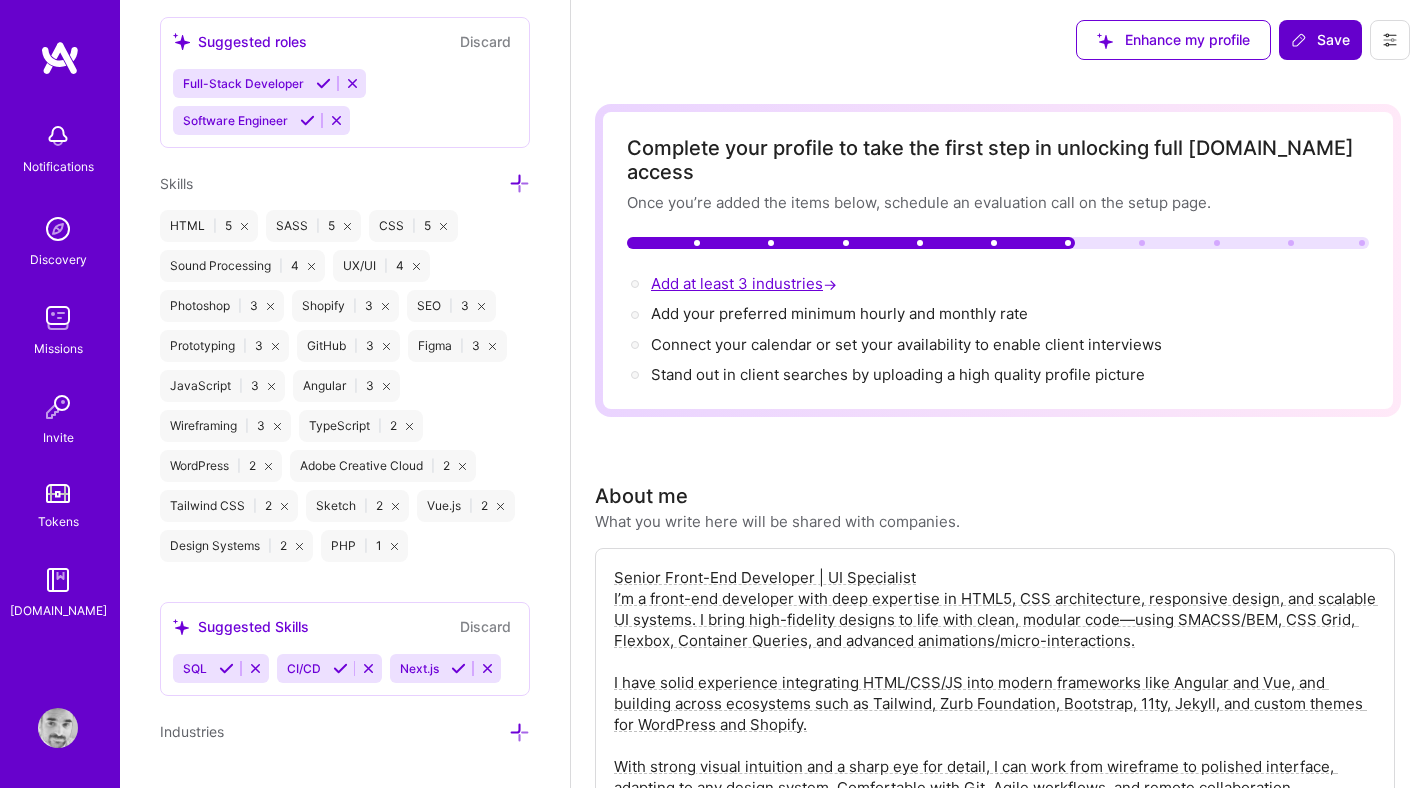 scroll, scrollTop: 1470, scrollLeft: 0, axis: vertical 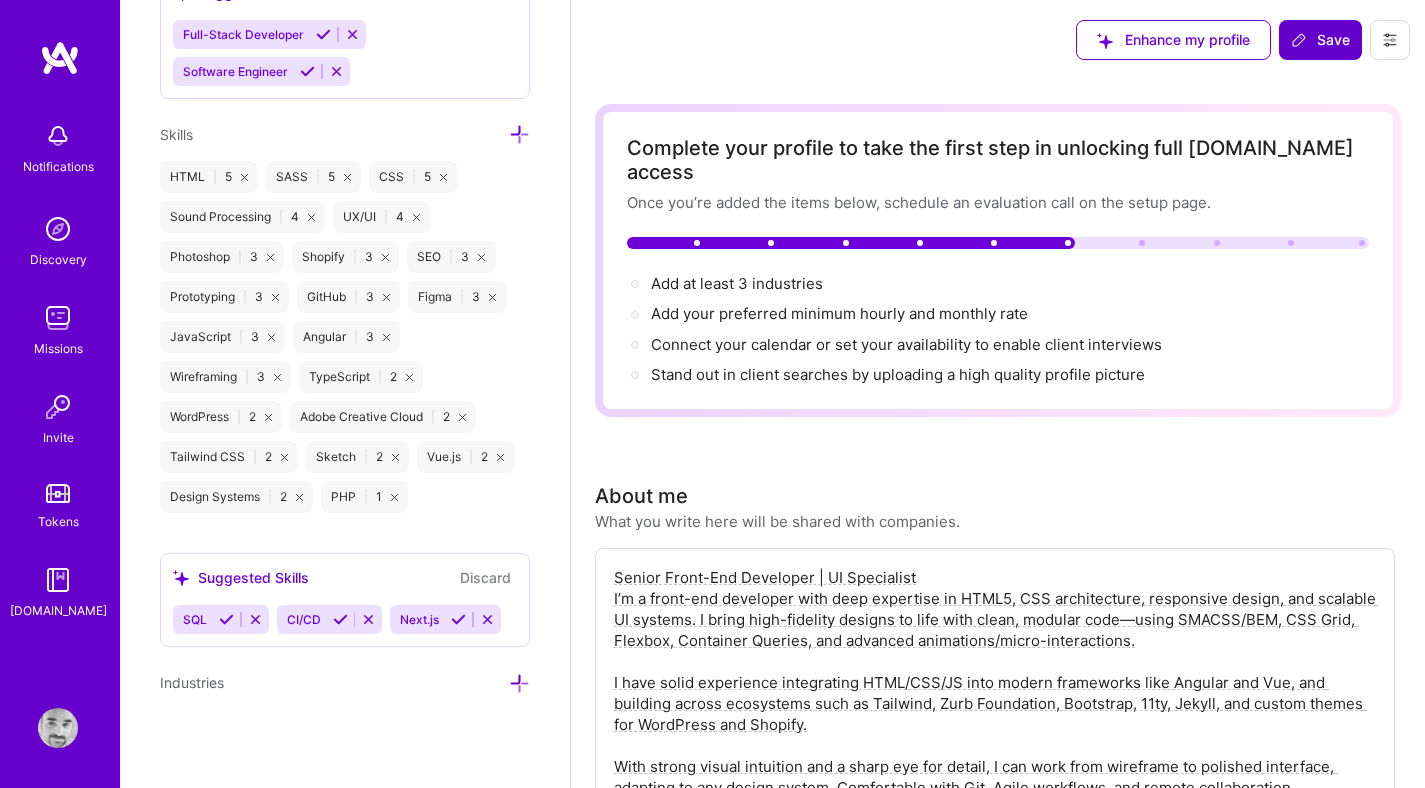 click on "Edit photo Rodrigo Noales Front-End Developer 20 Years Experience Location  This is the location where you'll be physically located while working on missions. Misrepresenting your location is a violation of our terms and could lead to removal. Buenos Aires, Argentina Buenos Aires, Argentina Working hours range This represents your availability to work in your location. You can adjust your working hours to accommodate companies in other time zones. Learn how 8:30 AM 7:30 PM Phone Number Afghanistan Åland Islands Albania Algeria American Samoa Andorra Angola Anguilla Antigua and Barbuda Argentina Armenia Aruba Ascension Island Australia Austria Azerbaijan Bahamas Bahrain Bangladesh Barbados Belarus Belgium Belize Benin Bermuda Bhutan Bolivia Bonaire, Sint Eustatius and Saba Bosnia and Herzegovina Botswana Brazil British Indian Ocean Territory Brunei Darussalam Bulgaria Burkina Faso Burundi Cambodia Cameroon Canada Cape Verde Cayman Islands Central African Republic Chad Chile China Christmas Island Colombia +" at bounding box center (345, 394) 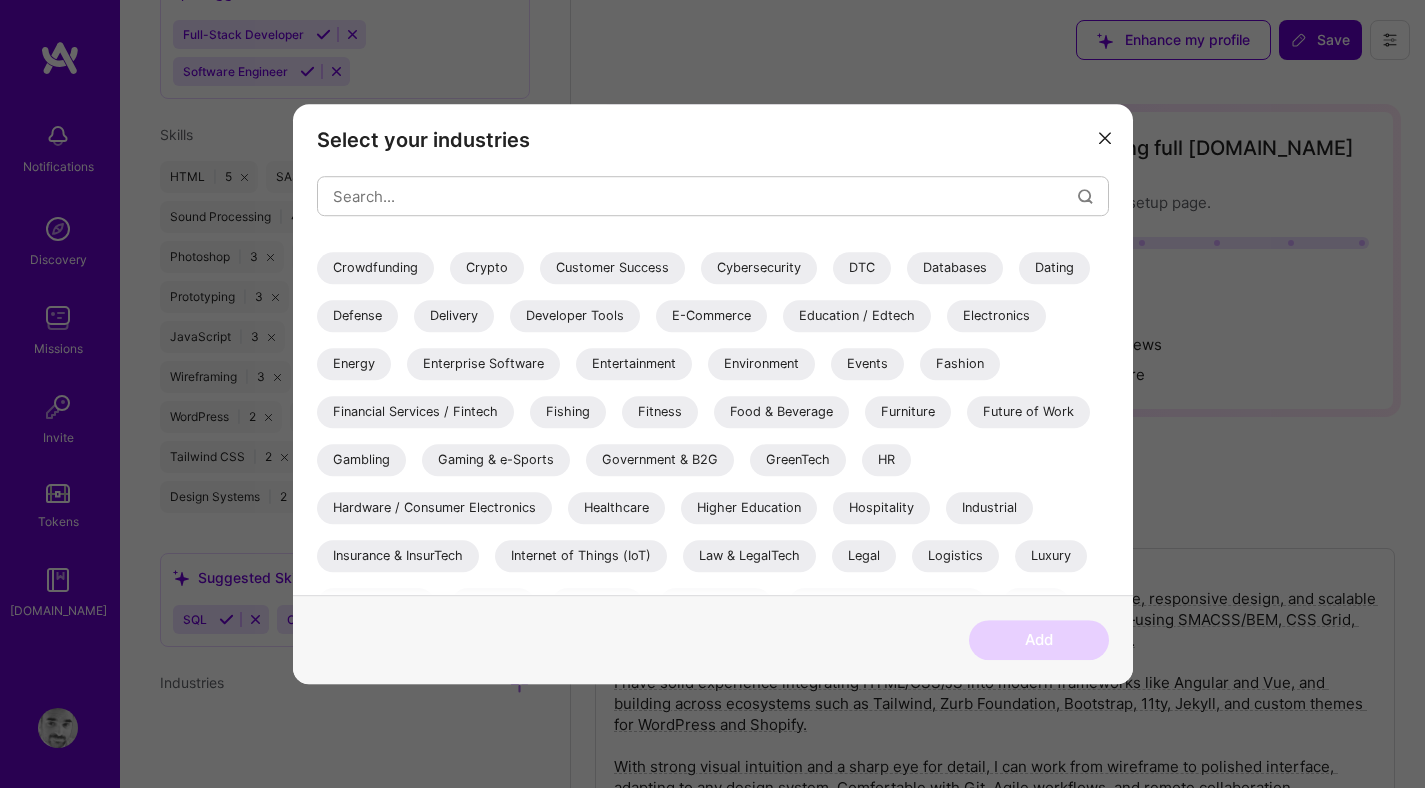 scroll, scrollTop: 645, scrollLeft: 0, axis: vertical 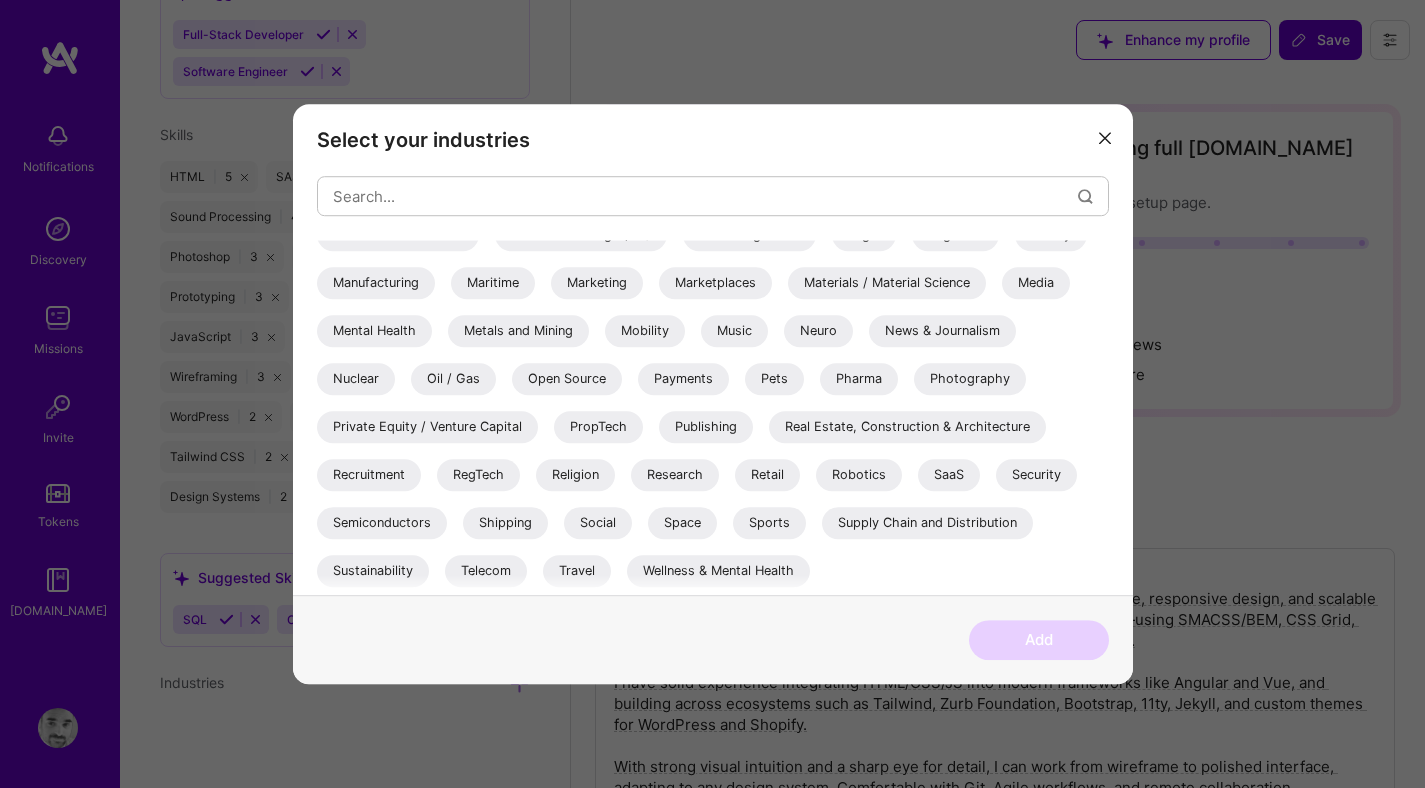 click on "Travel" at bounding box center (577, 571) 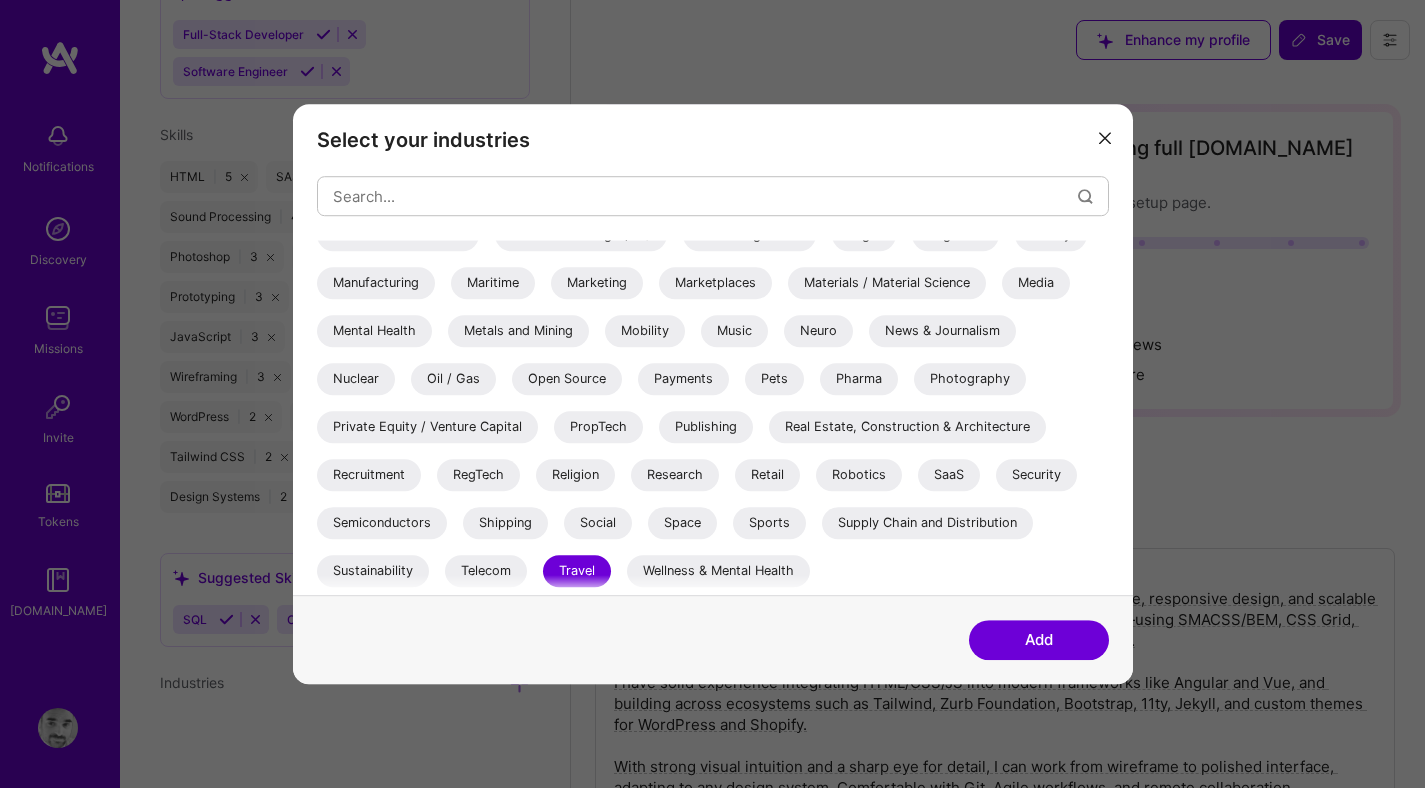 click on "SaaS" at bounding box center (949, 475) 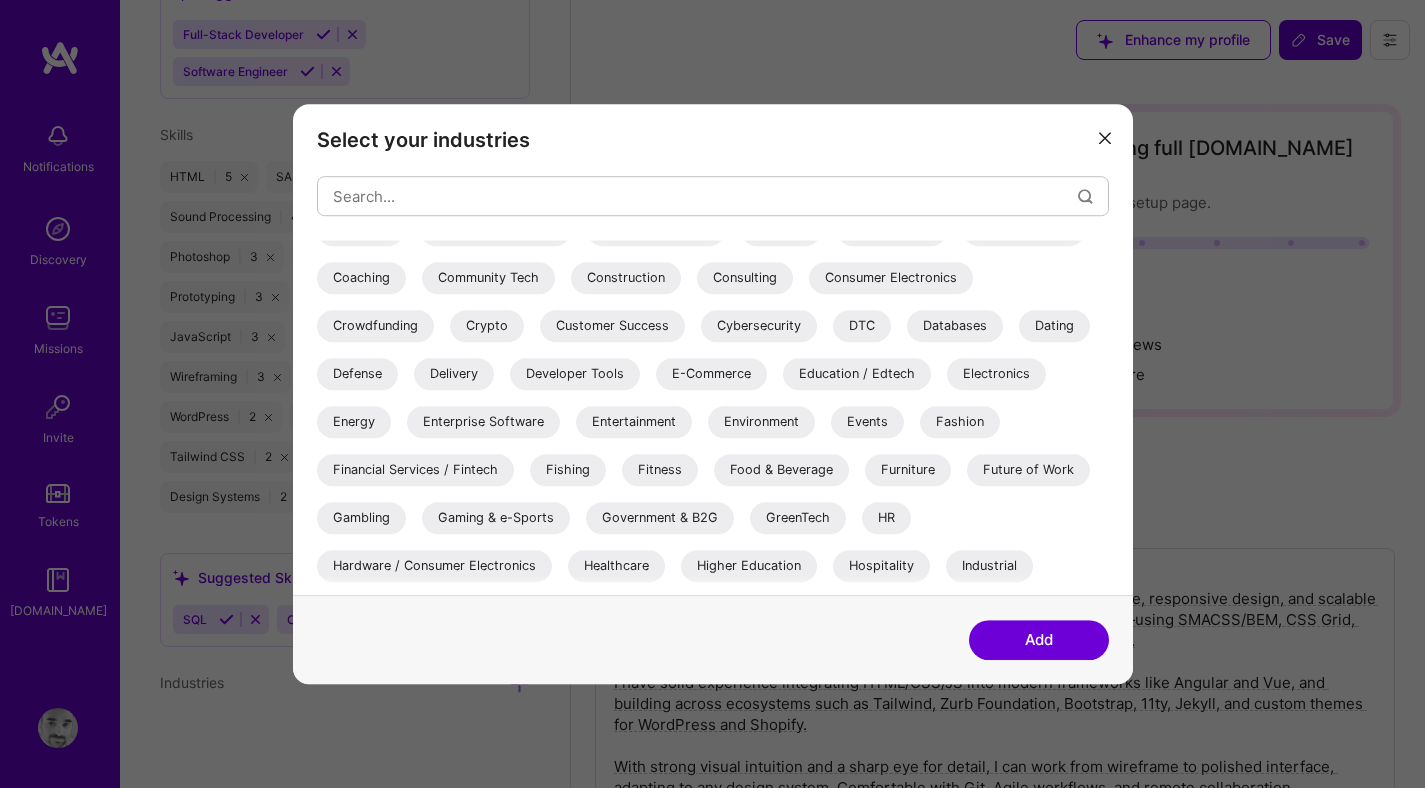 scroll, scrollTop: 264, scrollLeft: 0, axis: vertical 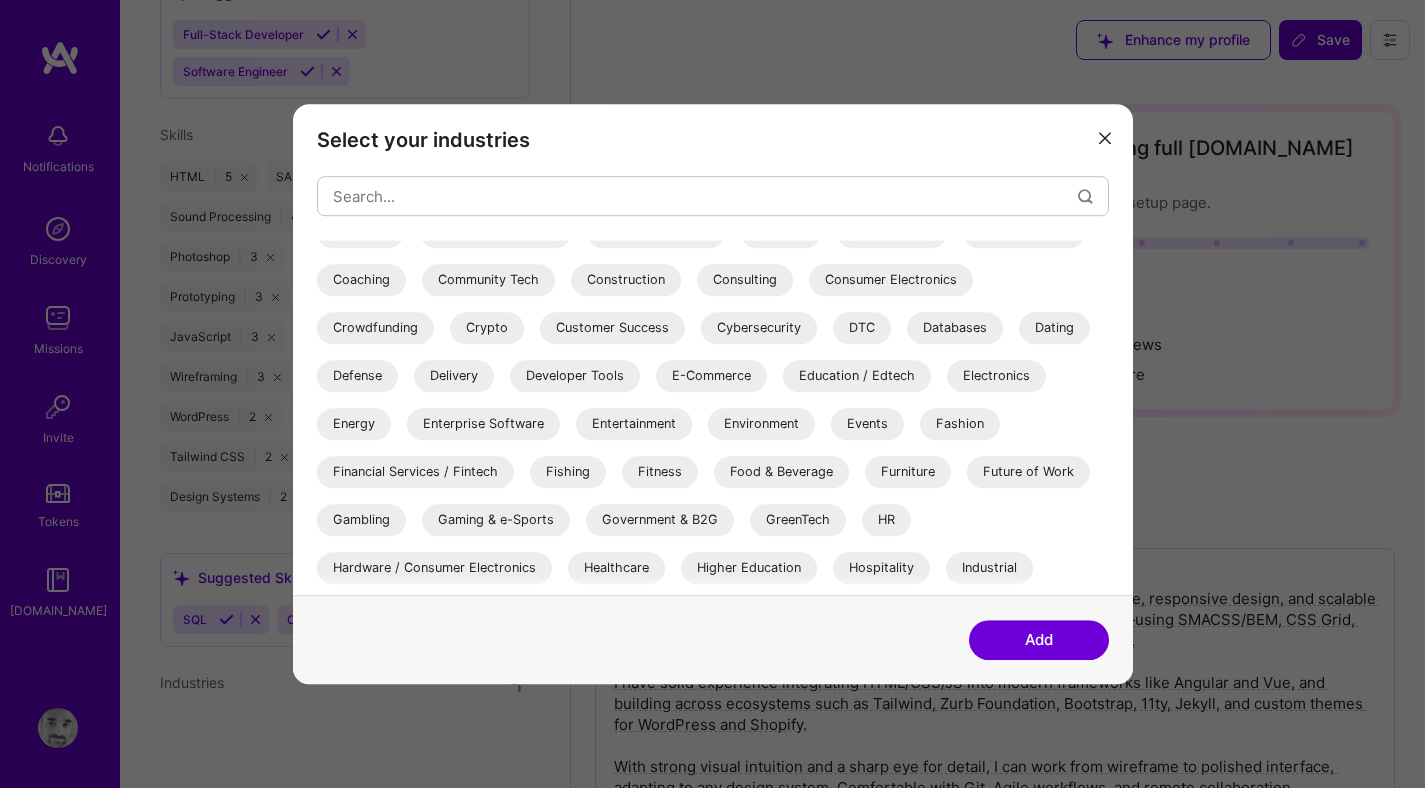 click on "Education / Edtech" at bounding box center (857, 376) 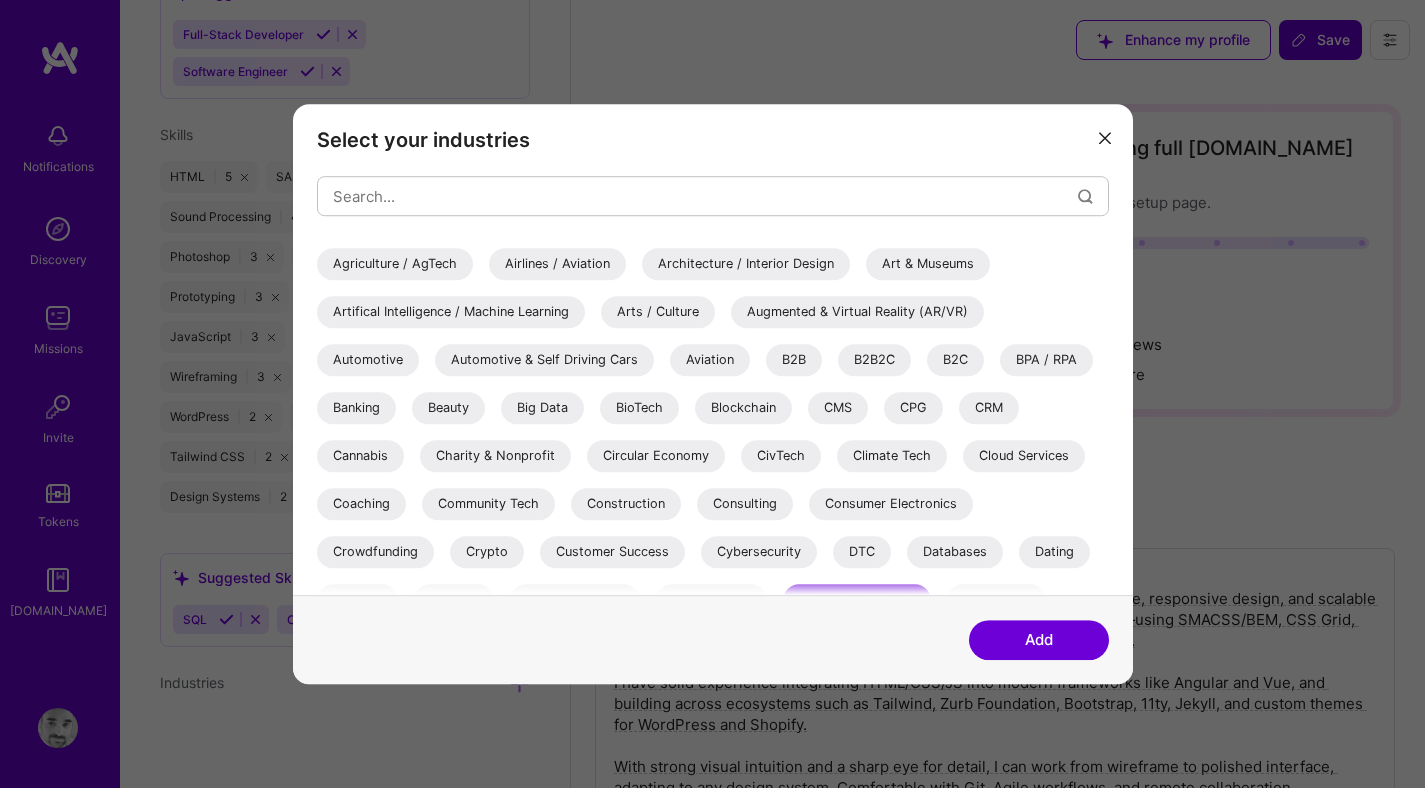 scroll, scrollTop: 0, scrollLeft: 0, axis: both 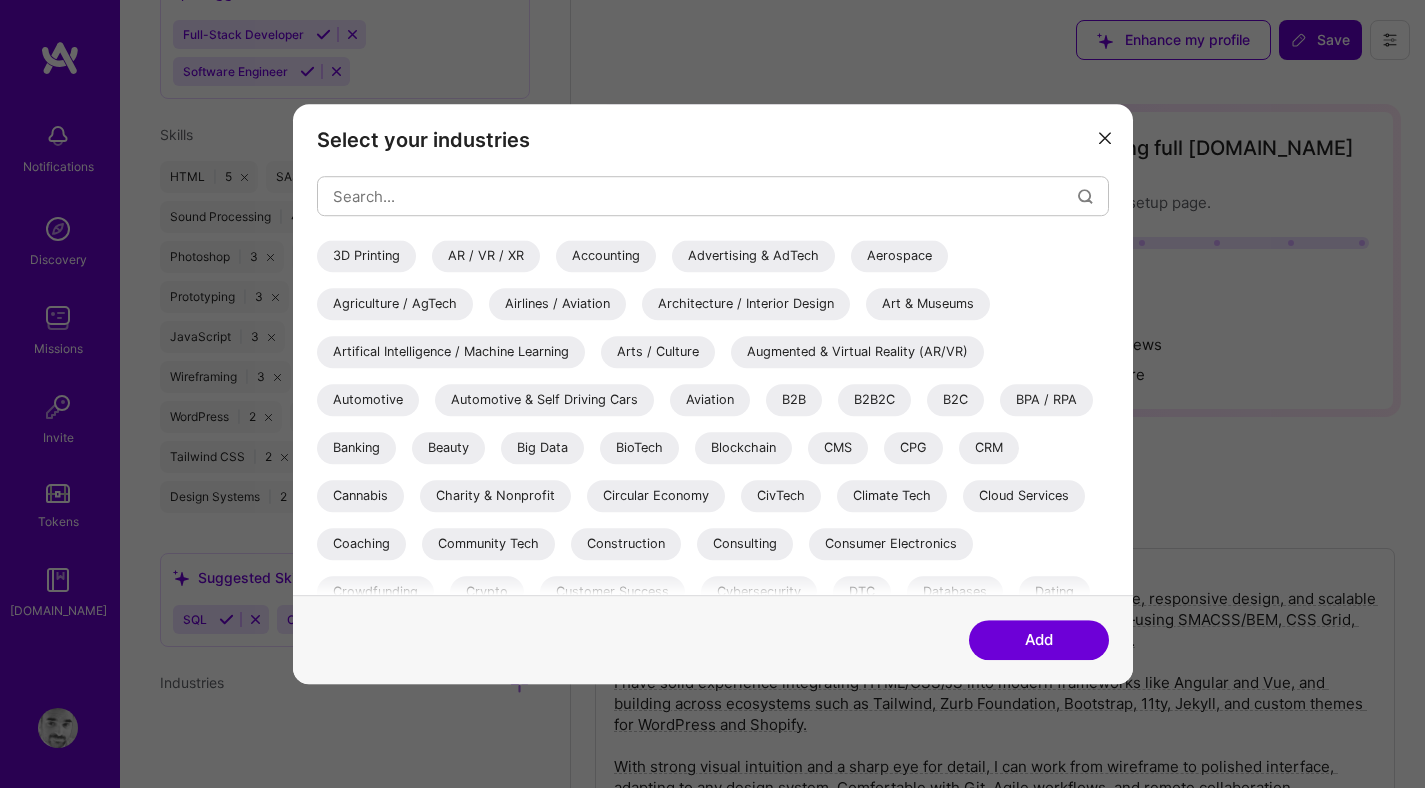 click on "Add" at bounding box center [1039, 640] 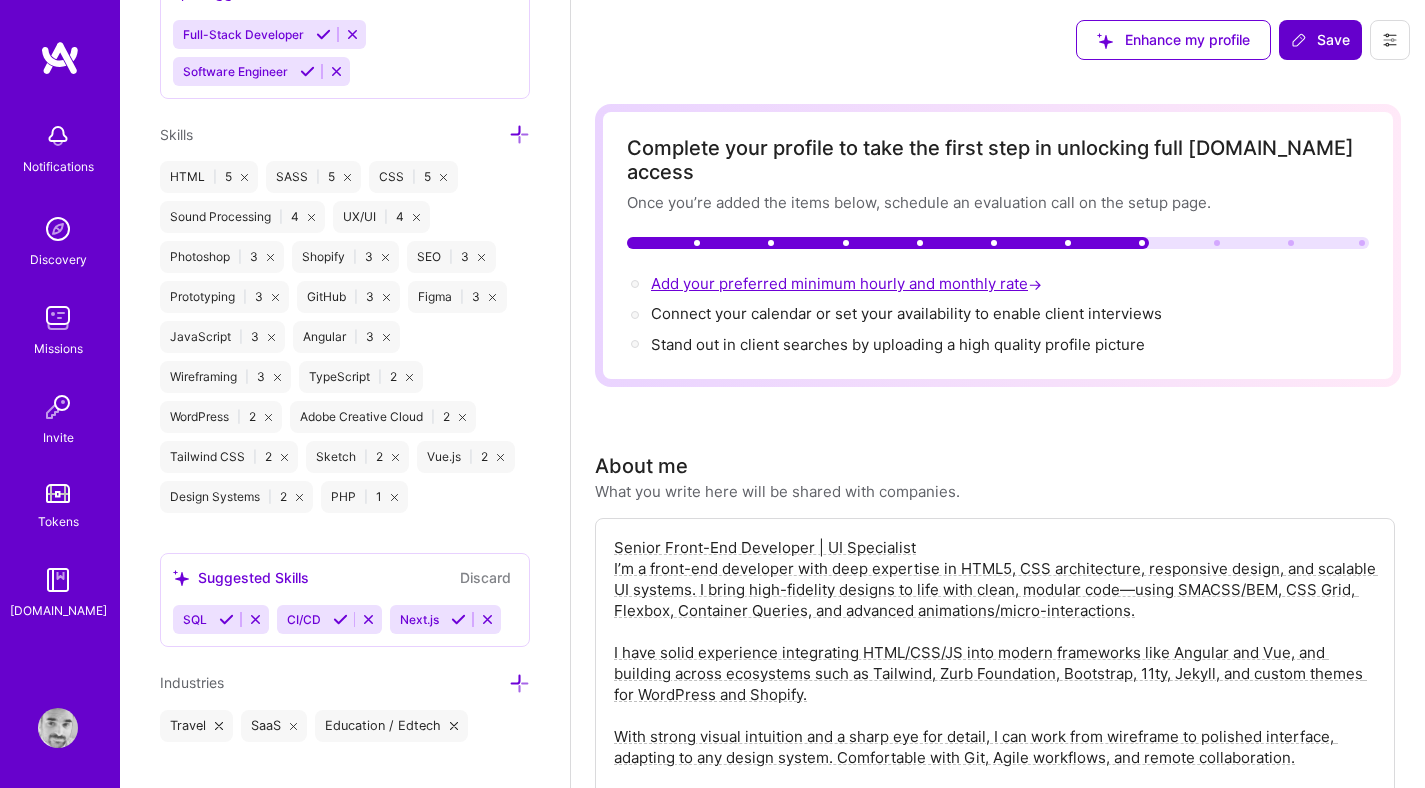 click on "Add your preferred minimum hourly and monthly rate  →" at bounding box center (848, 283) 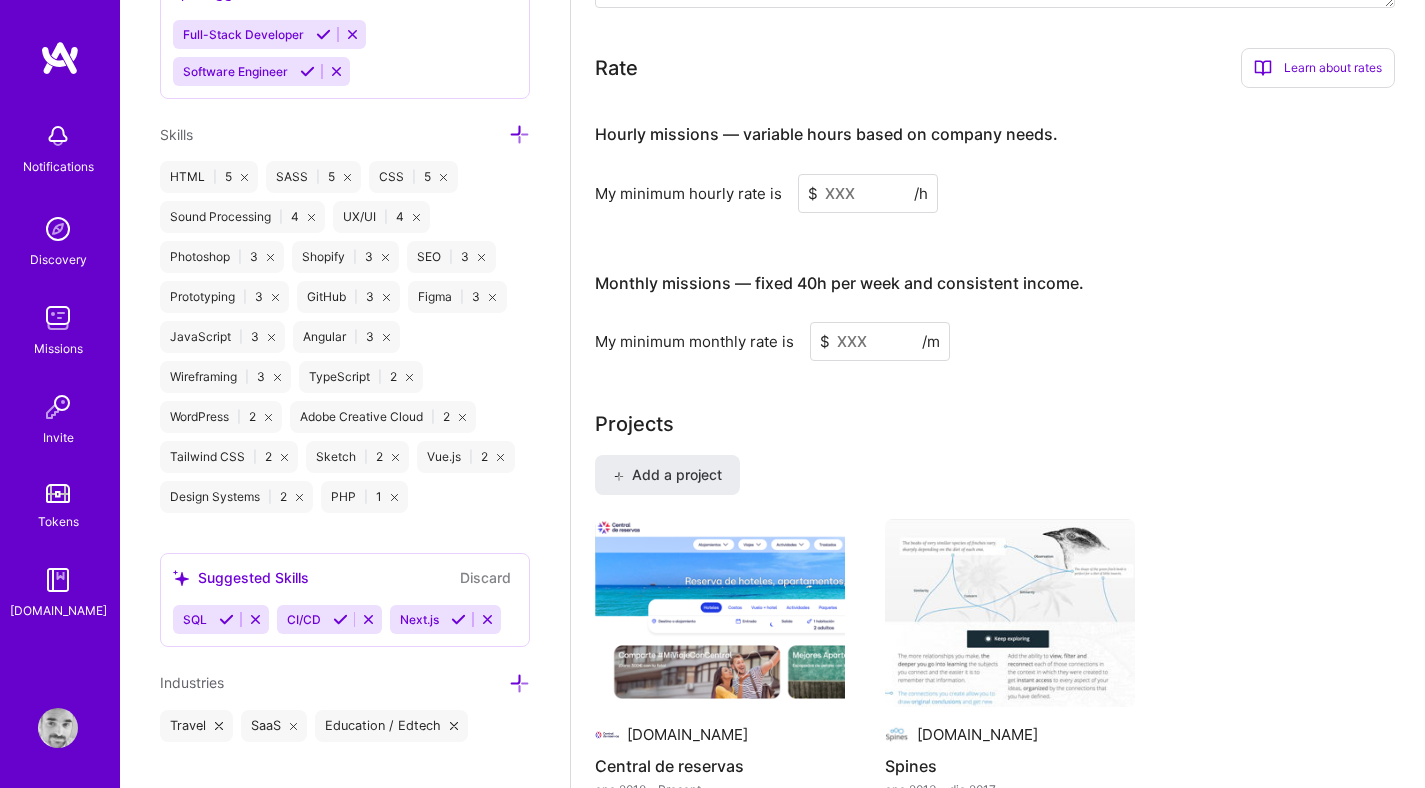 scroll, scrollTop: 1354, scrollLeft: 0, axis: vertical 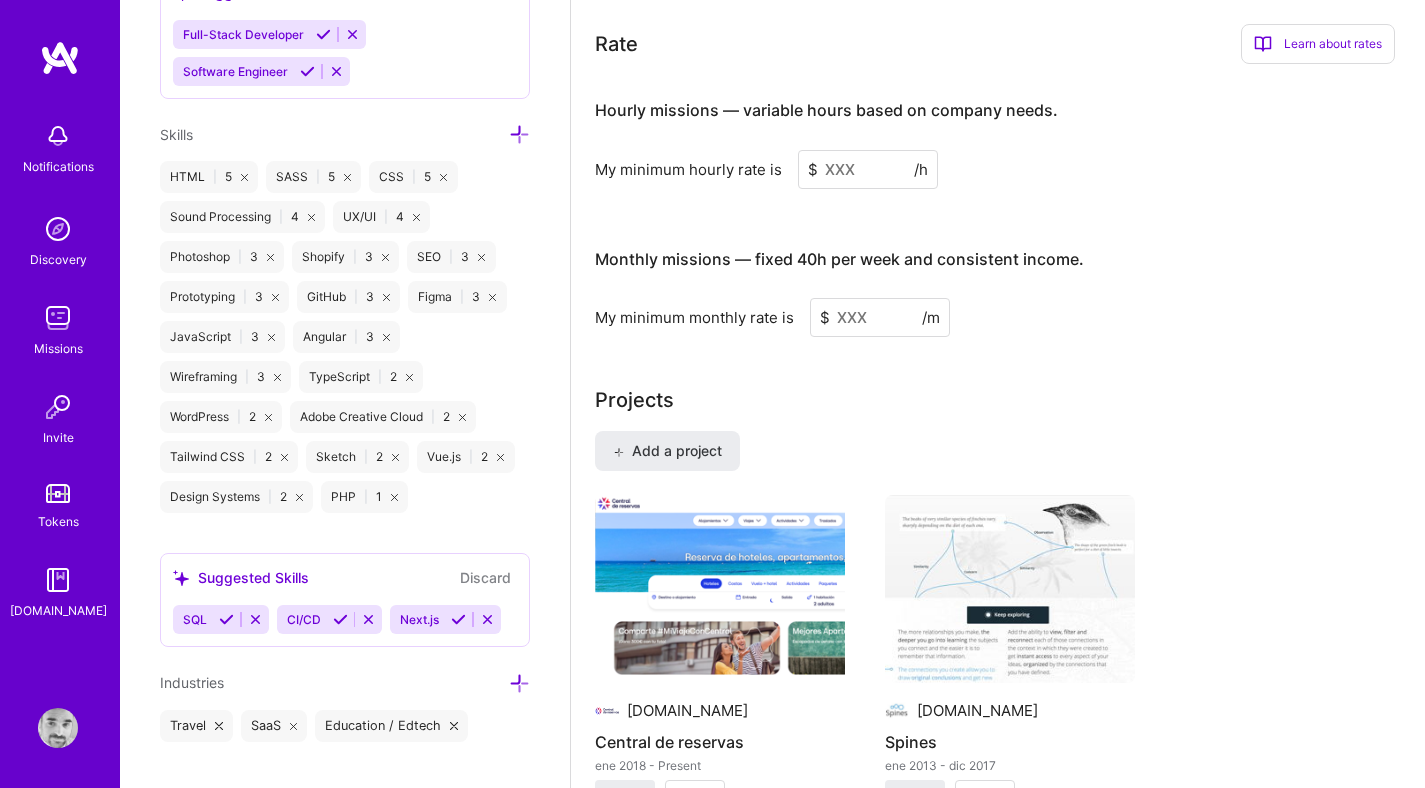 click on "Learn about rates" at bounding box center [1318, 44] 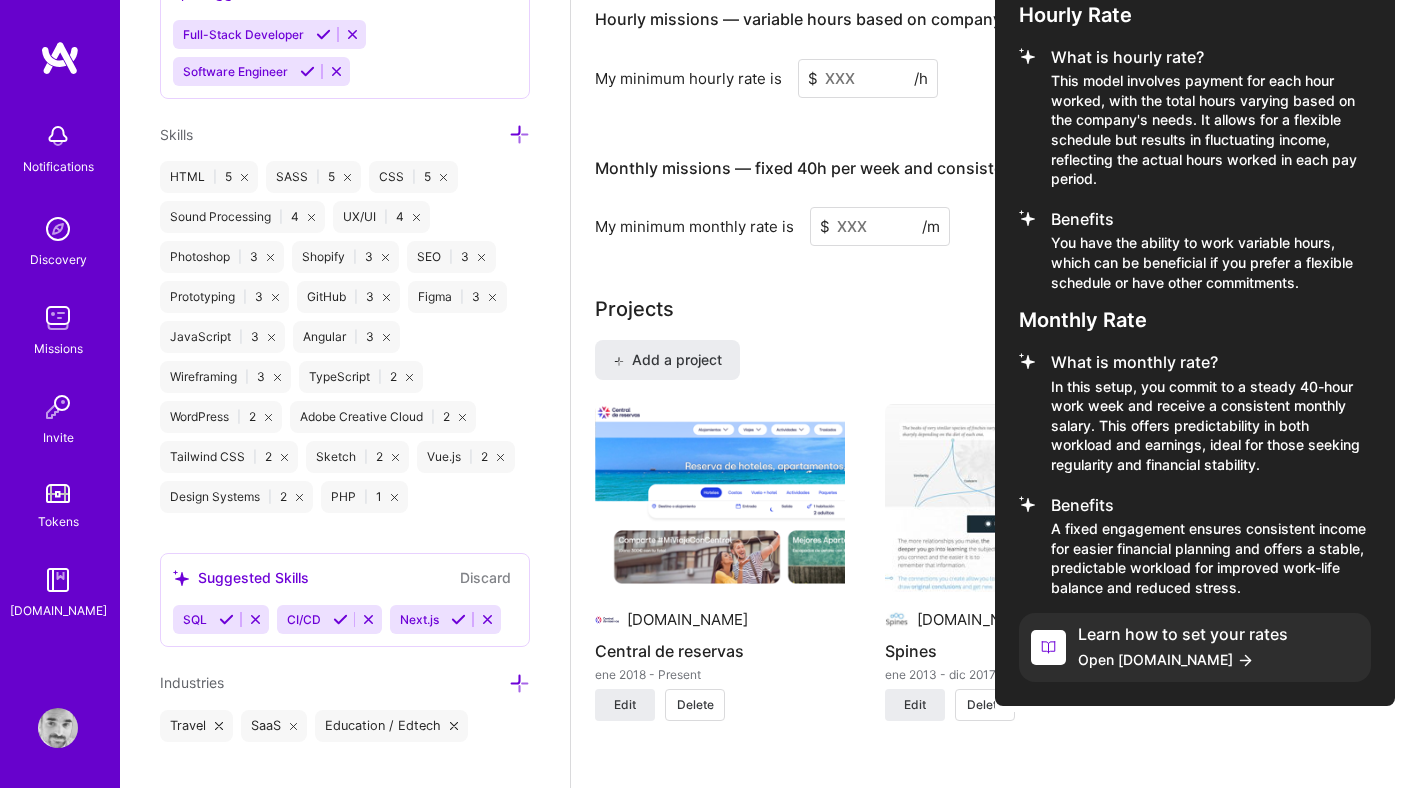 scroll, scrollTop: 1459, scrollLeft: 0, axis: vertical 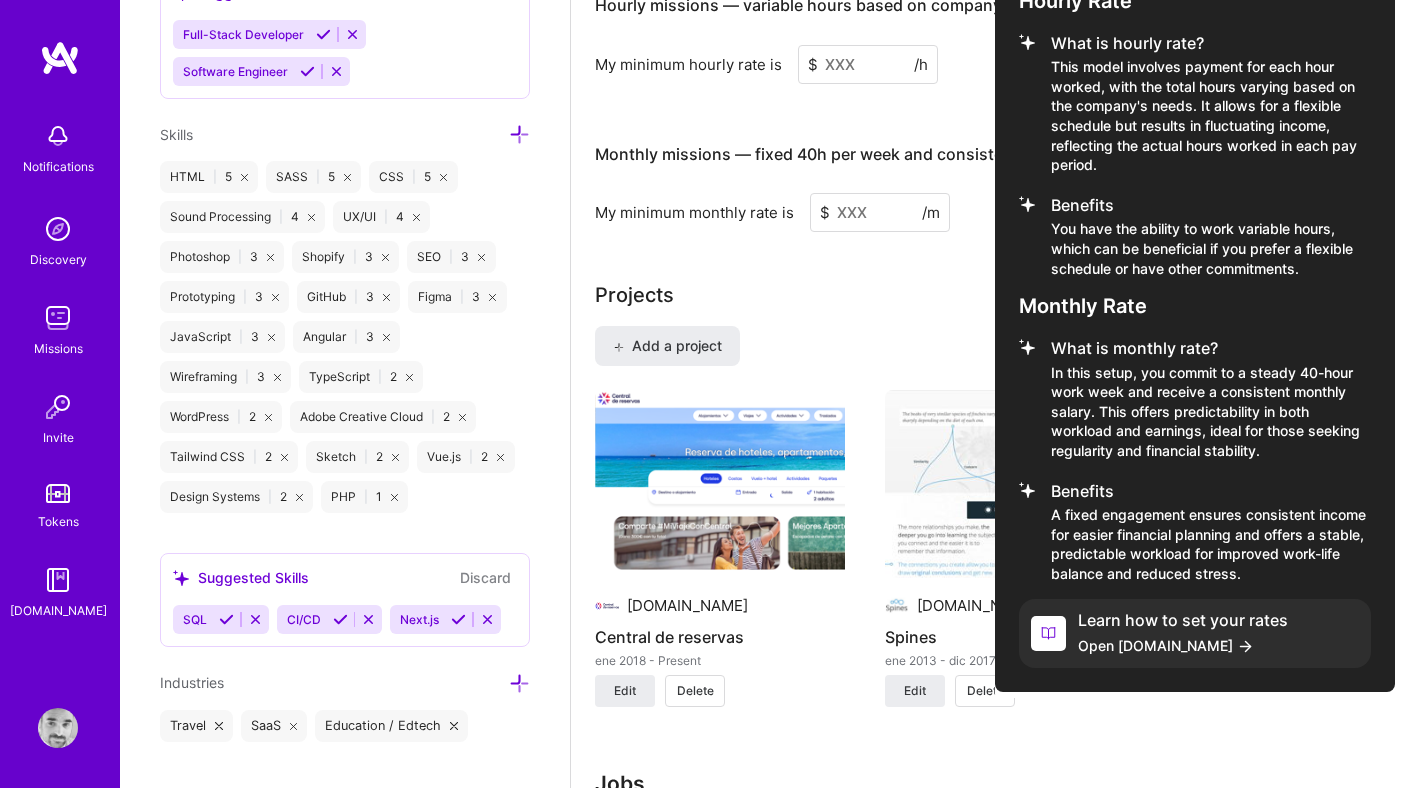 click on "Learn how to set your rates" at bounding box center (1183, 620) 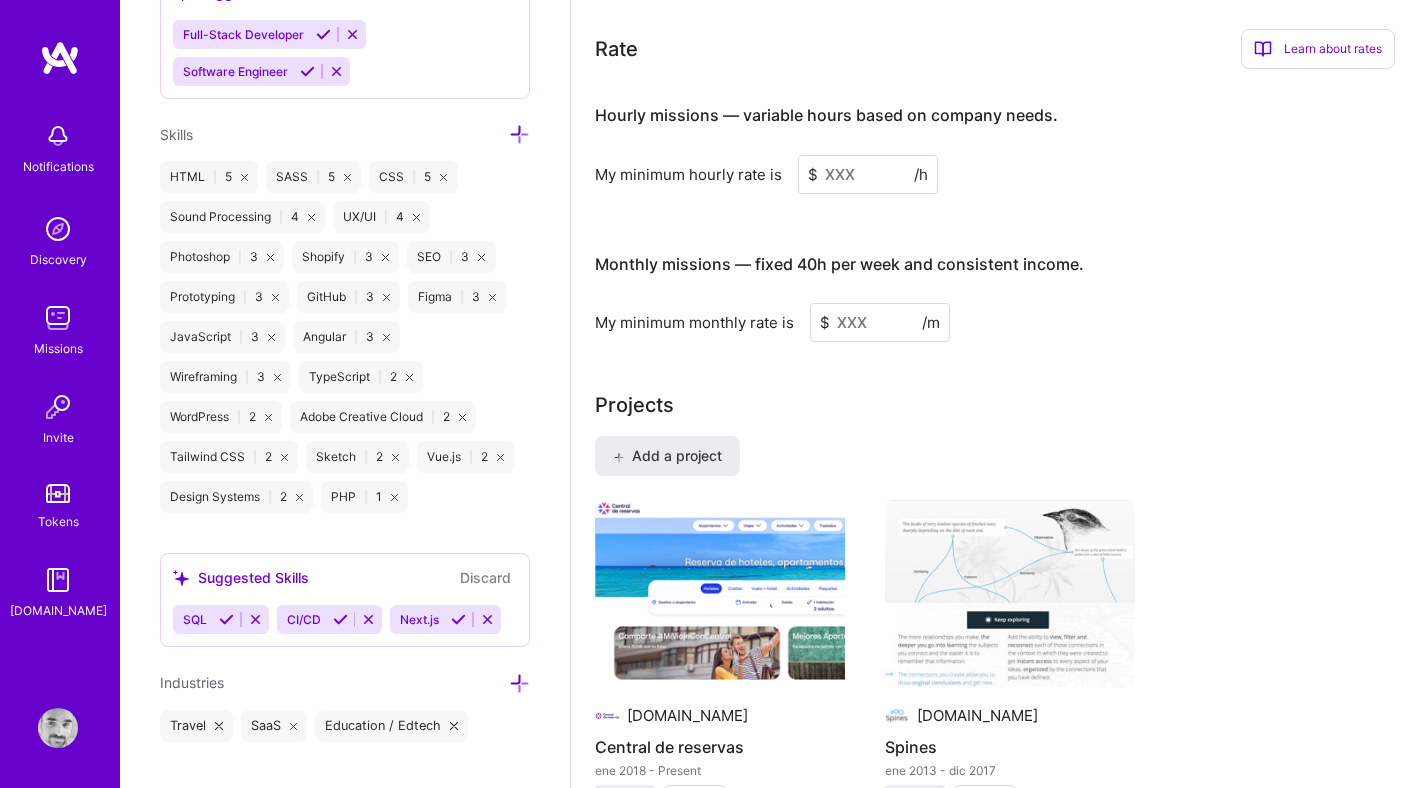 scroll, scrollTop: 1300, scrollLeft: 0, axis: vertical 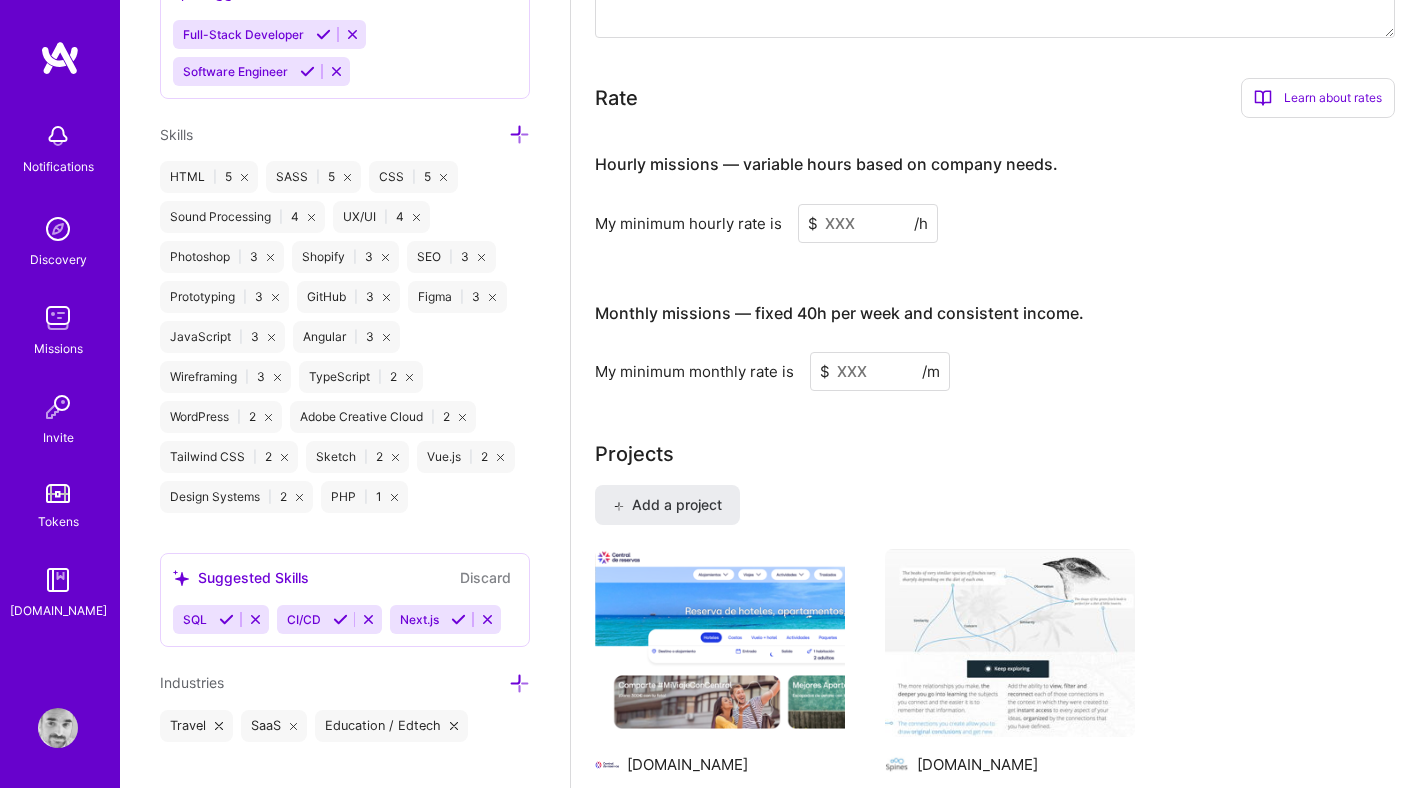 click at bounding box center [868, 223] 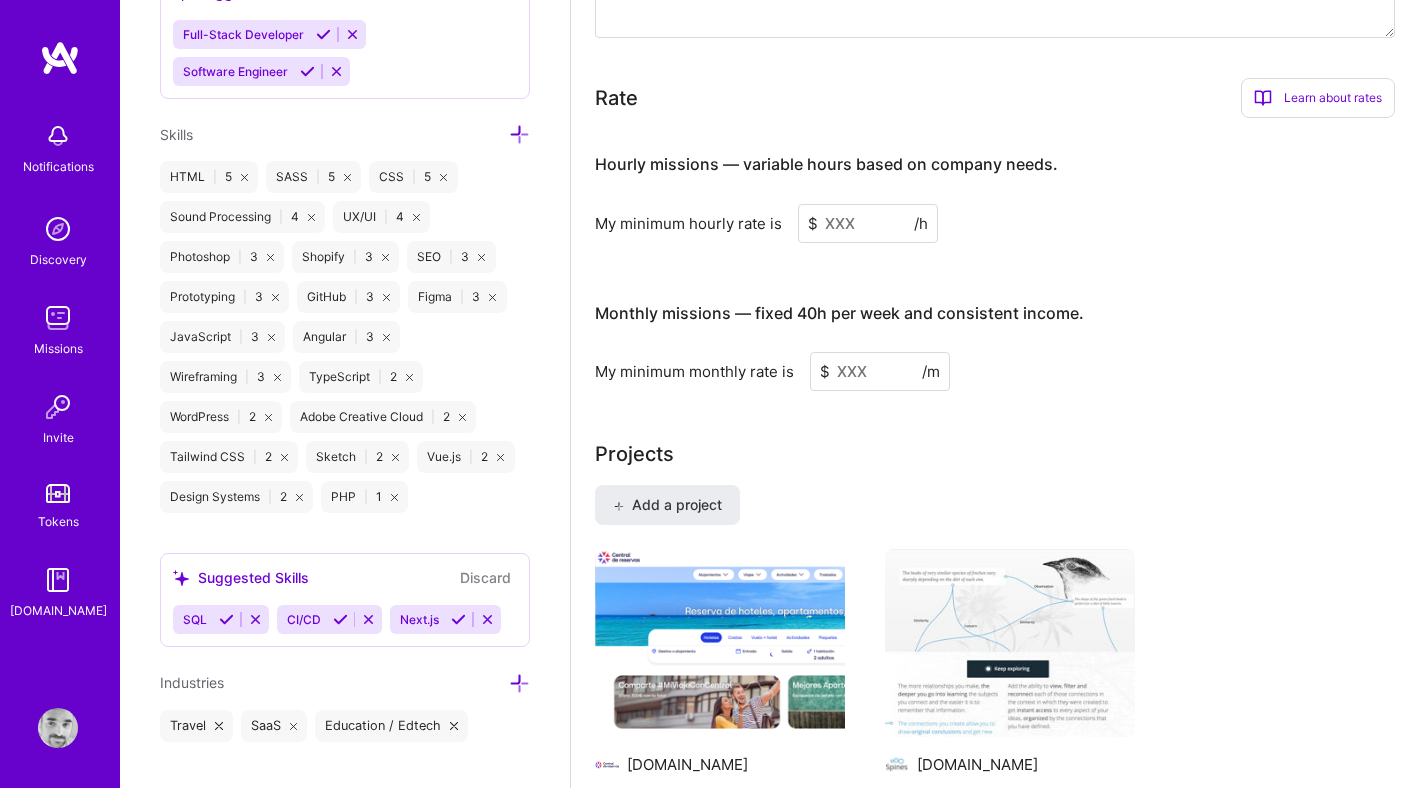 click at bounding box center (868, 223) 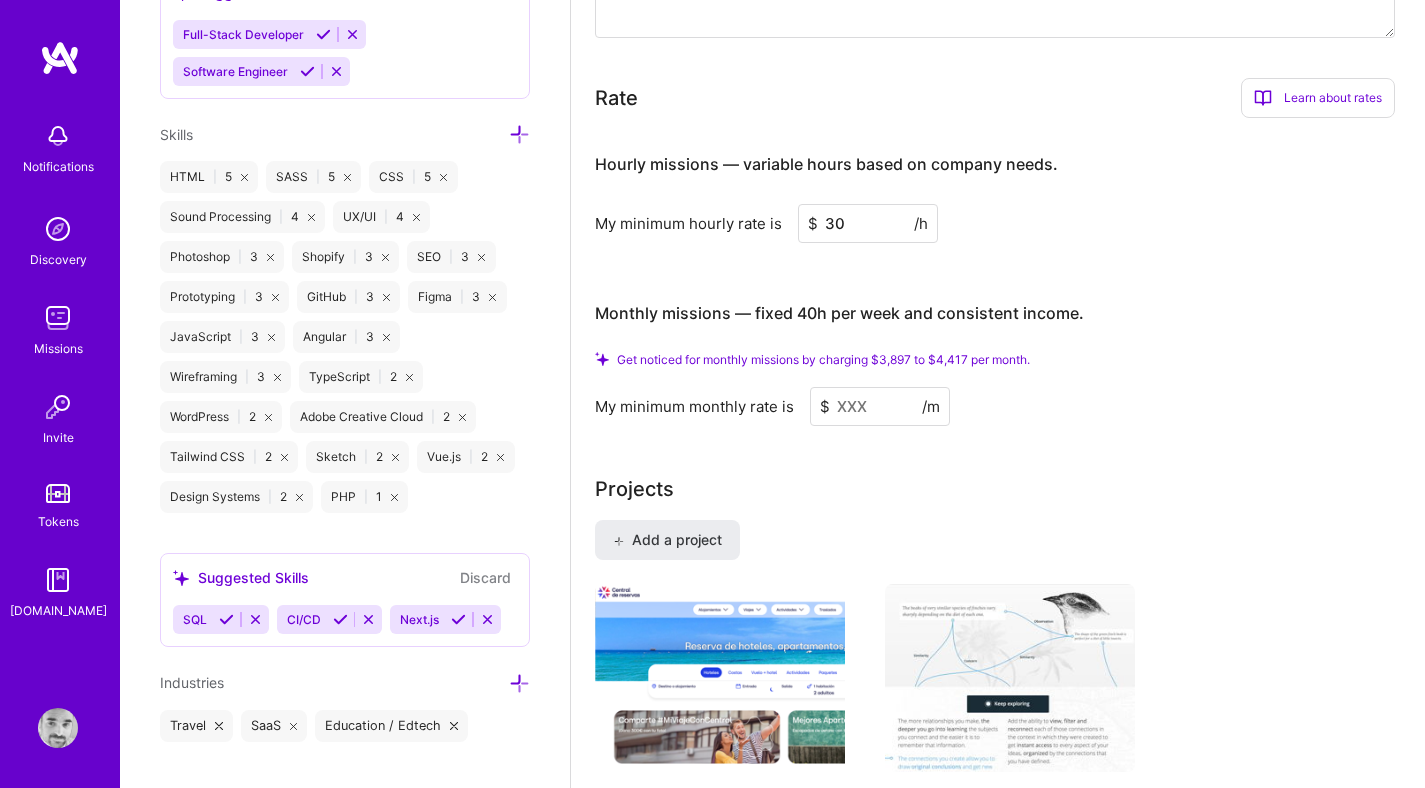 type on "30" 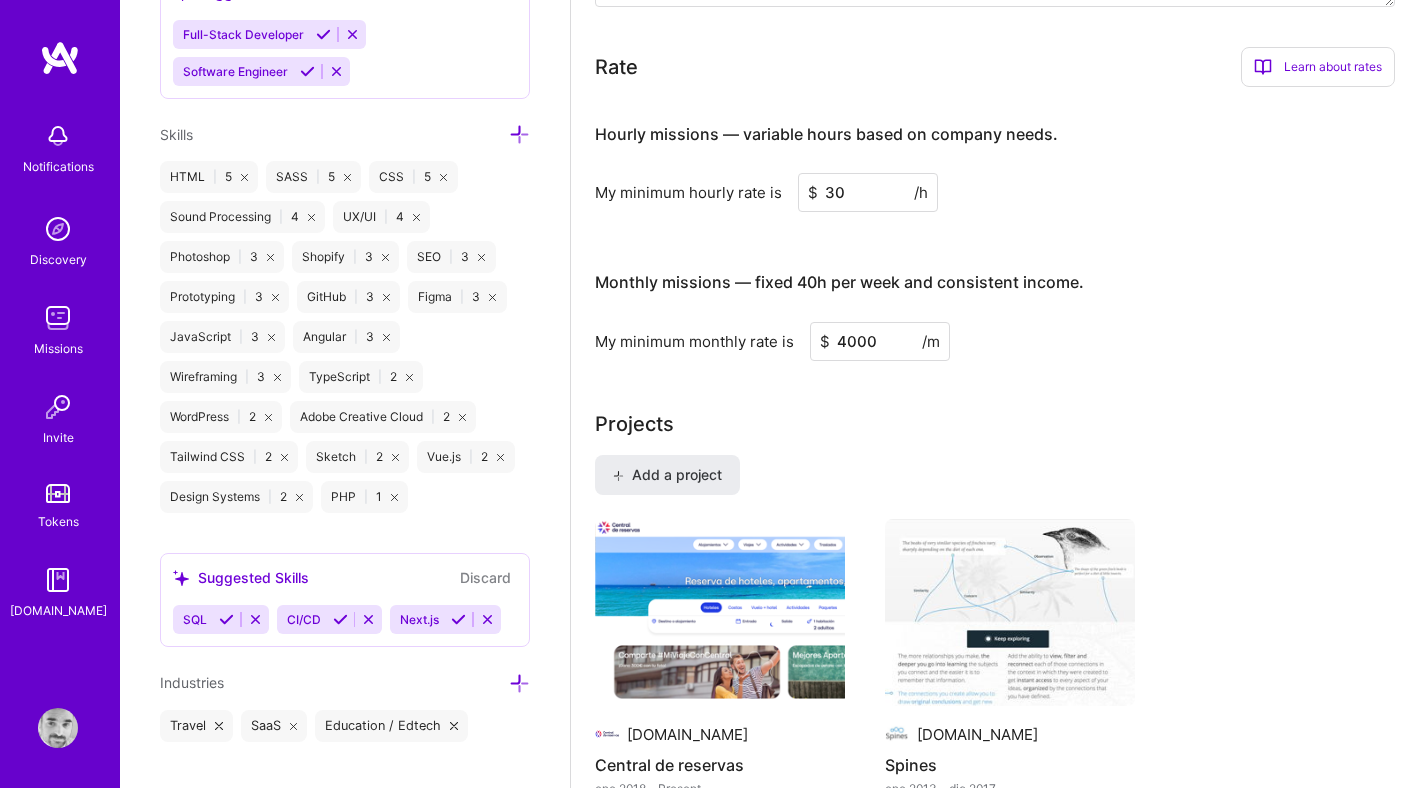 type on "4000" 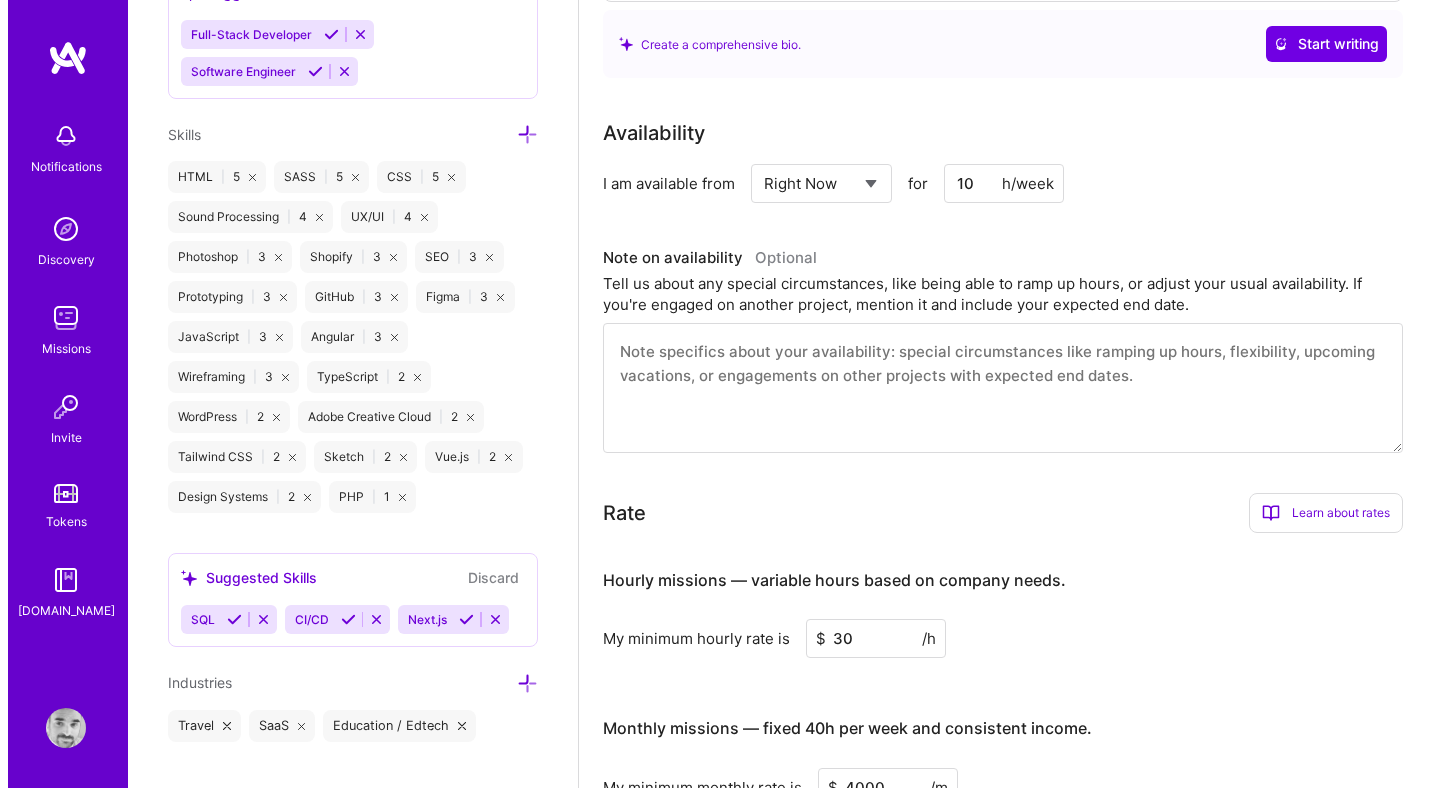 scroll, scrollTop: 0, scrollLeft: 0, axis: both 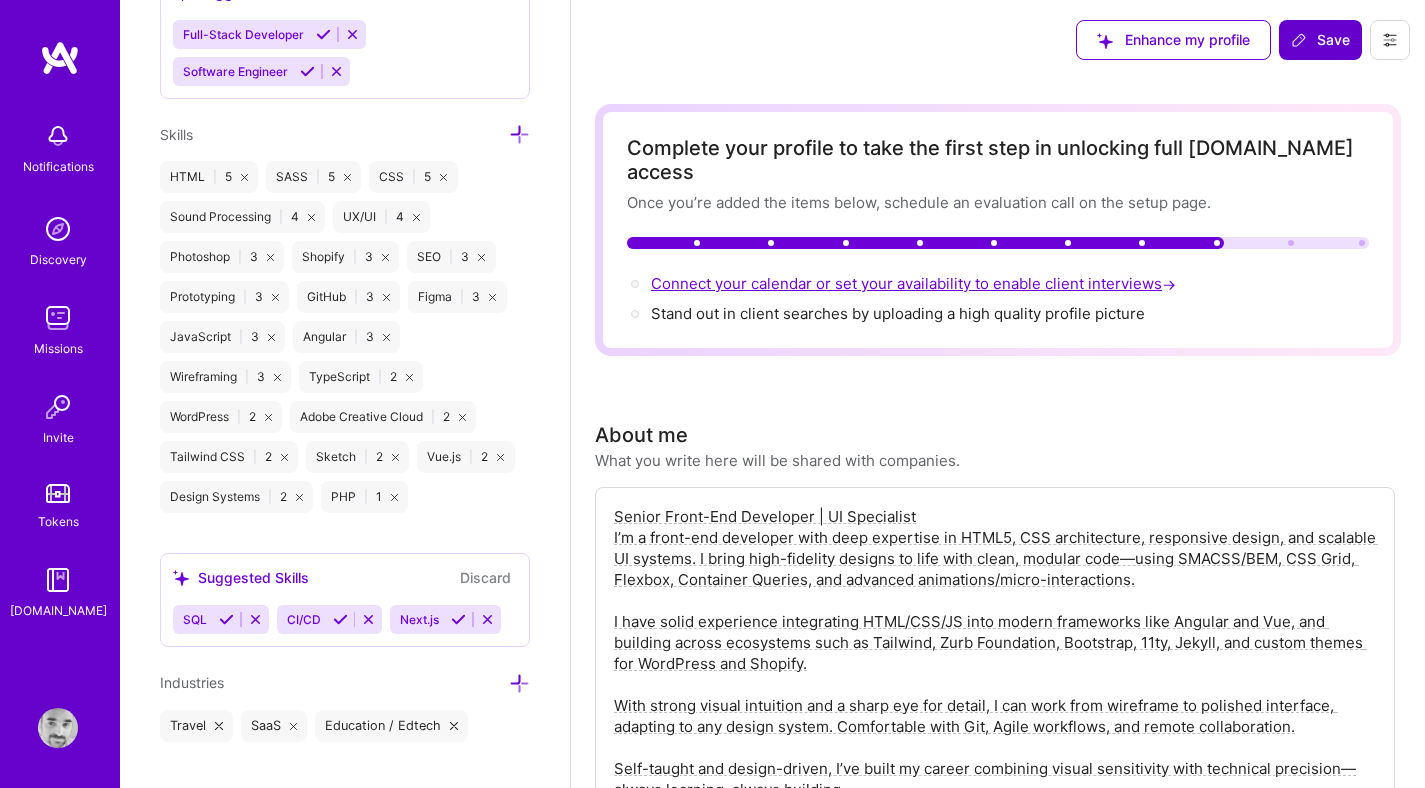 click on "Connect your calendar or set your availability to enable client interviews  →" at bounding box center (915, 283) 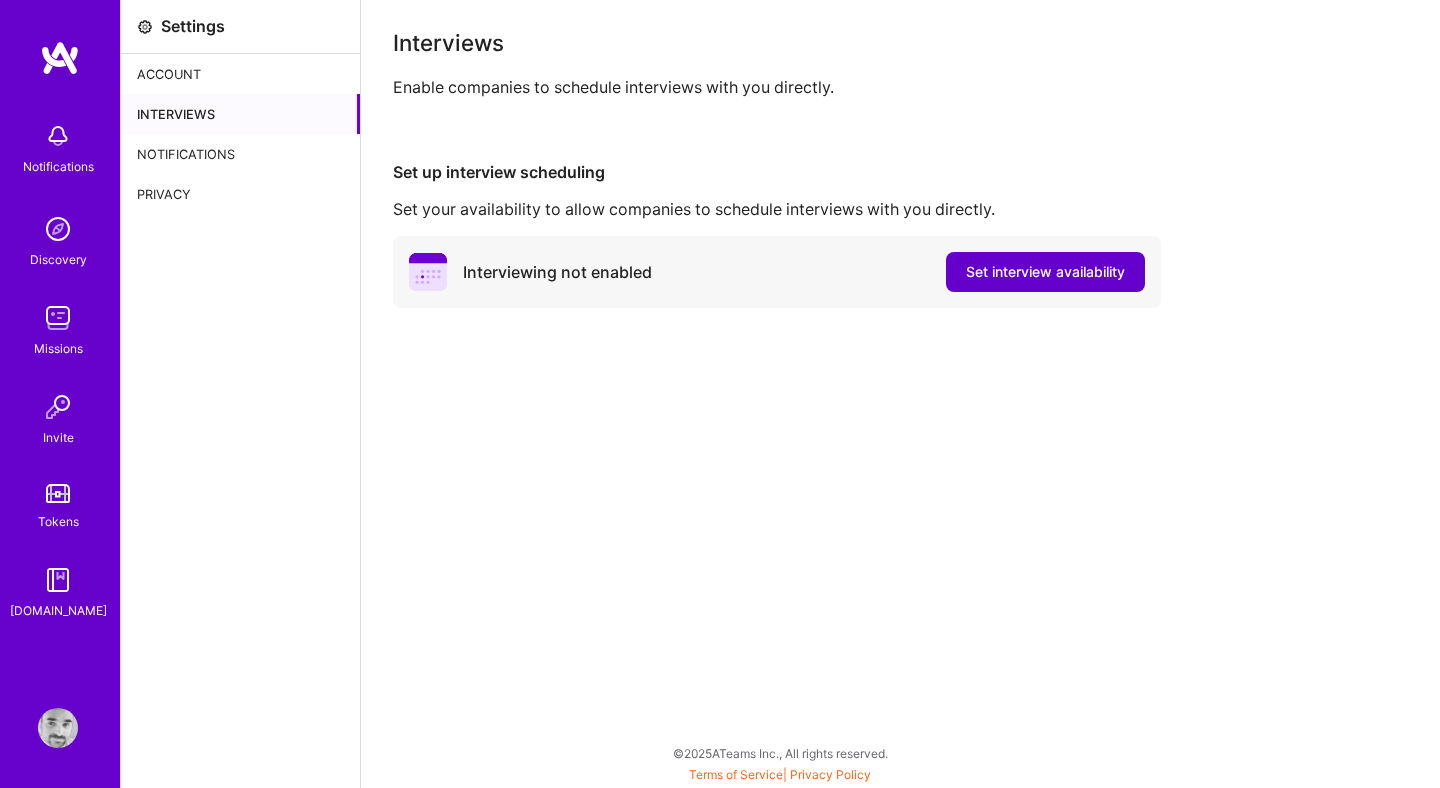 click on "Set interview availability" at bounding box center [1045, 272] 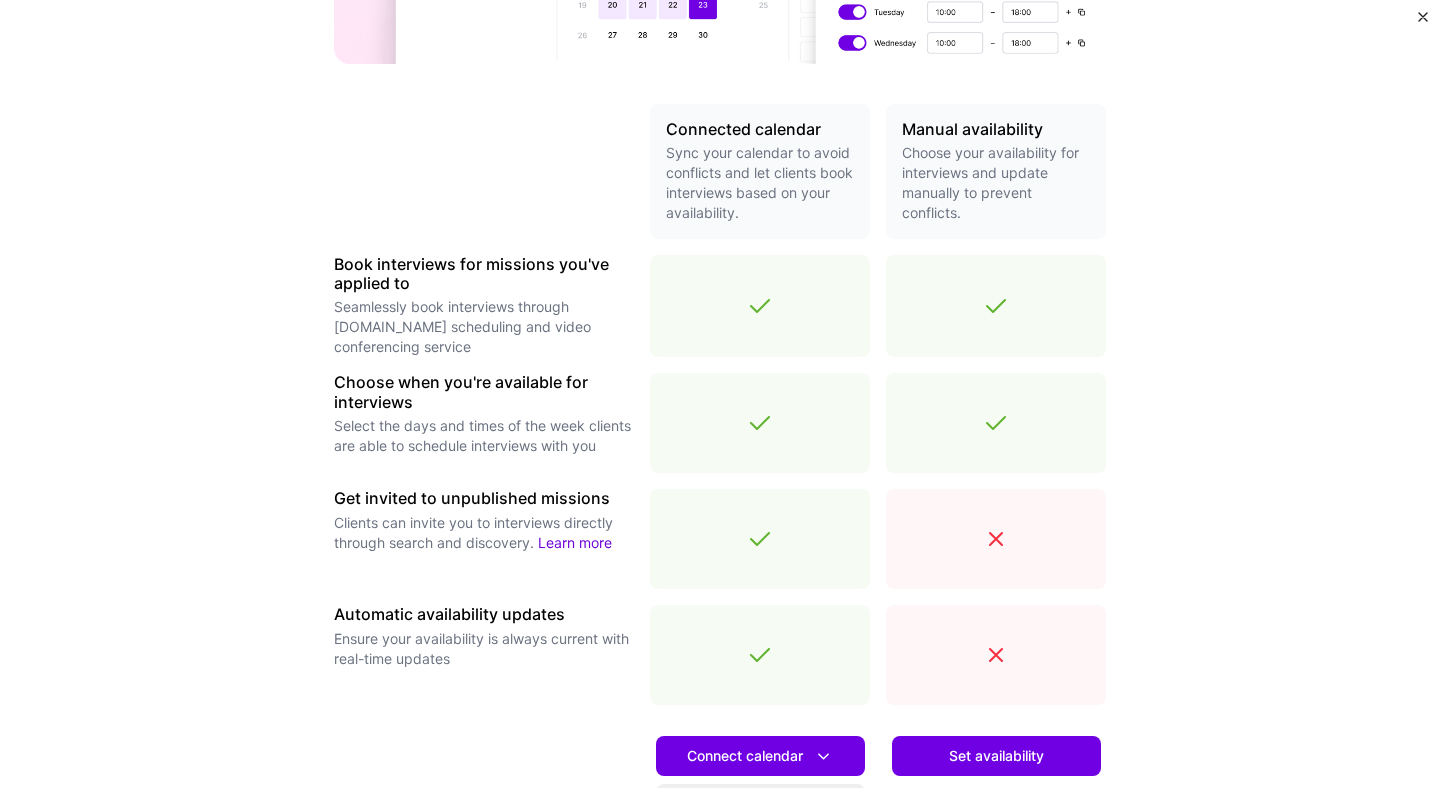 scroll, scrollTop: 459, scrollLeft: 0, axis: vertical 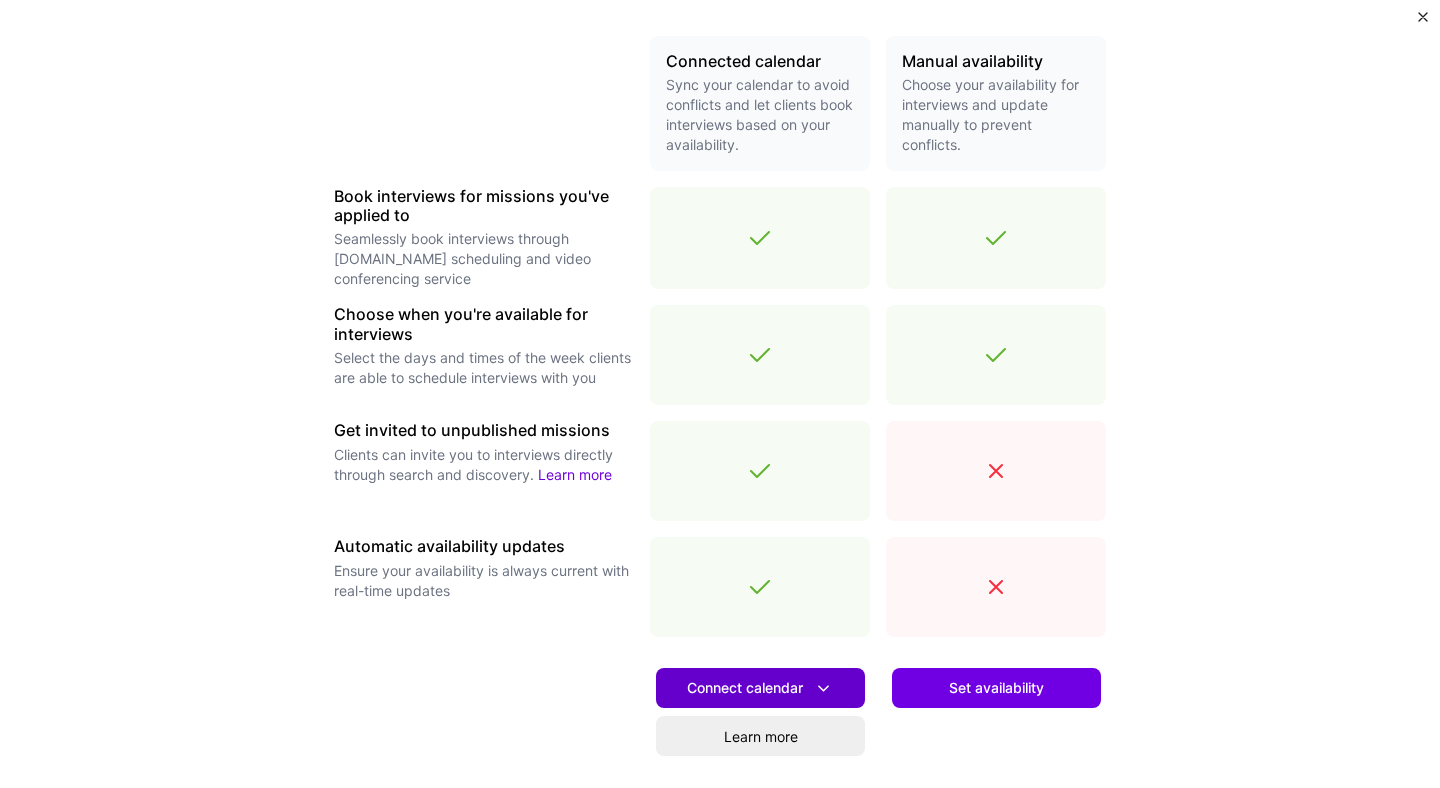 click on "Connect calendar" at bounding box center (760, 688) 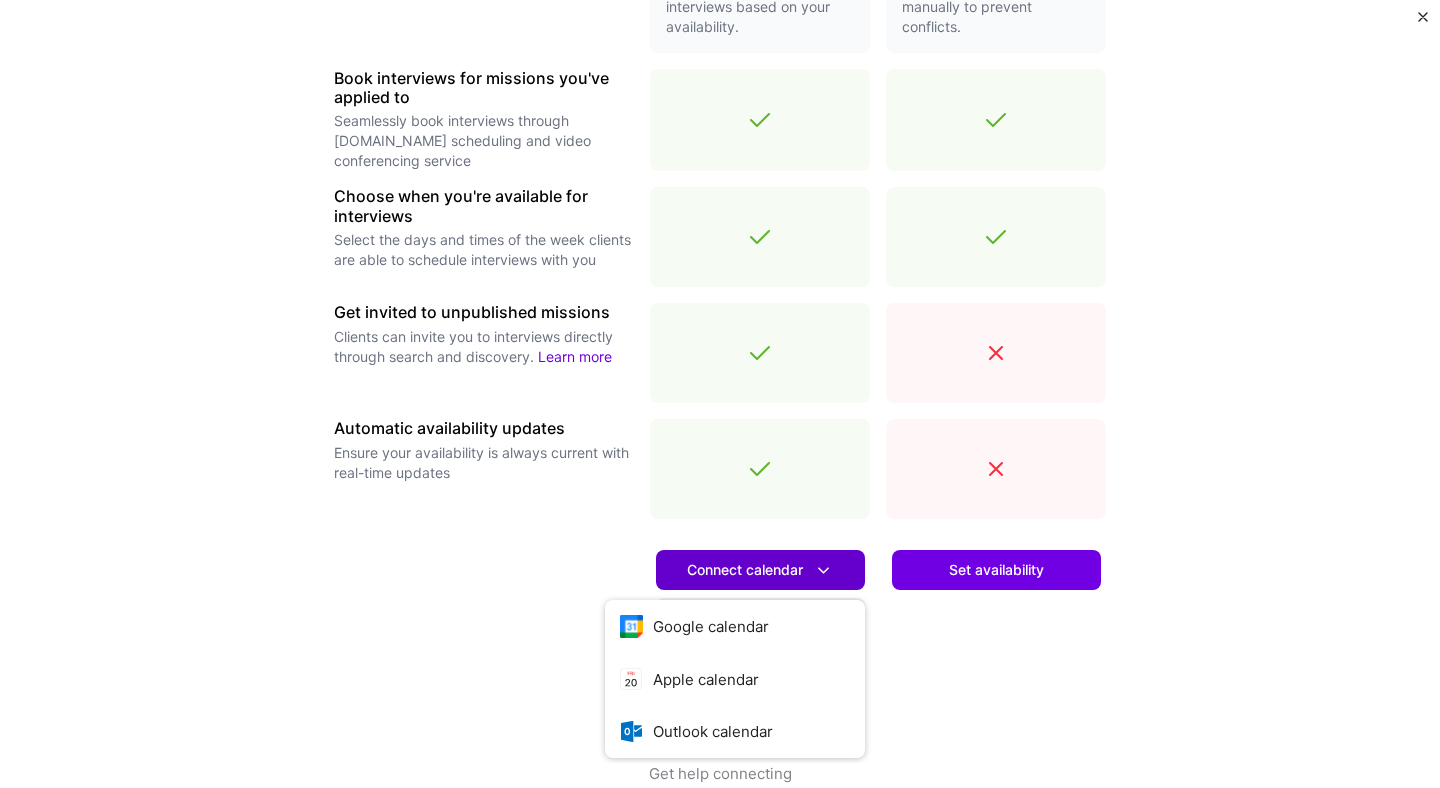 scroll, scrollTop: 613, scrollLeft: 0, axis: vertical 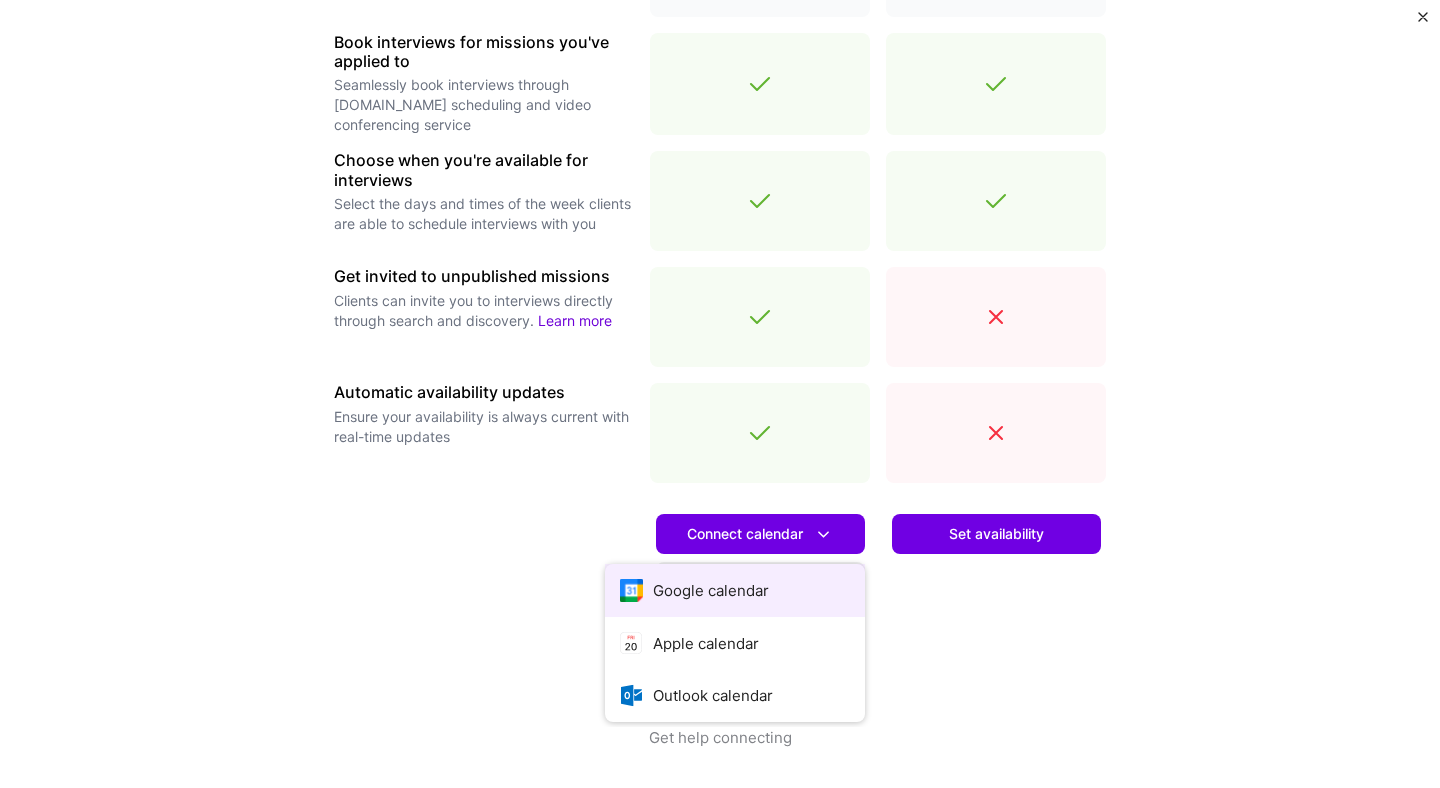click on "Google calendar" at bounding box center [735, 590] 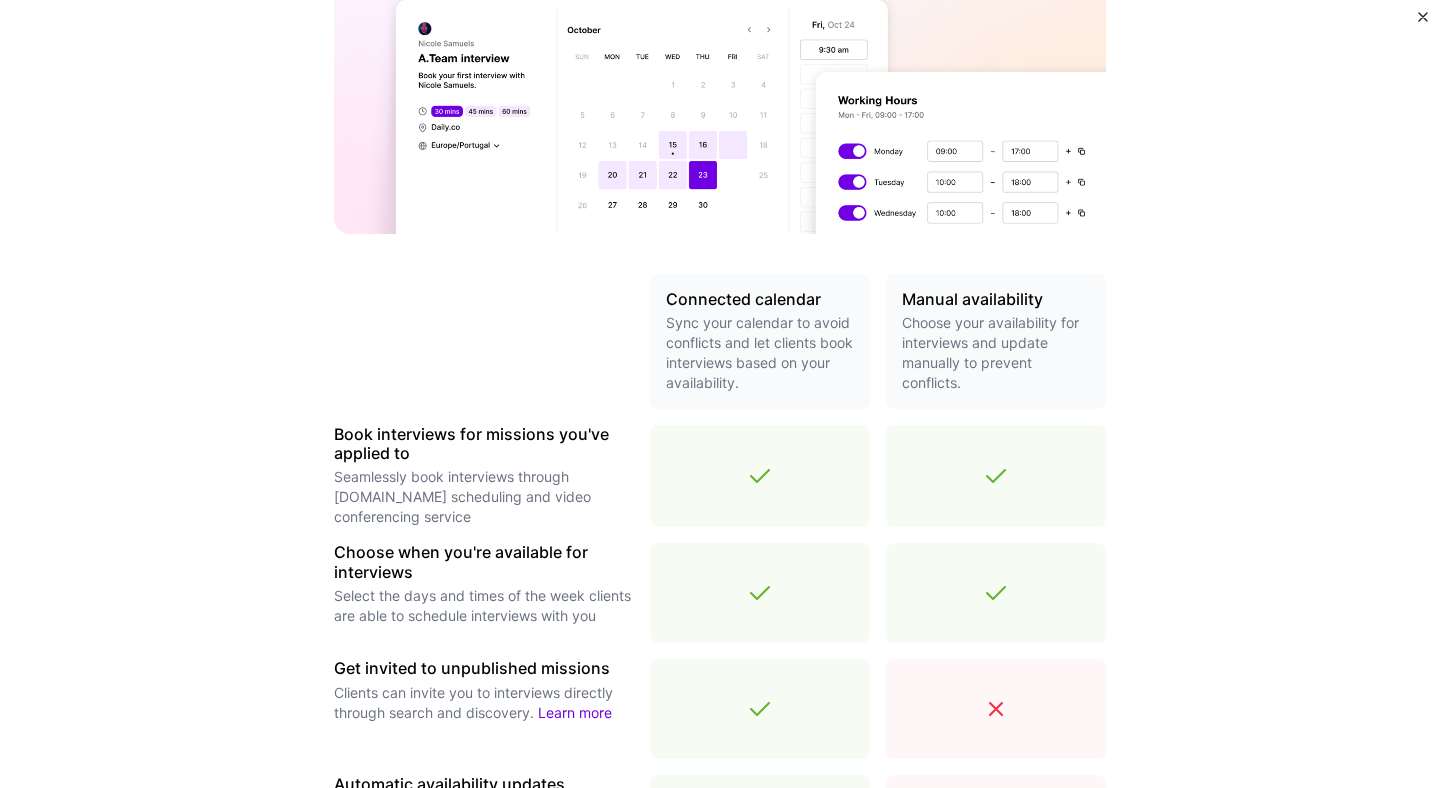 scroll, scrollTop: 0, scrollLeft: 0, axis: both 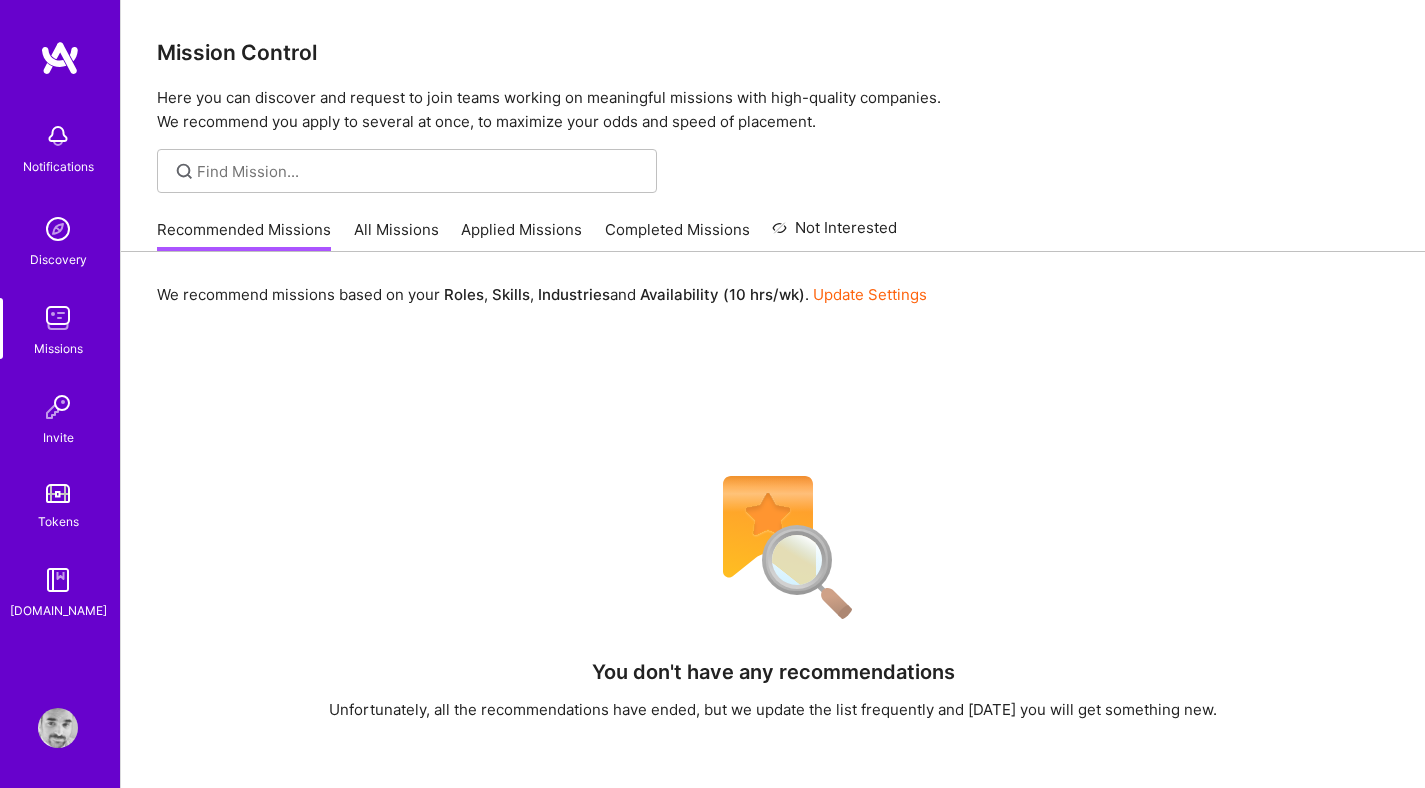 click at bounding box center [58, 728] 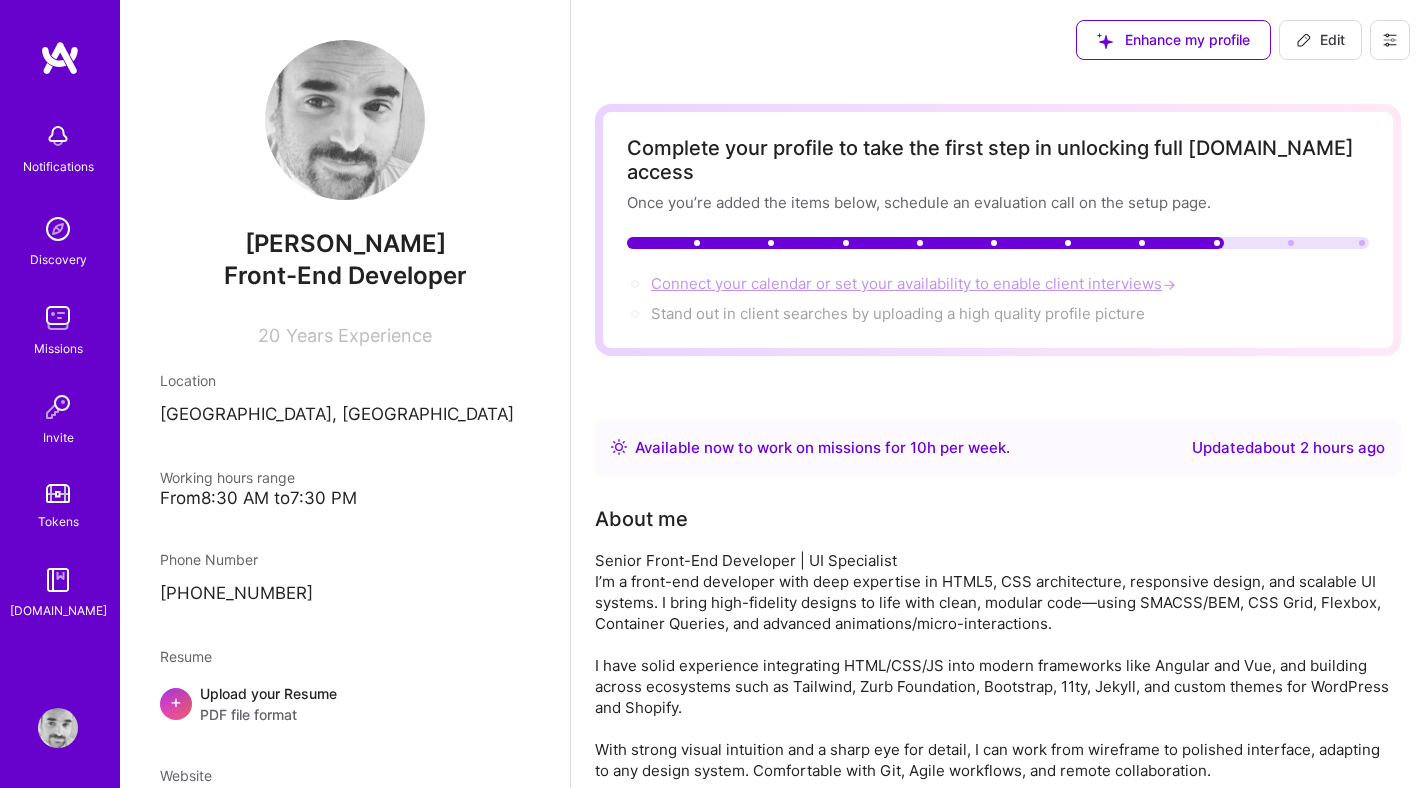 click on "Connect your calendar or set your availability to enable client interviews  →" at bounding box center (915, 283) 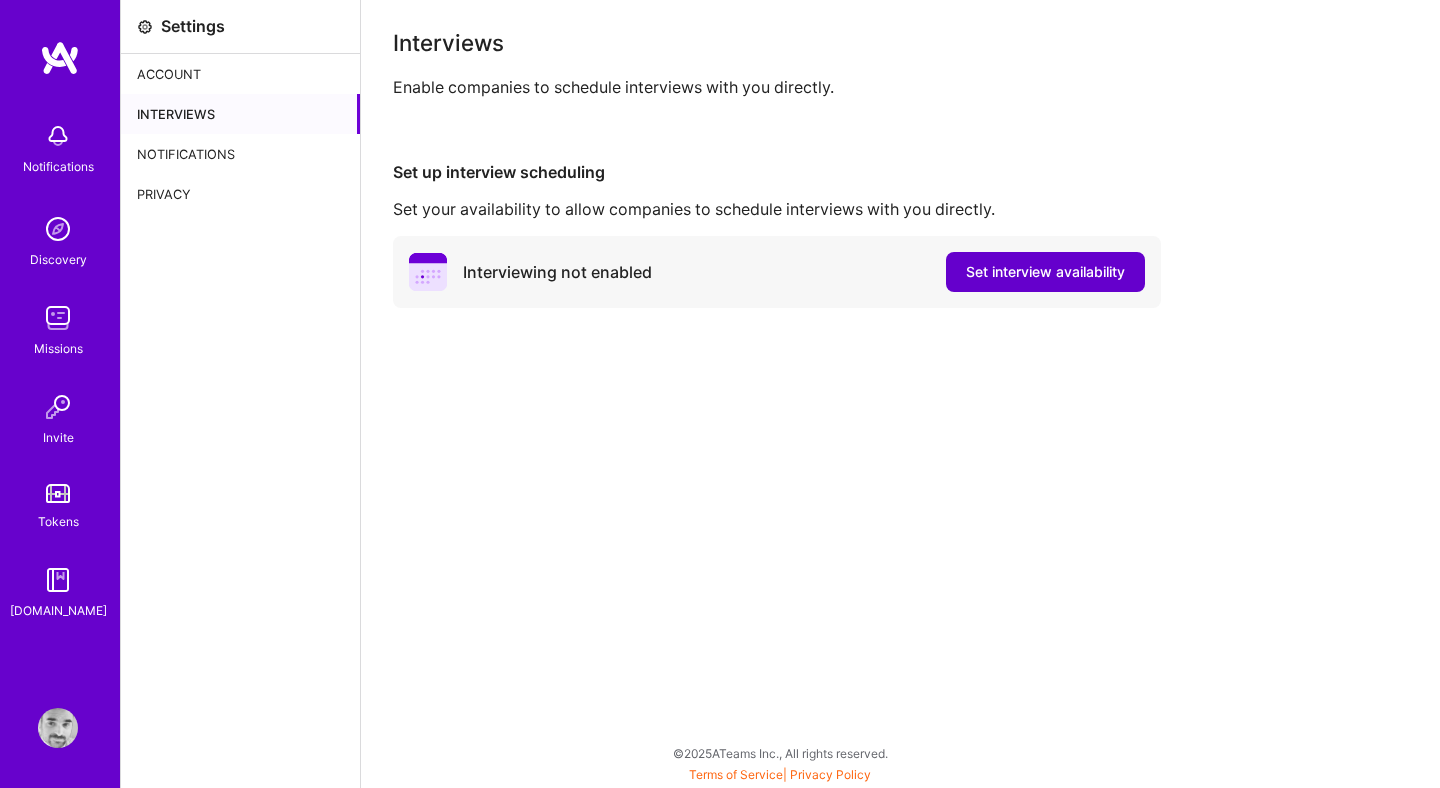 click on "Set interview availability" at bounding box center [1045, 272] 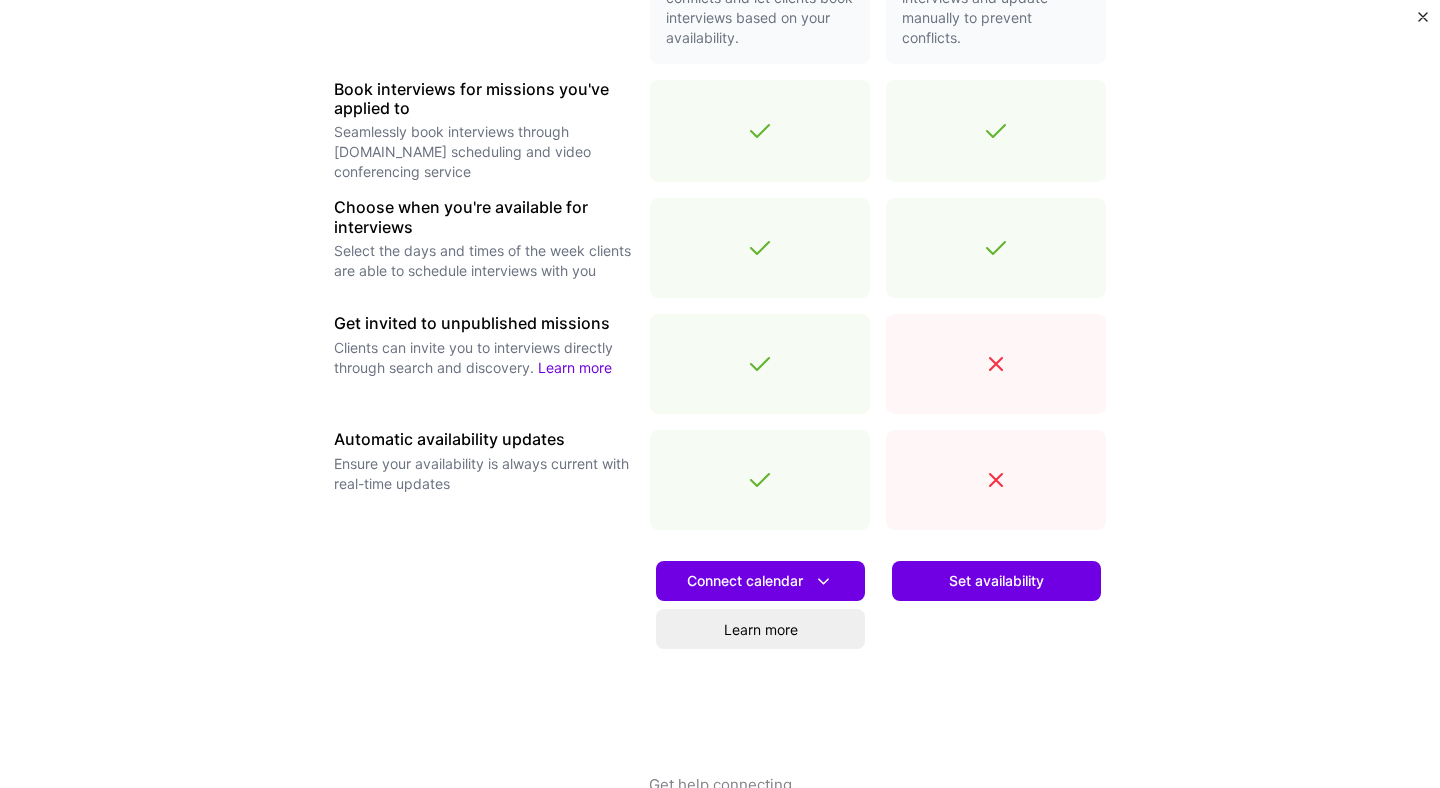 scroll, scrollTop: 613, scrollLeft: 0, axis: vertical 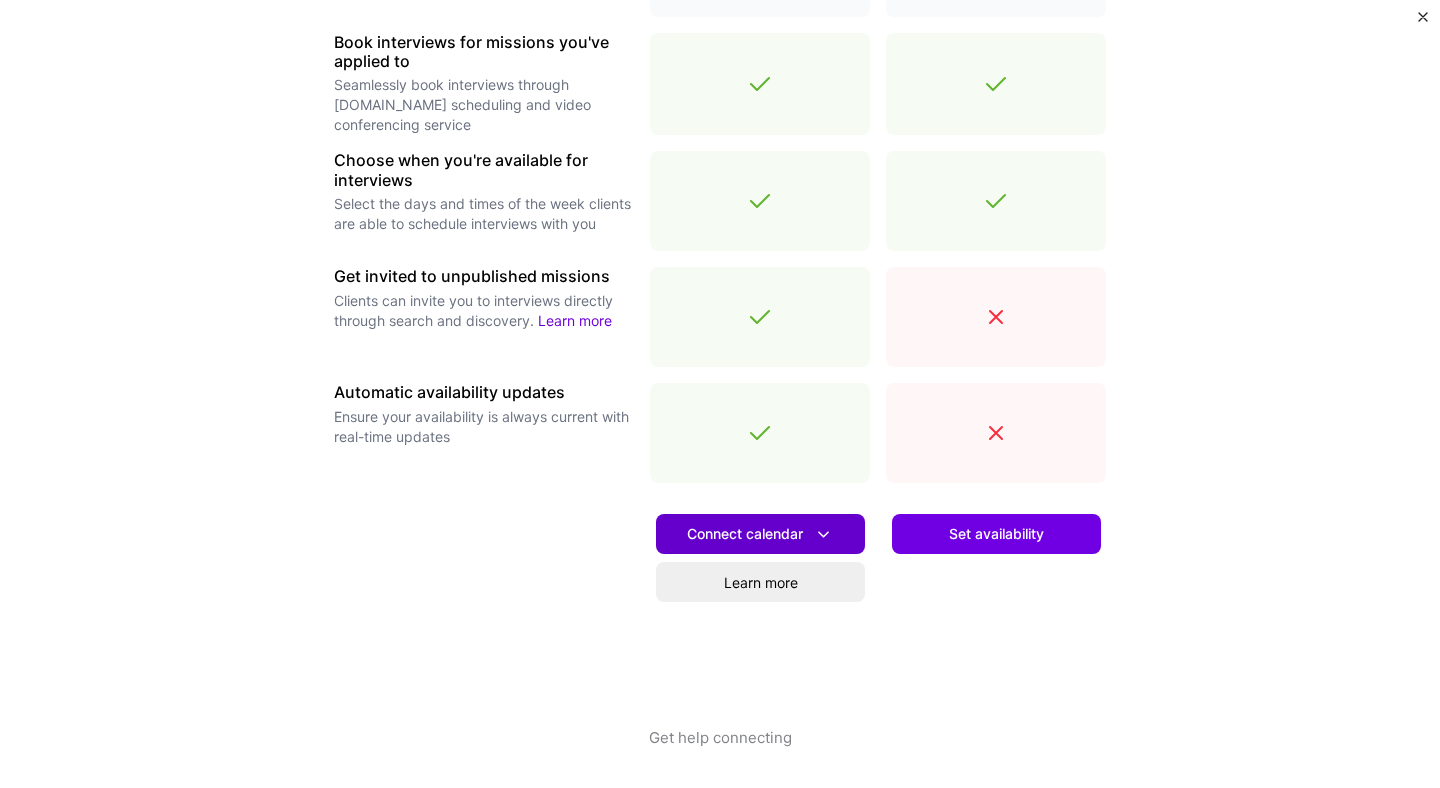 click on "Connect calendar" at bounding box center [760, 534] 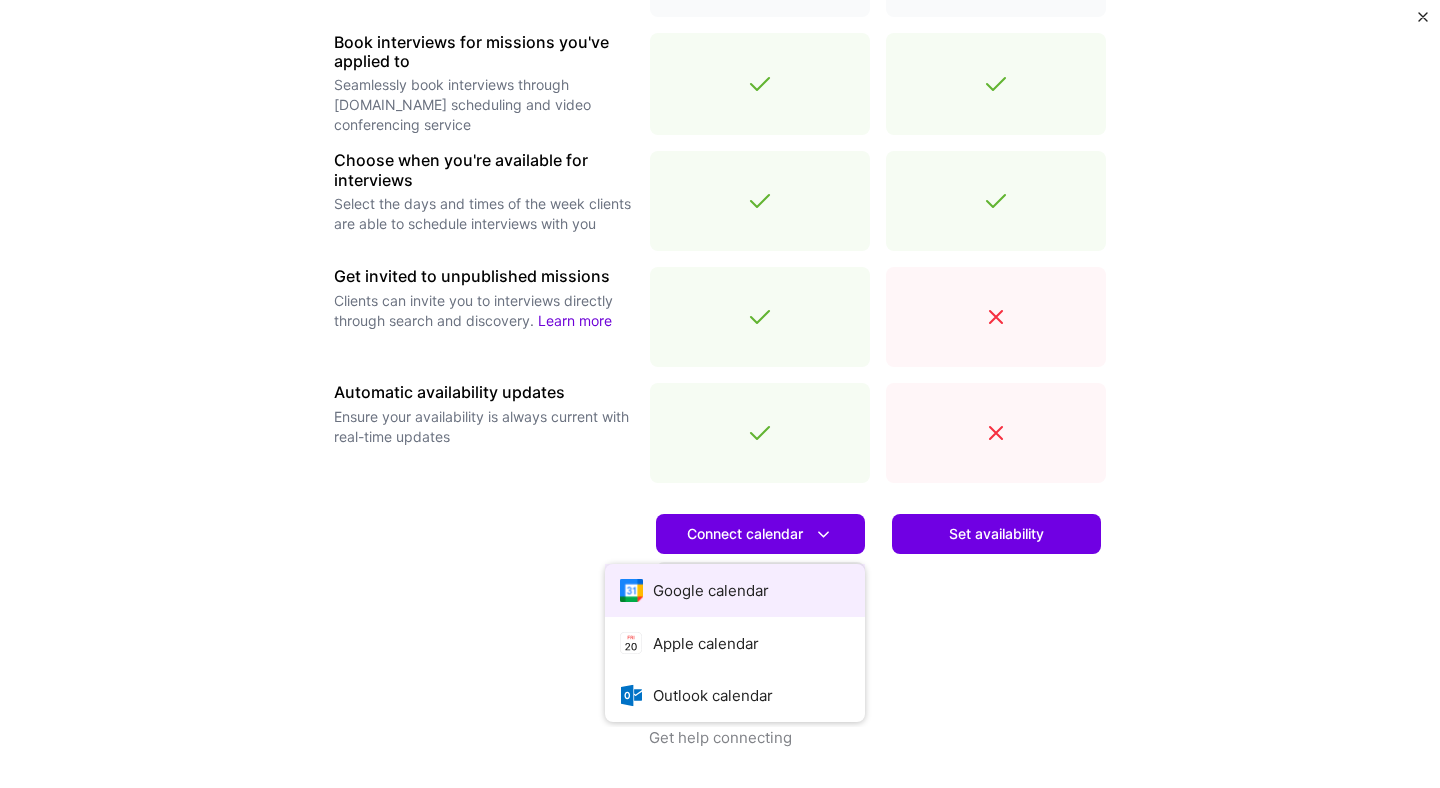 click on "Google calendar" at bounding box center (735, 590) 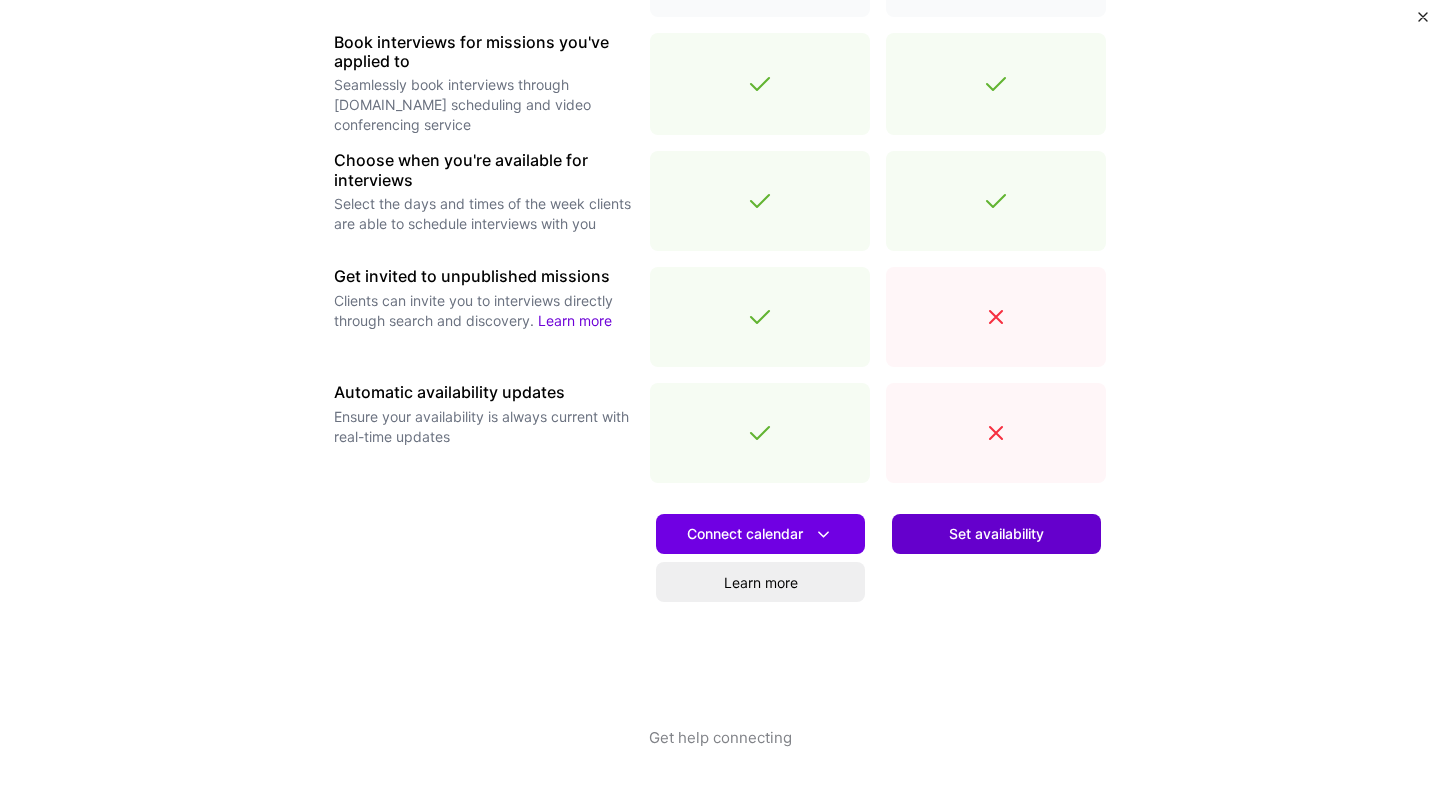 click on "Set availability" at bounding box center [996, 534] 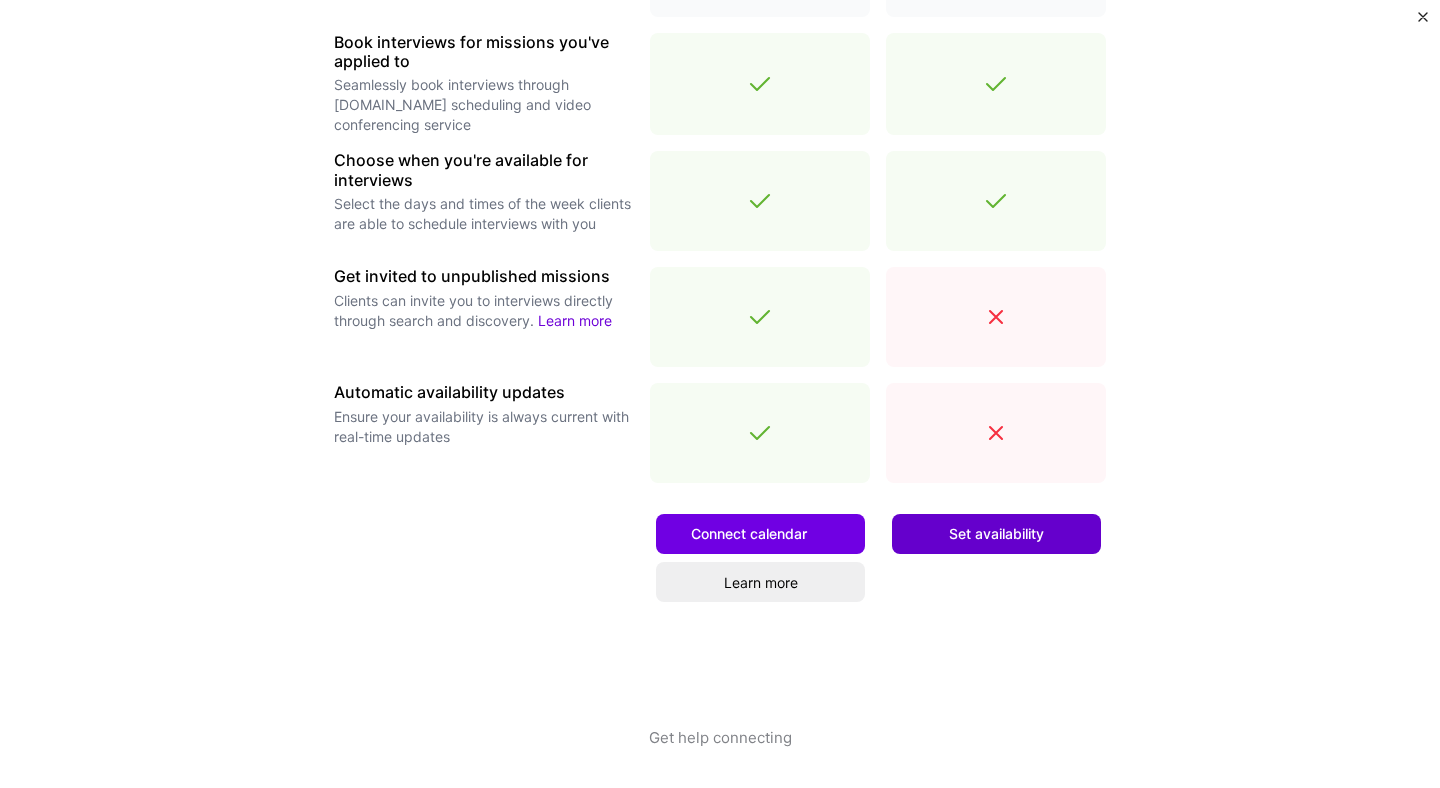scroll, scrollTop: 0, scrollLeft: 0, axis: both 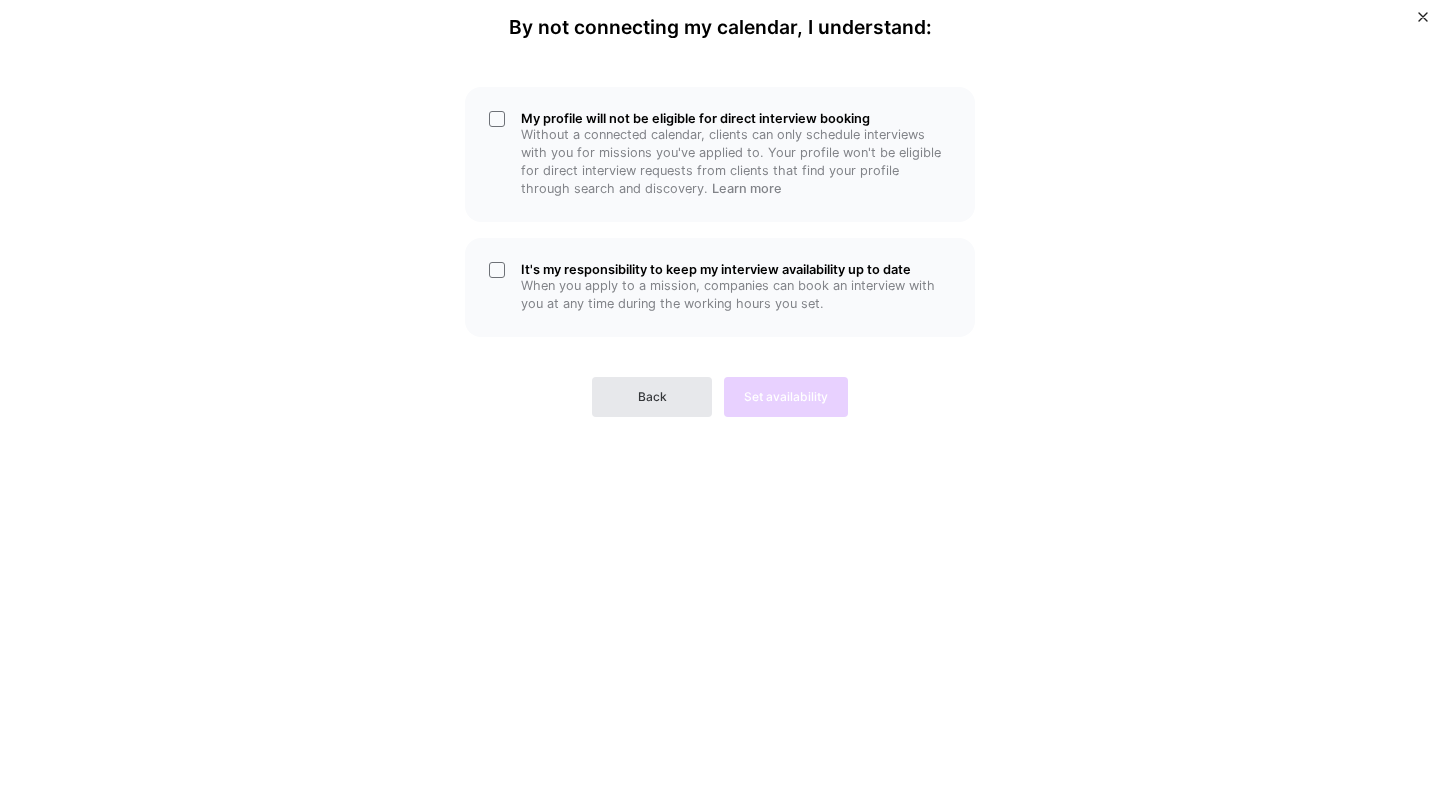 click on "Back" at bounding box center (652, 397) 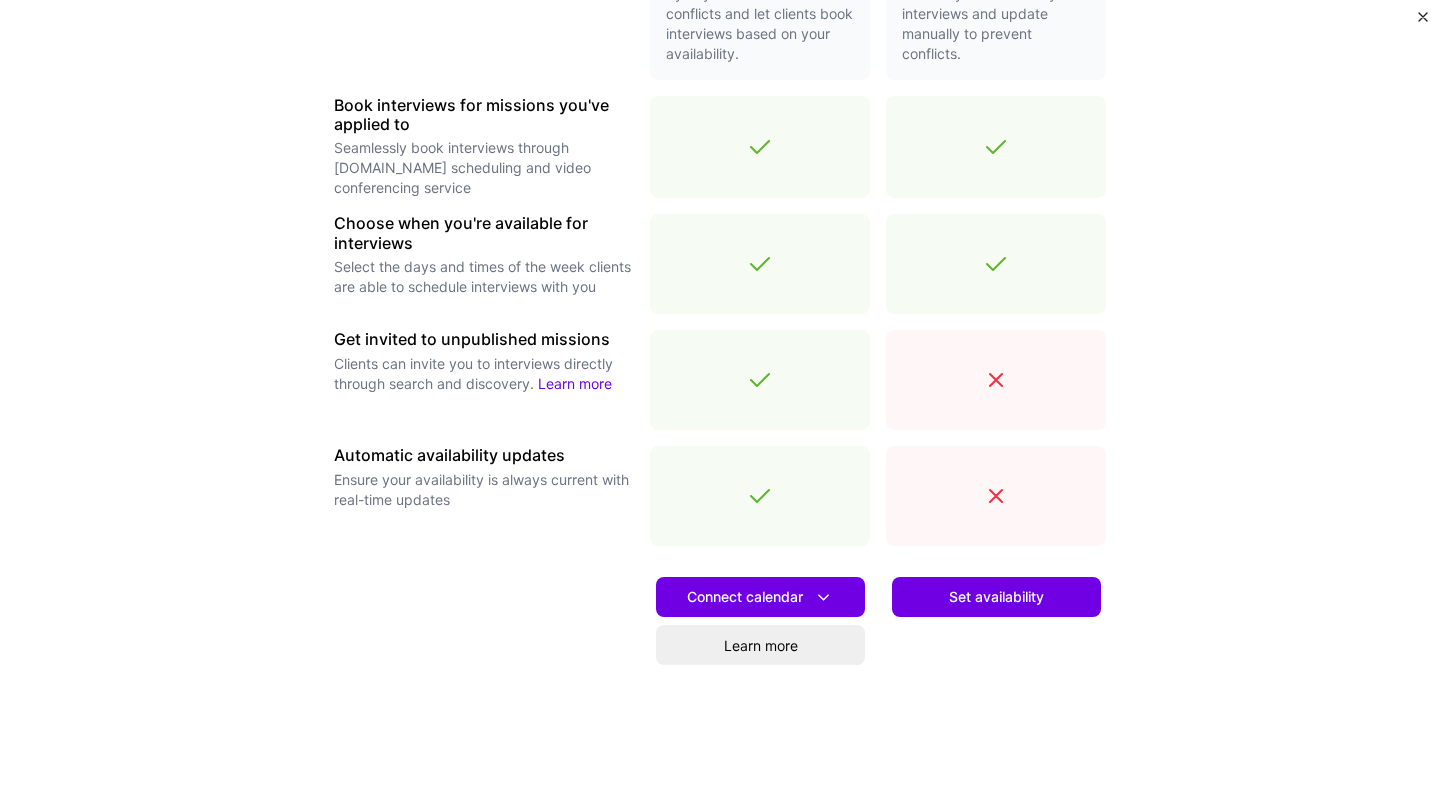 scroll, scrollTop: 613, scrollLeft: 0, axis: vertical 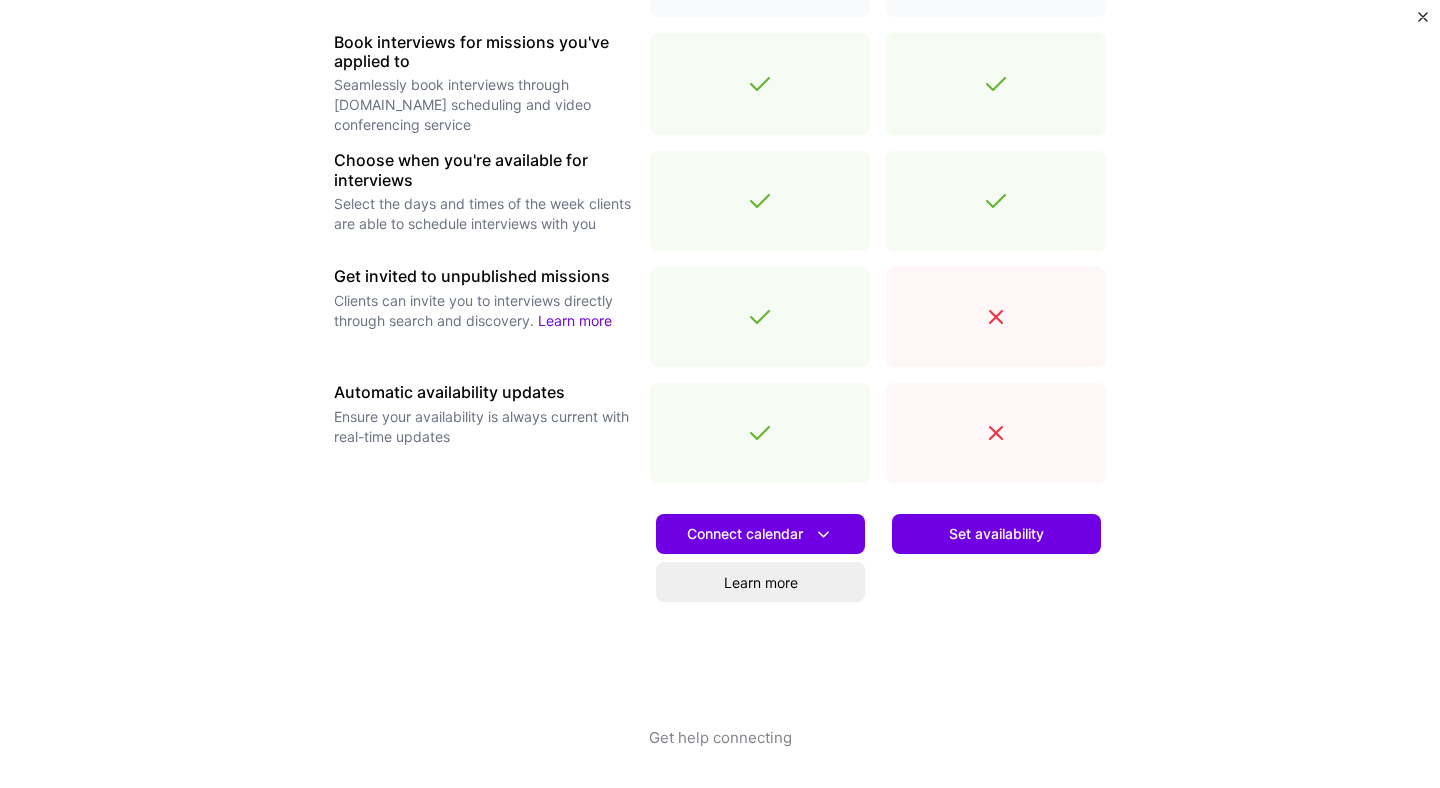 click on "Get help connecting" at bounding box center [720, 757] 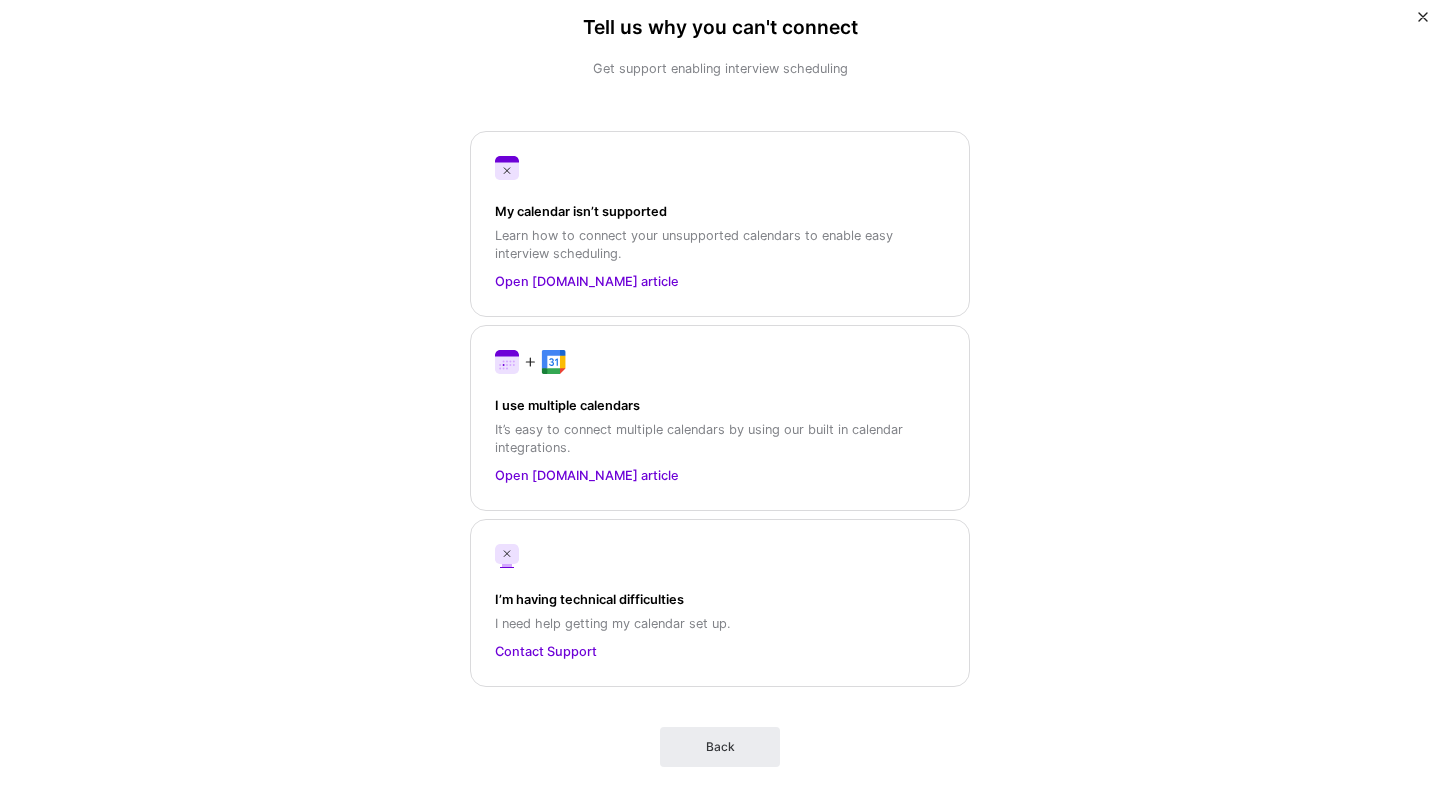 scroll, scrollTop: 0, scrollLeft: 0, axis: both 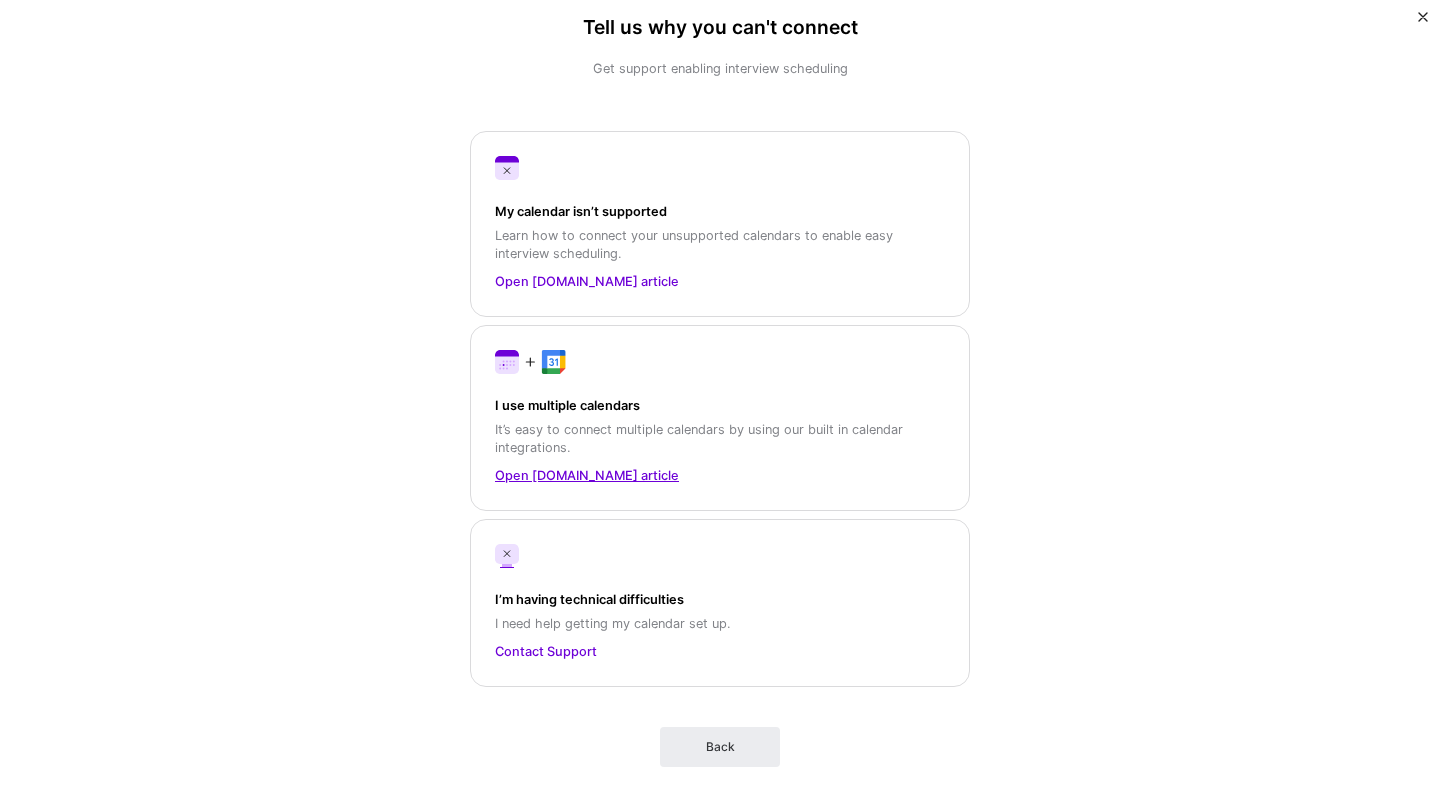 click on "Open A.Team article" at bounding box center [720, 475] 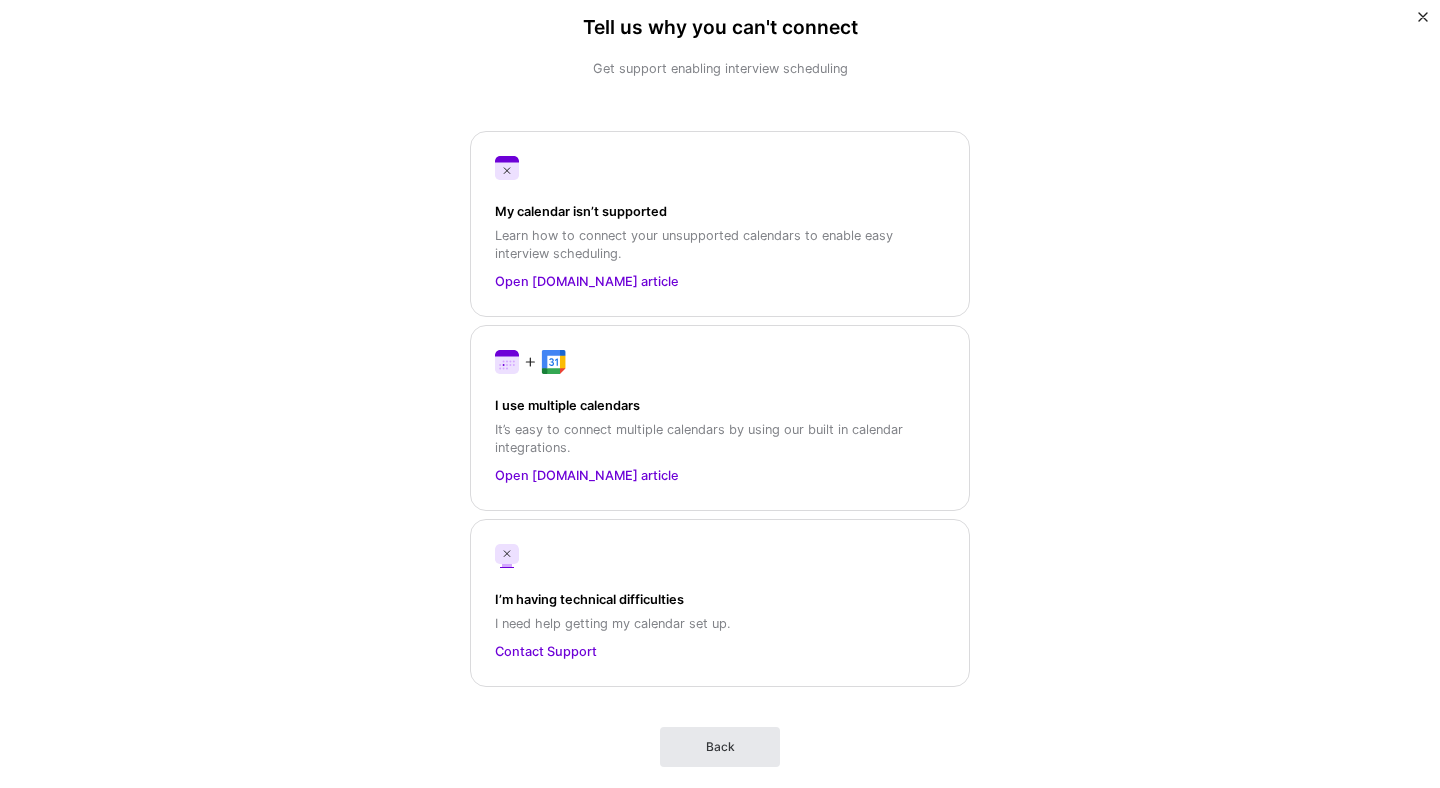 click on "Back" at bounding box center [720, 747] 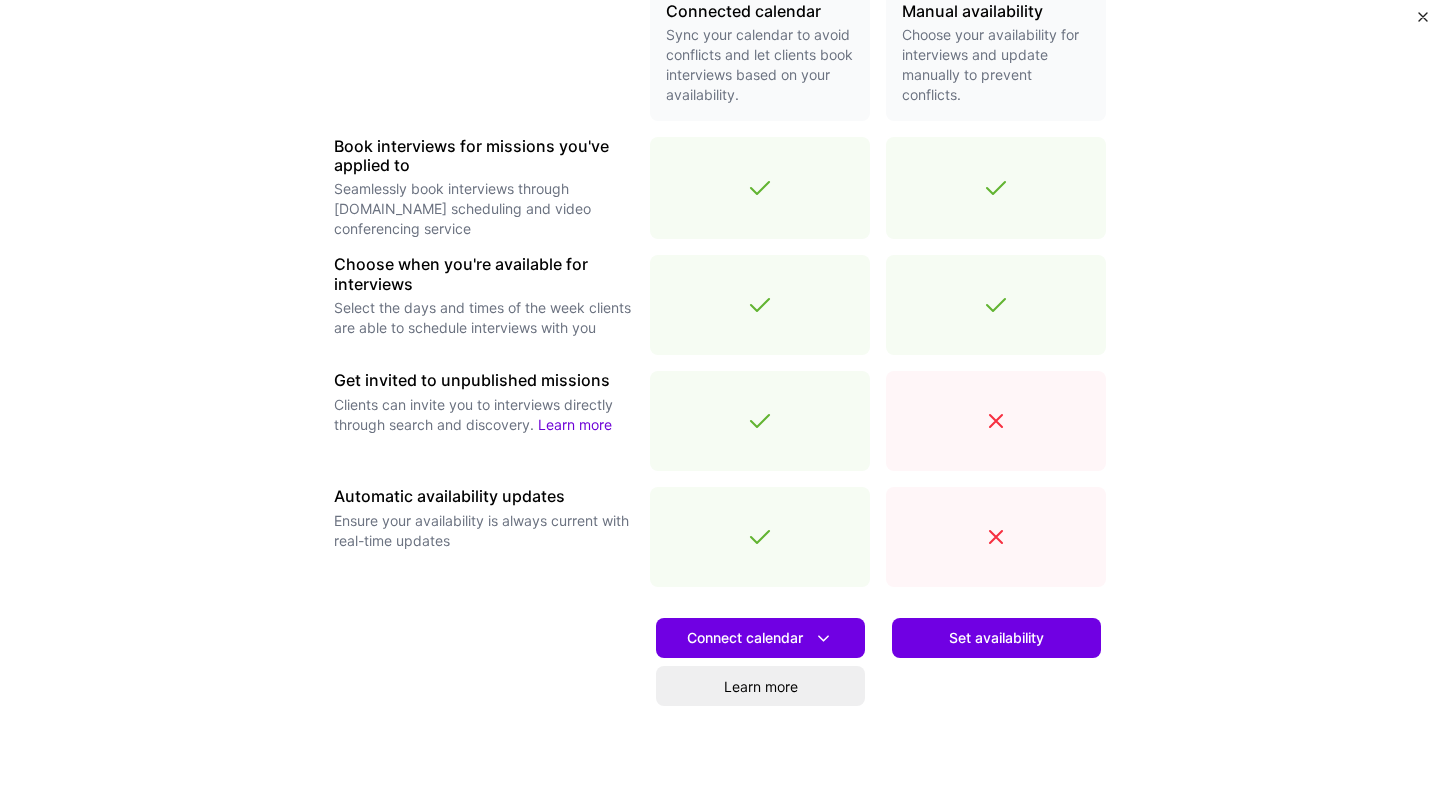 scroll, scrollTop: 613, scrollLeft: 0, axis: vertical 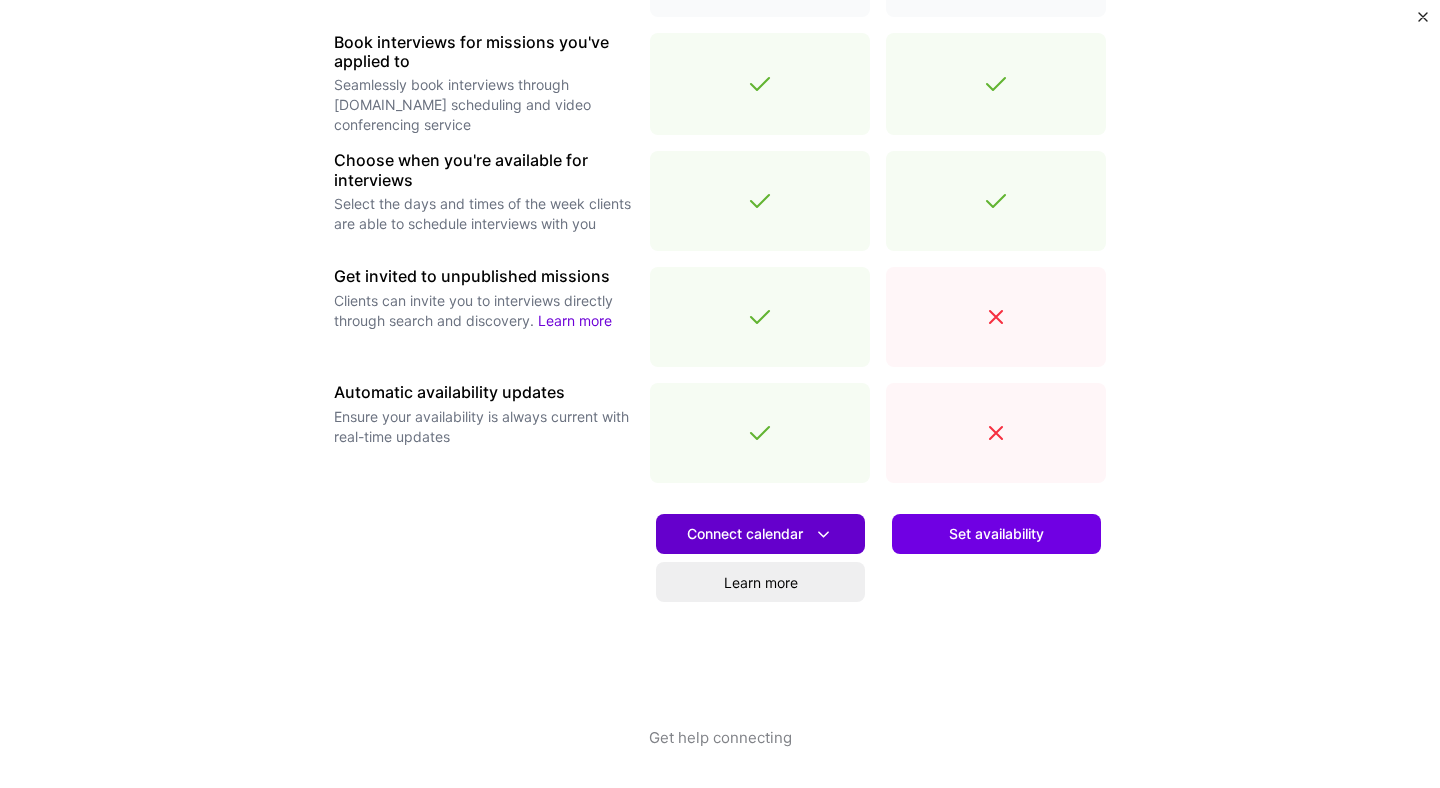 click on "Connect calendar" at bounding box center (760, 534) 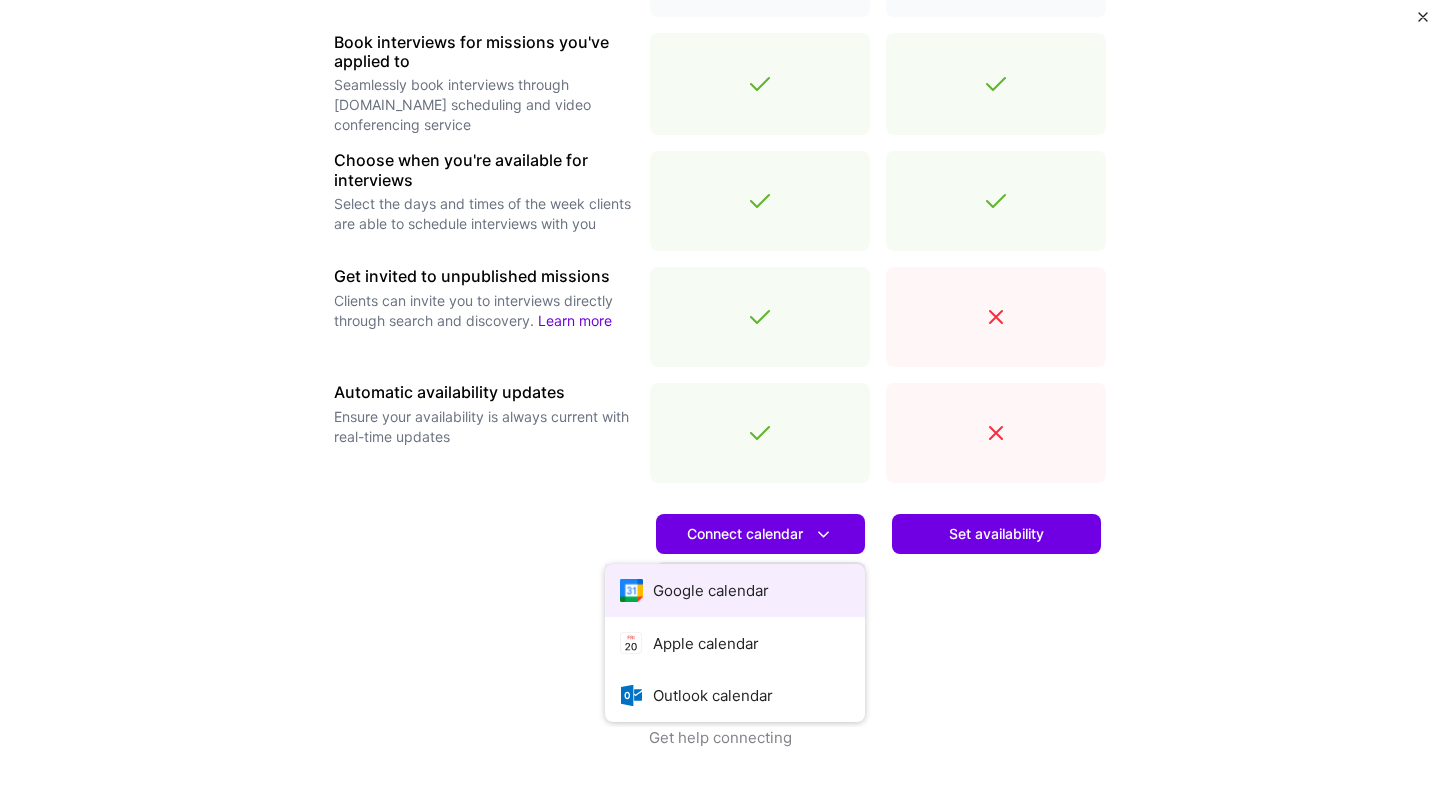 click on "Google calendar" at bounding box center (735, 590) 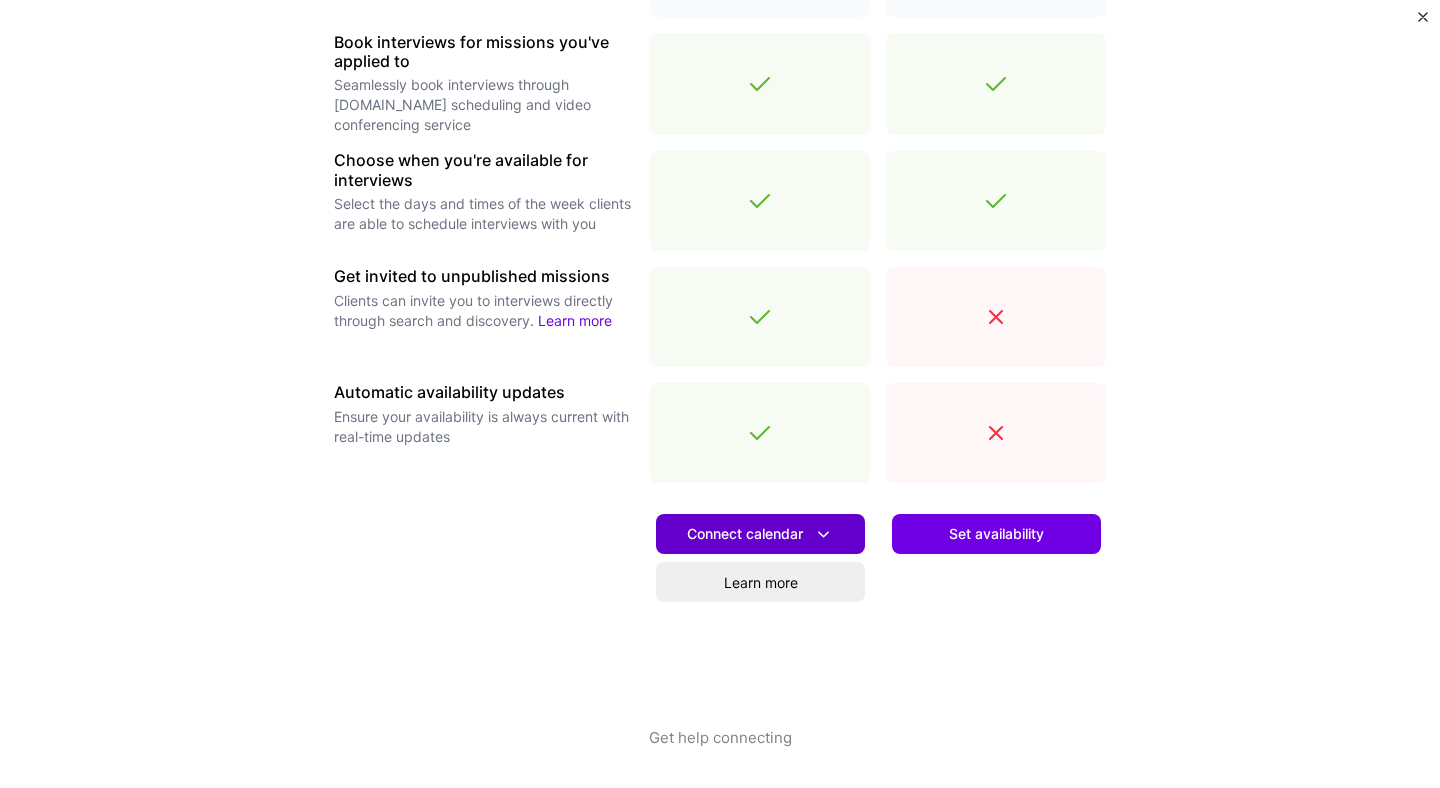 click on "Connect calendar" at bounding box center [760, 534] 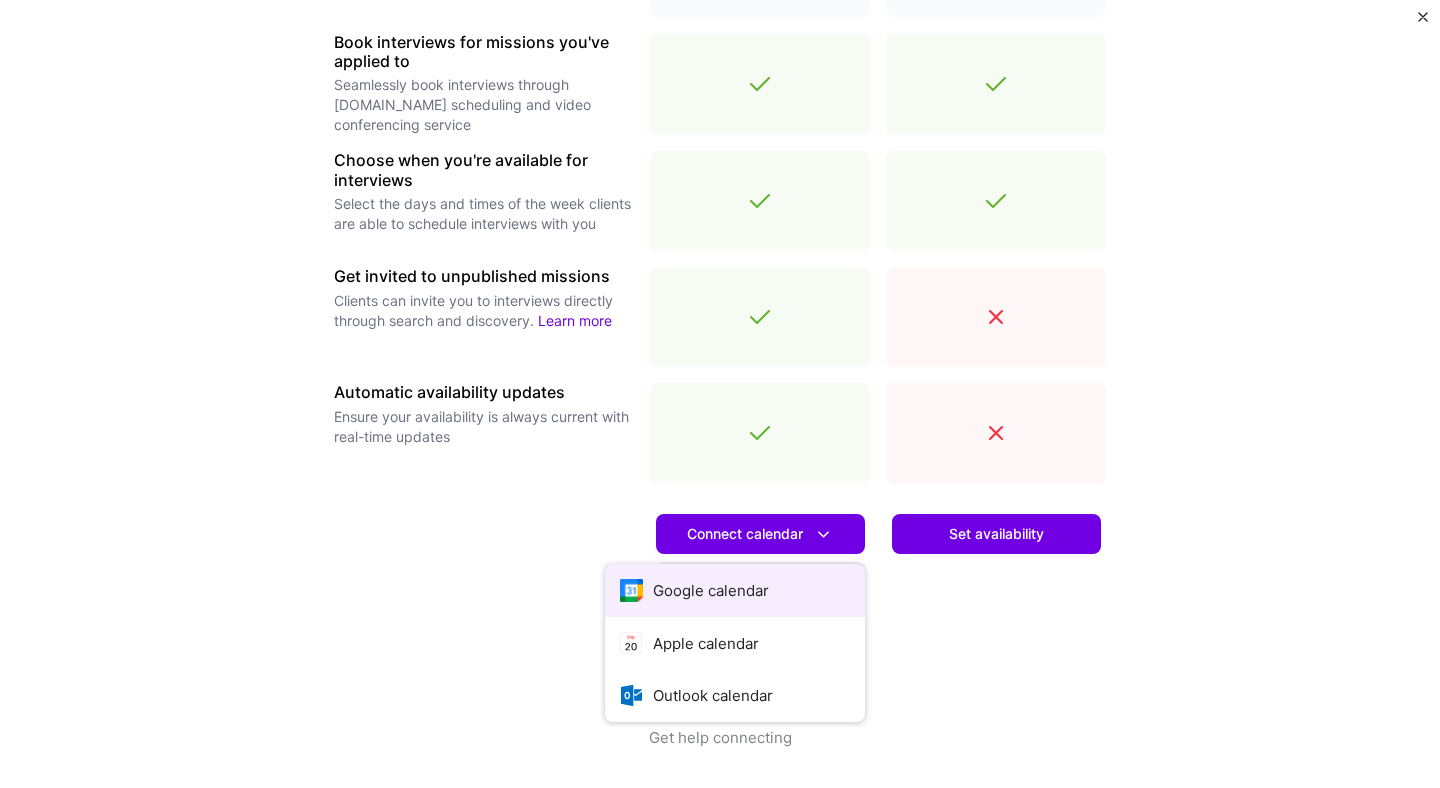click on "Google calendar" at bounding box center [735, 590] 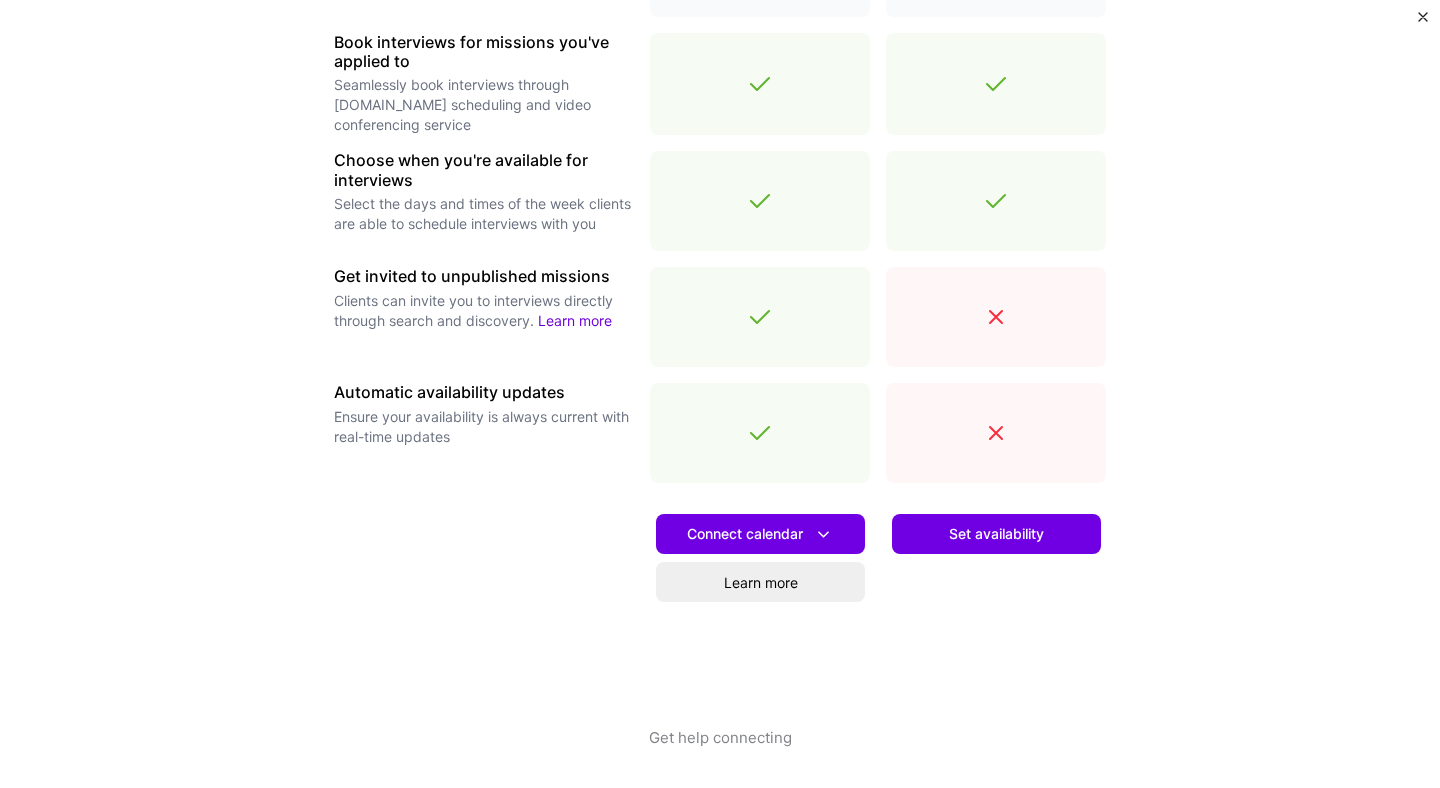 click on "Connect calendar Learn more" at bounding box center (760, 613) 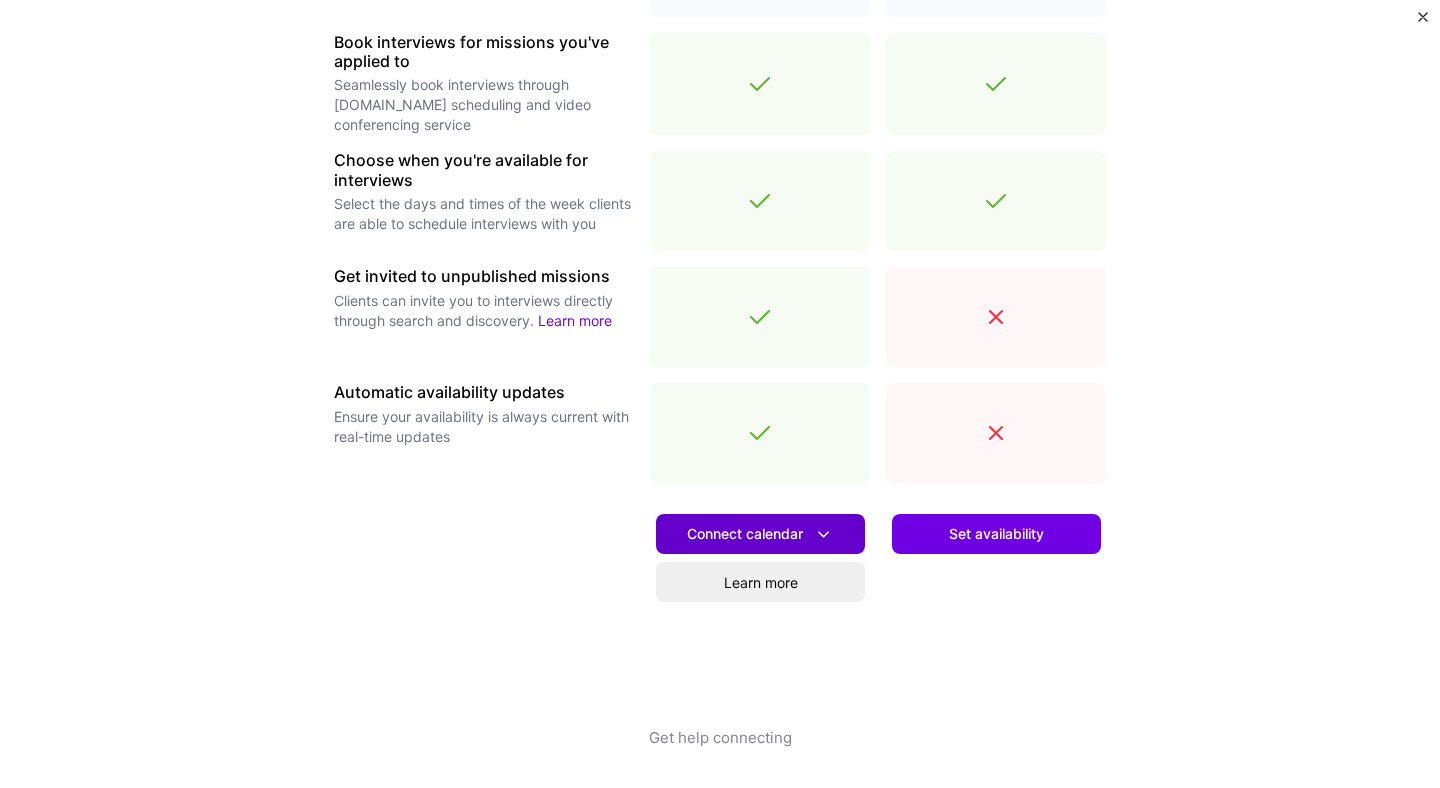 click on "Connect calendar" at bounding box center (760, 534) 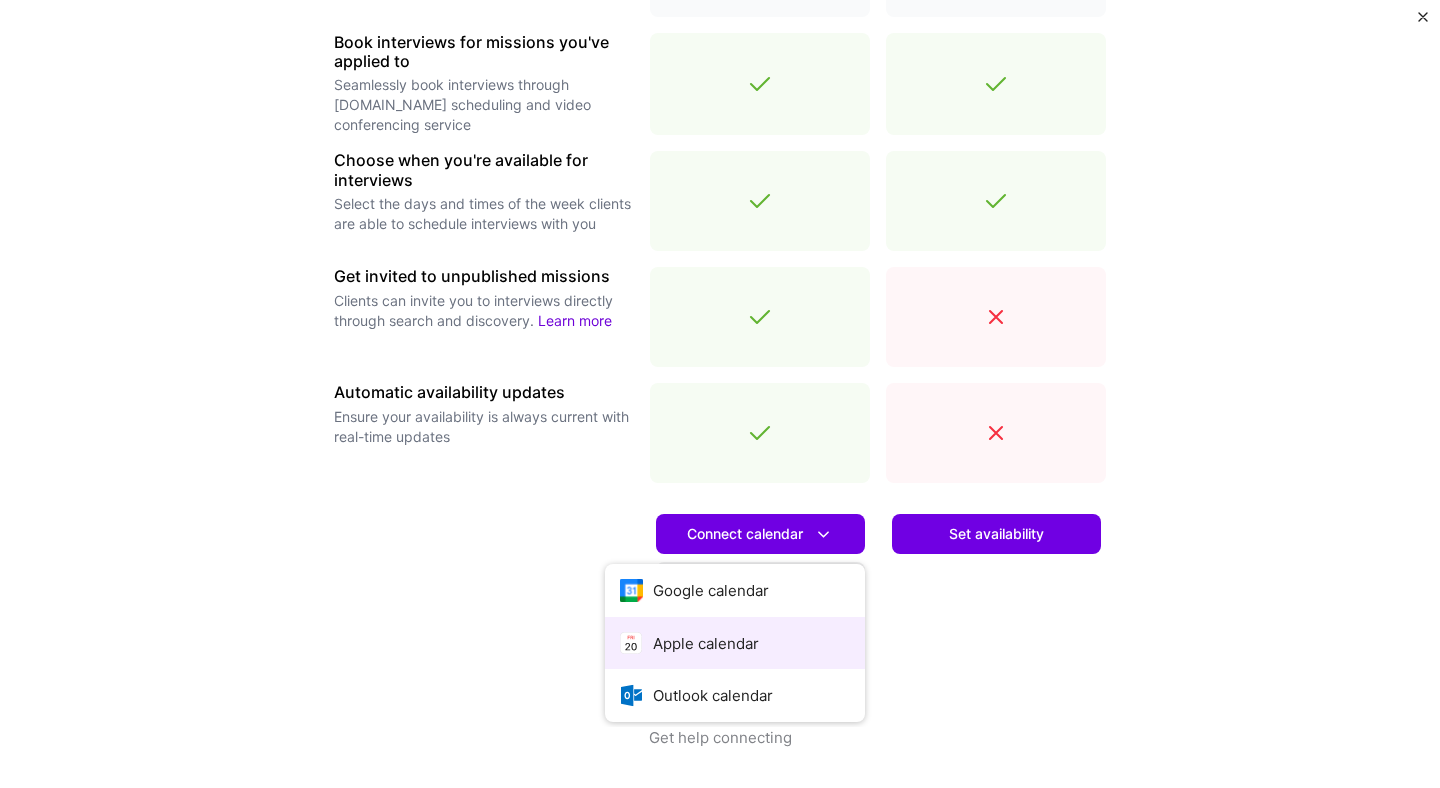 click on "Apple calendar" at bounding box center (735, 643) 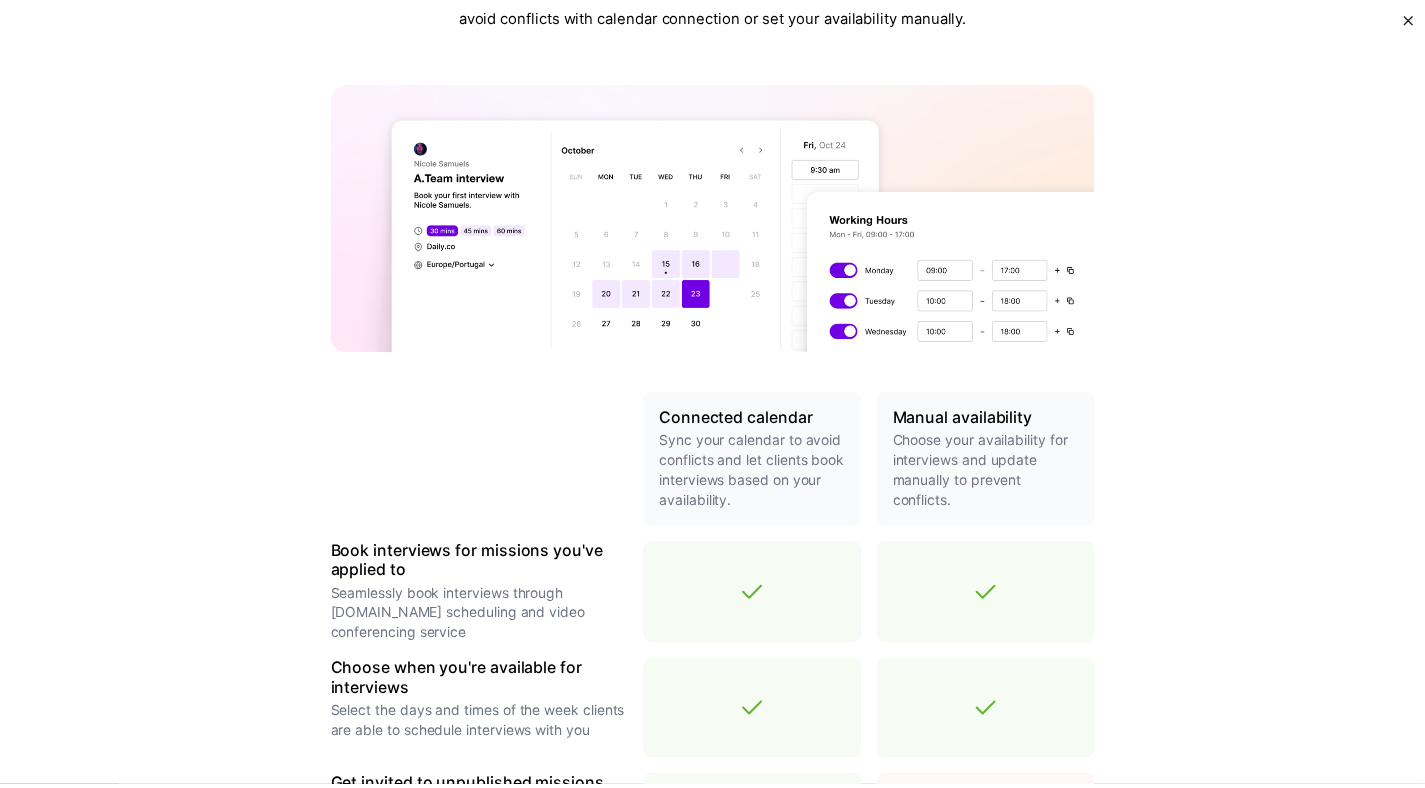 scroll, scrollTop: 0, scrollLeft: 0, axis: both 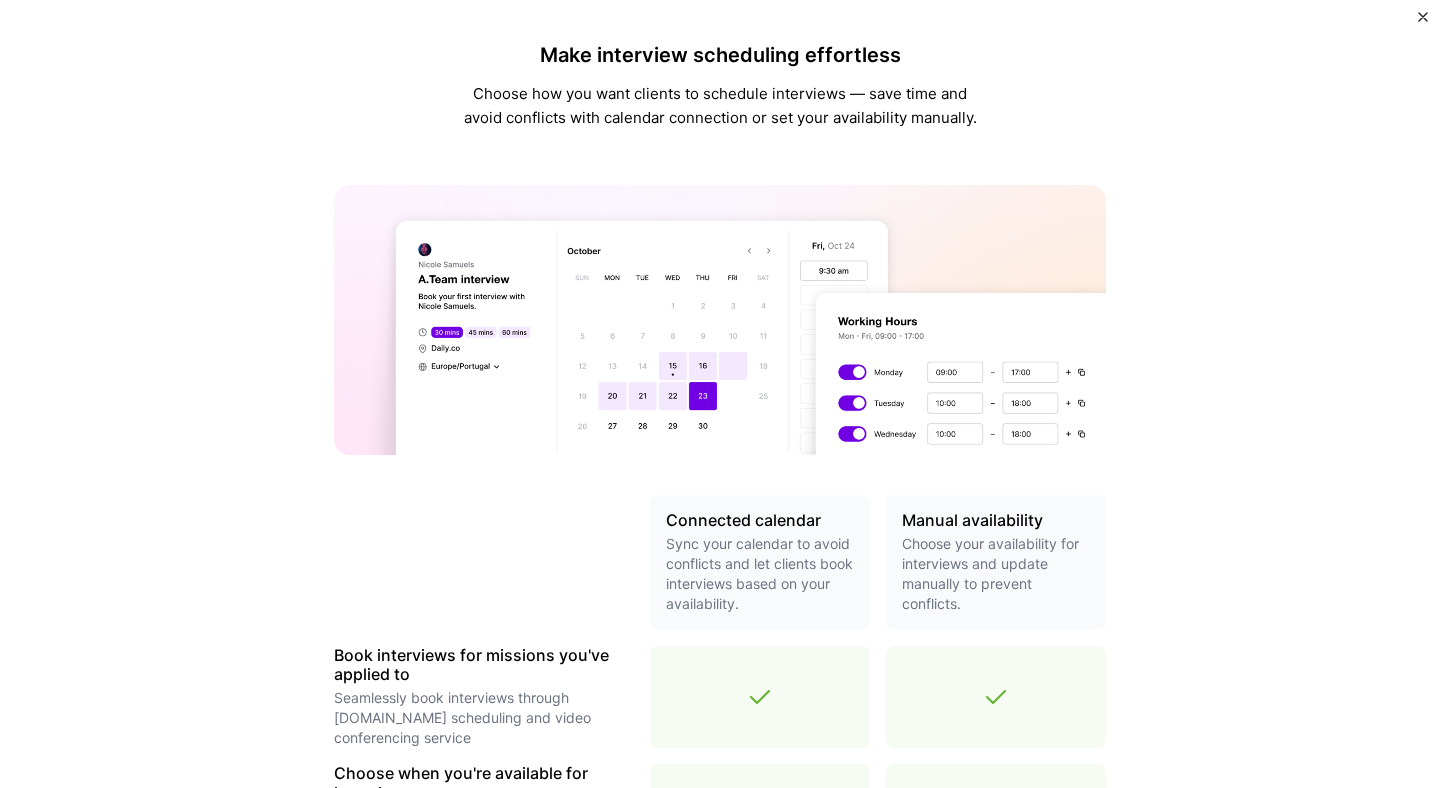 click at bounding box center [1423, 17] 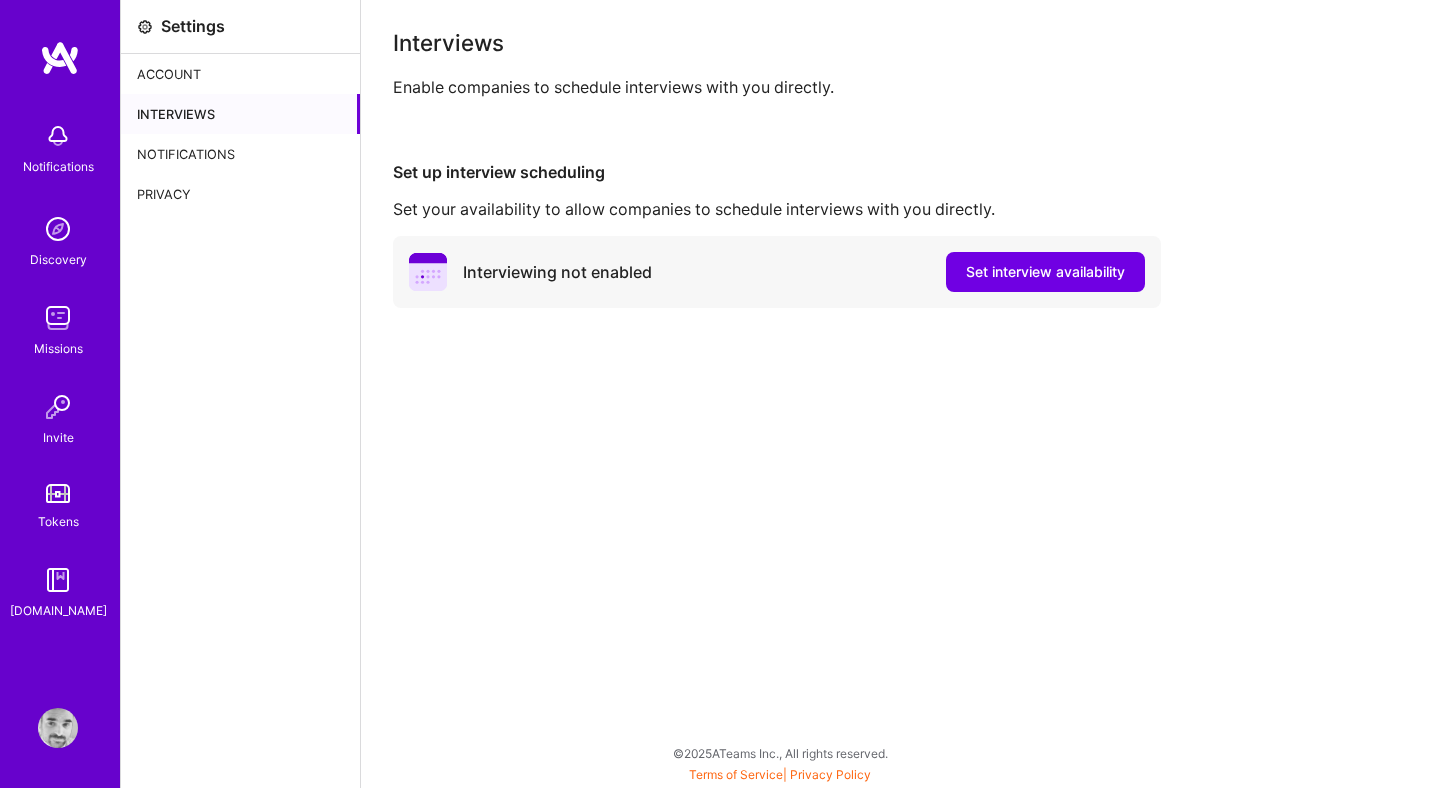 click at bounding box center [58, 728] 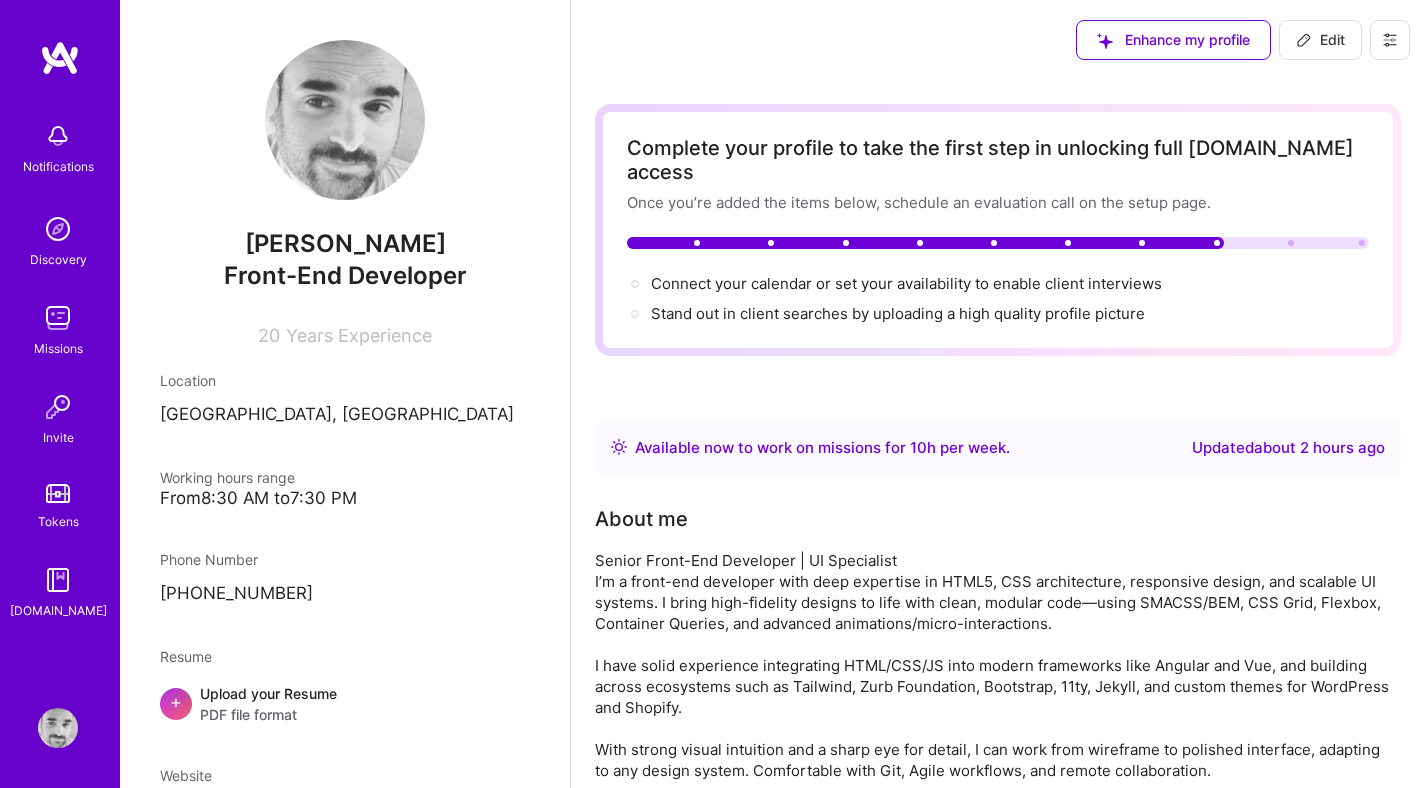 scroll, scrollTop: 0, scrollLeft: 0, axis: both 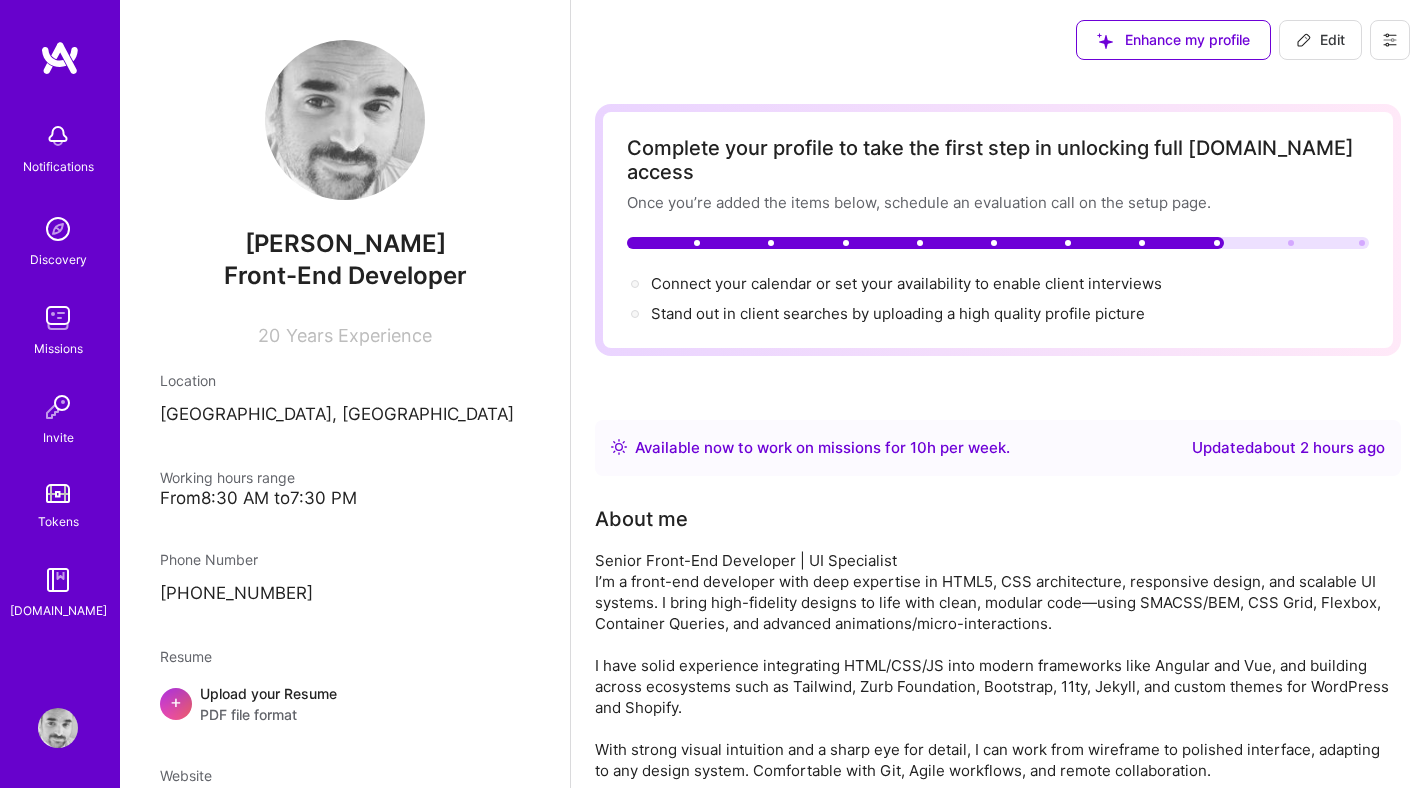 click on "Edit" at bounding box center (1320, 40) 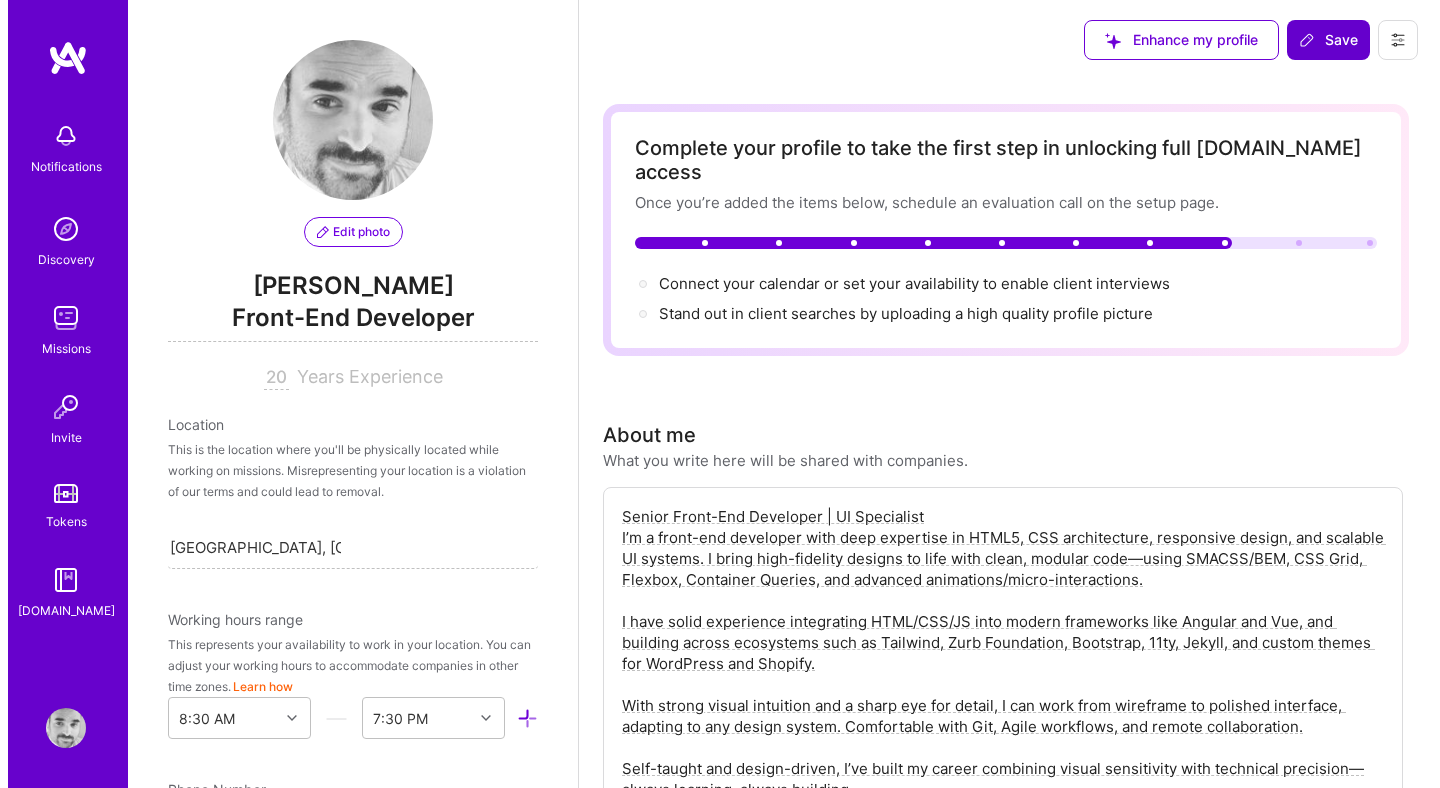 scroll, scrollTop: 810, scrollLeft: 0, axis: vertical 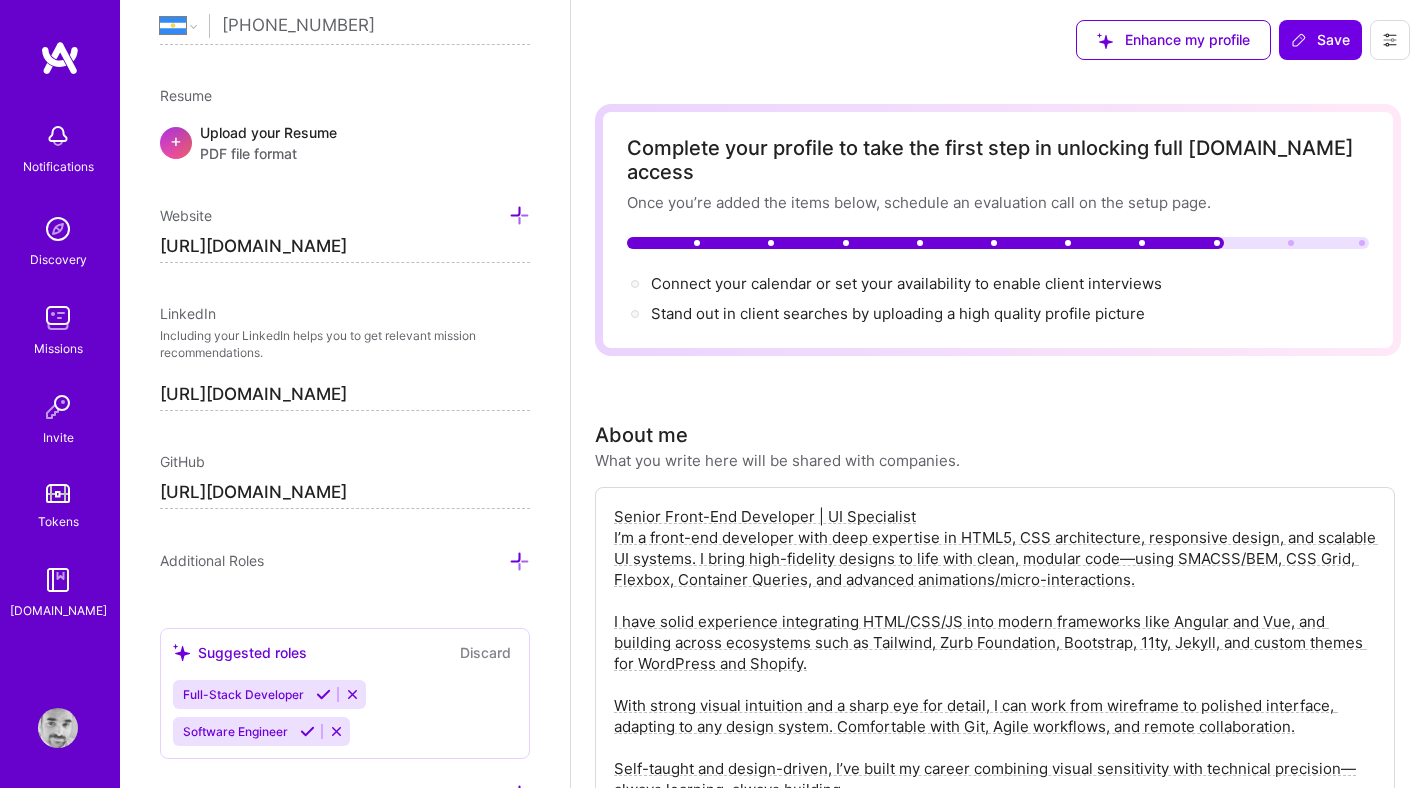 click on "Stand out in client searches by uploading a high quality profile picture" at bounding box center (898, 313) 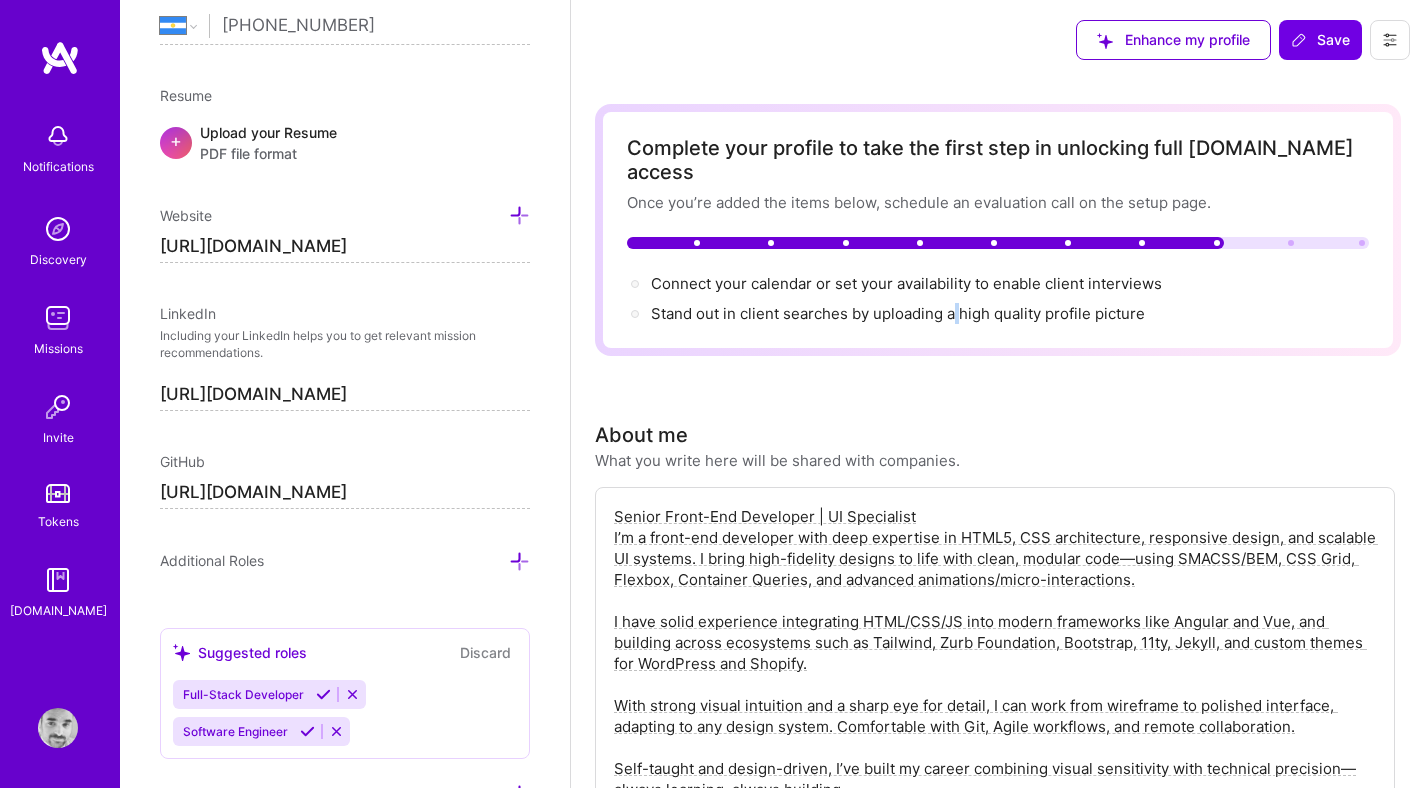 click on "Stand out in client searches by uploading a high quality profile picture" at bounding box center (898, 313) 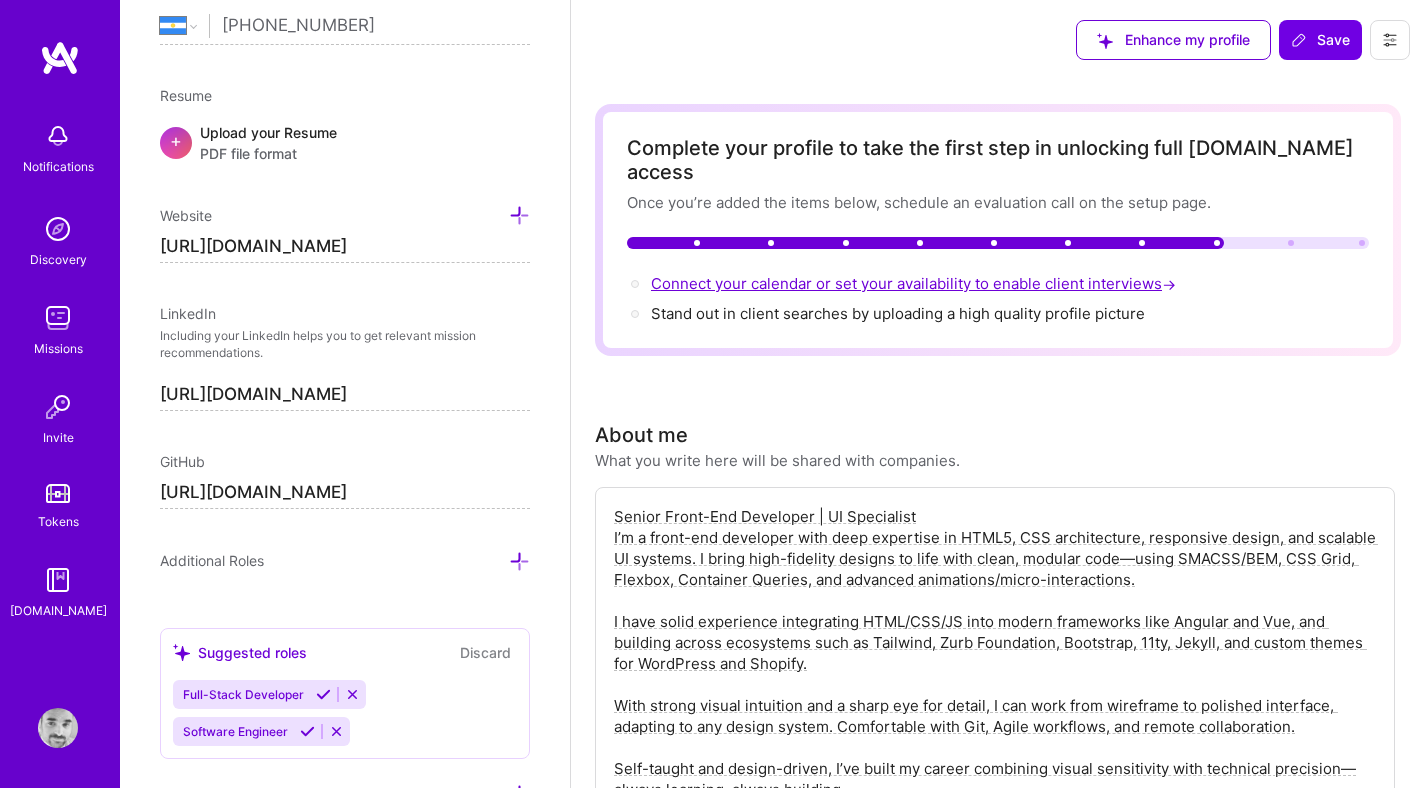 click on "Connect your calendar or set your availability to enable client interviews  →" at bounding box center (915, 283) 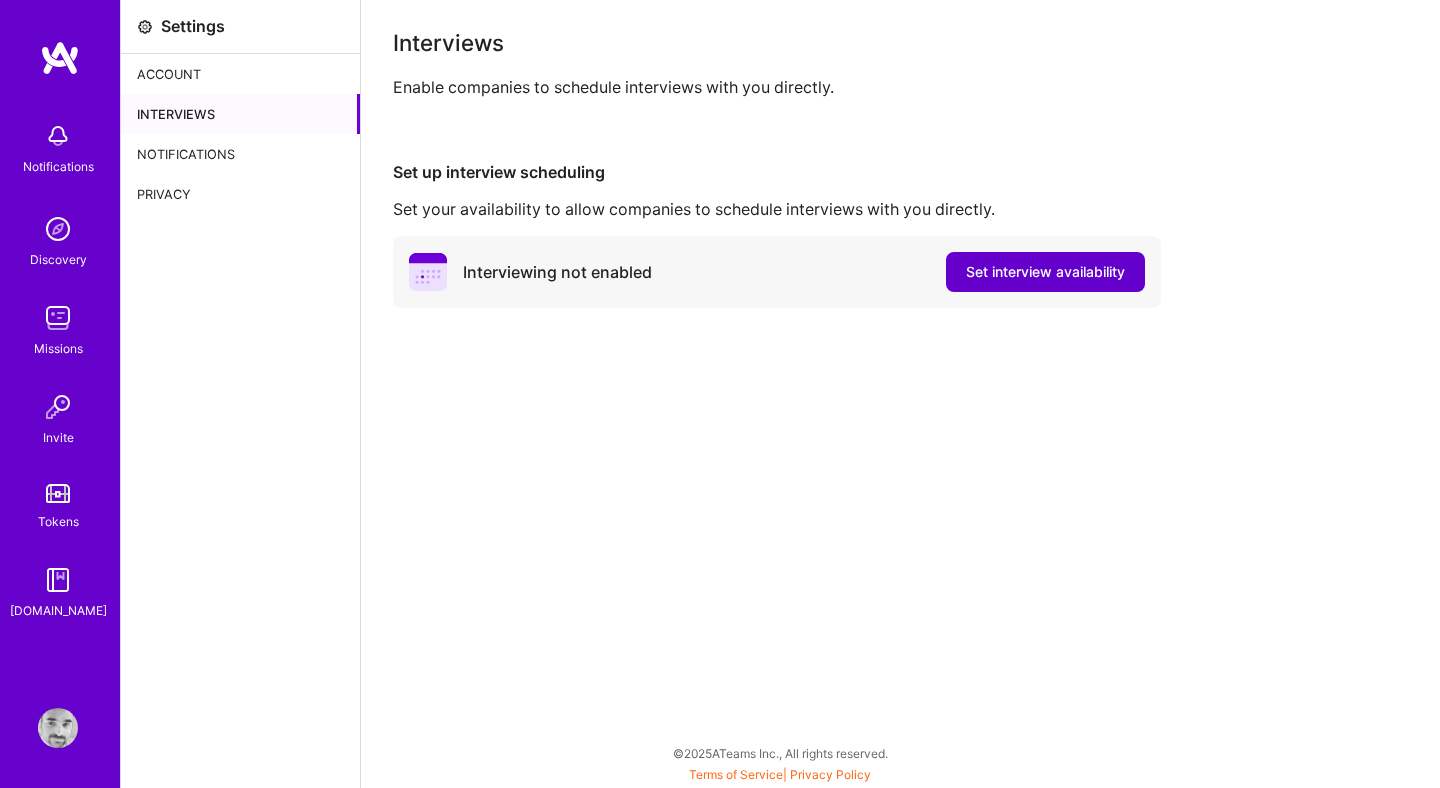 click on "Set interview availability" at bounding box center (1045, 272) 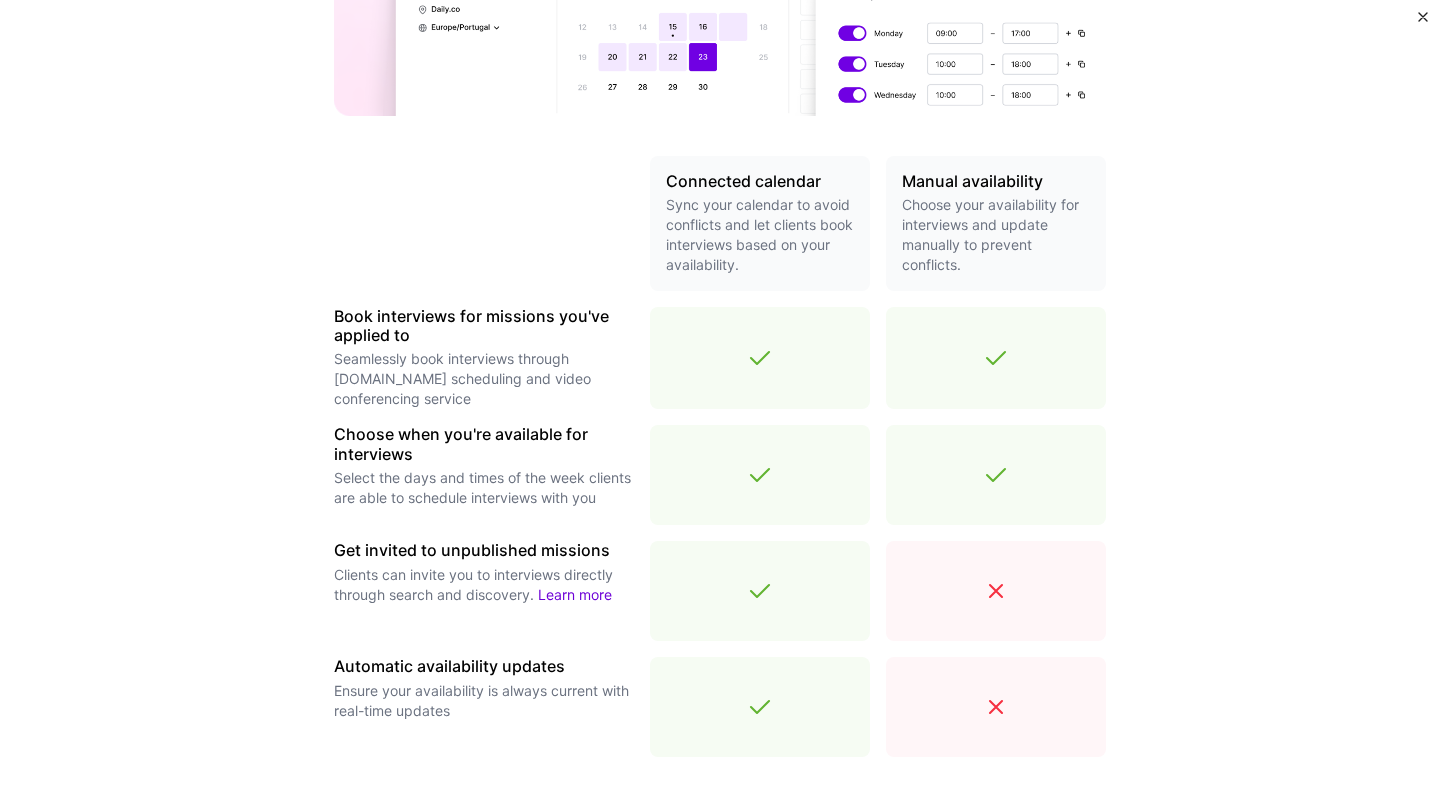 scroll, scrollTop: 613, scrollLeft: 0, axis: vertical 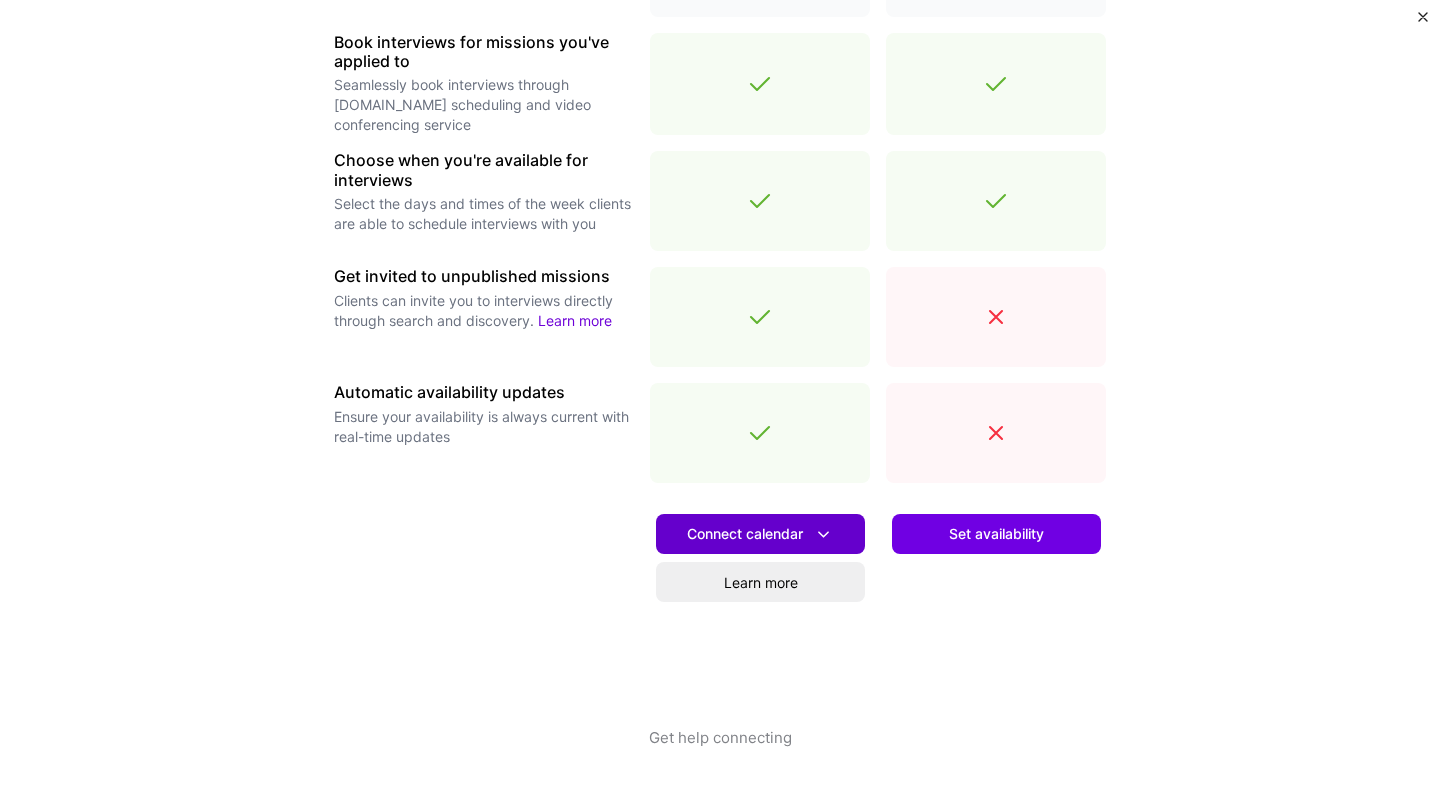 click on "Connect calendar" at bounding box center (760, 534) 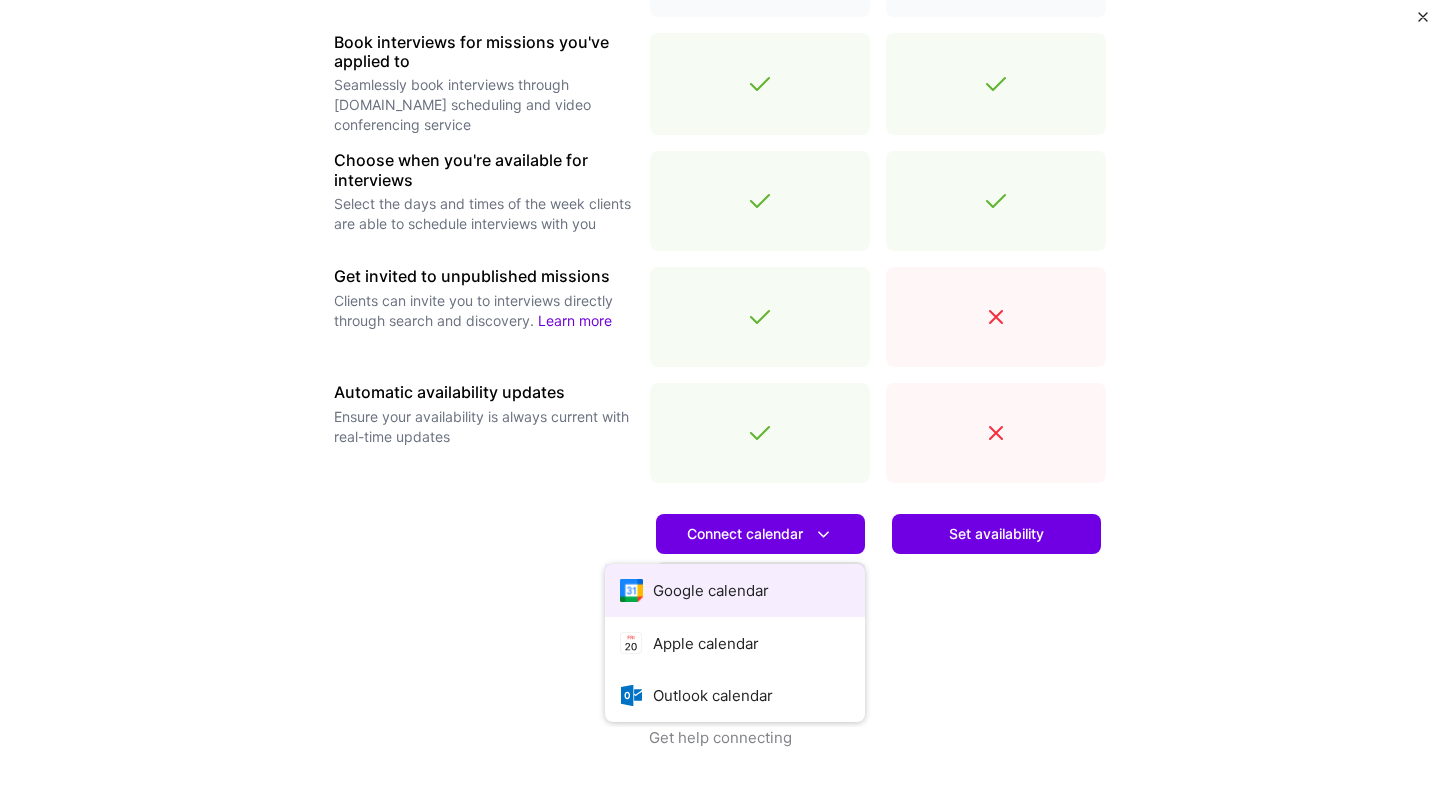 click on "Google calendar" at bounding box center (735, 590) 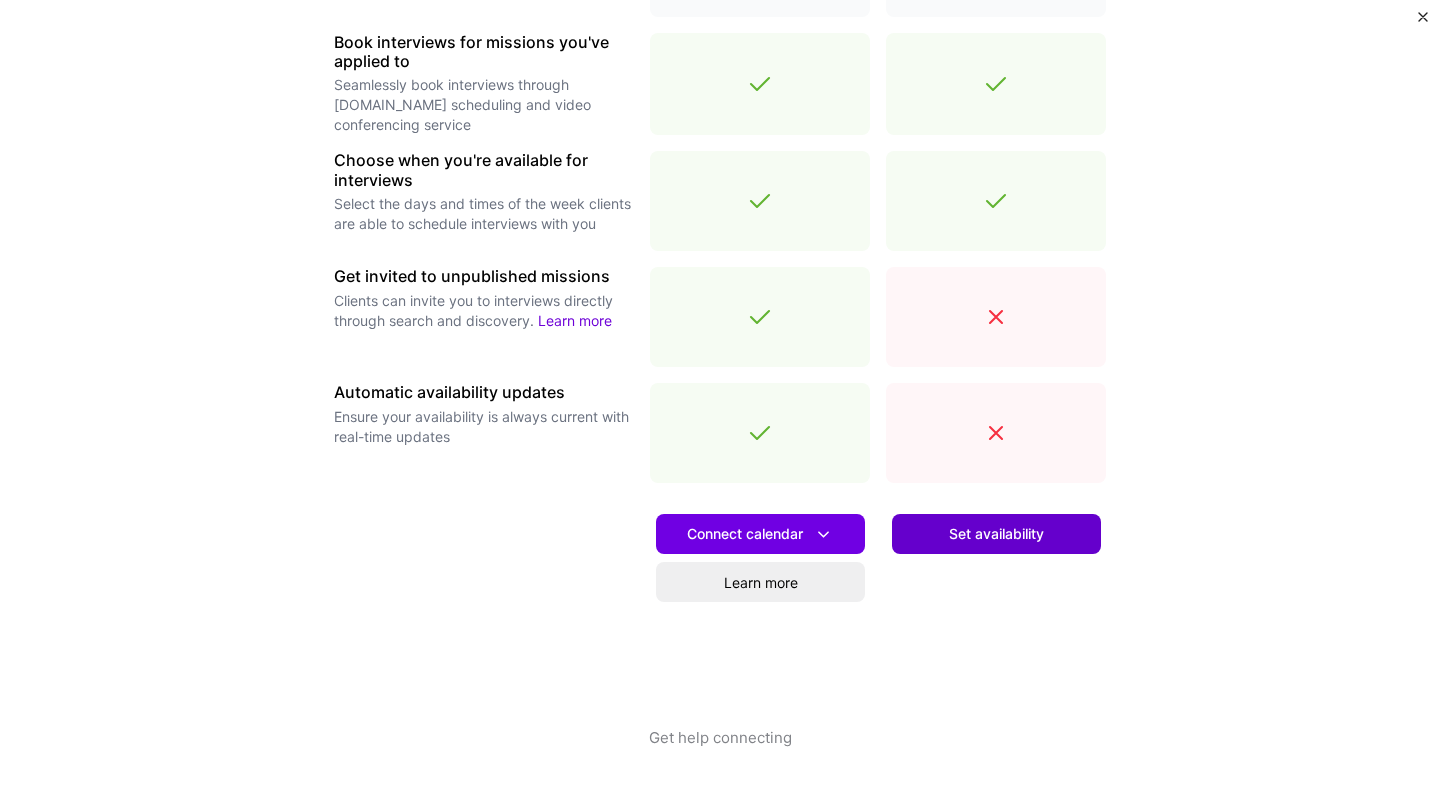 click on "Set availability" at bounding box center (996, 534) 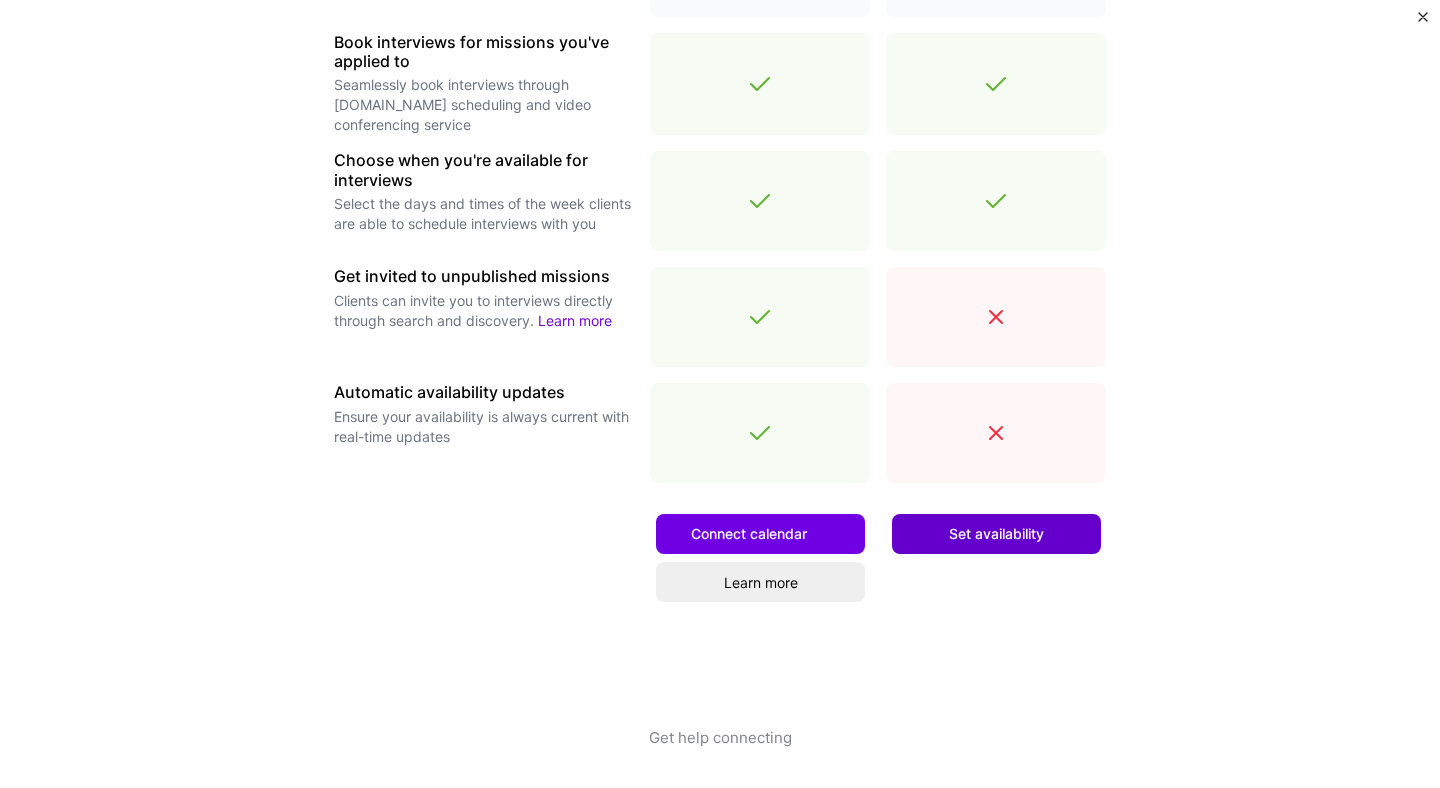 scroll, scrollTop: 0, scrollLeft: 0, axis: both 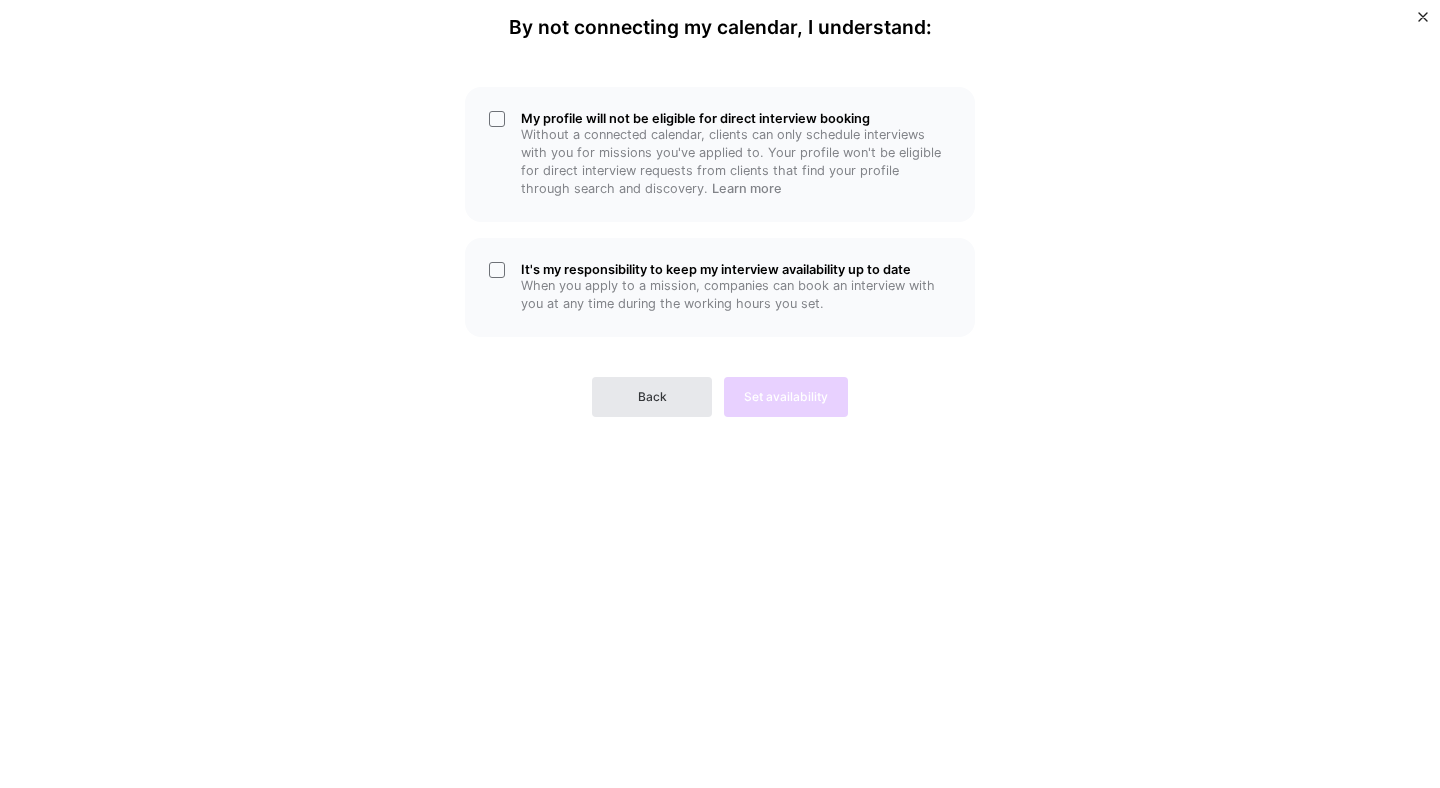 click on "Back" at bounding box center (652, 397) 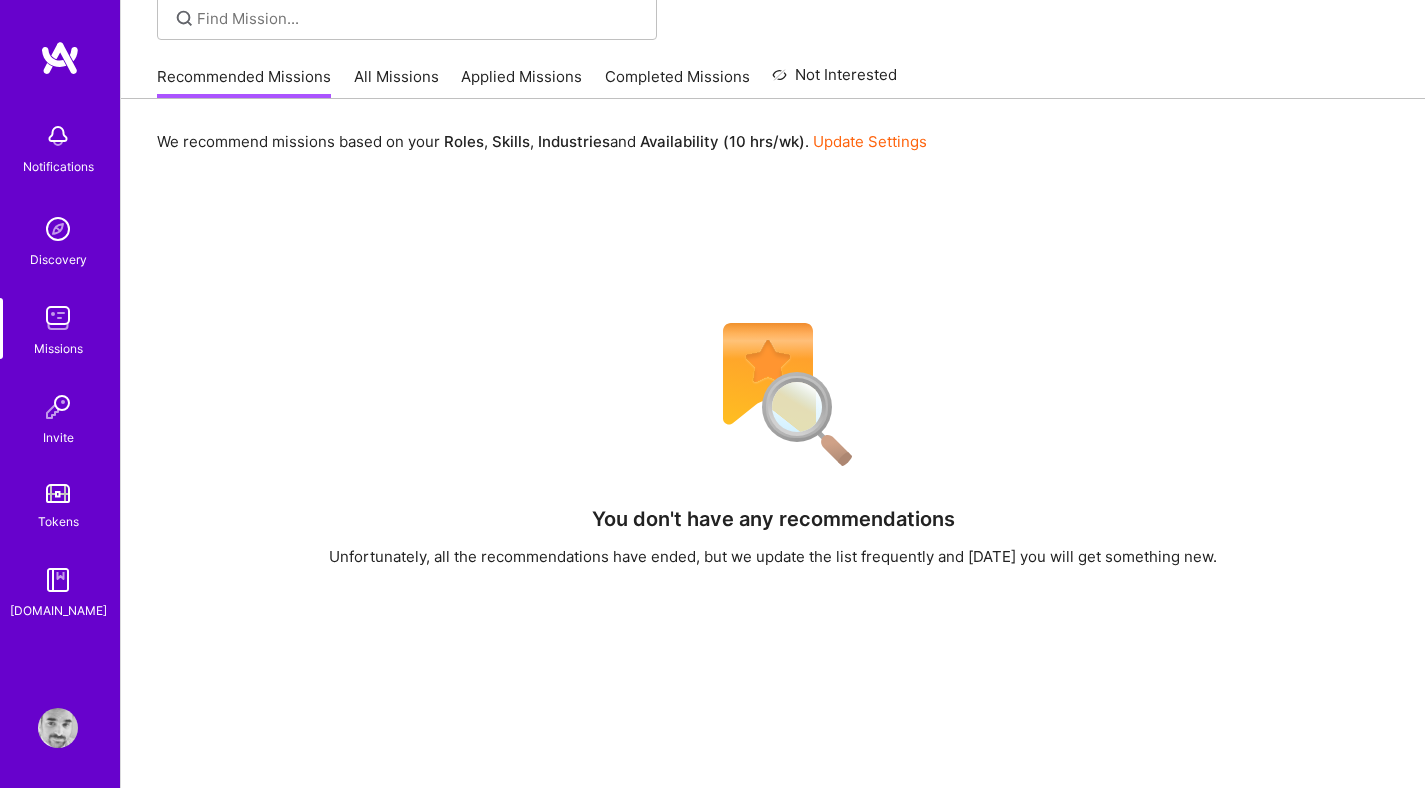 scroll, scrollTop: 154, scrollLeft: 0, axis: vertical 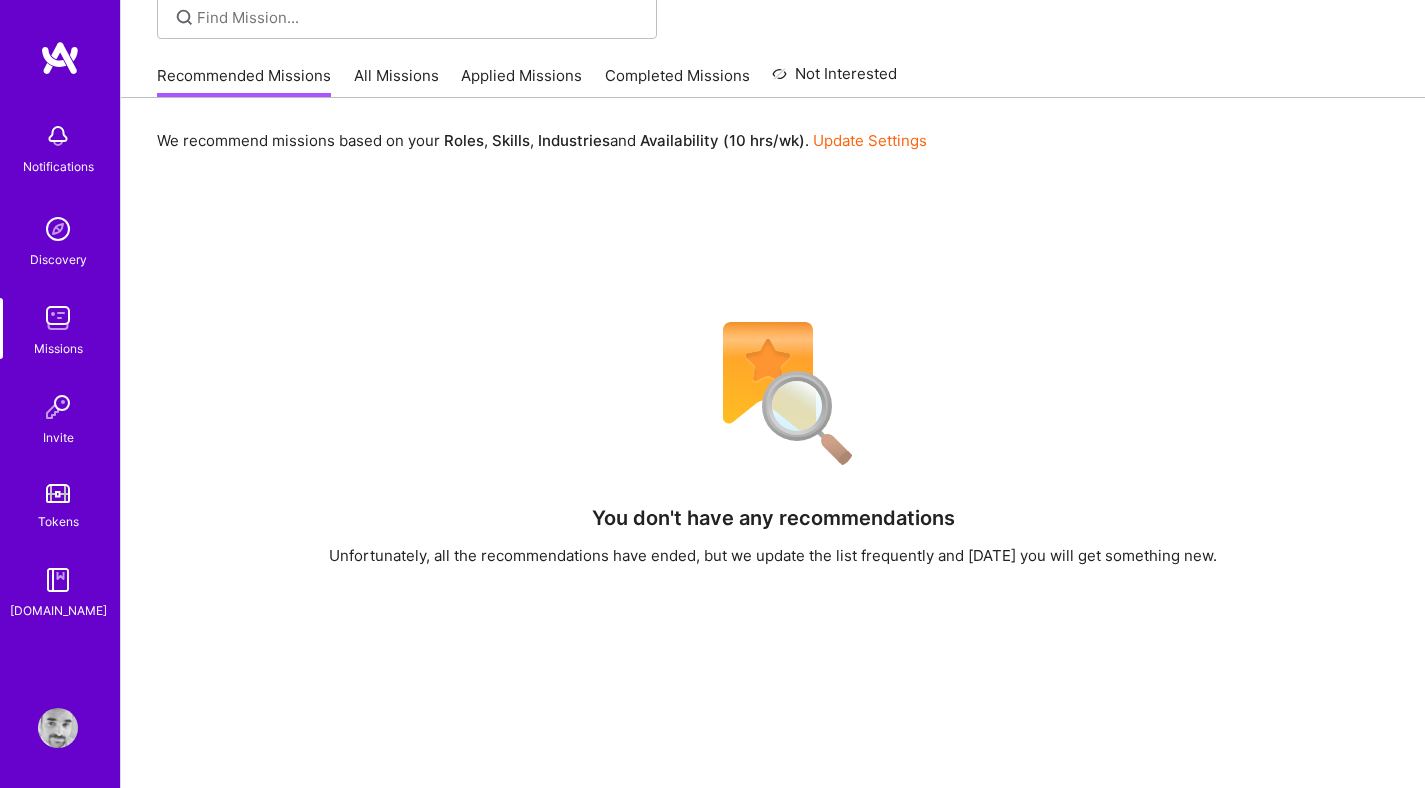 click on "Invite" at bounding box center [58, 437] 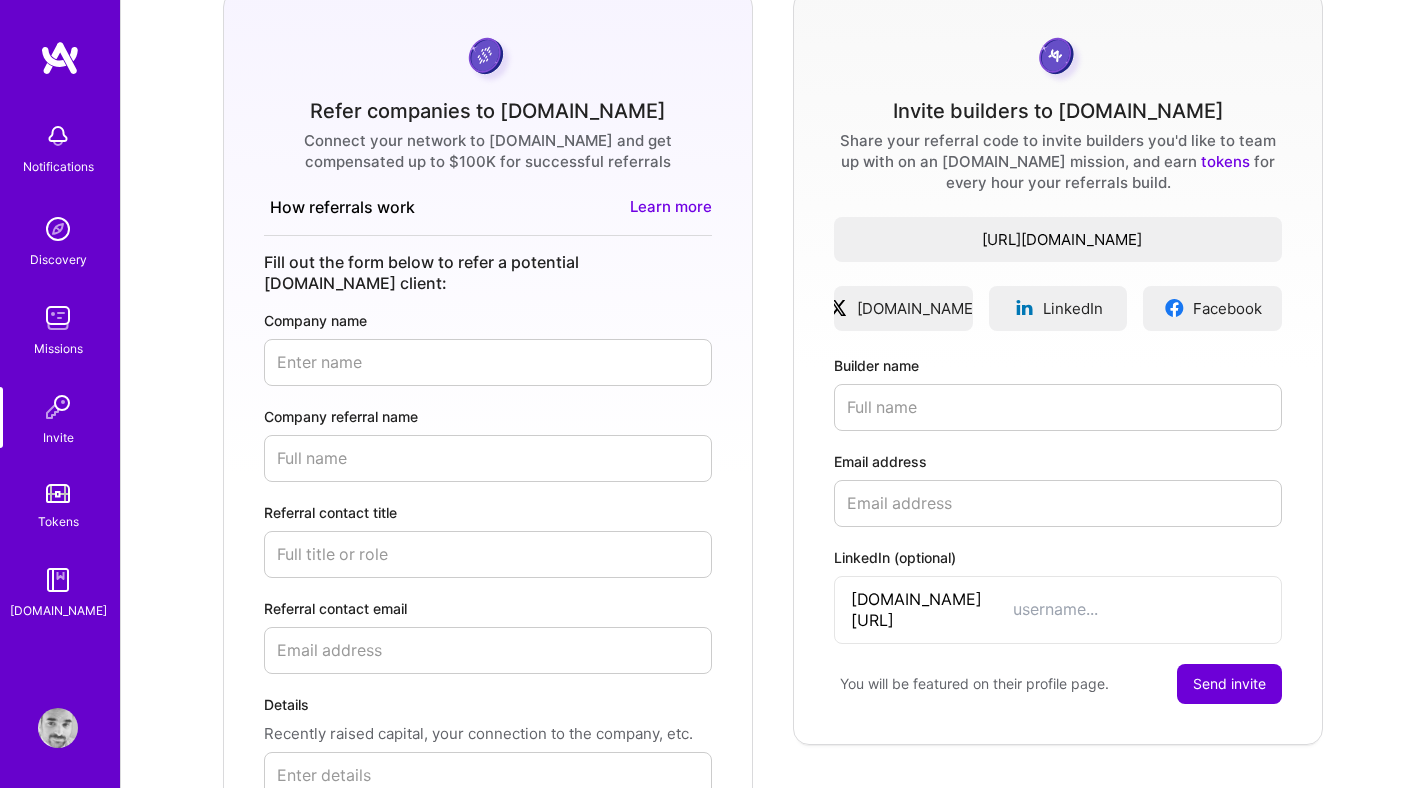 scroll, scrollTop: 0, scrollLeft: 0, axis: both 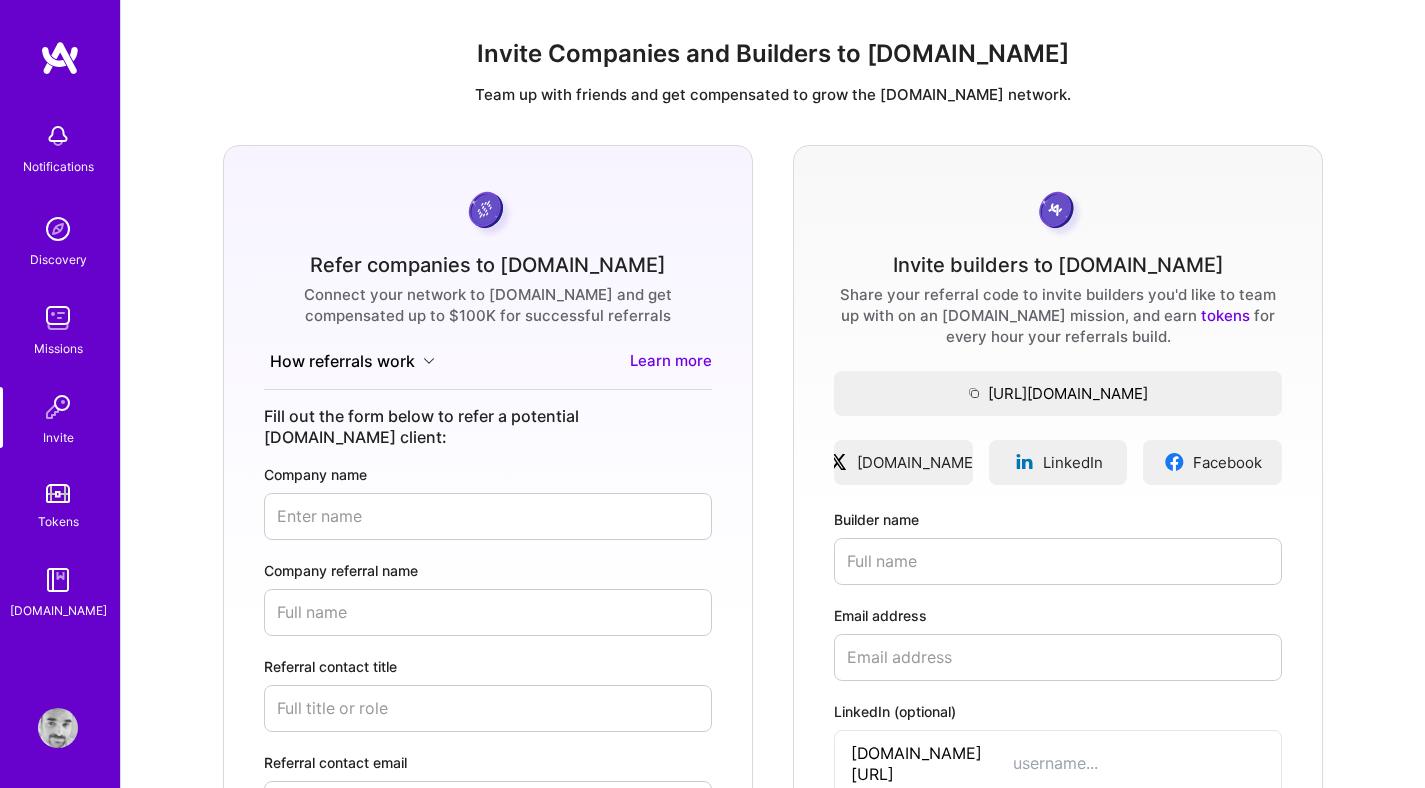 click on "Missions" at bounding box center (58, 348) 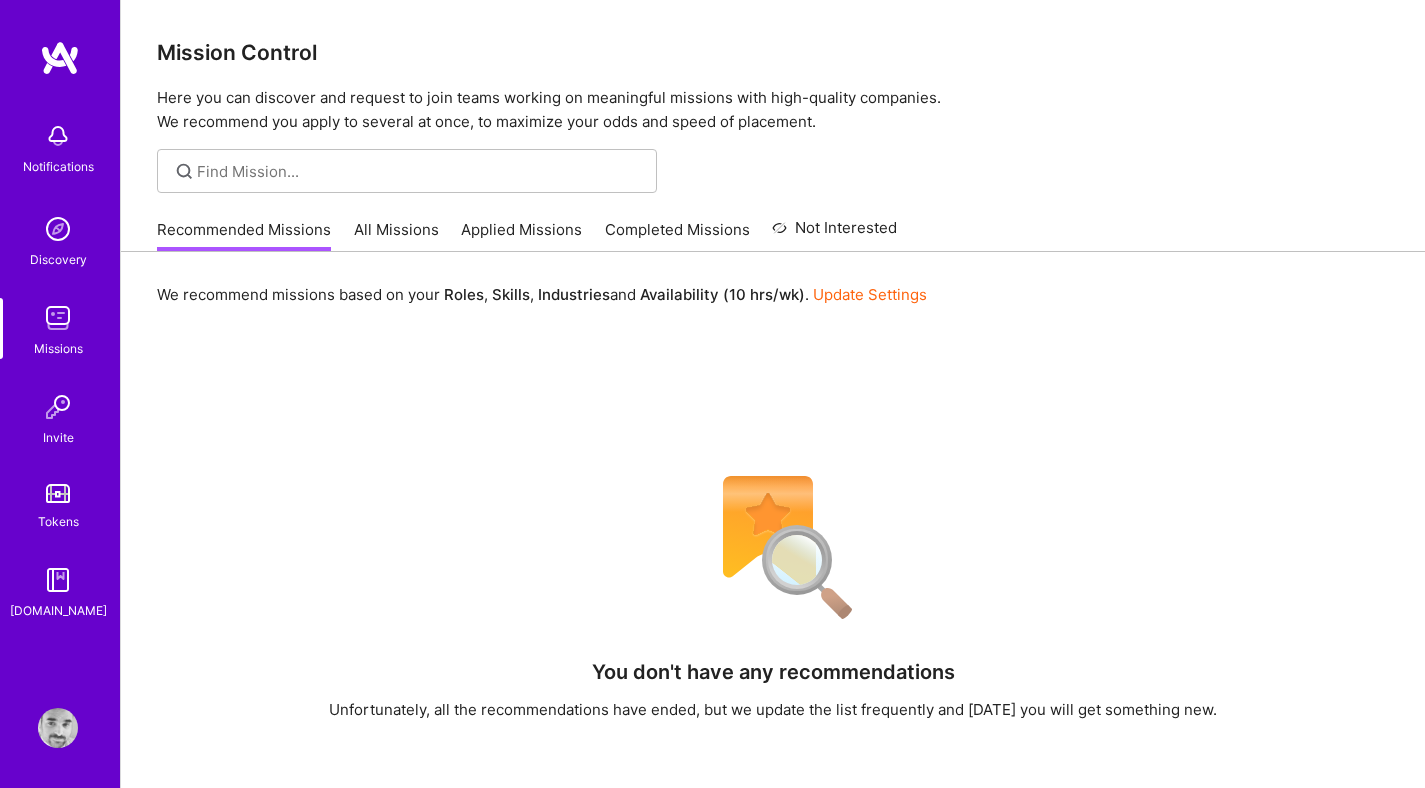 click on "Discovery" at bounding box center (58, 259) 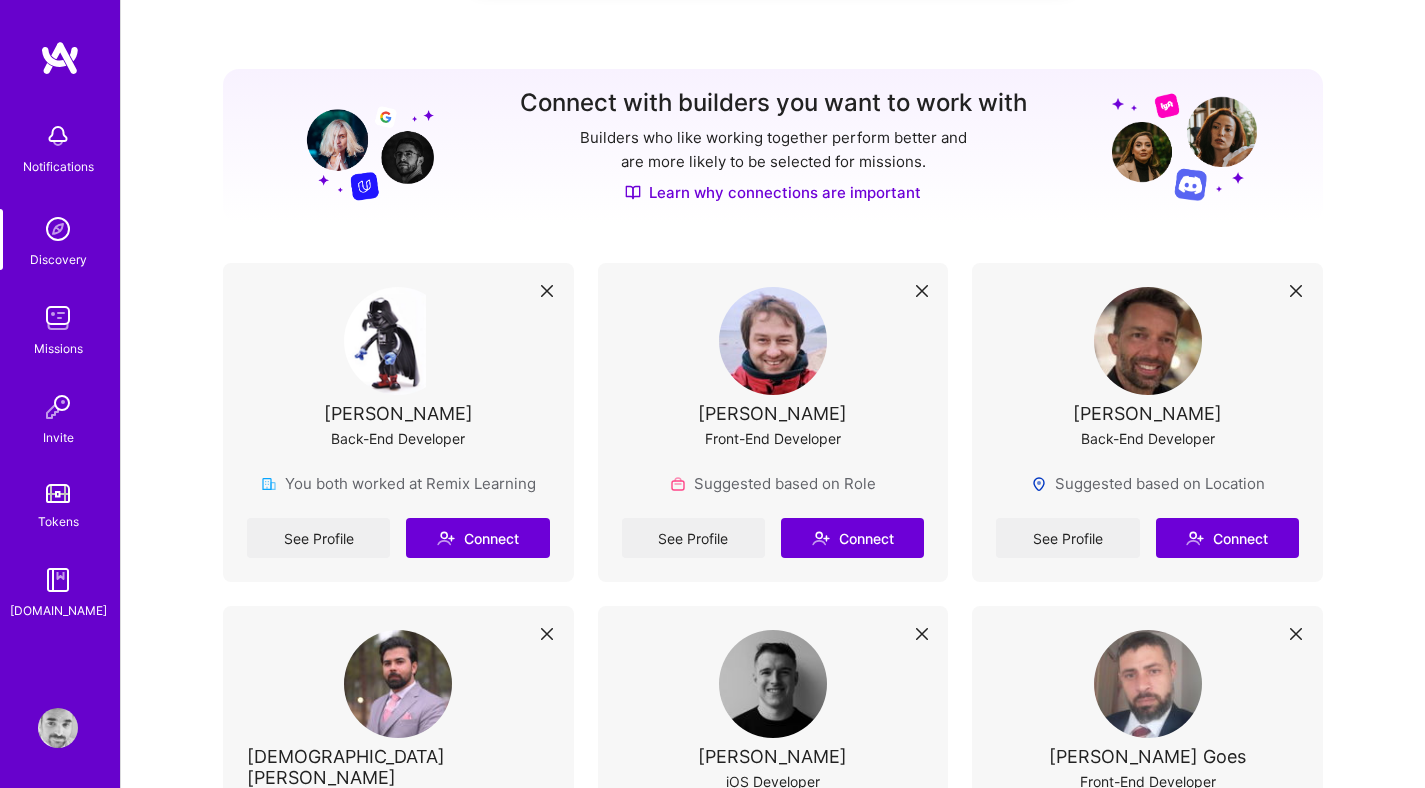 scroll, scrollTop: 0, scrollLeft: 0, axis: both 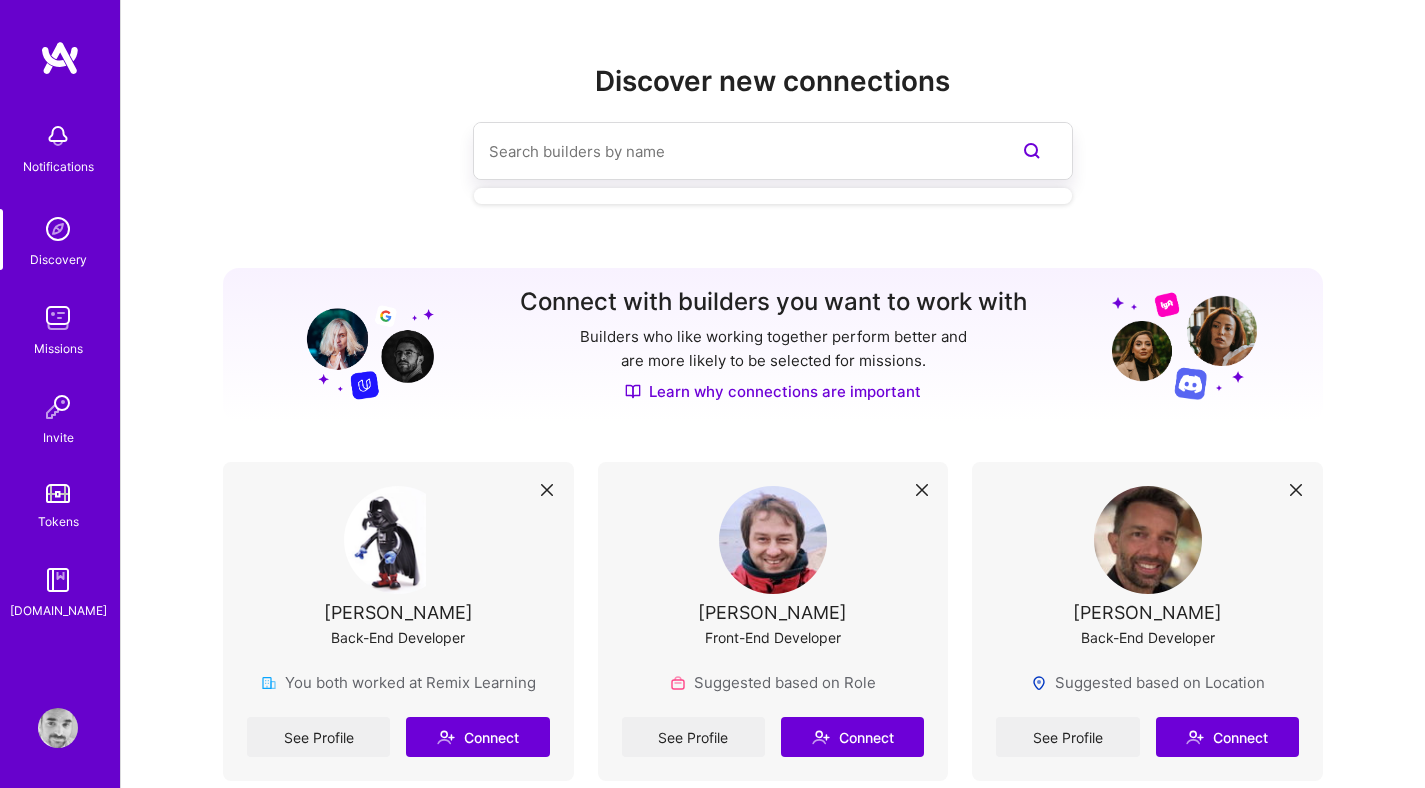click at bounding box center (733, 151) 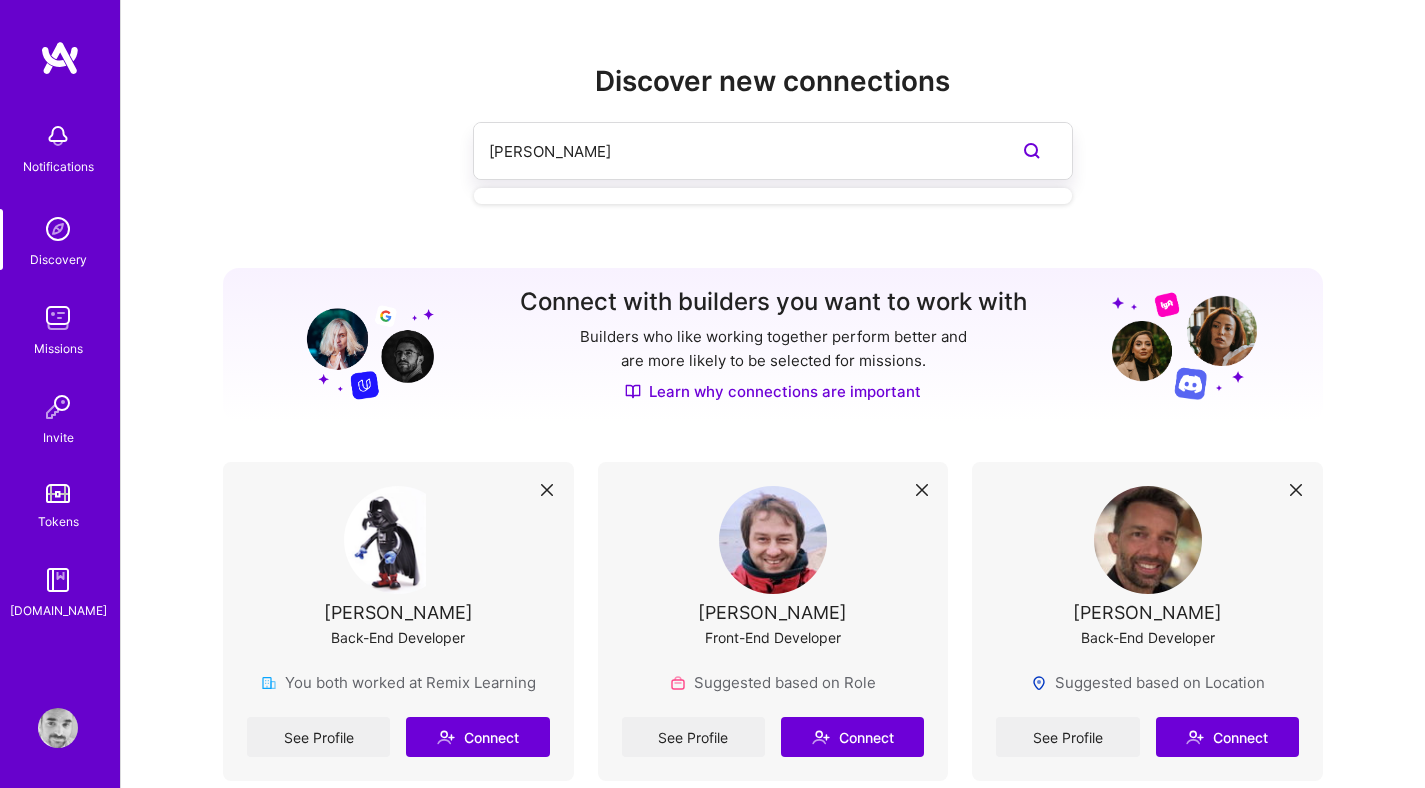 type on "Iñaki" 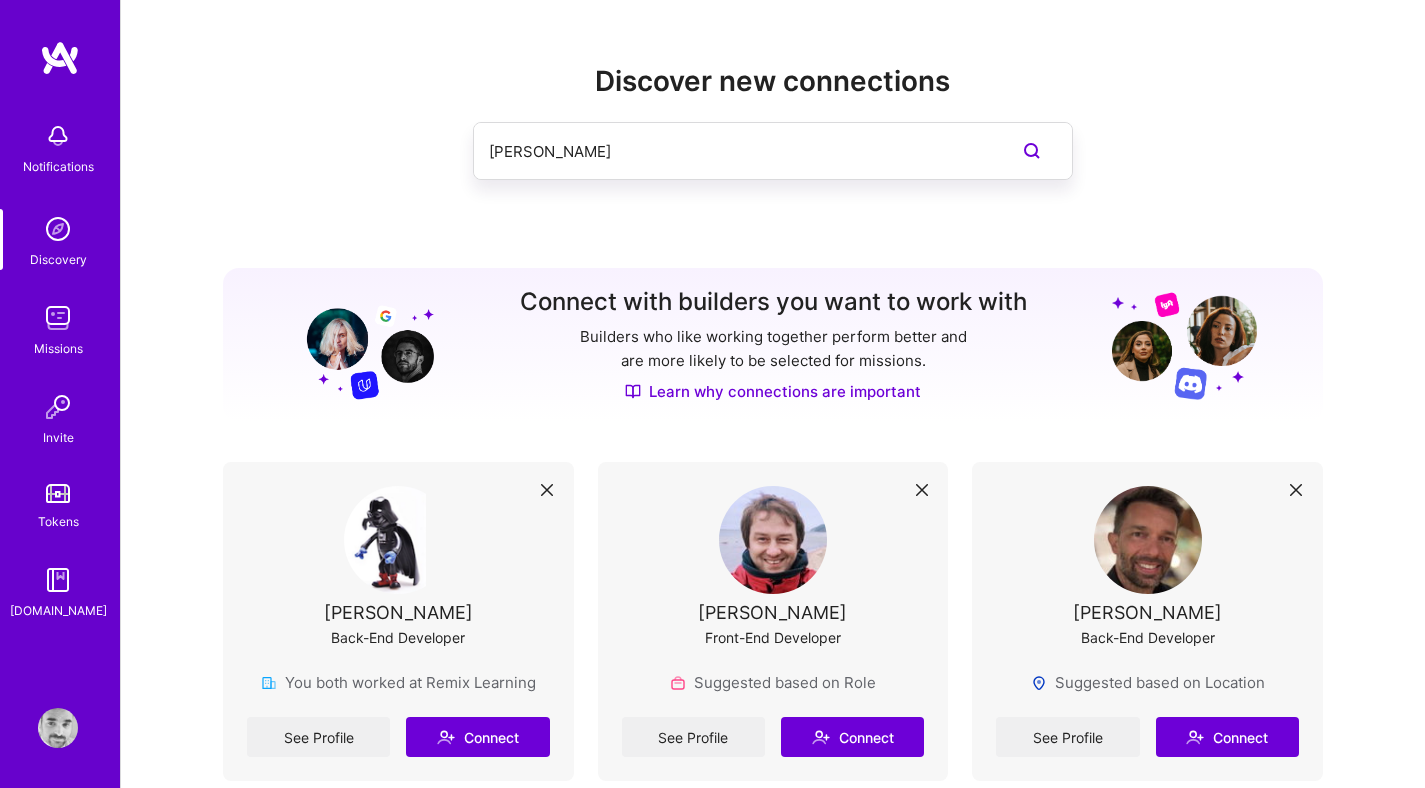 click on "Discover new connections Iñaki Connect with builders you want to work with Builders who like working together perform better and are more likely to be selected for missions. Learn why connections are important Martin Streicher Back-End Developer You both worked at Remix Learning See Profile Connect Pawel Kula Front-End Developer Suggested based on Role See Profile Connect Gaston Sponer Back-End Developer Suggested based on Location See Profile Connect Muhammad Umer Front-End Developer Suggested based on Role See Profile Connect Guillermo Waitzel iOS Developer Suggested based on Location See Profile Connect Paulo Goes Front-End Developer Suggested based on Role See Profile Connect Marite Sganga Graphics Designer Suggested based on Location See Profile Connect Viktor Fonic Full-Stack Developer Suggested based on Location See Profile Connect Andy Gummer Front-End Developer Suggested based on Role See Profile Connect Valentina Wilberger  Product Designer Suggested based on Location See Profile Connect Connect" at bounding box center [773, 3819] 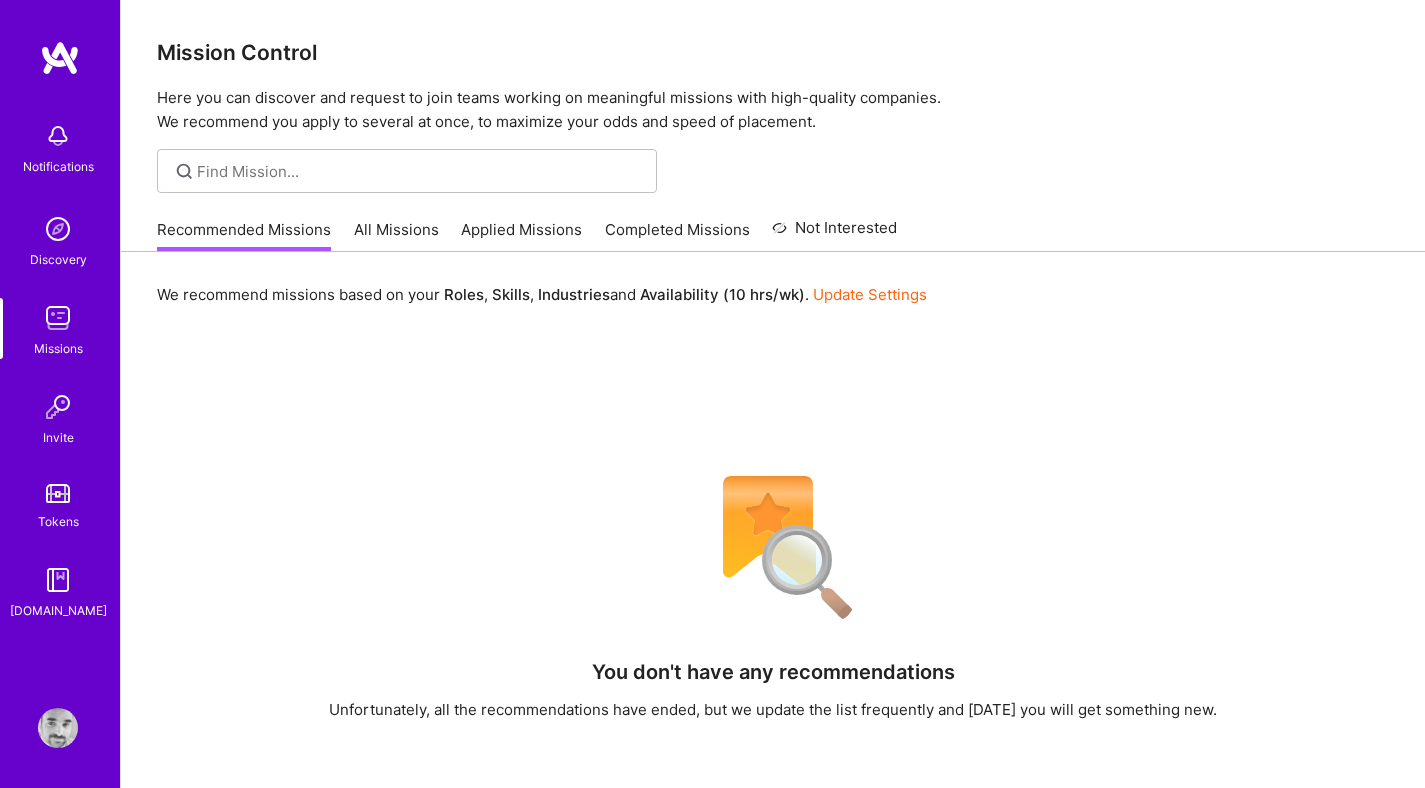 scroll, scrollTop: 0, scrollLeft: 0, axis: both 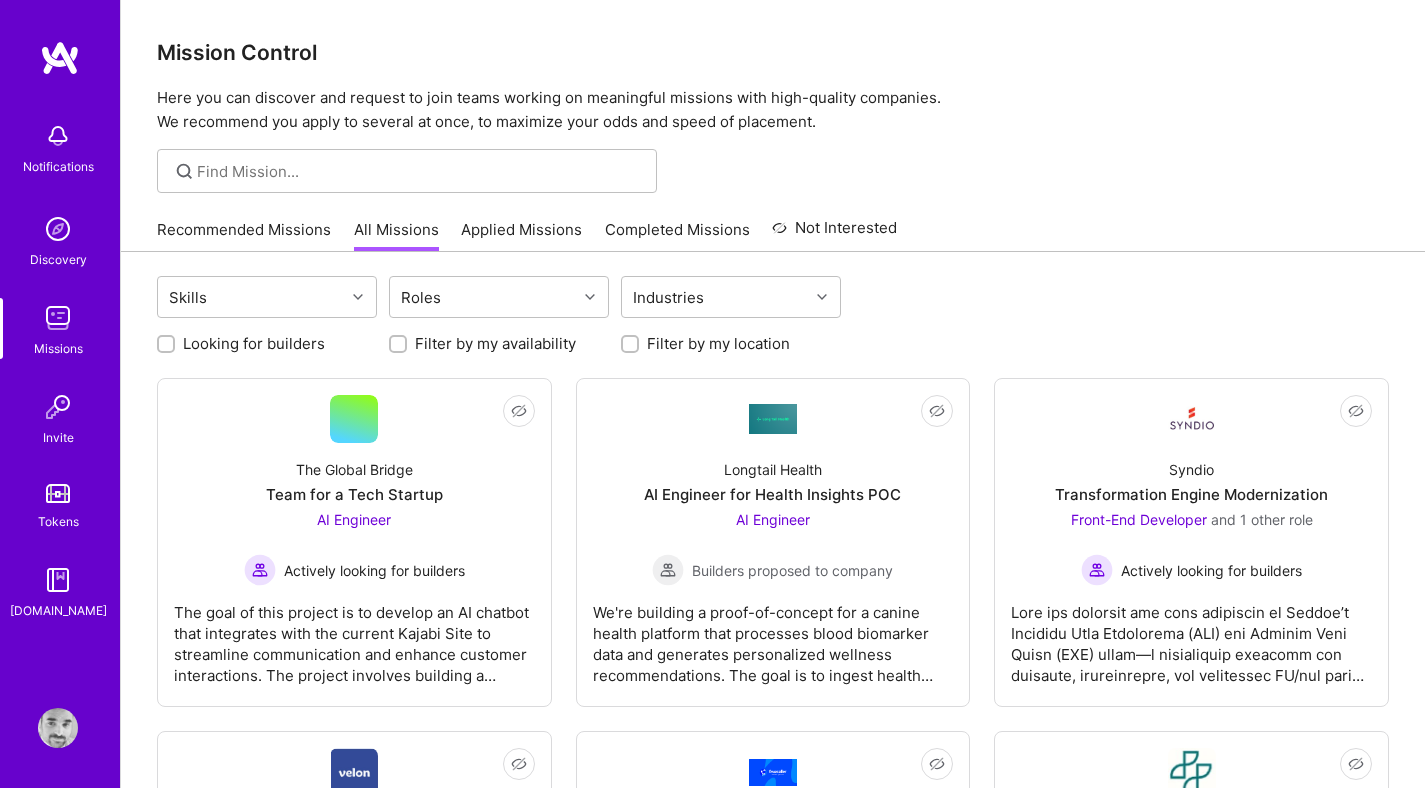 click on "Not Interested" at bounding box center (834, 234) 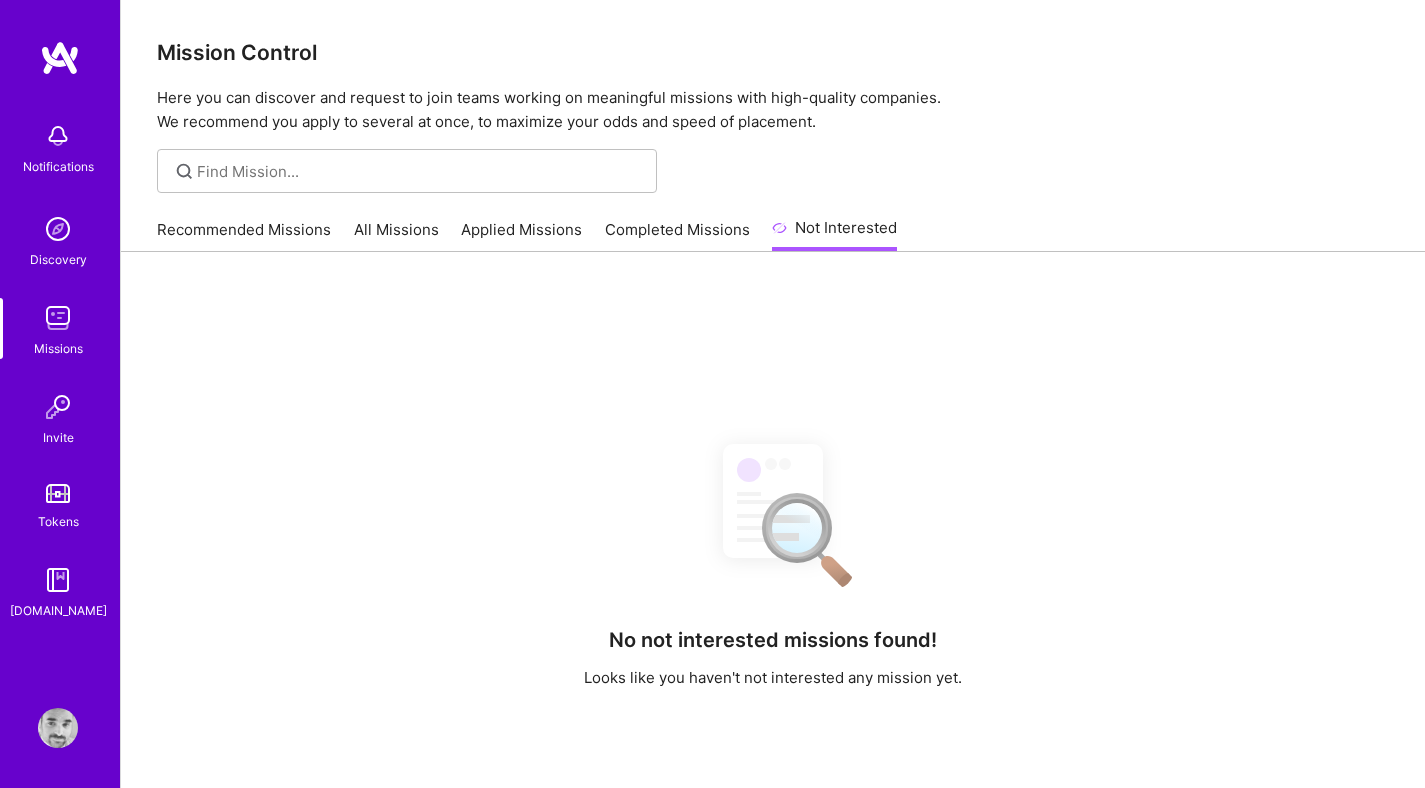 click on "Completed Missions" at bounding box center (677, 235) 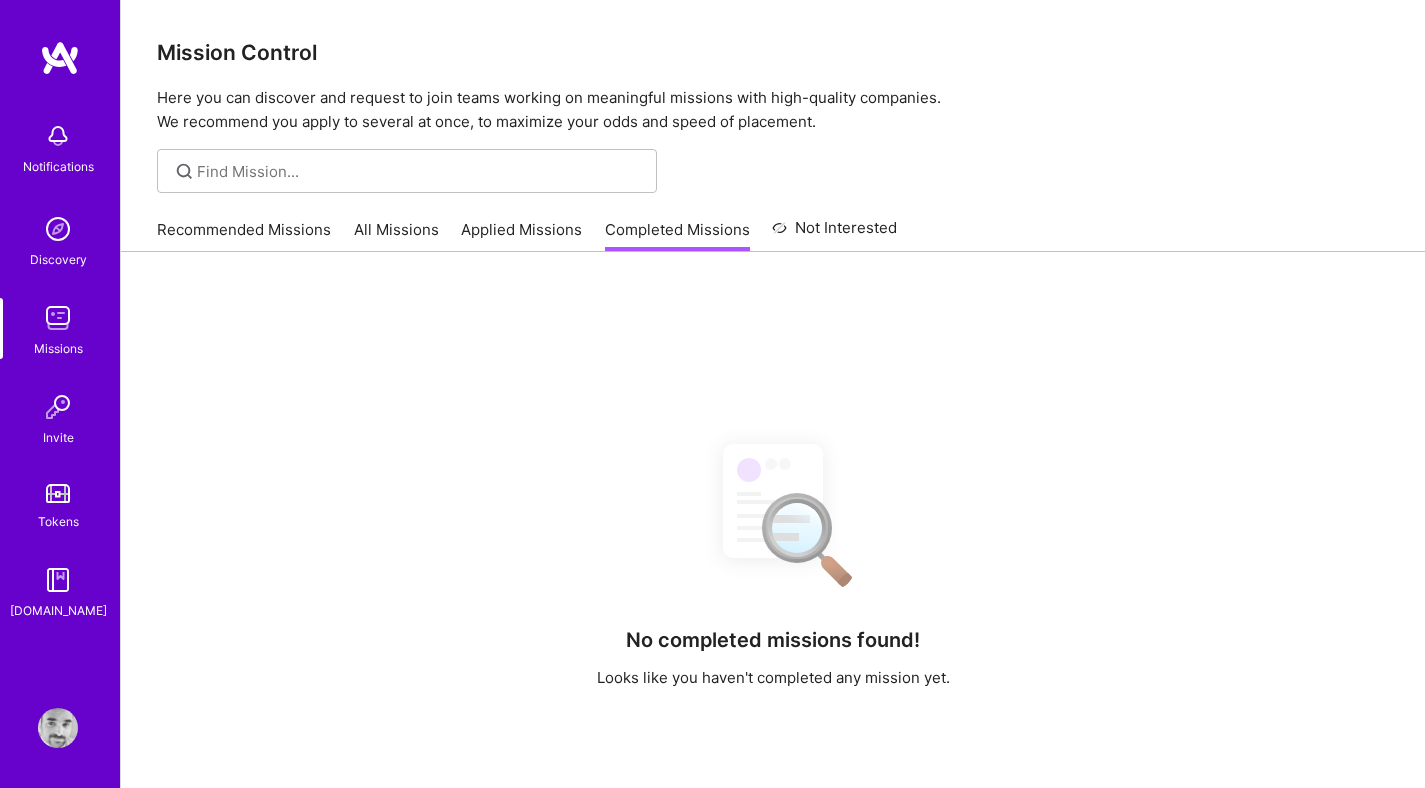 click on "Applied Missions" at bounding box center (521, 235) 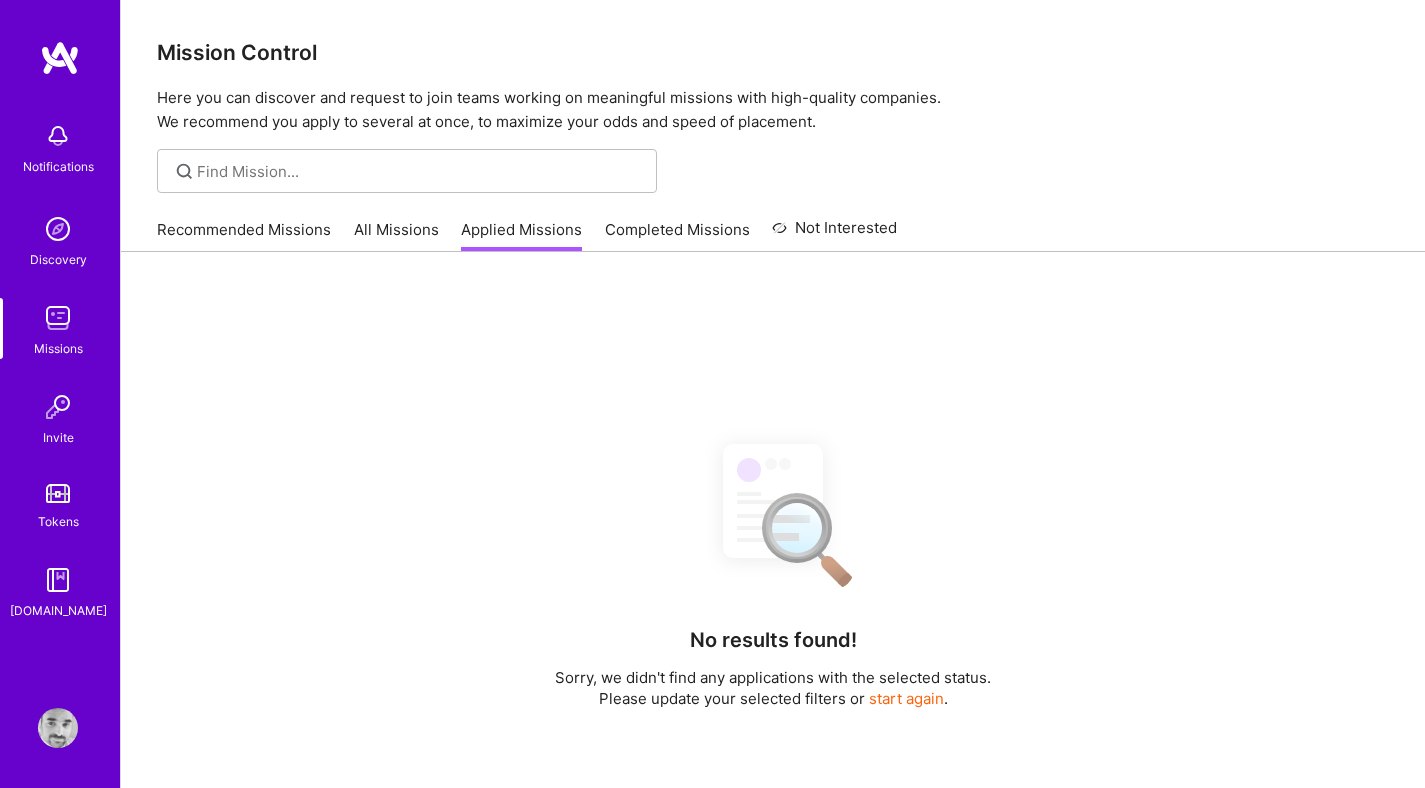 click on "All Missions" at bounding box center [396, 235] 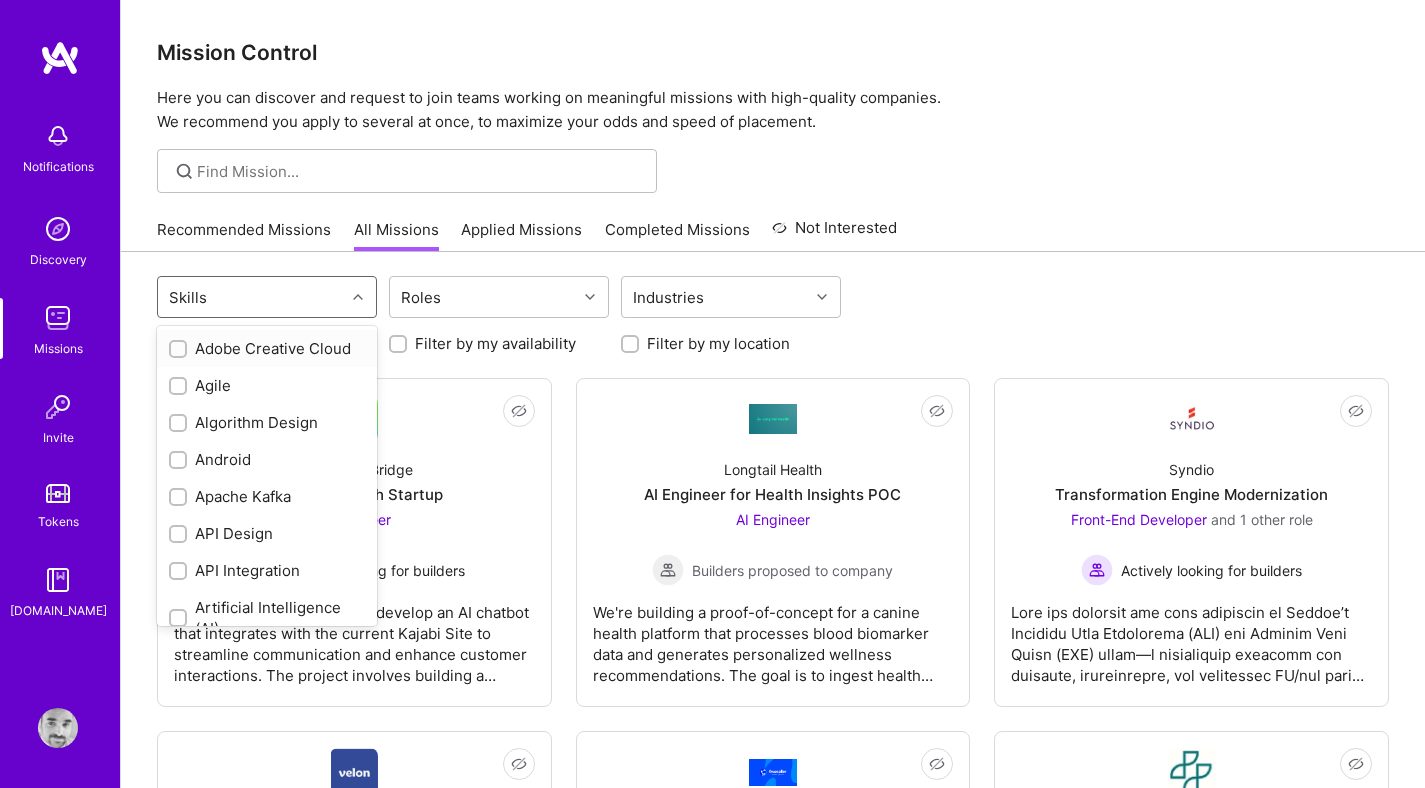 click on "Skills" at bounding box center (251, 297) 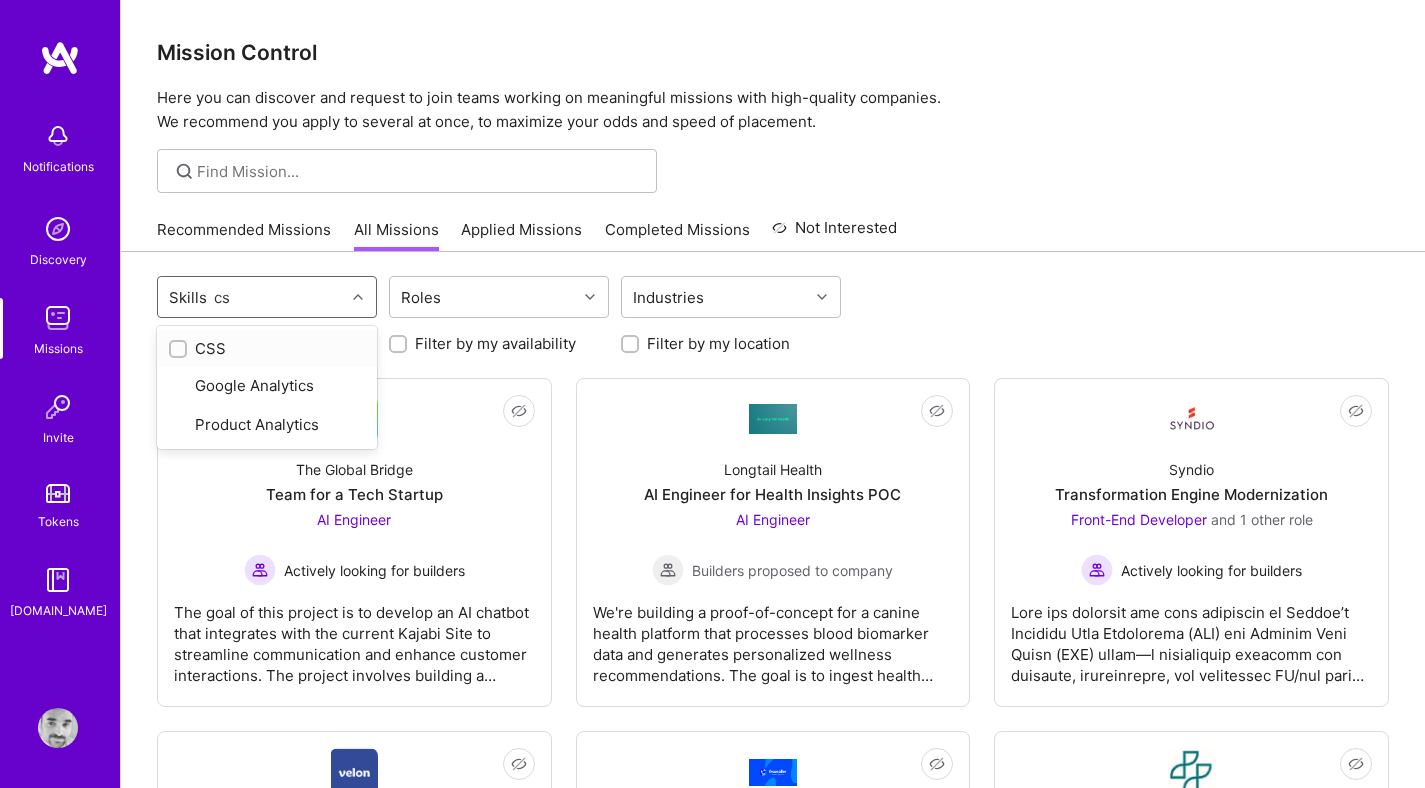 type on "css" 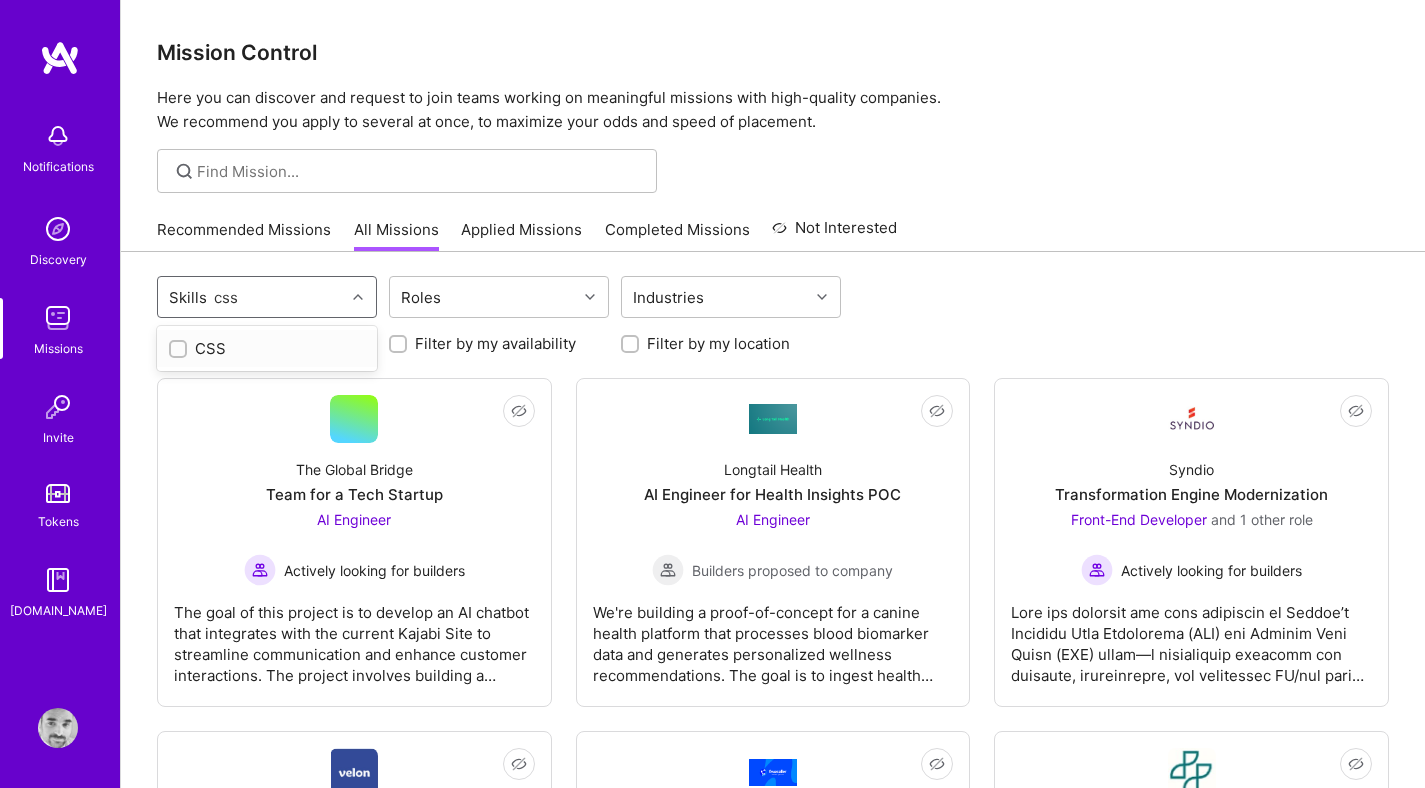 click on "CSS" at bounding box center [267, 348] 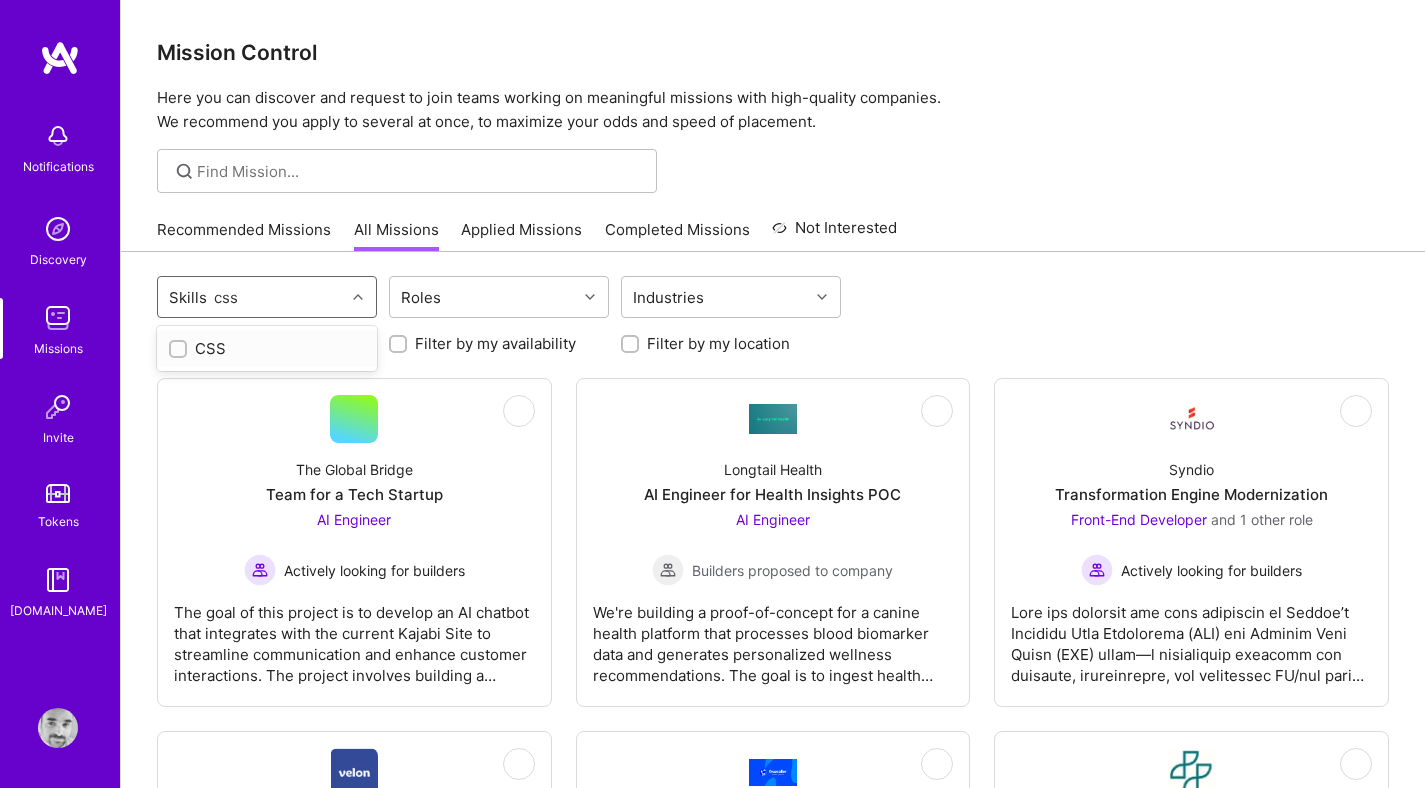 type 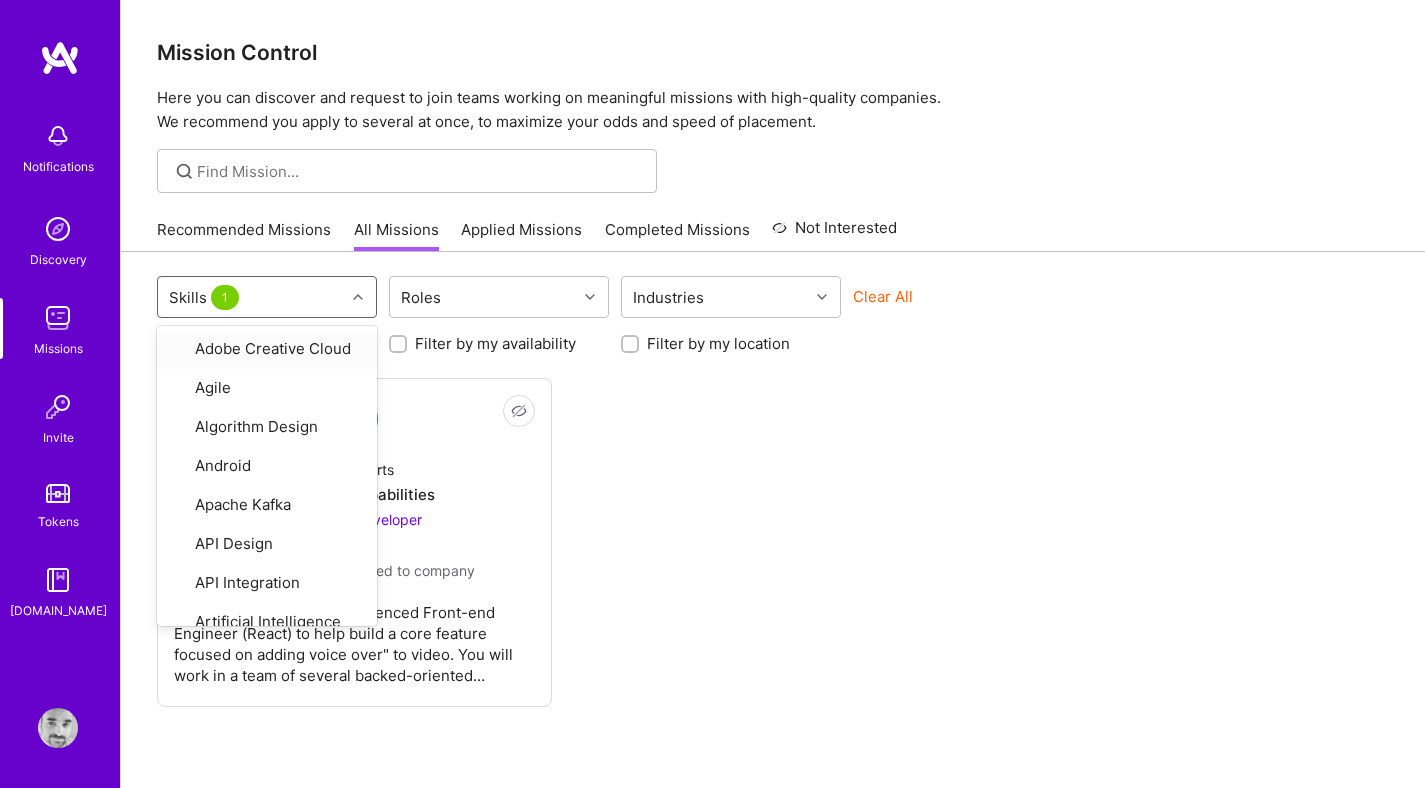 click on "Not Interested WSC Sports Voiceover Capabilities Front-End Developer   Builders proposed to company WSC is looking for an experienced Front-end Engineer (React) to help build a core feature focused on adding voice over" to video. You will work in a team of several backed-oriented engineers so we are looking for an architect-level developer here that will lead the front-end side. Strong independence is a must.
Requirements: Full proficiency in React, JS, HTML, CSS is a must
Commitment: 40 hours a week
Location: [GEOGRAPHIC_DATA]/[GEOGRAPHIC_DATA]" at bounding box center [773, 542] 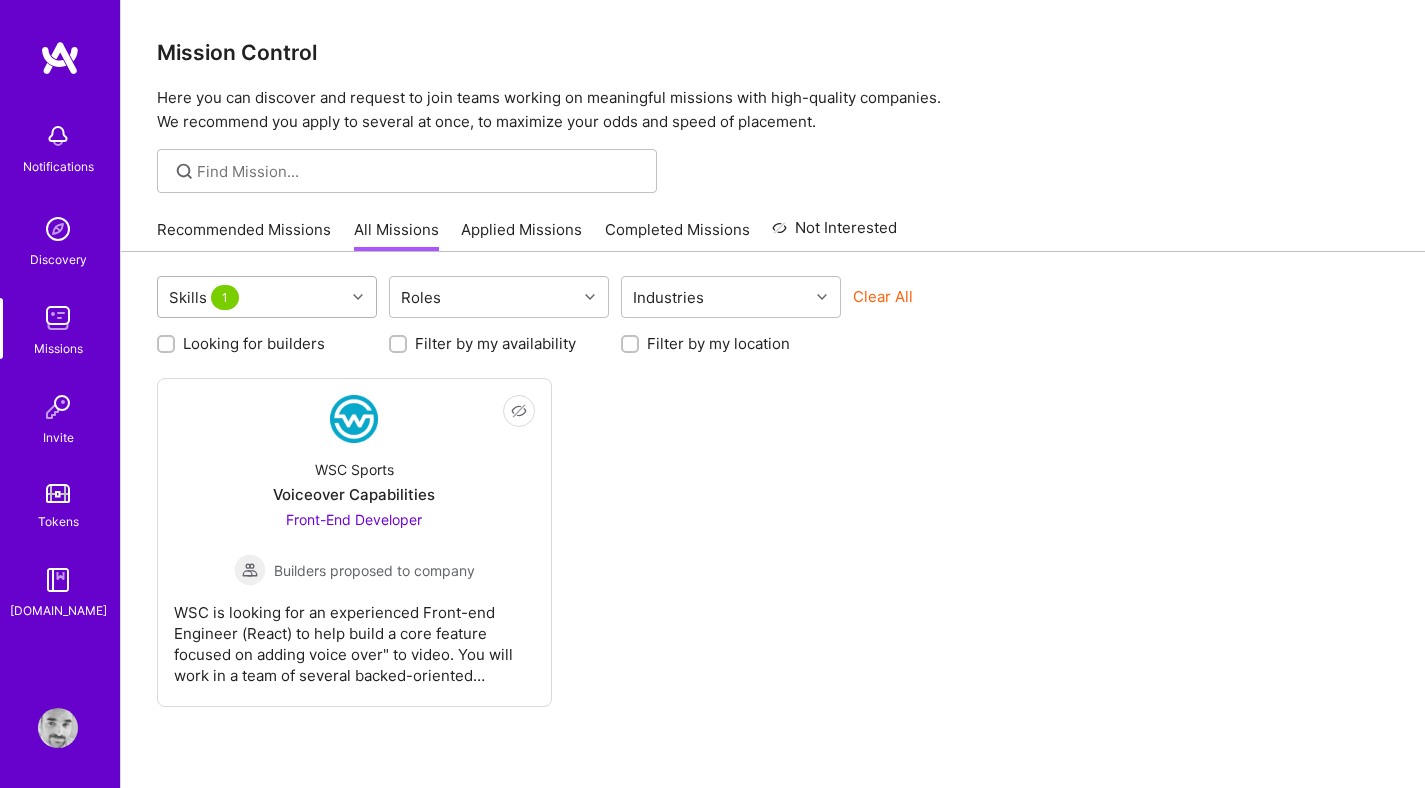 click on "Skills 1" at bounding box center (251, 297) 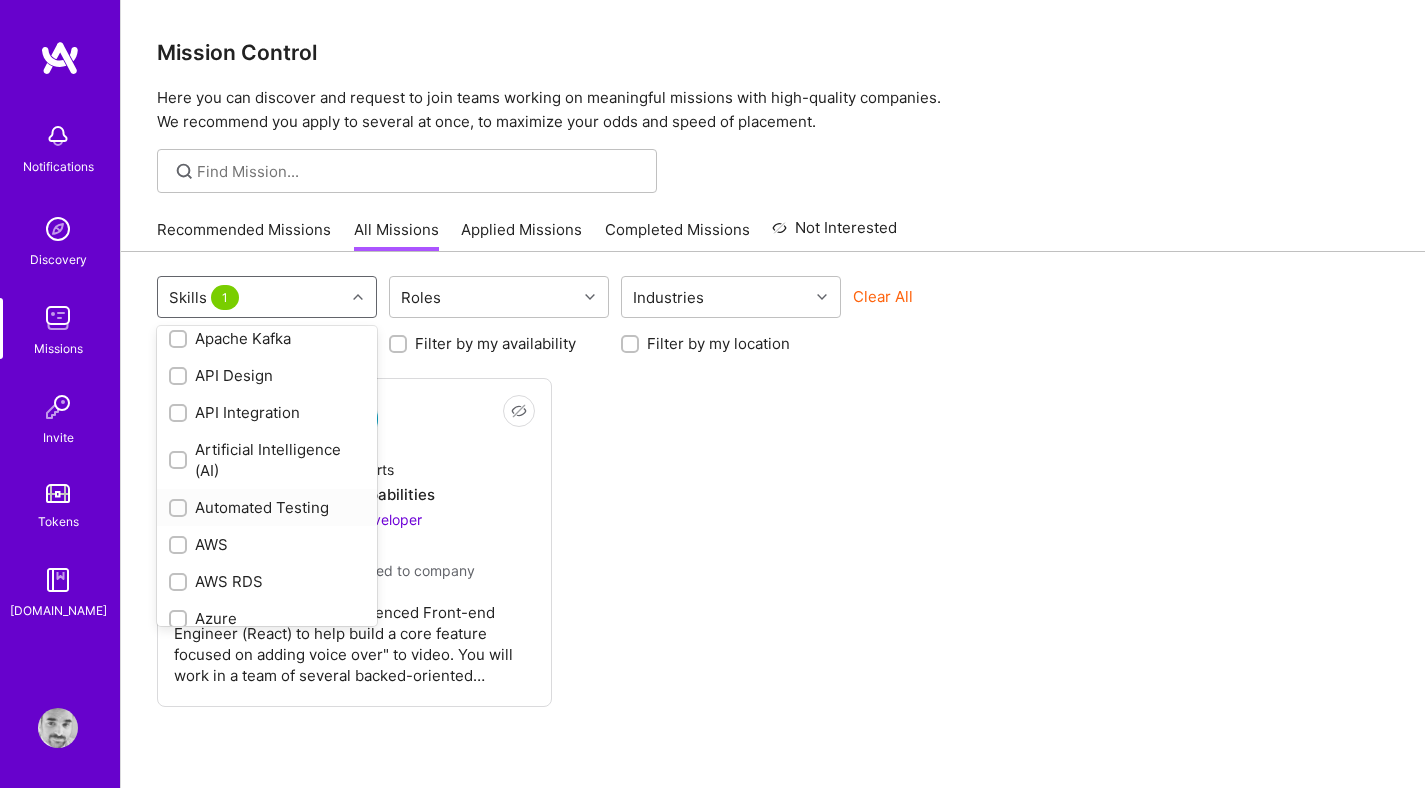 scroll, scrollTop: 317, scrollLeft: 0, axis: vertical 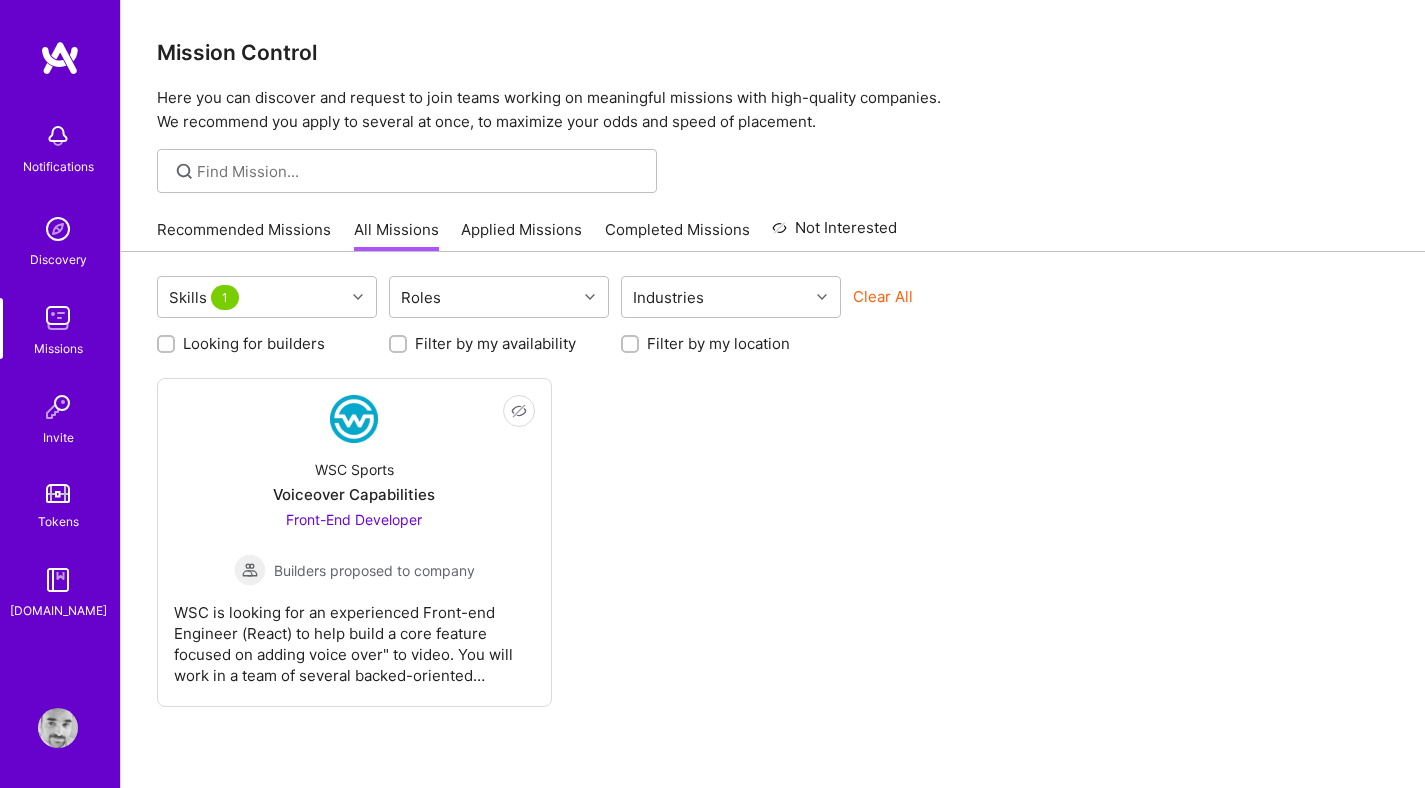 click on "Clear All" at bounding box center (883, 296) 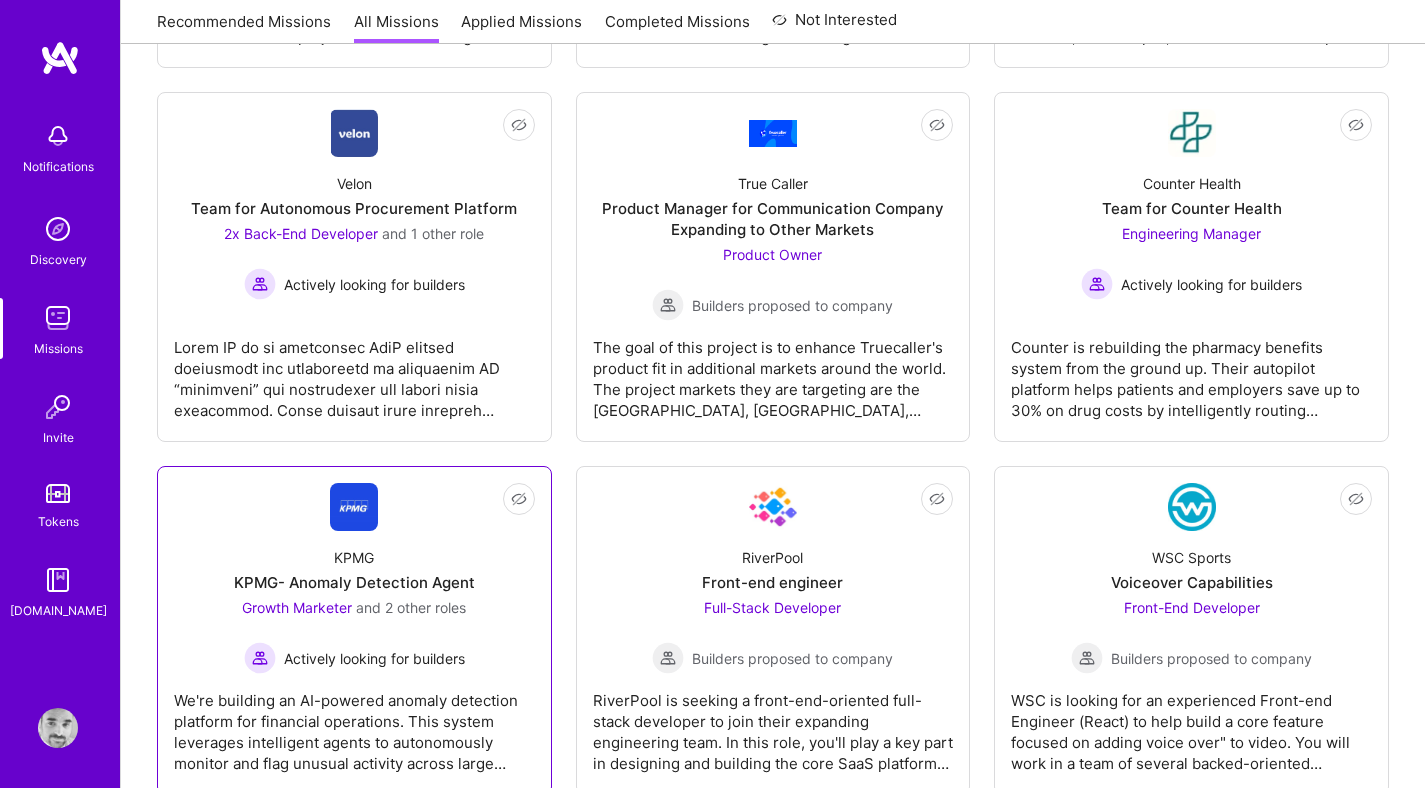scroll, scrollTop: 0, scrollLeft: 0, axis: both 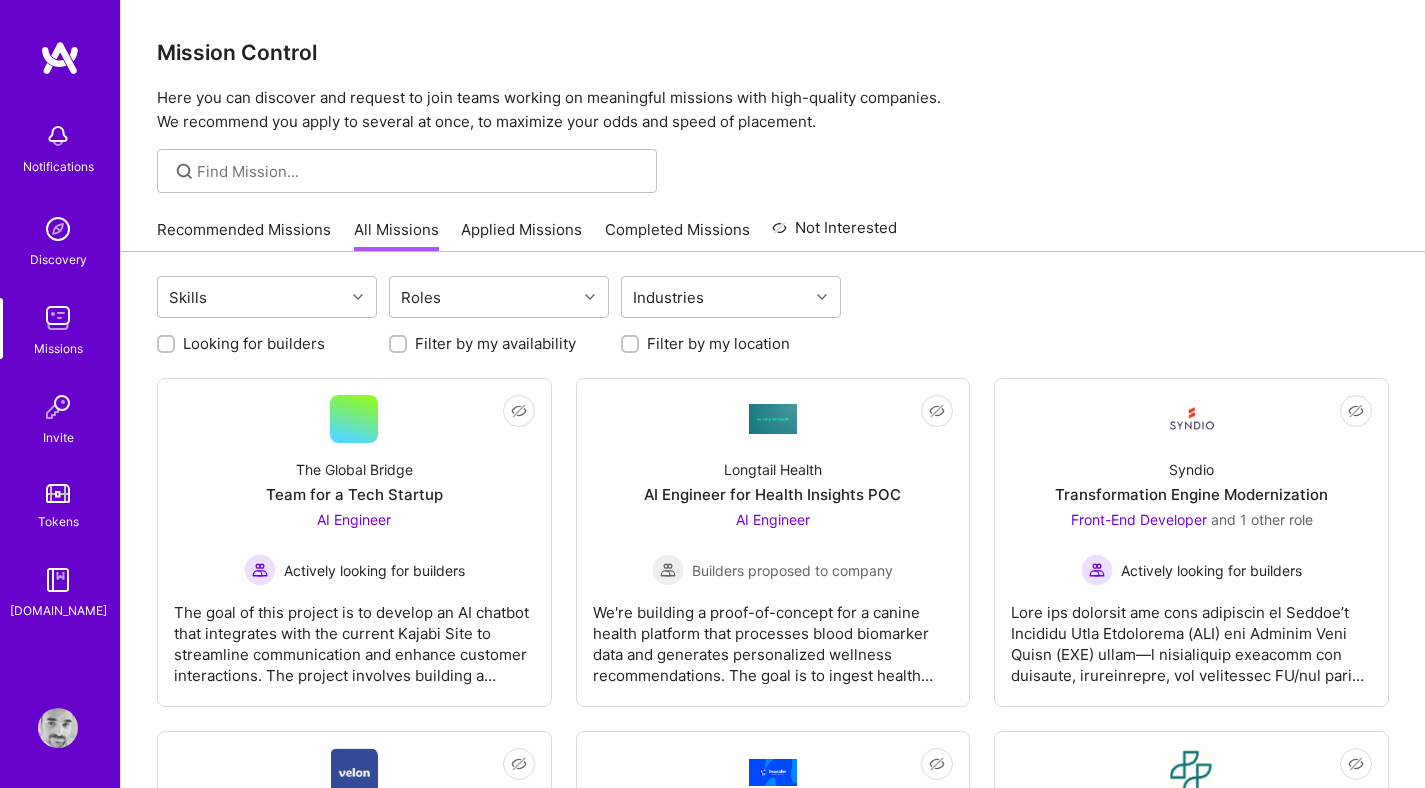 click at bounding box center [407, 171] 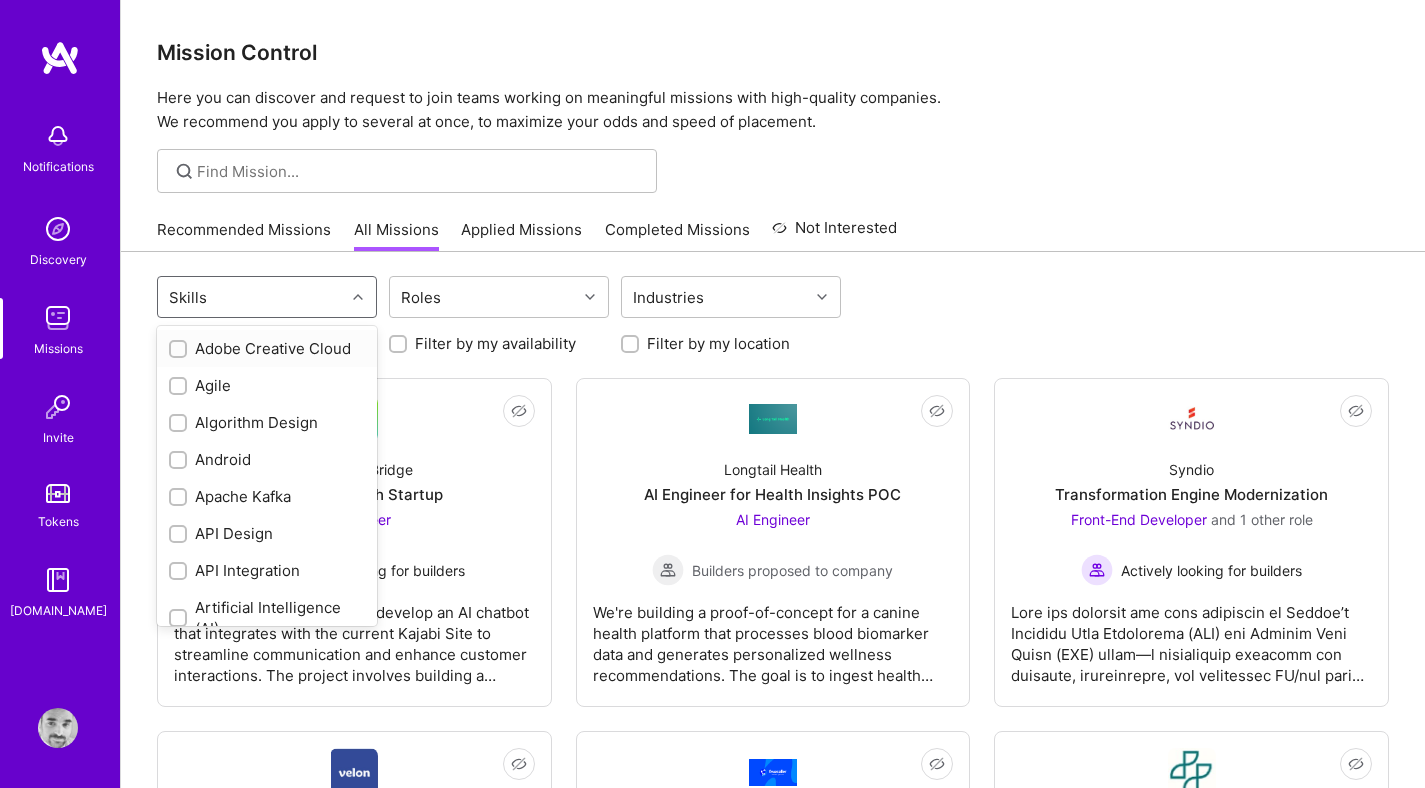 click on "Skills" at bounding box center [251, 297] 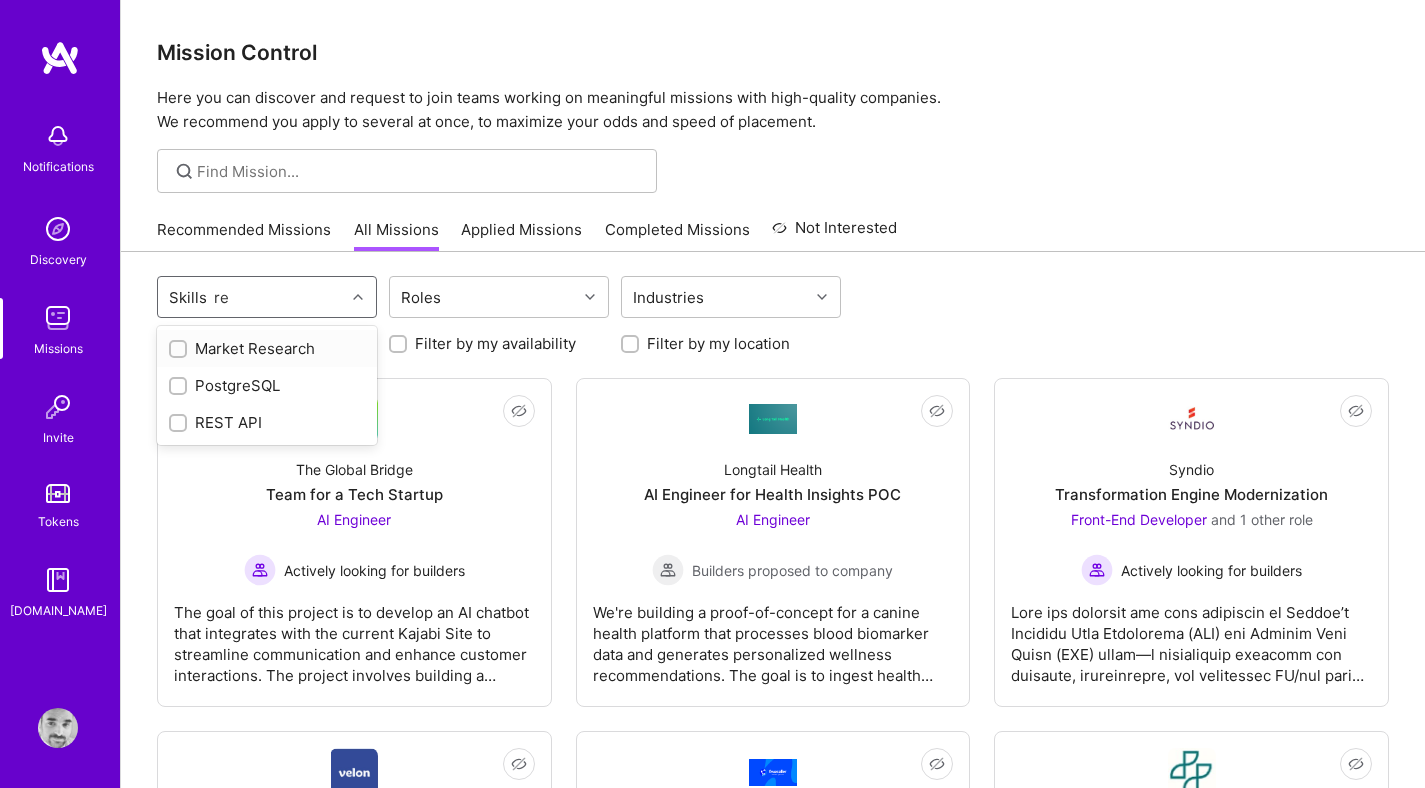 type on "r" 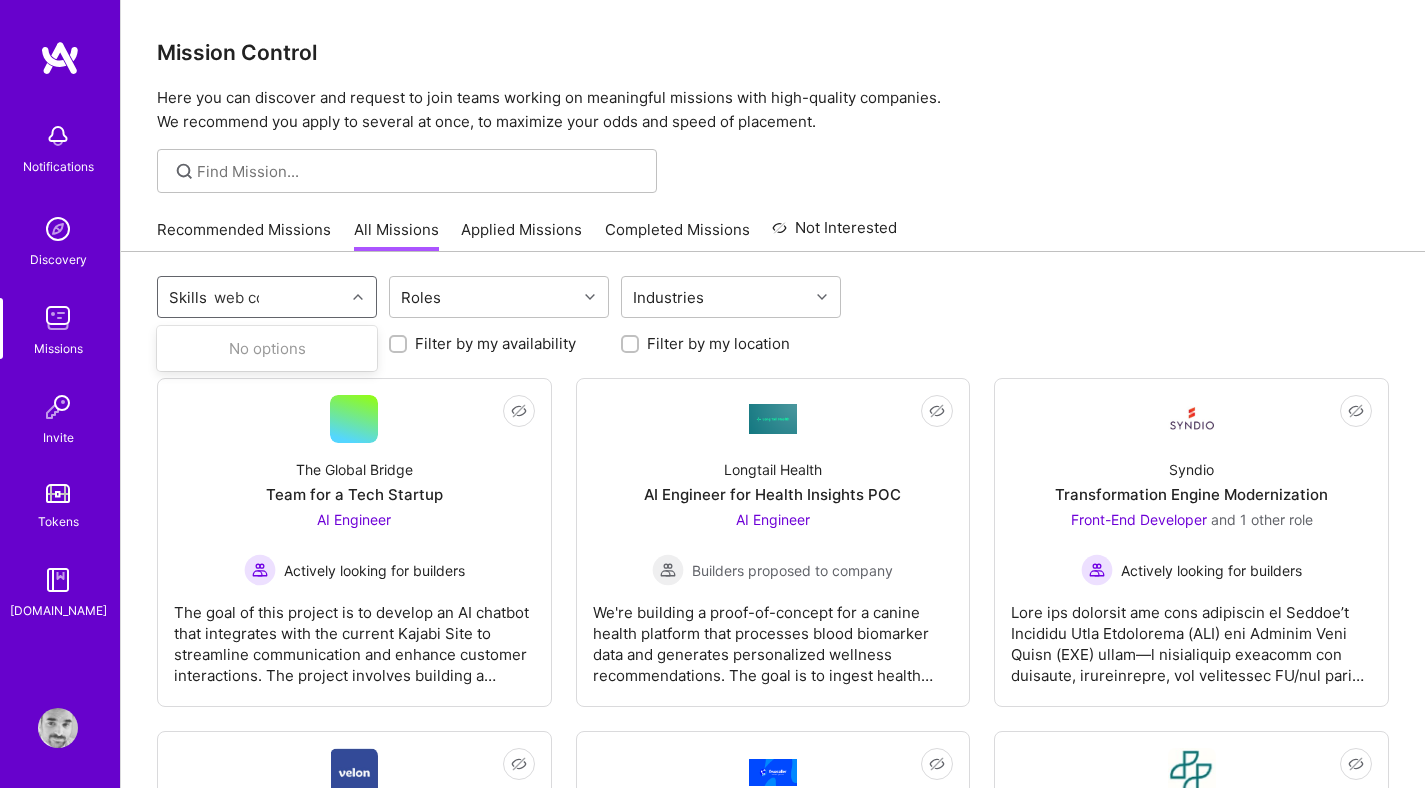 type on "web com" 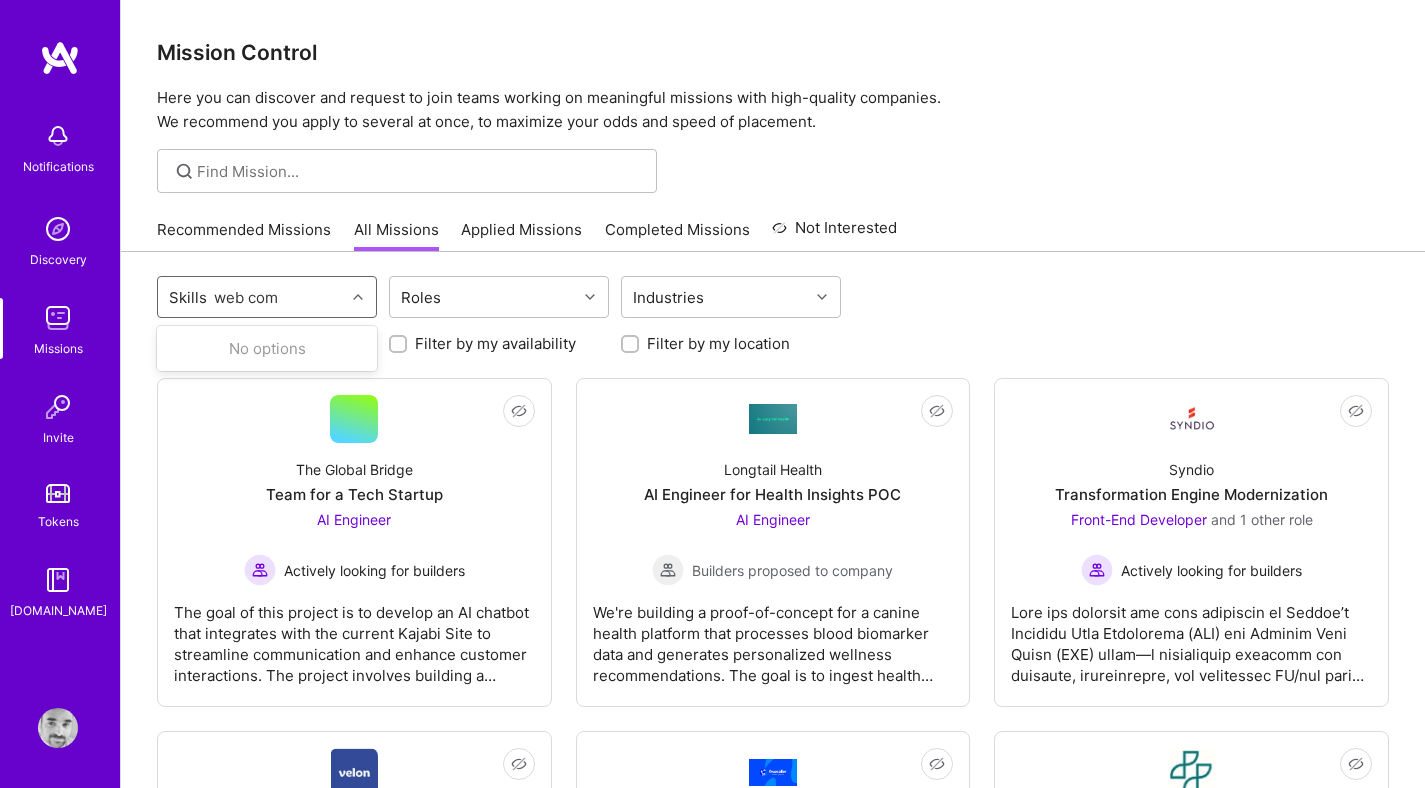 type 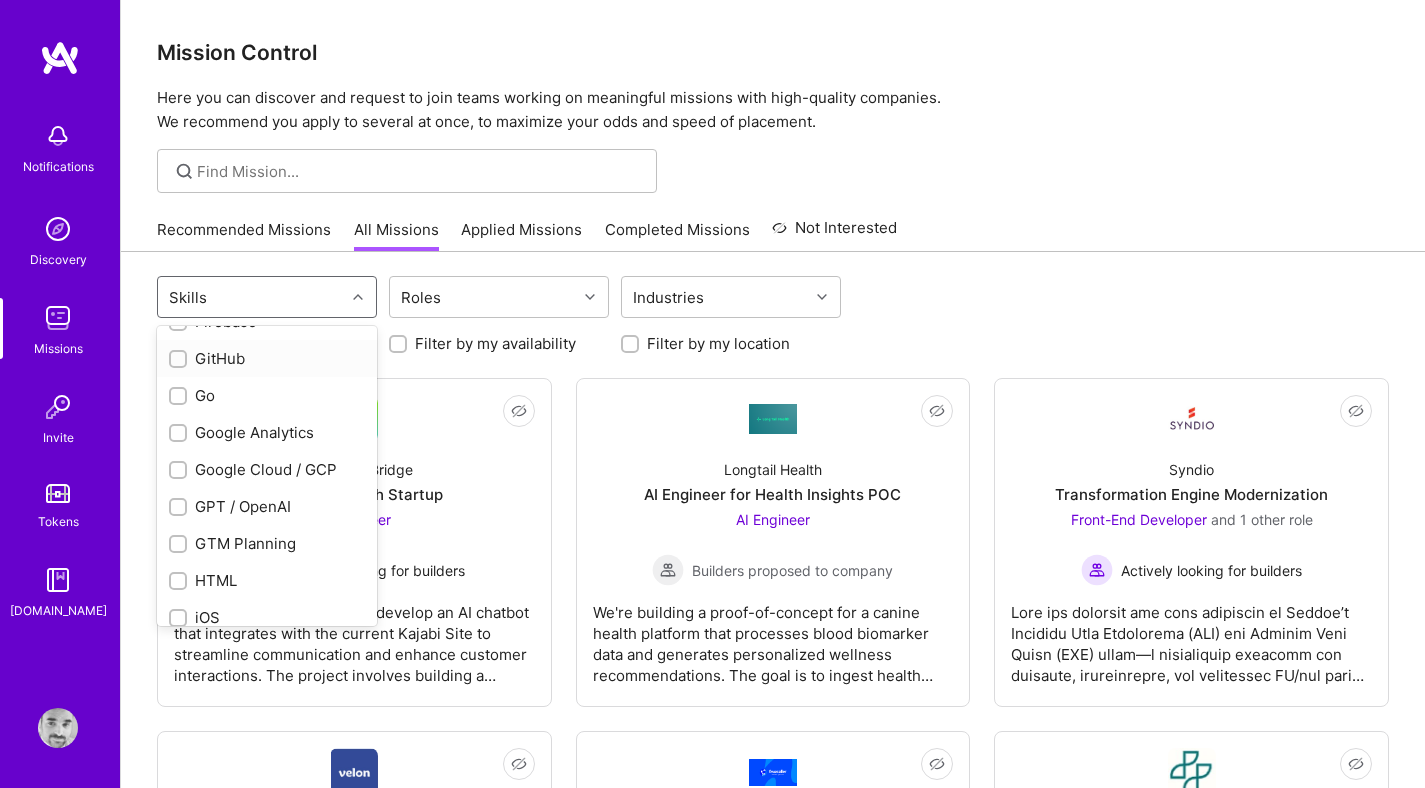 scroll, scrollTop: 1009, scrollLeft: 0, axis: vertical 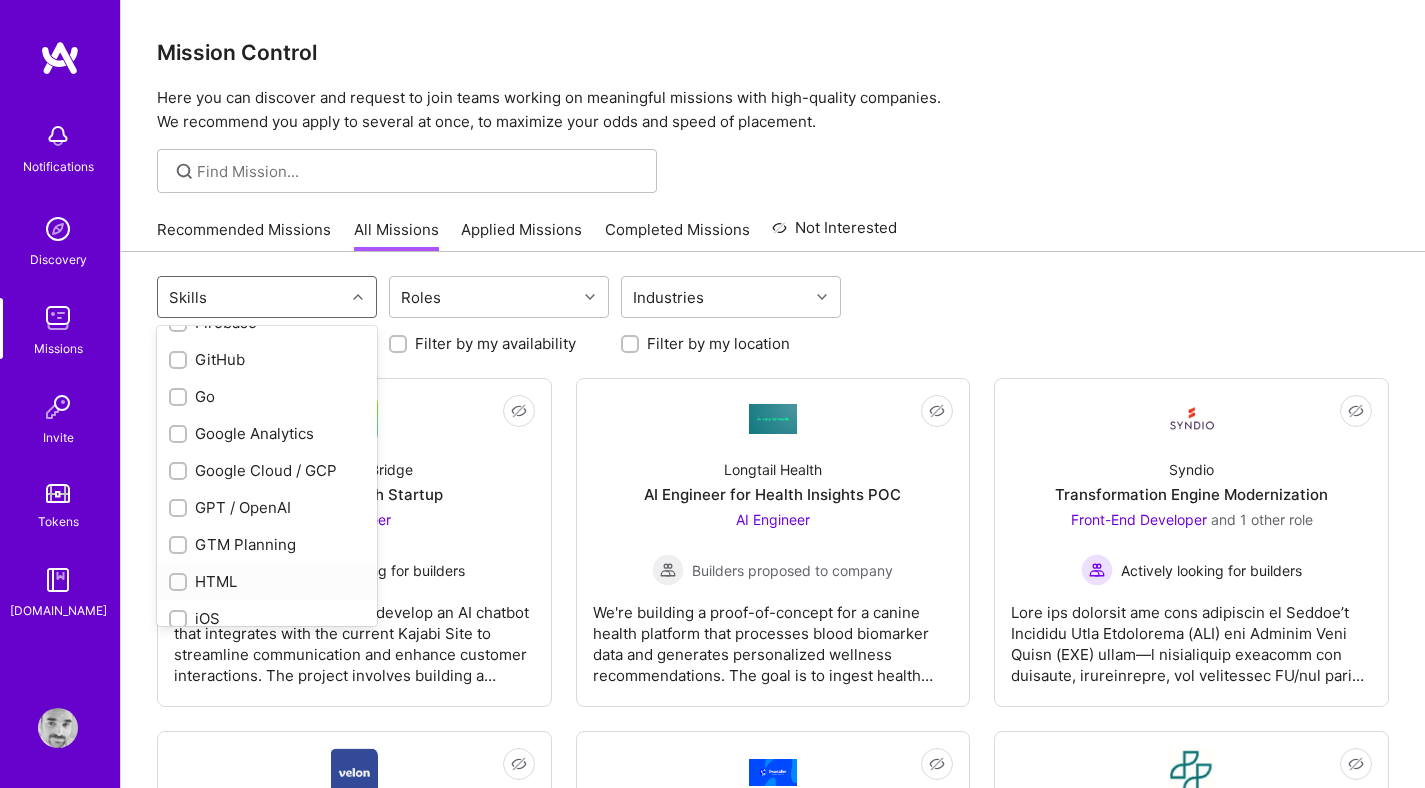 click at bounding box center [180, 583] 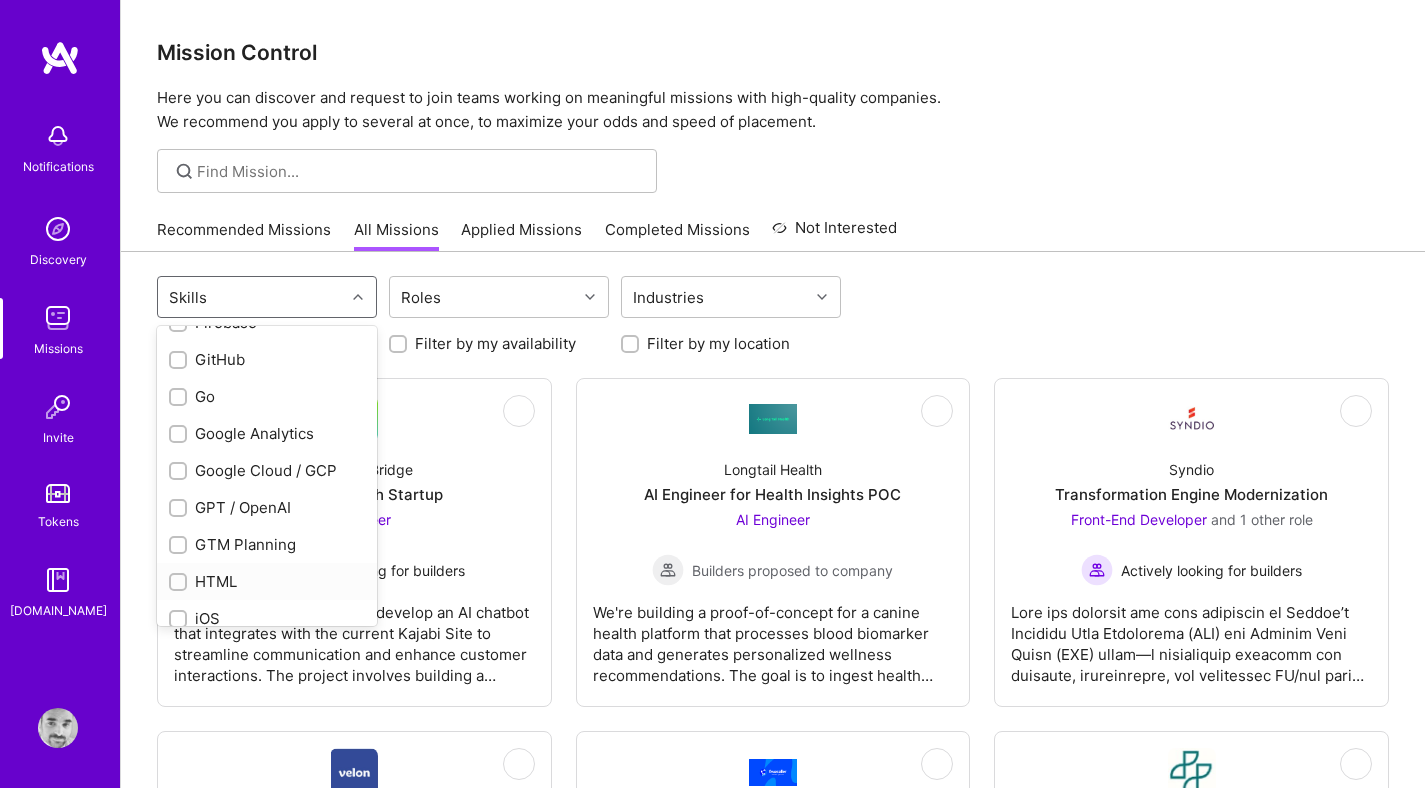 checkbox on "true" 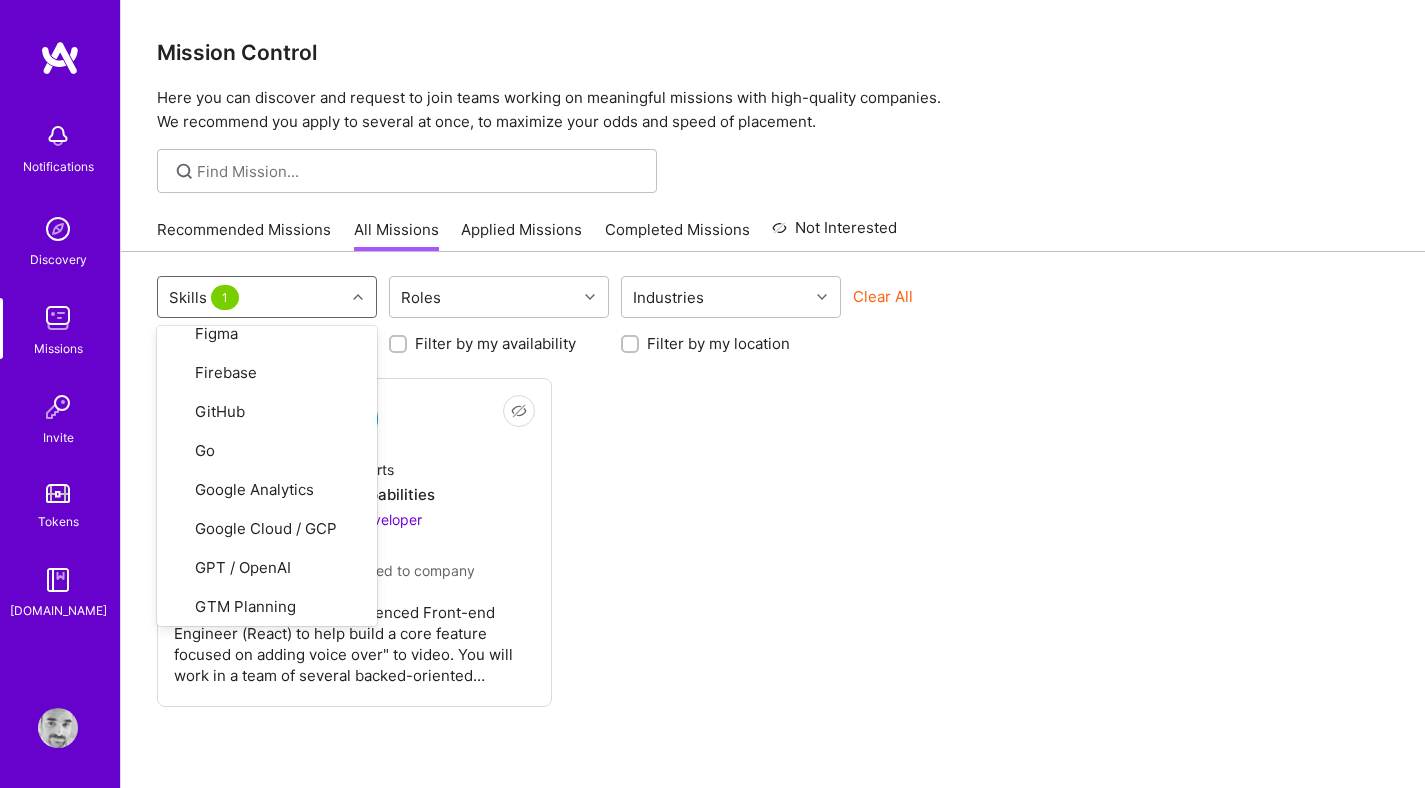 click on "Not Interested WSC Sports Voiceover Capabilities Front-End Developer   Builders proposed to company WSC is looking for an experienced Front-end Engineer (React) to help build a core feature focused on adding voice over" to video. You will work in a team of several backed-oriented engineers so we are looking for an architect-level developer here that will lead the front-end side. Strong independence is a must.
Requirements: Full proficiency in React, JS, HTML, CSS is a must
Commitment: 40 hours a week
Location: Israel/Europe" at bounding box center [773, 542] 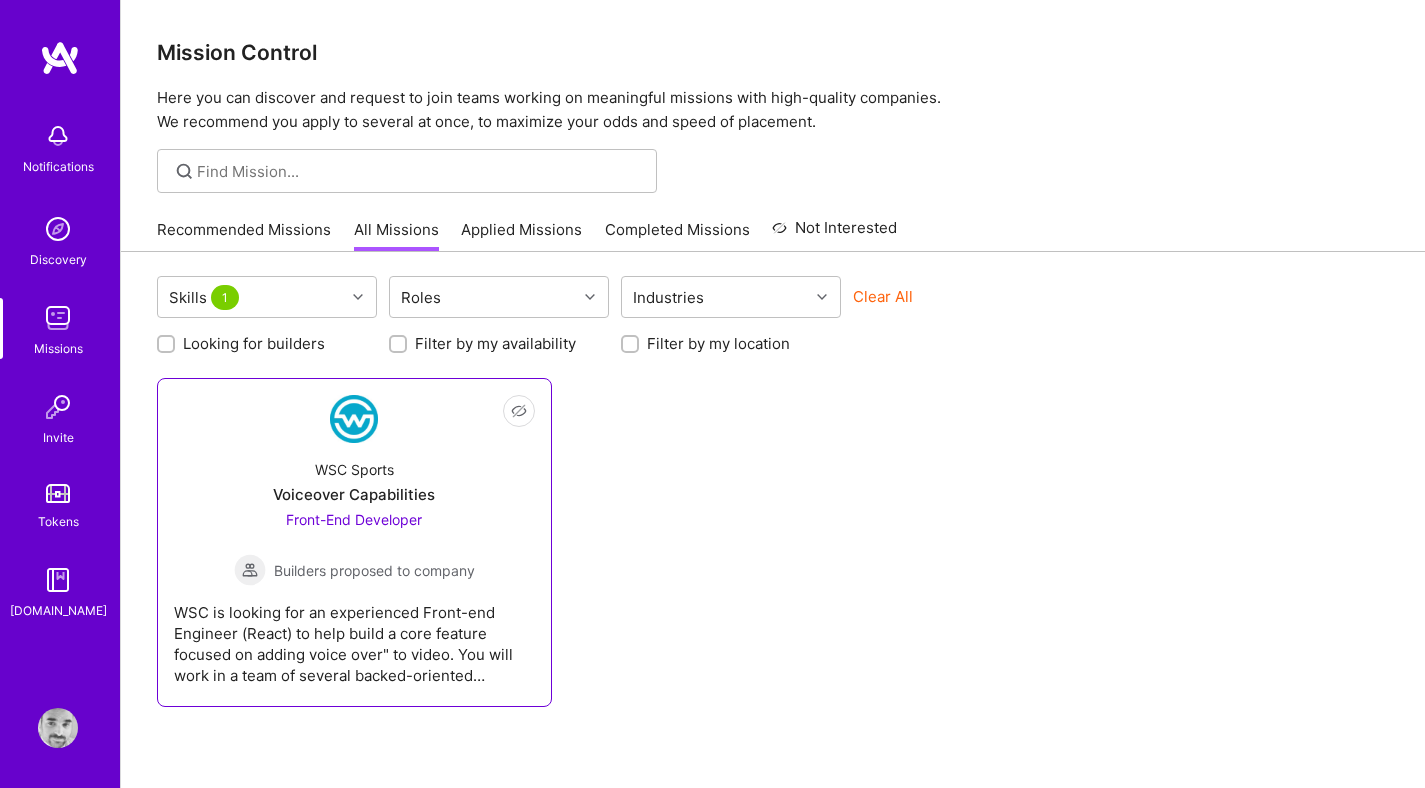 click on "WSC is looking for an experienced Front-end Engineer (React) to help build a core feature focused on adding voice over" to video. You will work in a team of several backed-oriented engineers so we are looking for an architect-level developer here that will lead the front-end side. Strong independence is a must.
Requirements: Full proficiency in React, JS, HTML, CSS is a must
Commitment: 40 hours a week
Location: Israel/Europe" at bounding box center (354, 636) 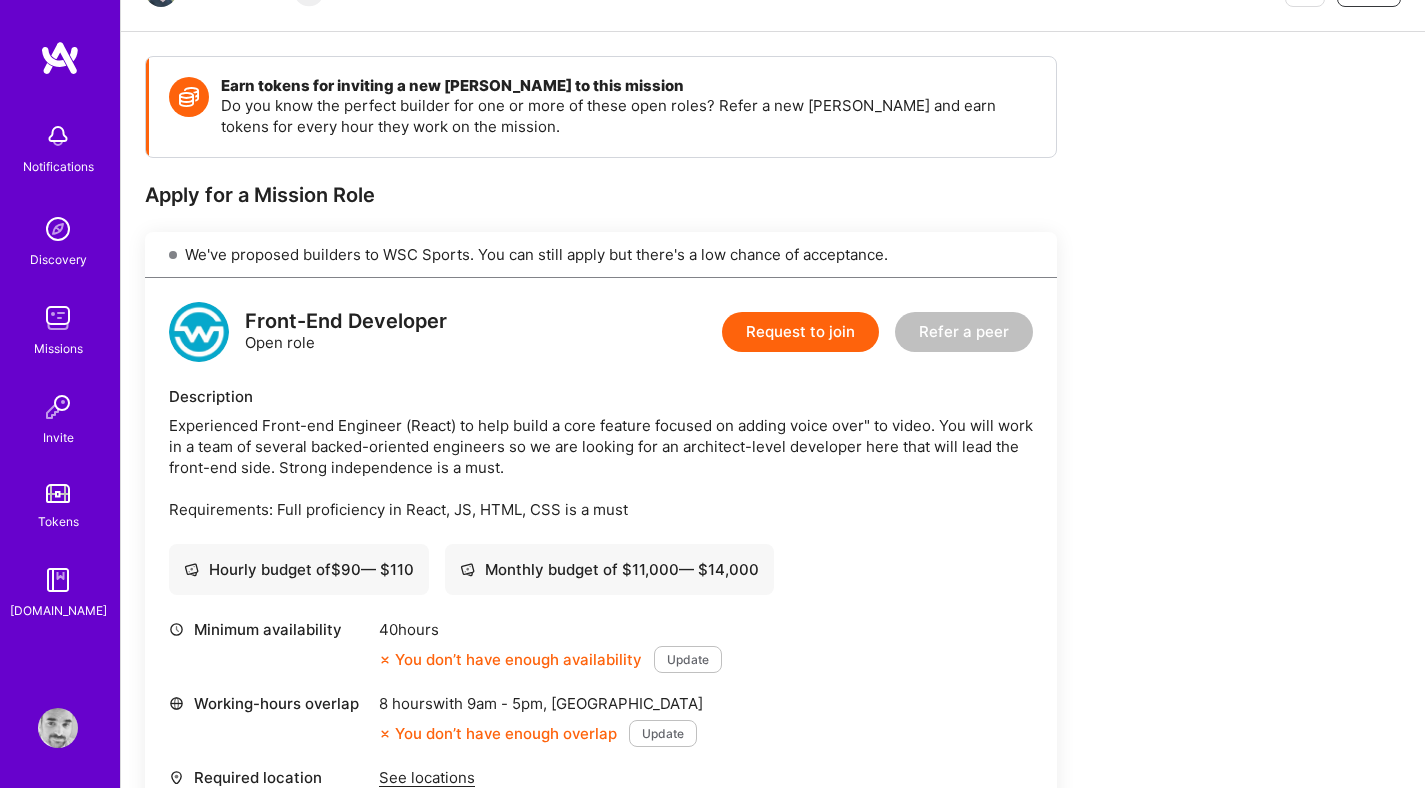 scroll, scrollTop: 237, scrollLeft: 0, axis: vertical 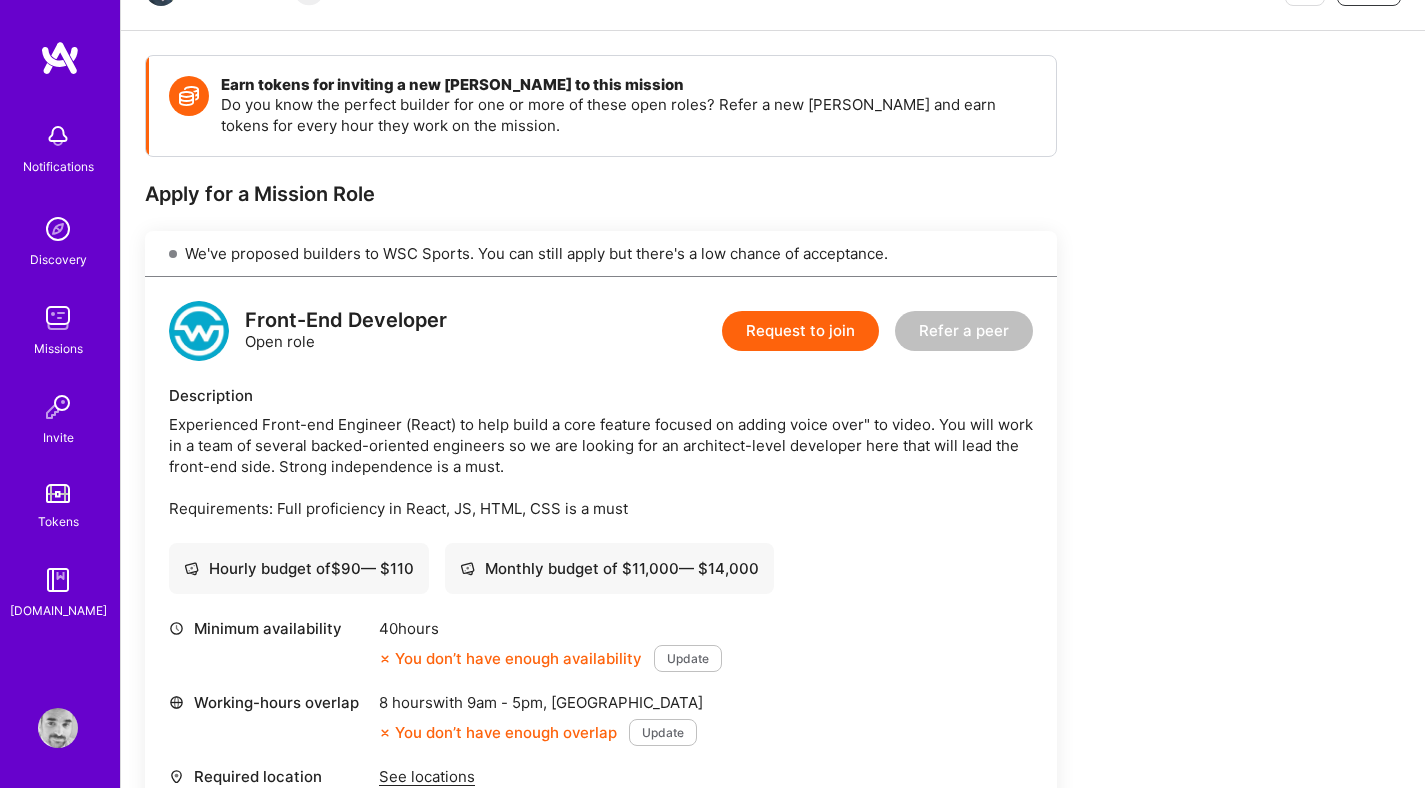 click at bounding box center (58, 318) 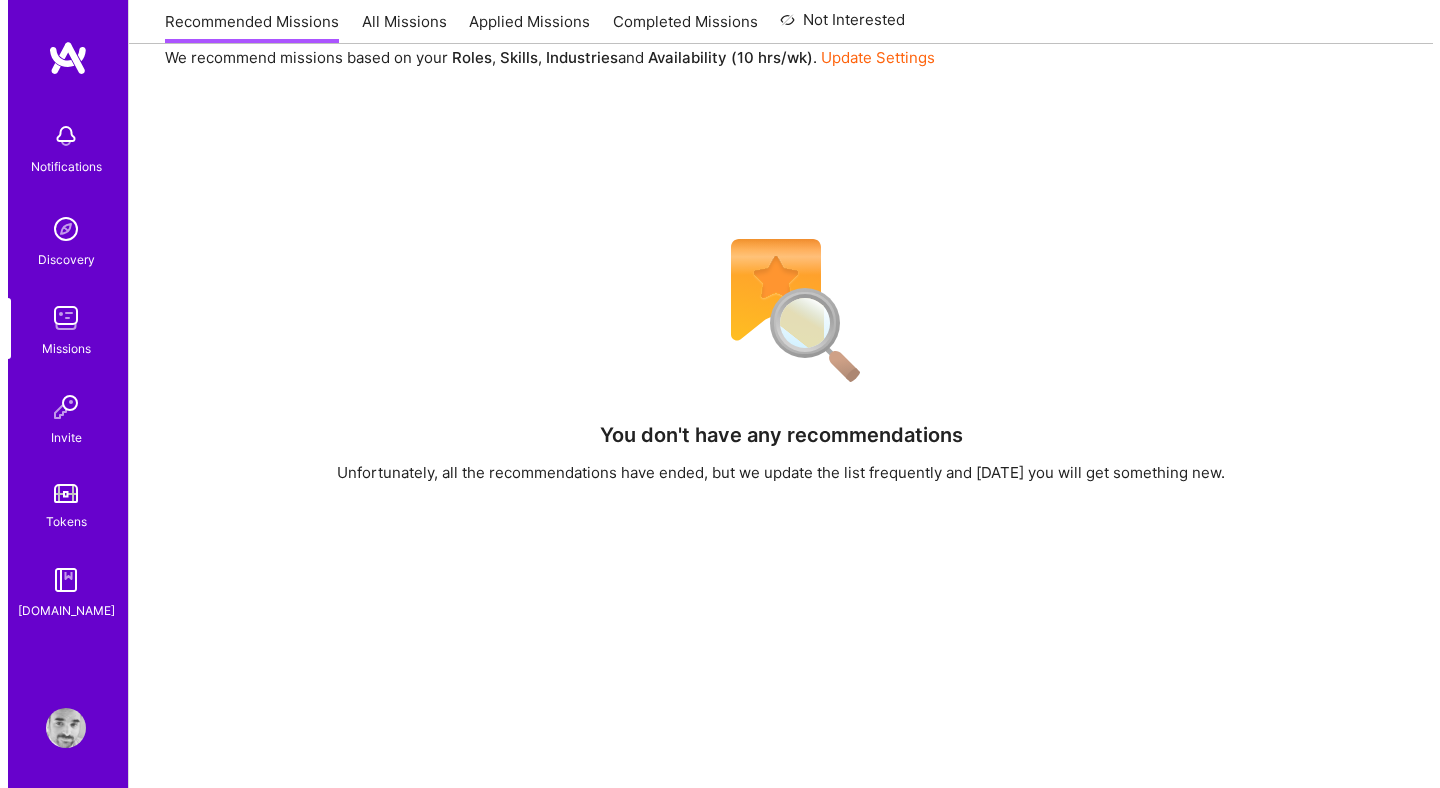 scroll, scrollTop: 0, scrollLeft: 0, axis: both 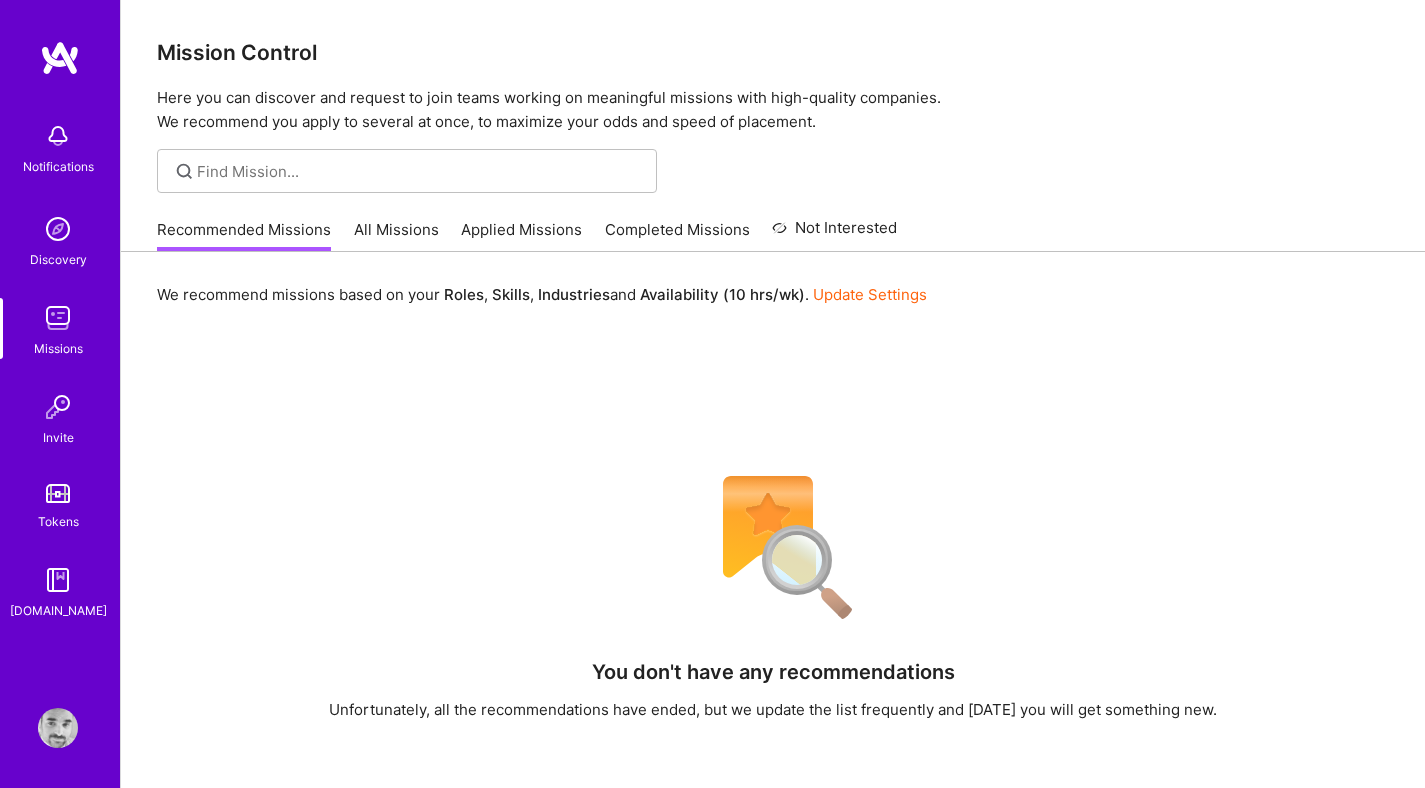 click at bounding box center [58, 728] 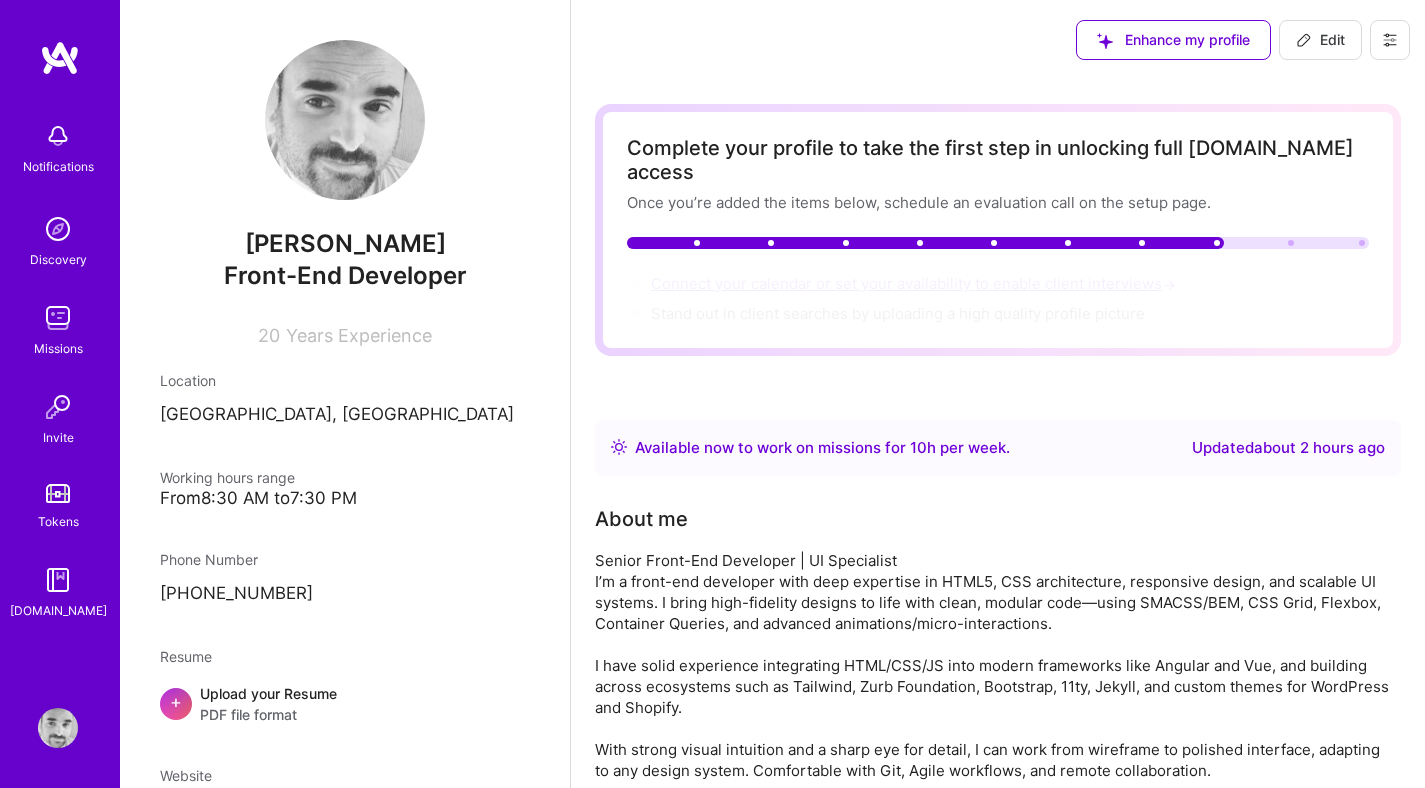 click on "Connect your calendar or set your availability to enable client interviews  →" at bounding box center [915, 283] 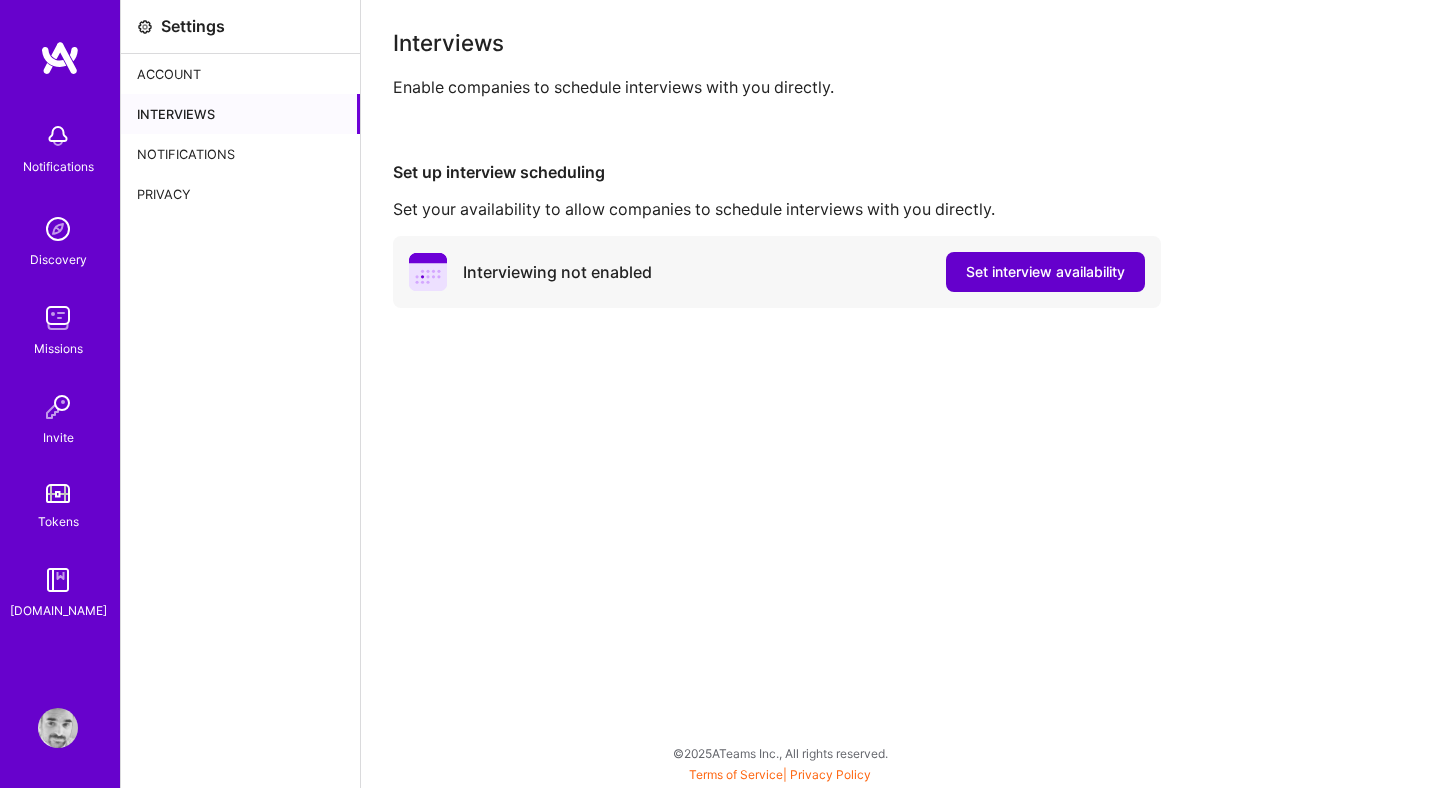 click on "Set interview availability" at bounding box center [1045, 272] 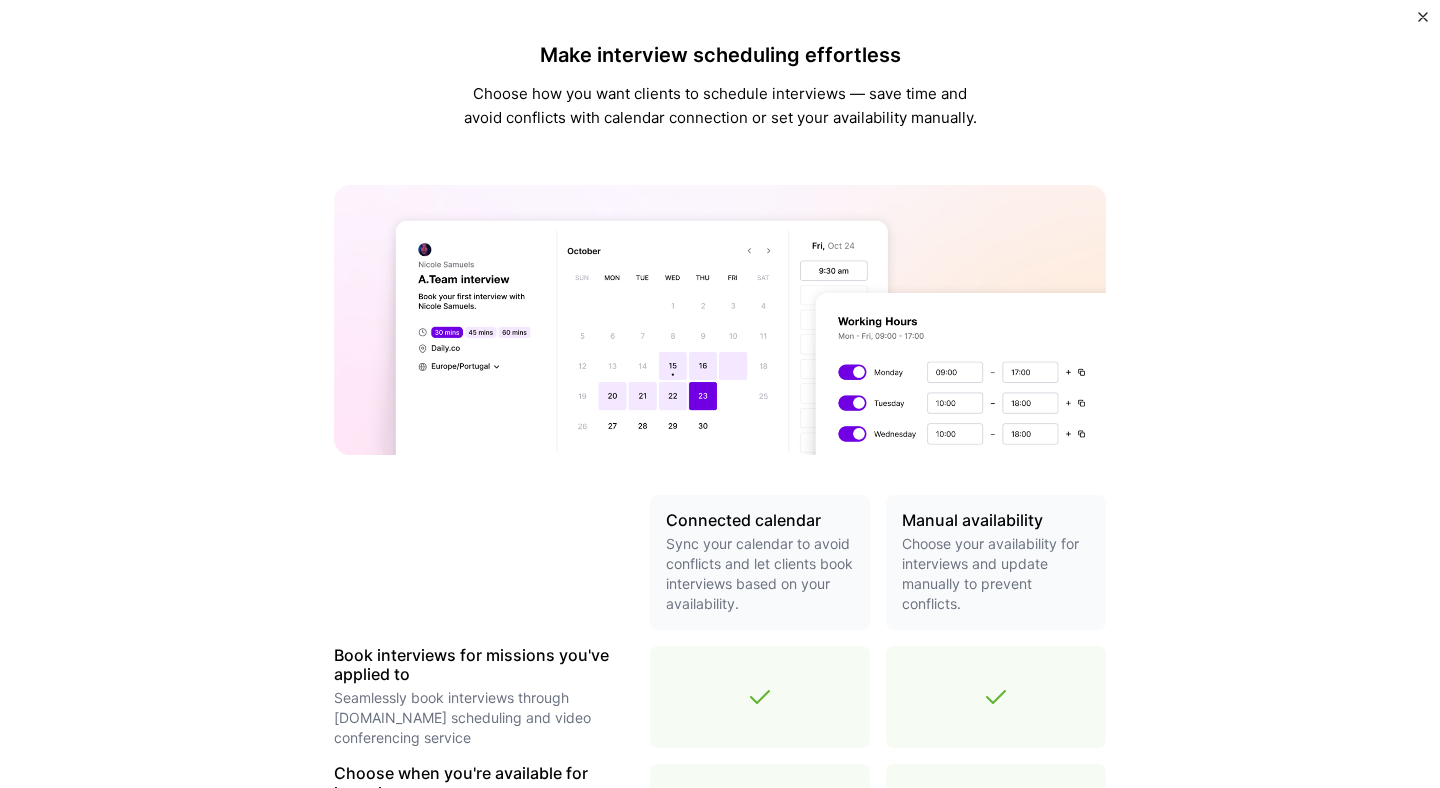 scroll, scrollTop: 613, scrollLeft: 0, axis: vertical 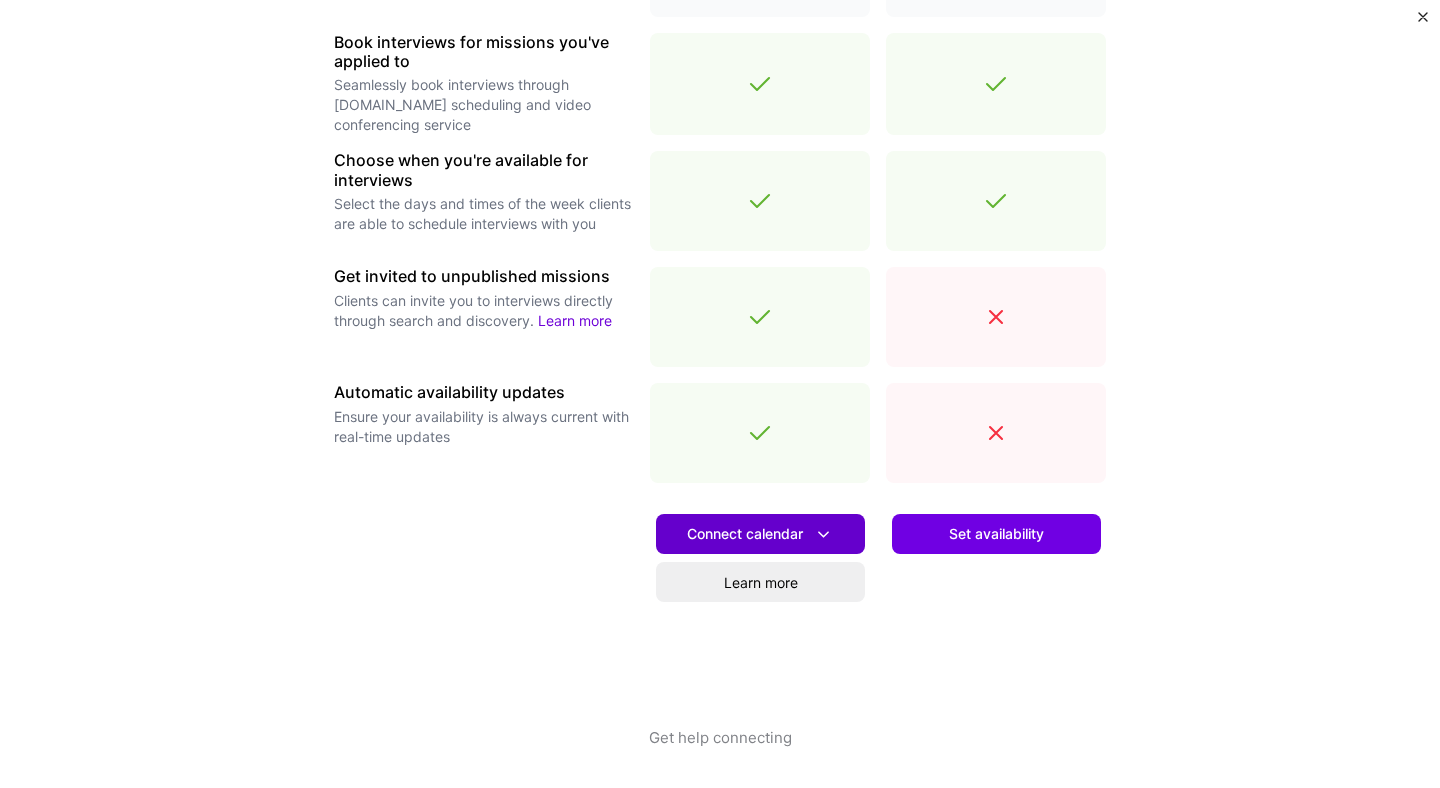 click on "Connect calendar" at bounding box center (760, 534) 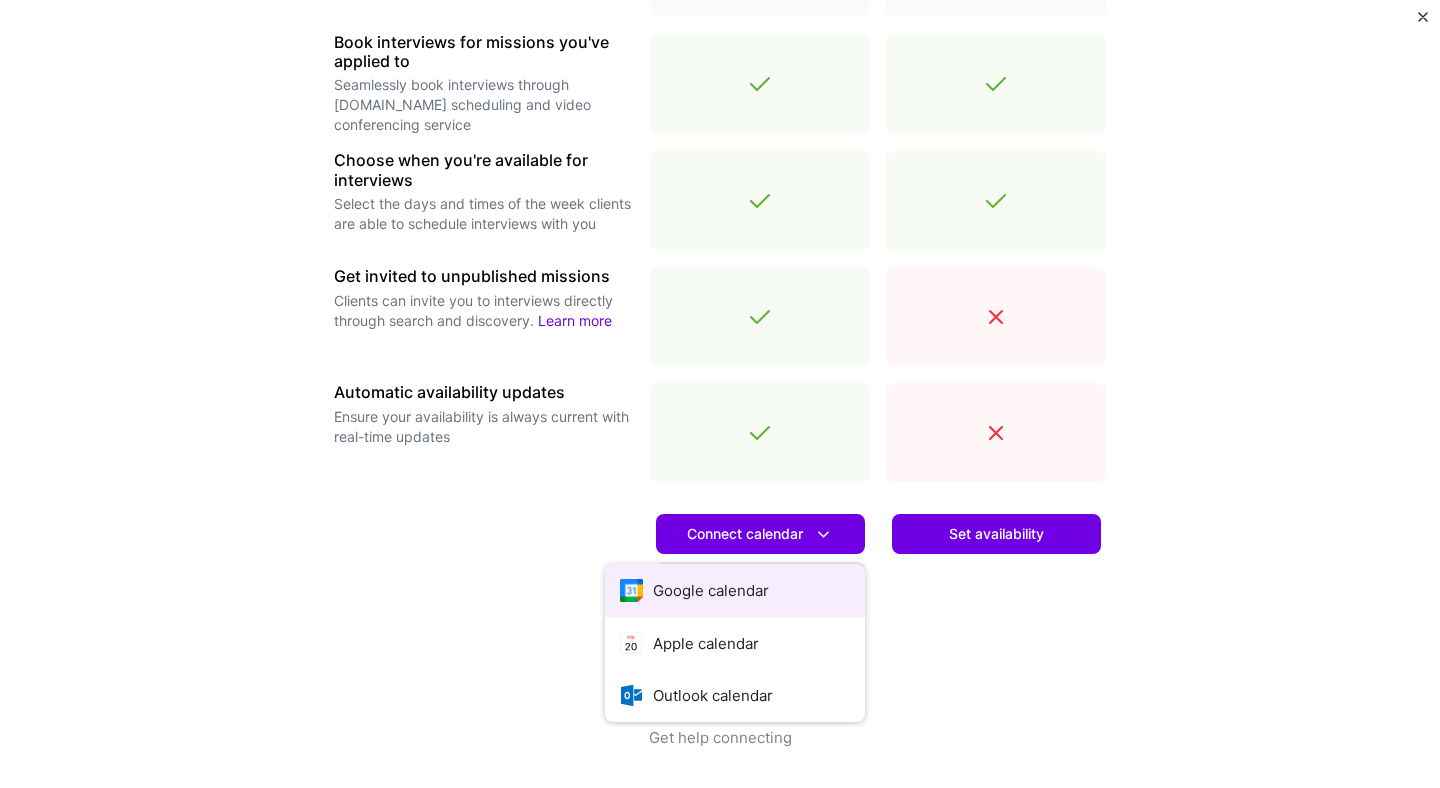 click on "Google calendar" at bounding box center (735, 590) 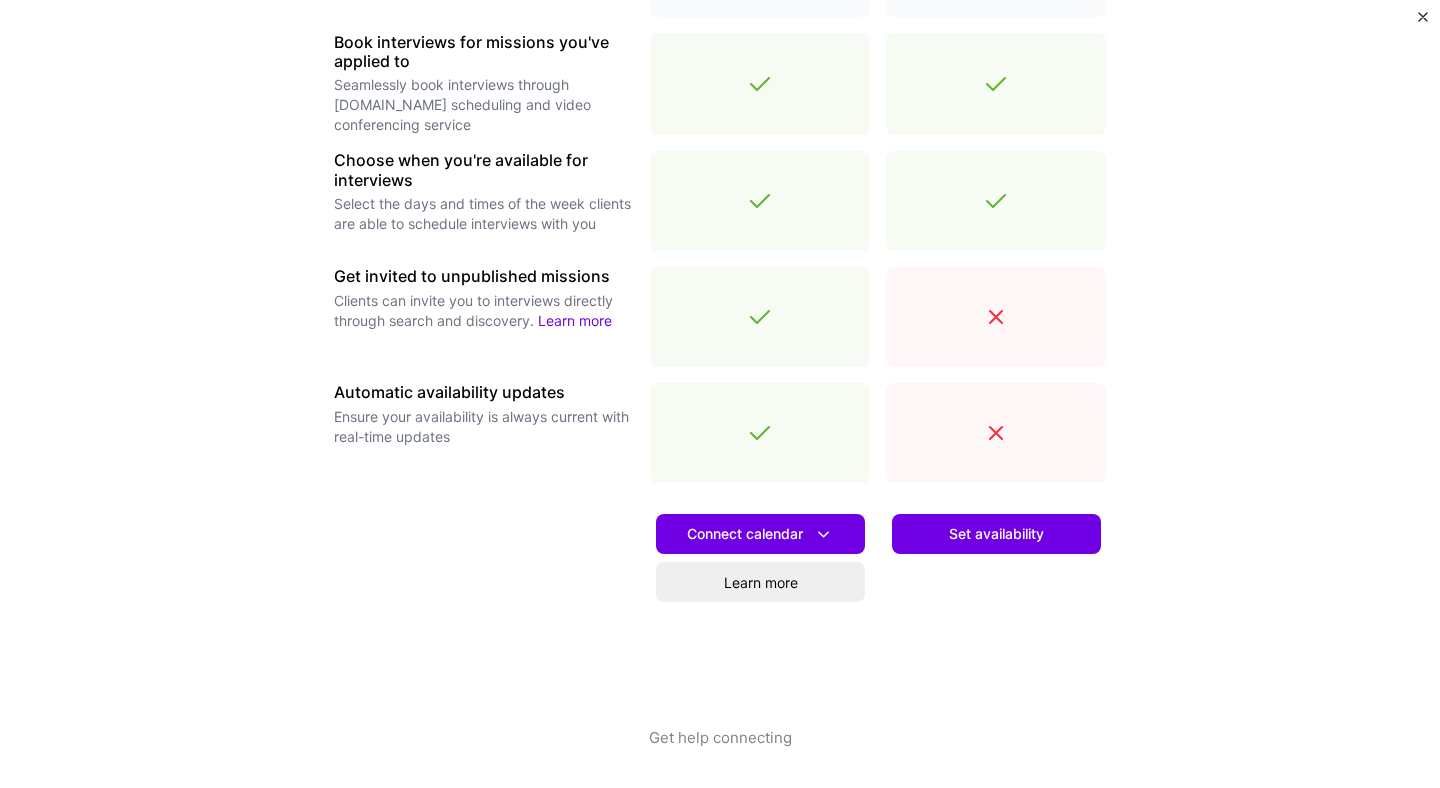 click on "Get help connecting" at bounding box center [720, 757] 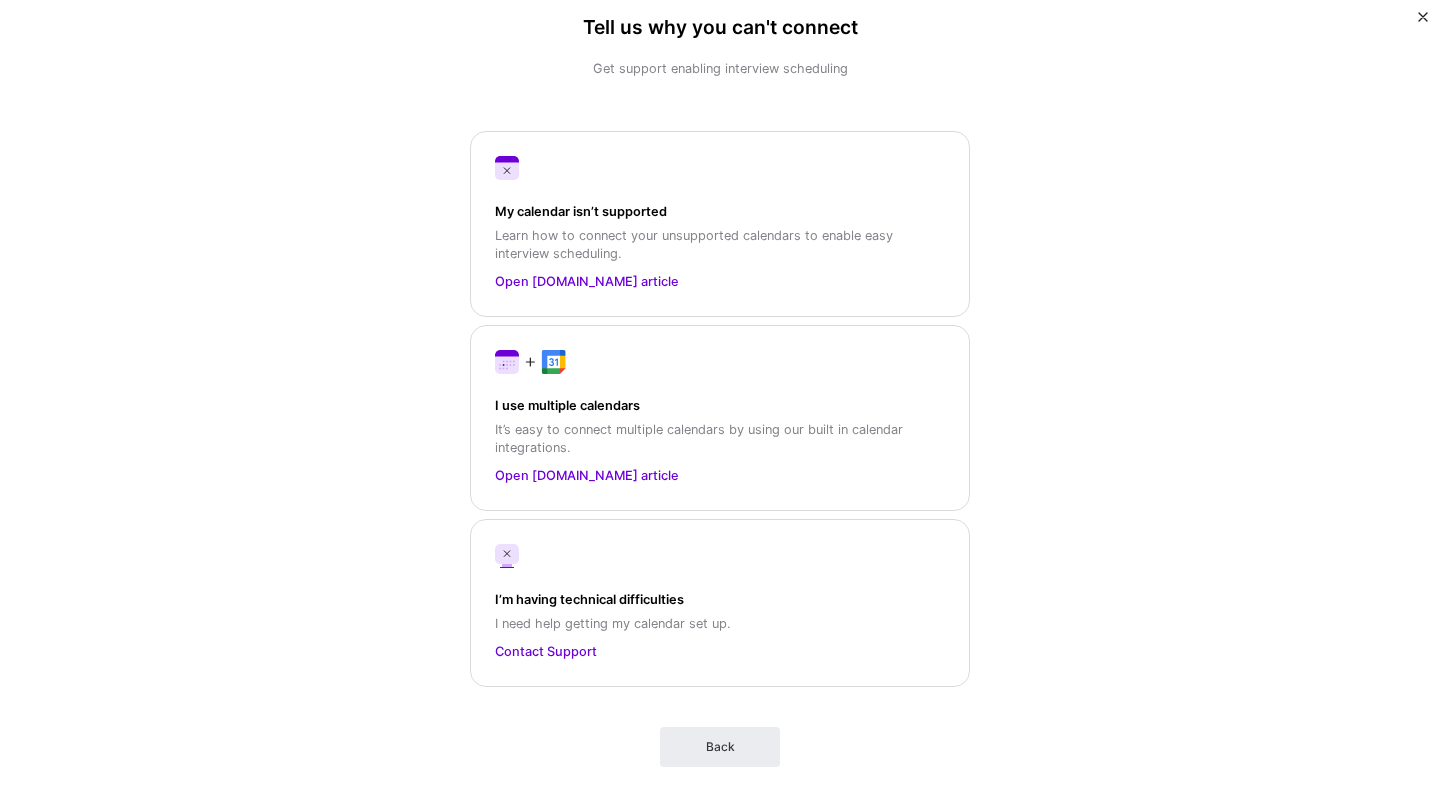 scroll, scrollTop: 0, scrollLeft: 0, axis: both 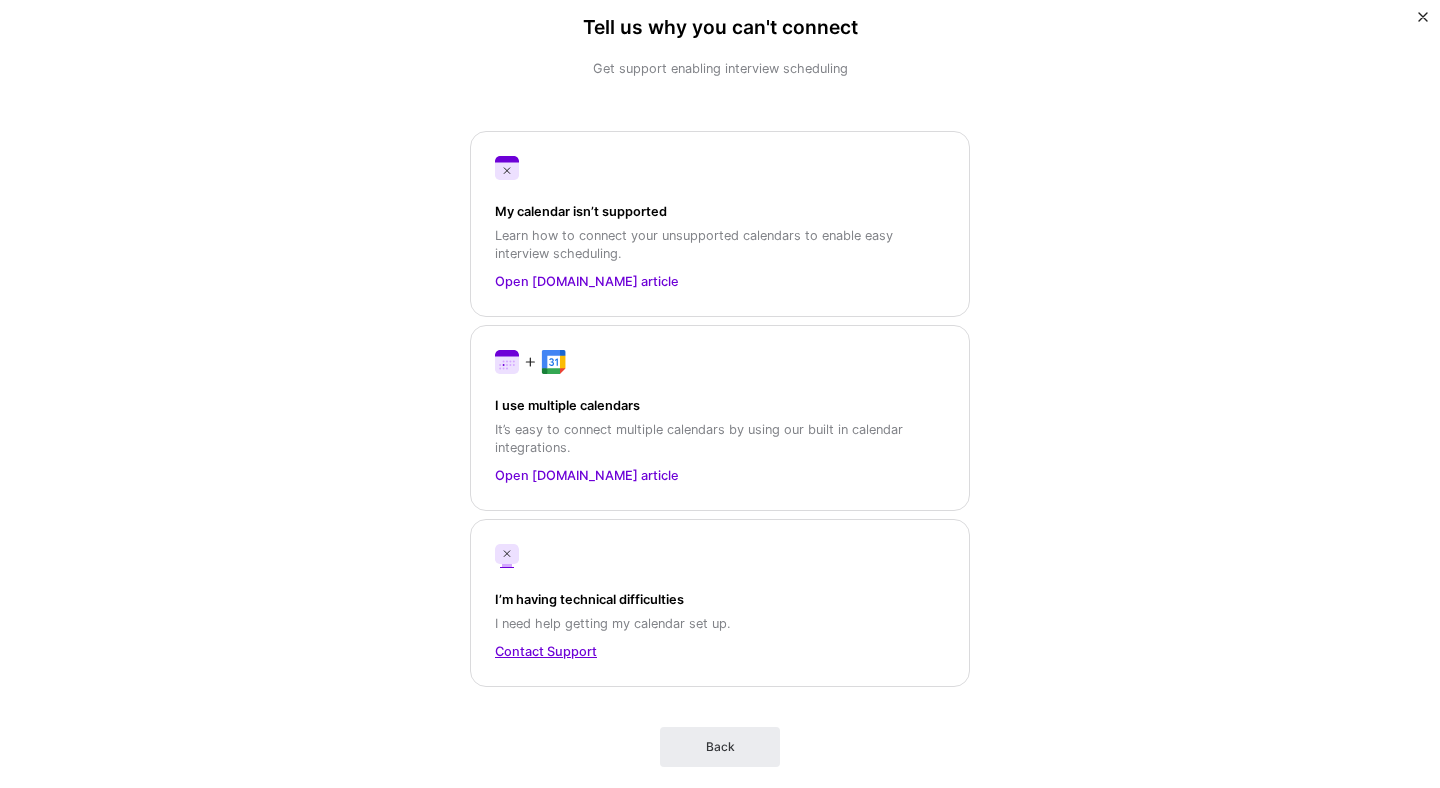 click on "Contact Support" at bounding box center (720, 651) 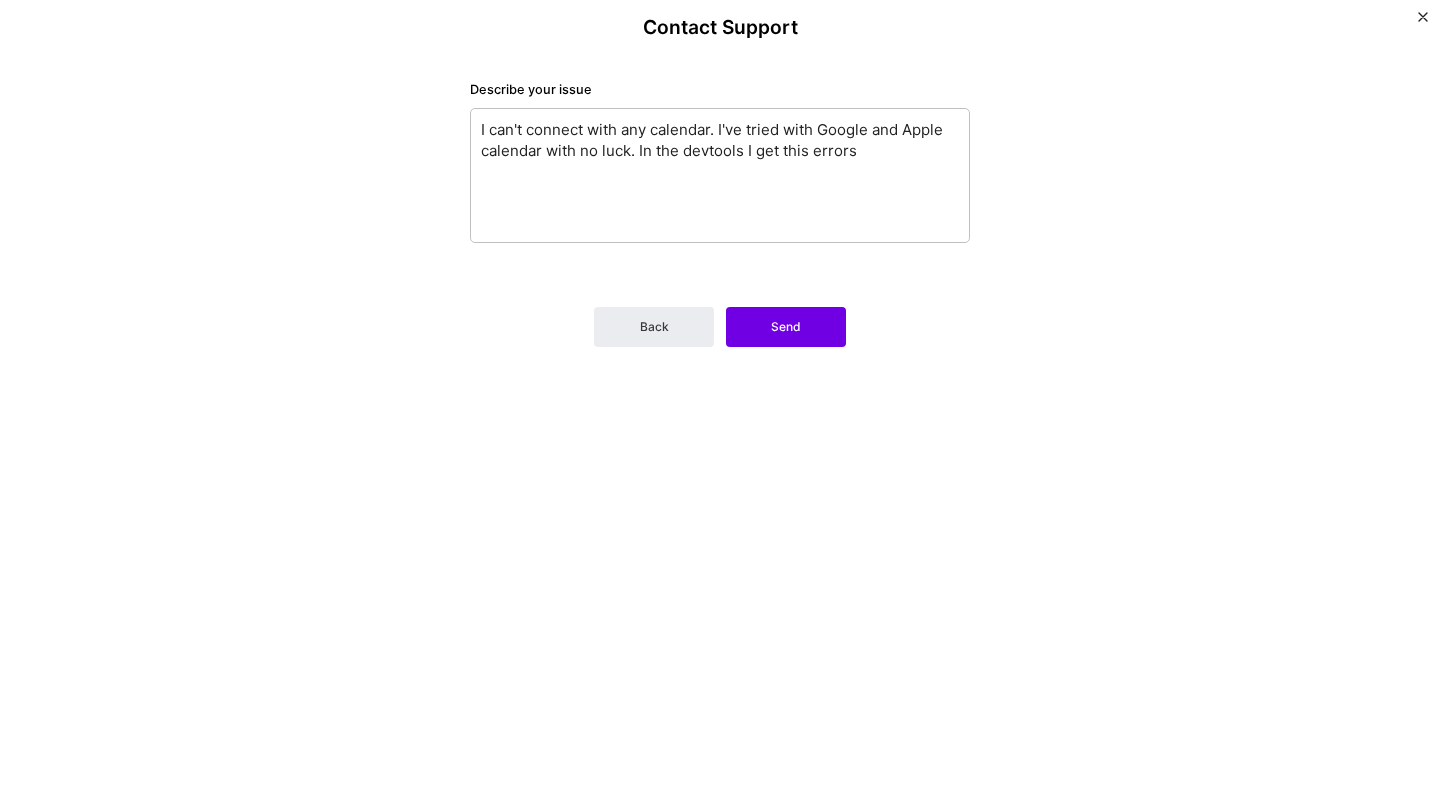paste on "framework-6005c7bc1d6457d2.js:25 Uncaught Error: Minified React error #418; visit https://reactjs.org/docs/error-decoder.html?invariant=418 for the full message or use the non-minified dev environment for full errors and additional helpful warnings.
at Eg (framework-6005c7bc1d6457d2.js:25:46716)
at j (framework-6005c7bc1d6457d2.js:25:121629)
at Vk (framework-6005c7bc1d6457d2.js:25:99511)
at framework-6005c7bc1d6457d2.js:25:99378
at Jk (framework-6005c7bc1d6457d2.js:25:99385)
at Hk (framework-6005c7bc1d6457d2.js:25:94393)
at J (framework-6005c7bc1d6457d2.js:33:1380)
at MessagePort.R (framework-6005c7bc1d6457d2.js:33:1923)
Eg @ framework-6005c7bc1d6457d2.js:25
j @ framework-6005c7bc1d6457d2.js:25
Vk @ framework-6005c7bc1d6457d2.js:25
(anonymous) @ framework-6005c7bc1d6457d2.js:25
Jk @ framework-6005c7bc1d6457d2.js:25
Hk @ framework-6005c7bc1d6457d2.js:25
J @ framework-6005c7bc1d6457d2.js:33
R @ framework-6005c7bc1d6457d2.js:33
framework-6005c7bc1d6457d2.js:25 Uncaught Error: M..." 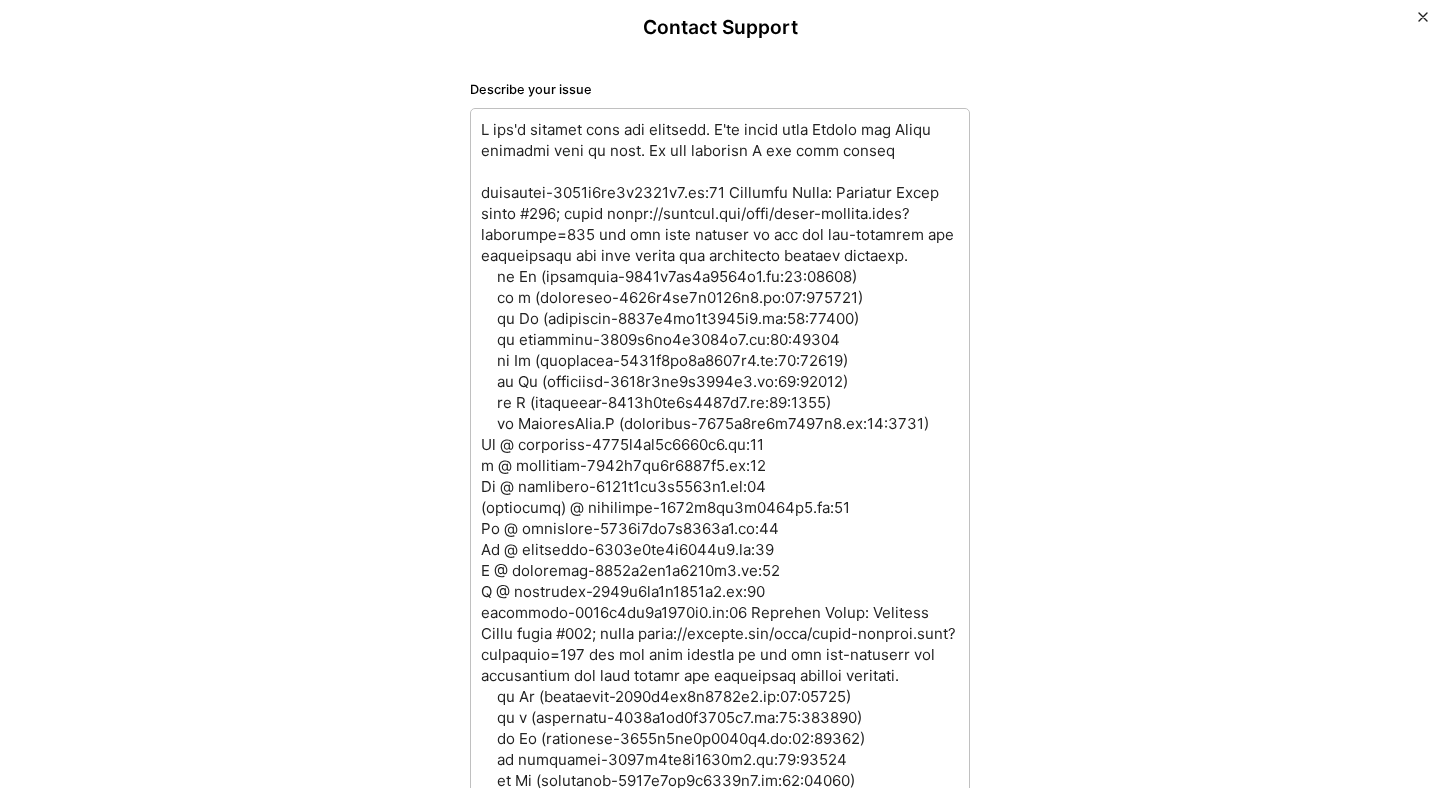 scroll, scrollTop: 2, scrollLeft: 0, axis: vertical 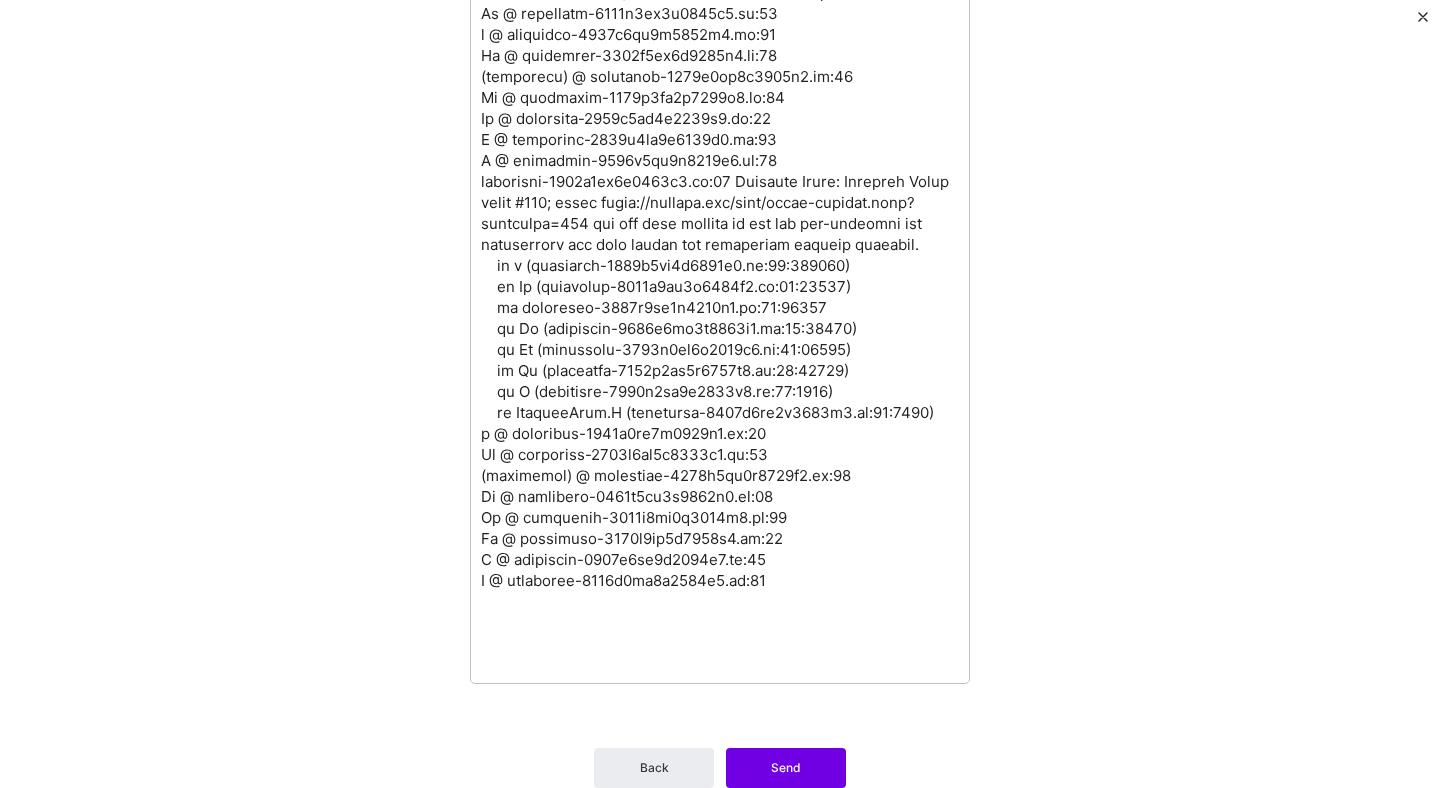 click at bounding box center (720, -30) 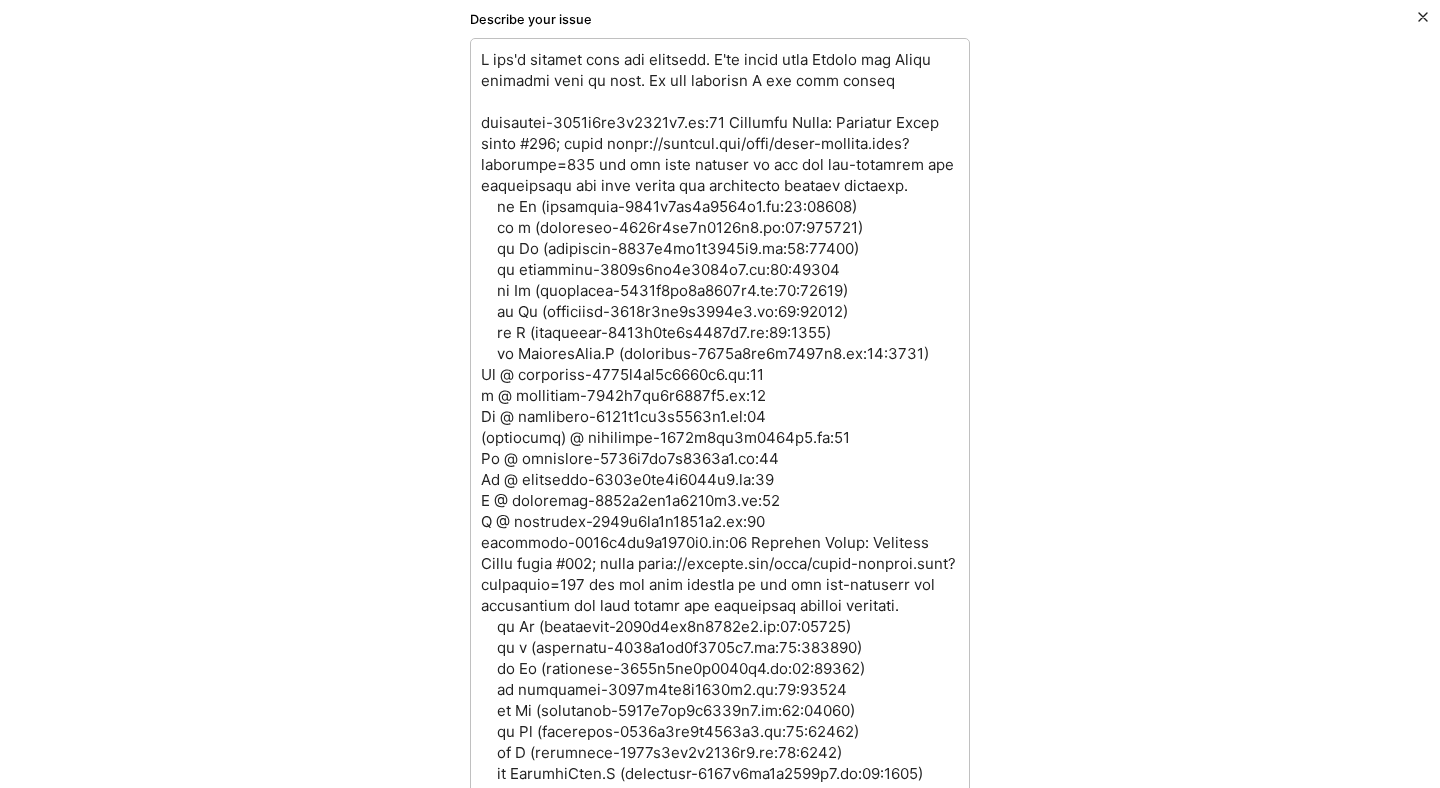 scroll, scrollTop: 67, scrollLeft: 0, axis: vertical 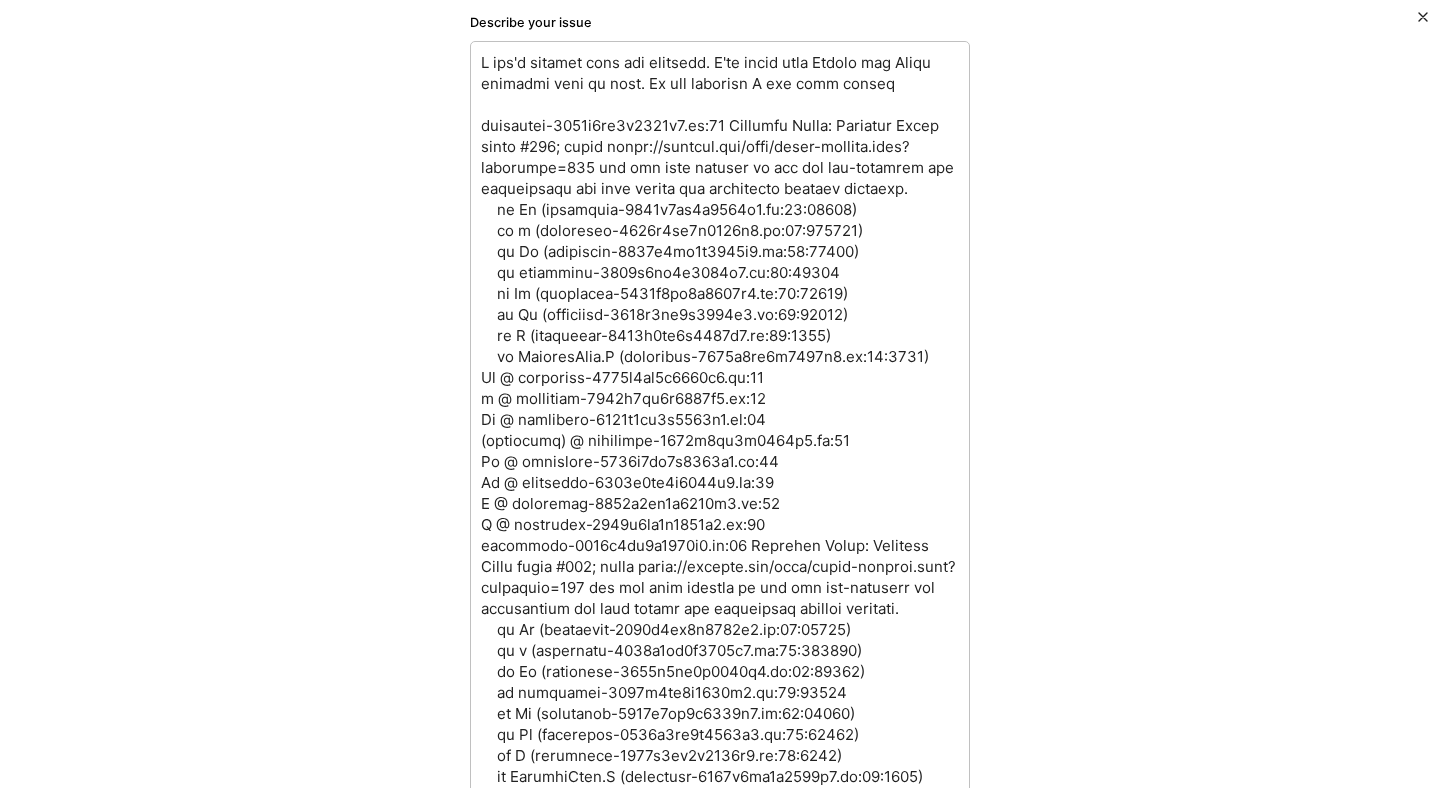 click at bounding box center (720, 754) 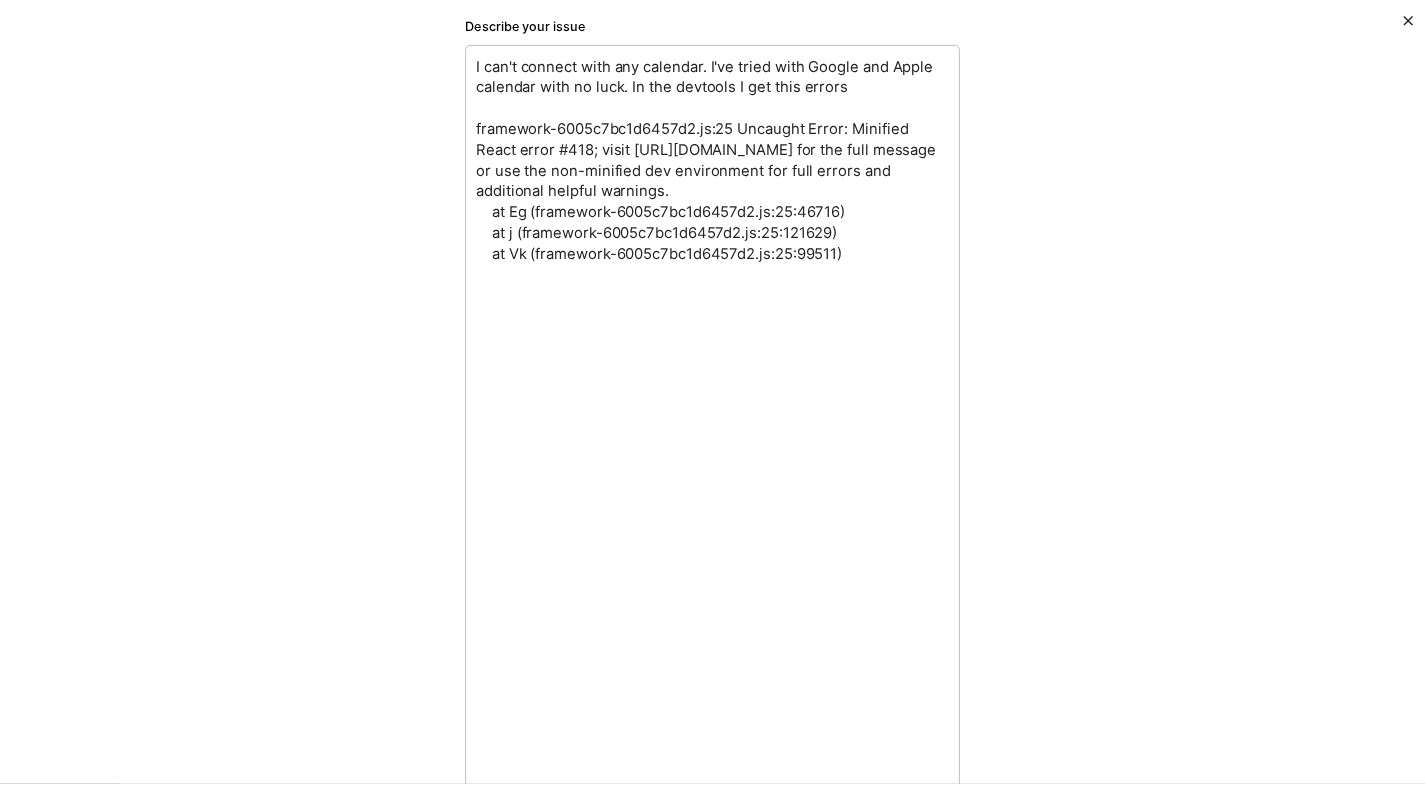 scroll, scrollTop: 0, scrollLeft: 0, axis: both 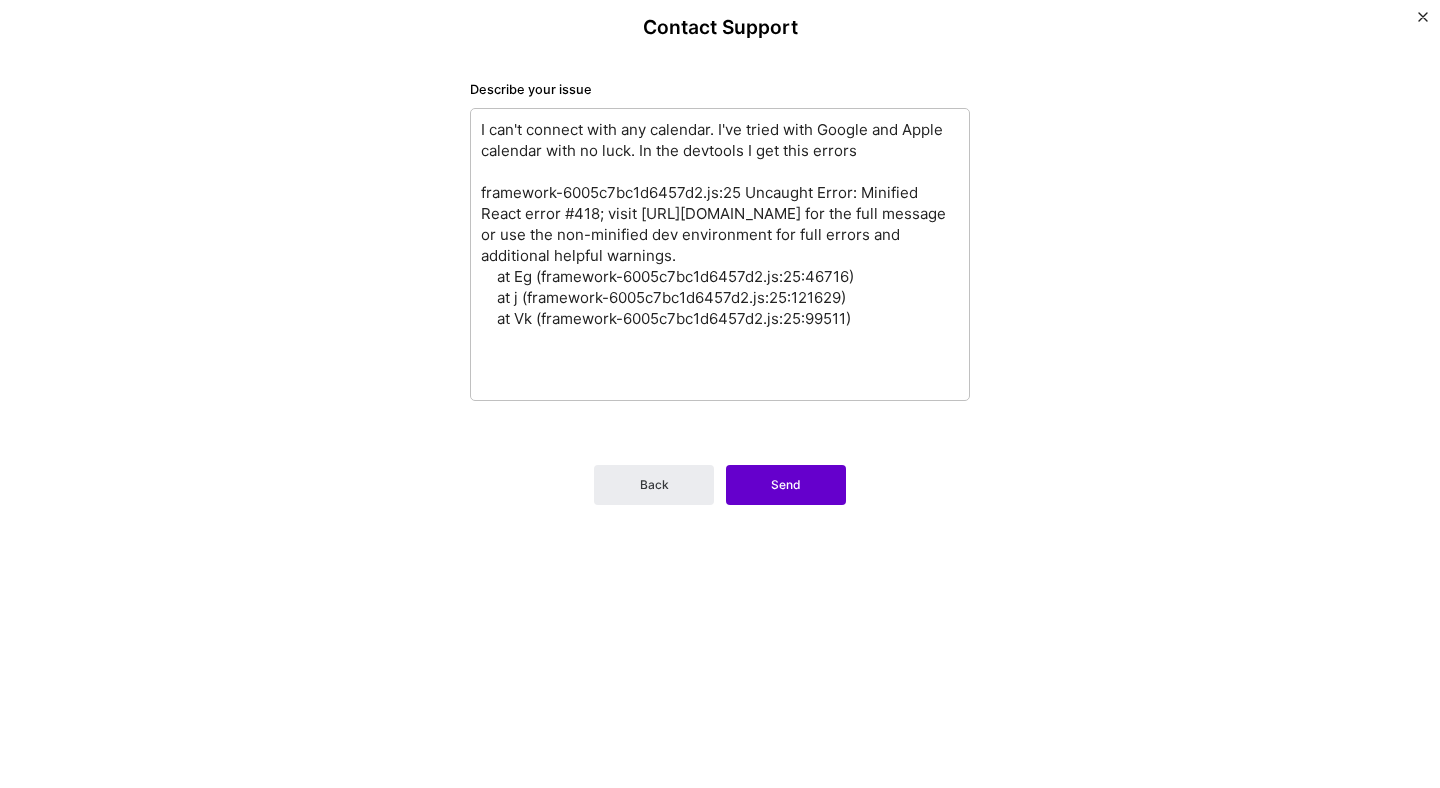 type on "I can't connect with any calendar. I've tried with Google and Apple calendar with no luck. In the devtools I get this errors
framework-6005c7bc1d6457d2.js:25 Uncaught Error: Minified React error #418; visit https://reactjs.org/docs/error-decoder.html?invariant=418 for the full message or use the non-minified dev environment for full errors and additional helpful warnings.
at Eg (framework-6005c7bc1d6457d2.js:25:46716)
at j (framework-6005c7bc1d6457d2.js:25:121629)
at Vk (framework-6005c7bc1d6457d2.js:25:99511)" 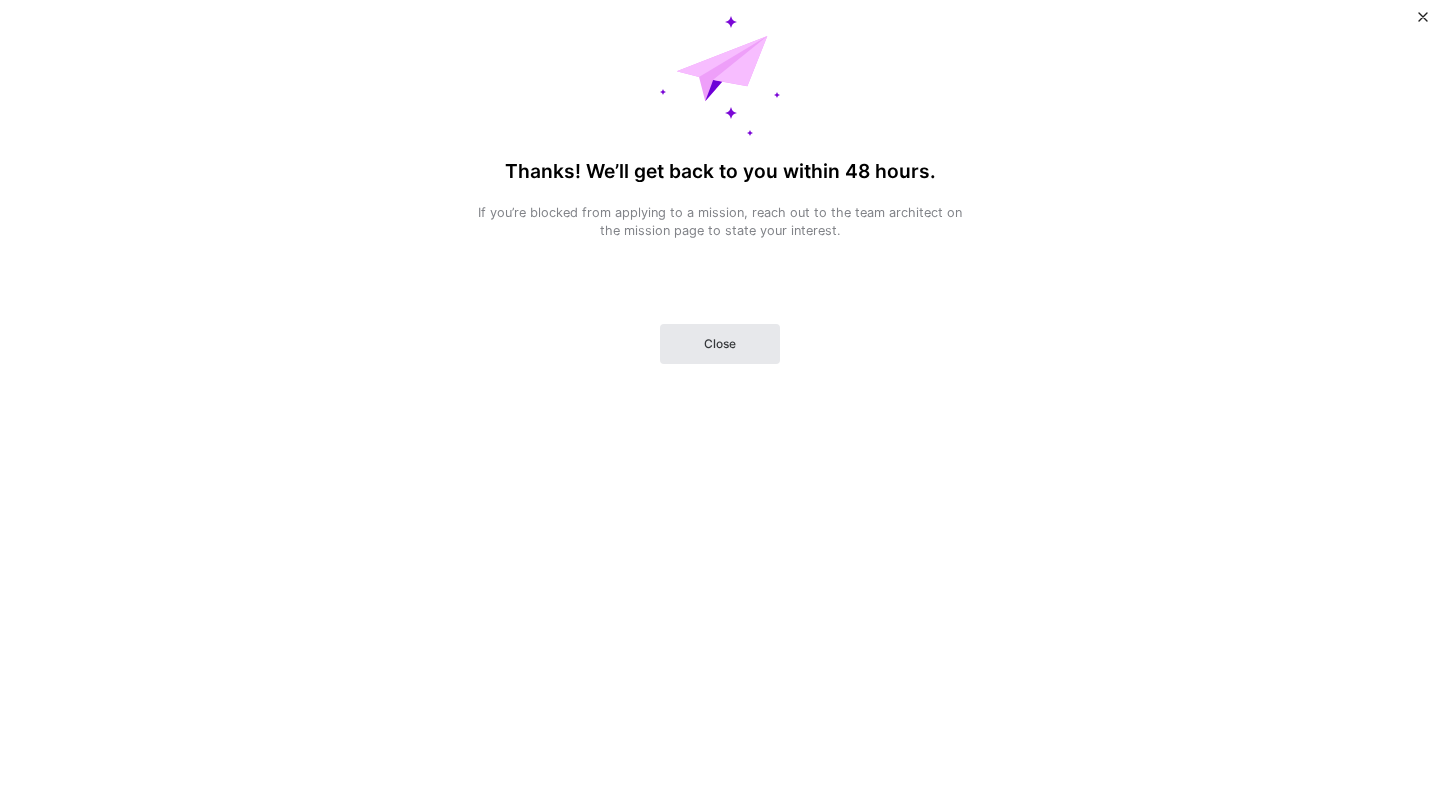 click on "Close" at bounding box center (720, 344) 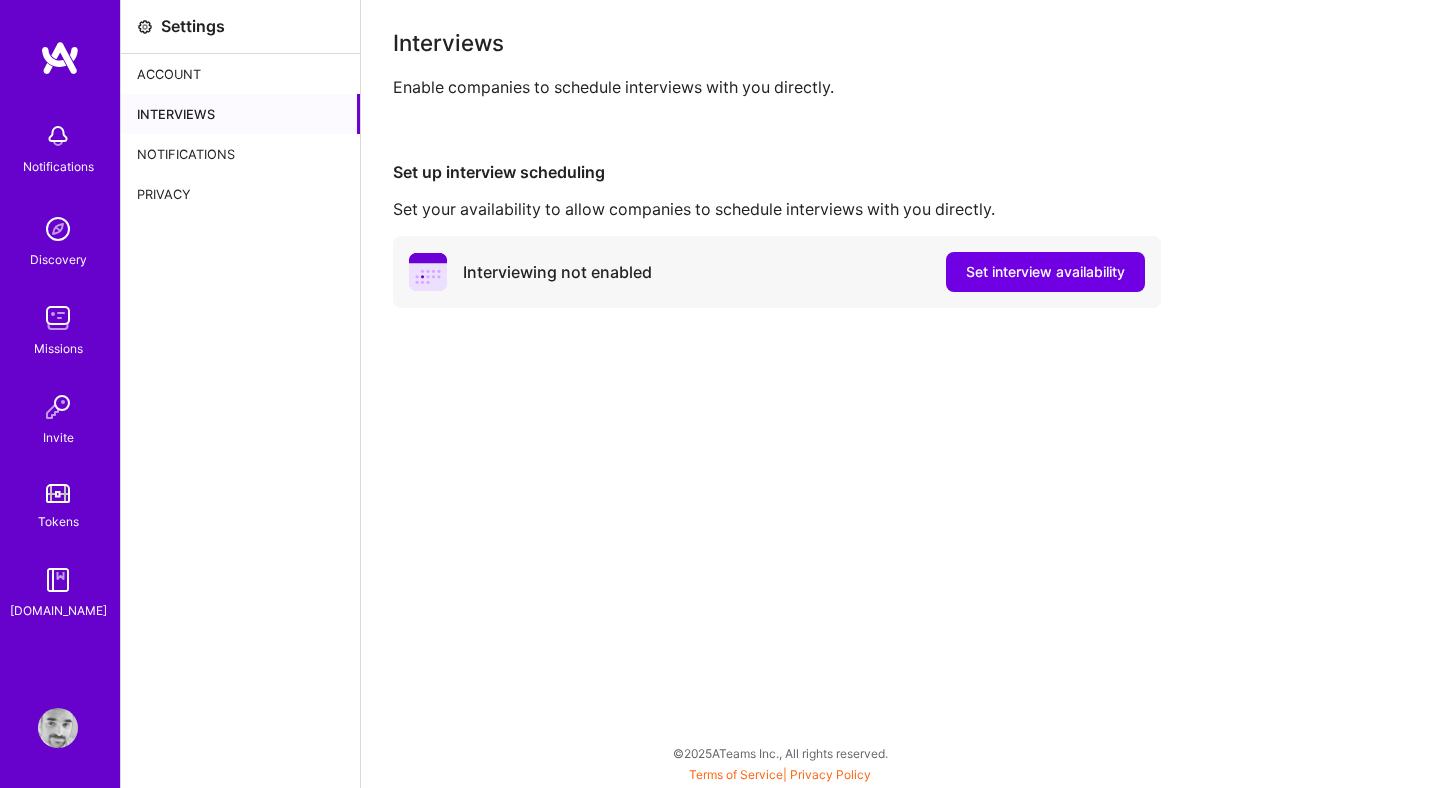 click on "Privacy" at bounding box center (240, 194) 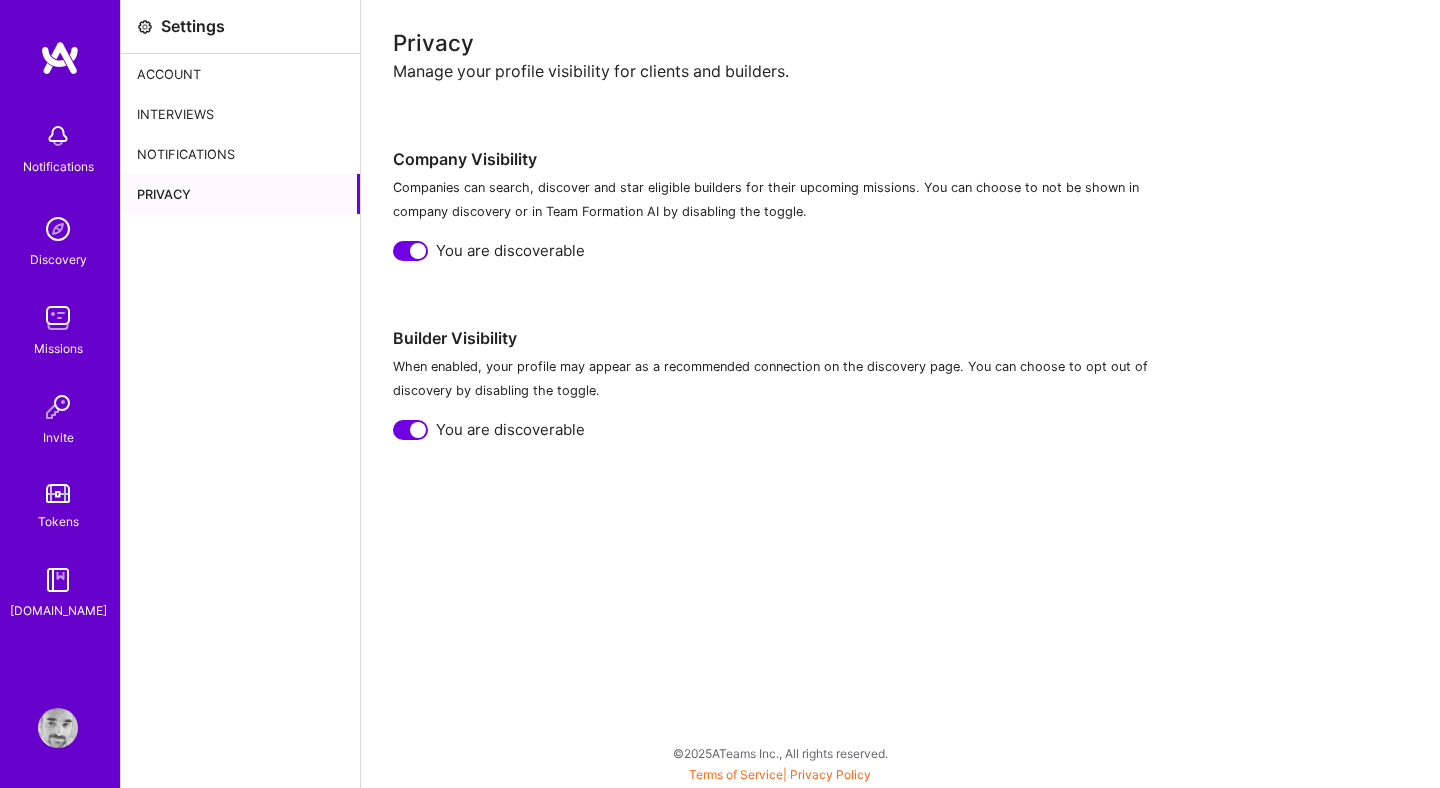 click at bounding box center (58, 728) 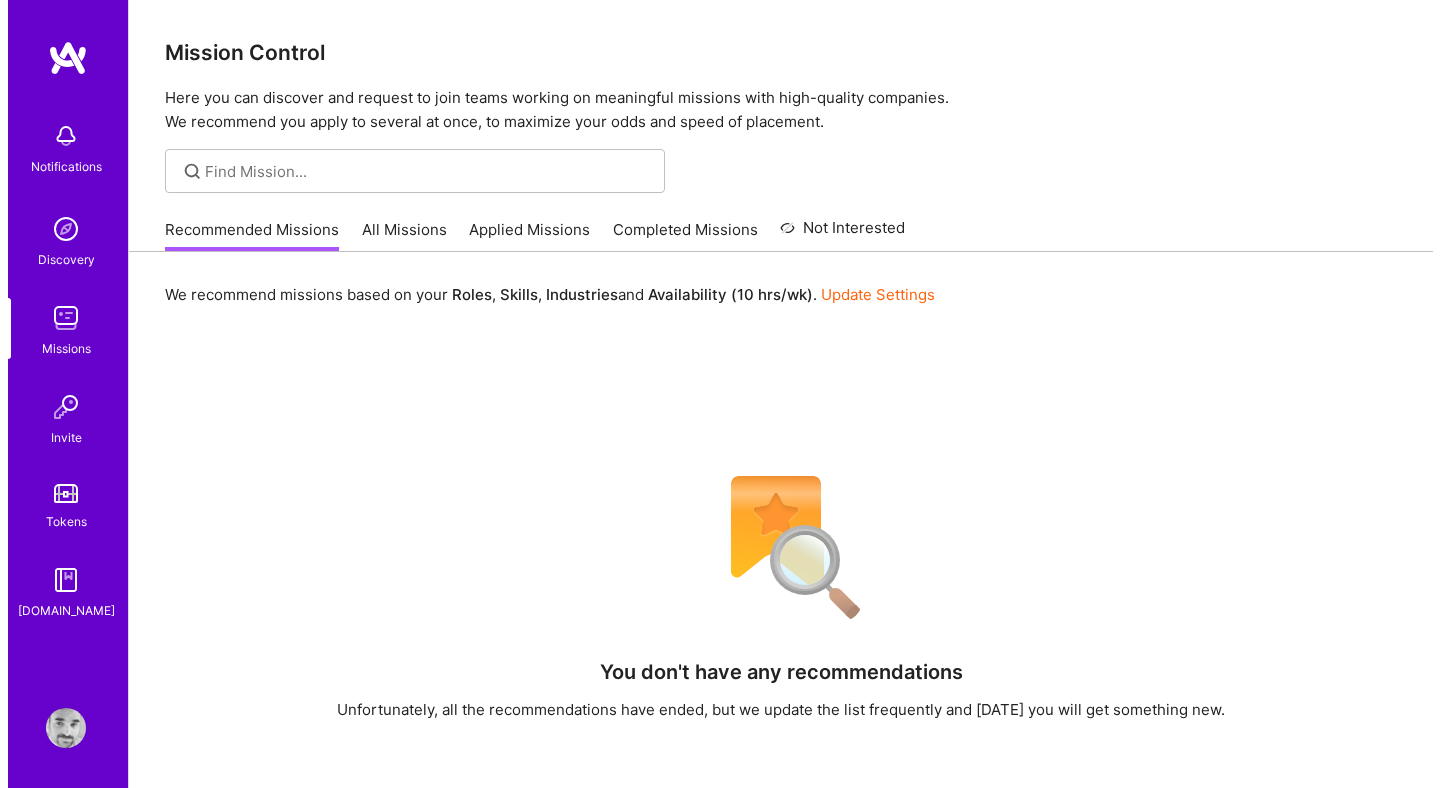 scroll, scrollTop: 0, scrollLeft: 0, axis: both 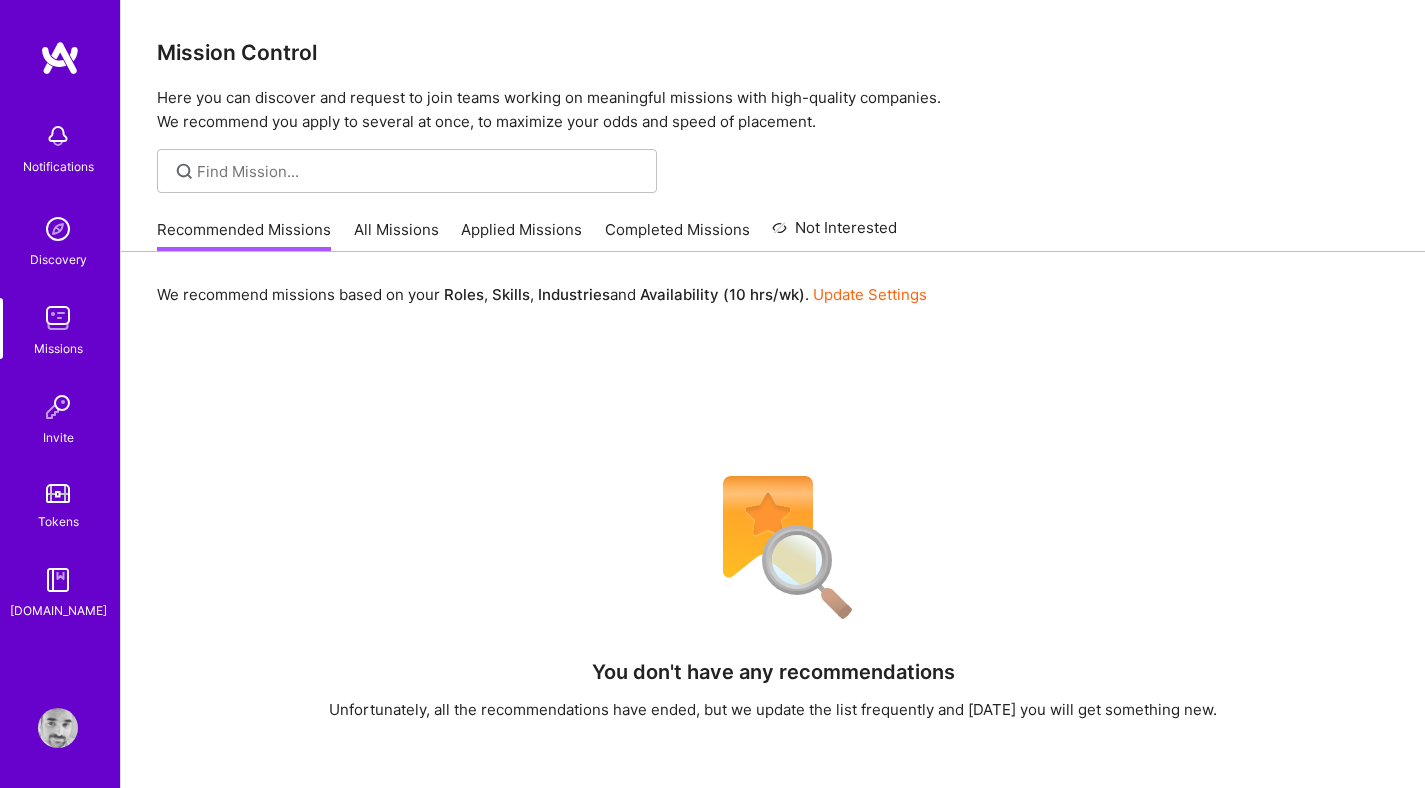 click at bounding box center [58, 728] 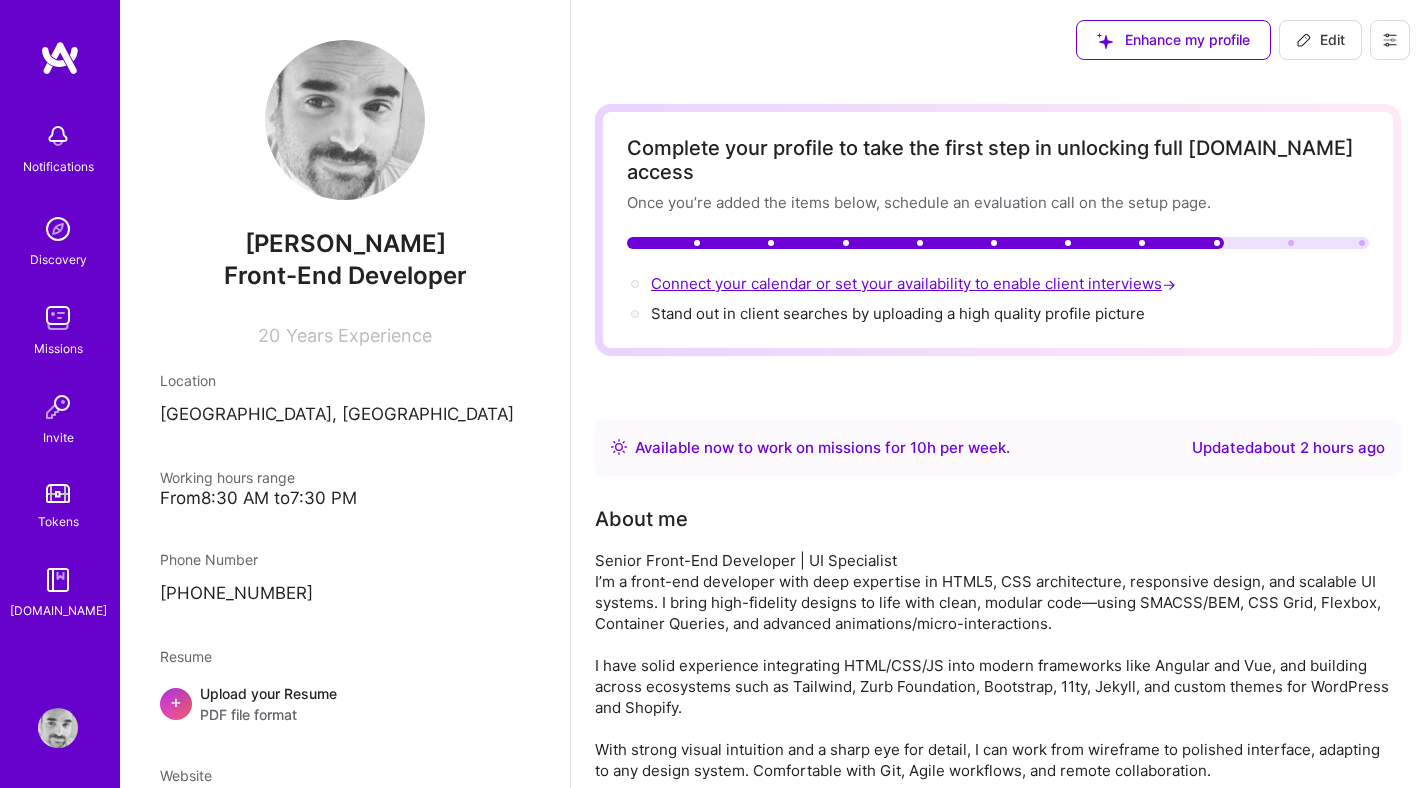 click on "Connect your calendar or set your availability to enable client interviews  →" at bounding box center [915, 283] 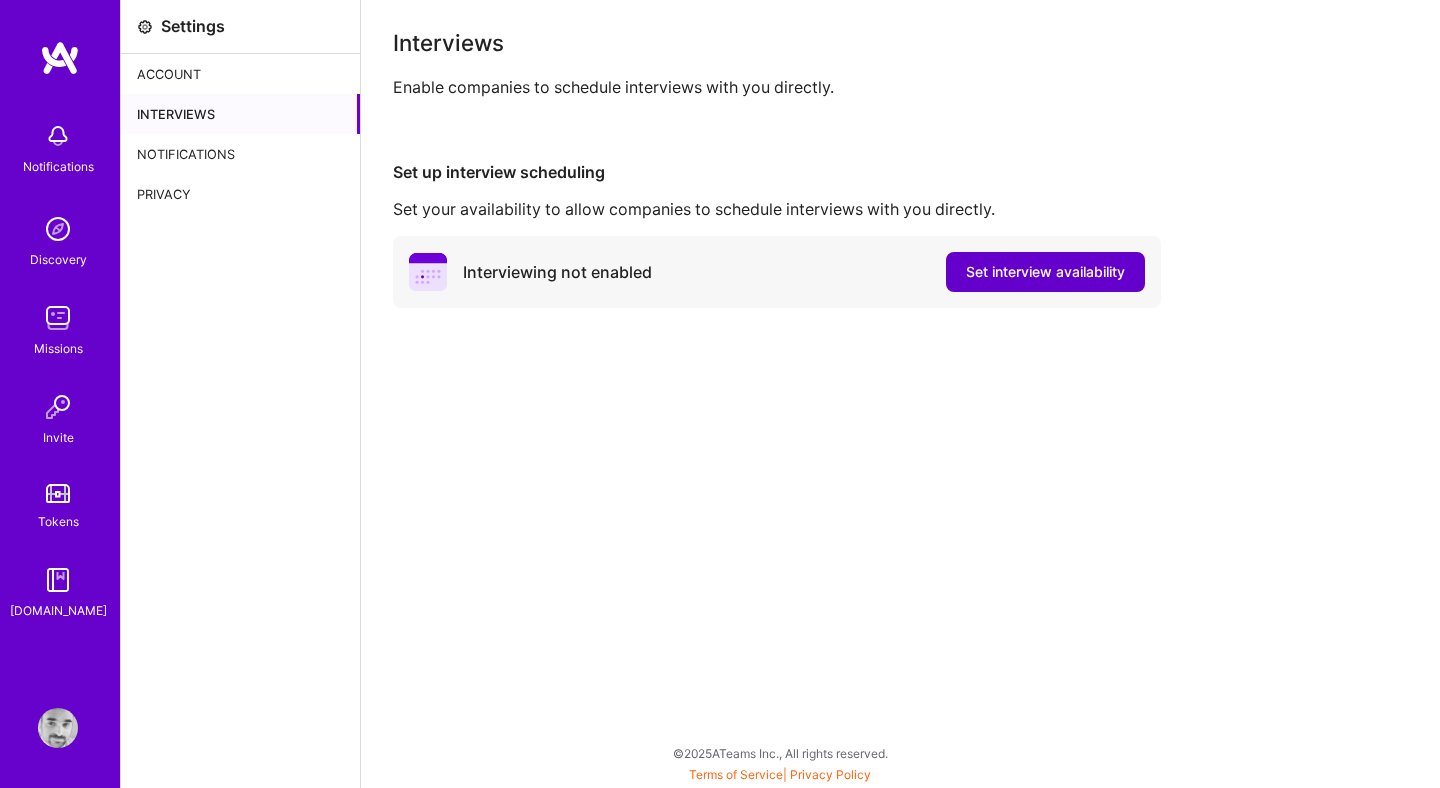 click on "Set interview availability" at bounding box center [1045, 272] 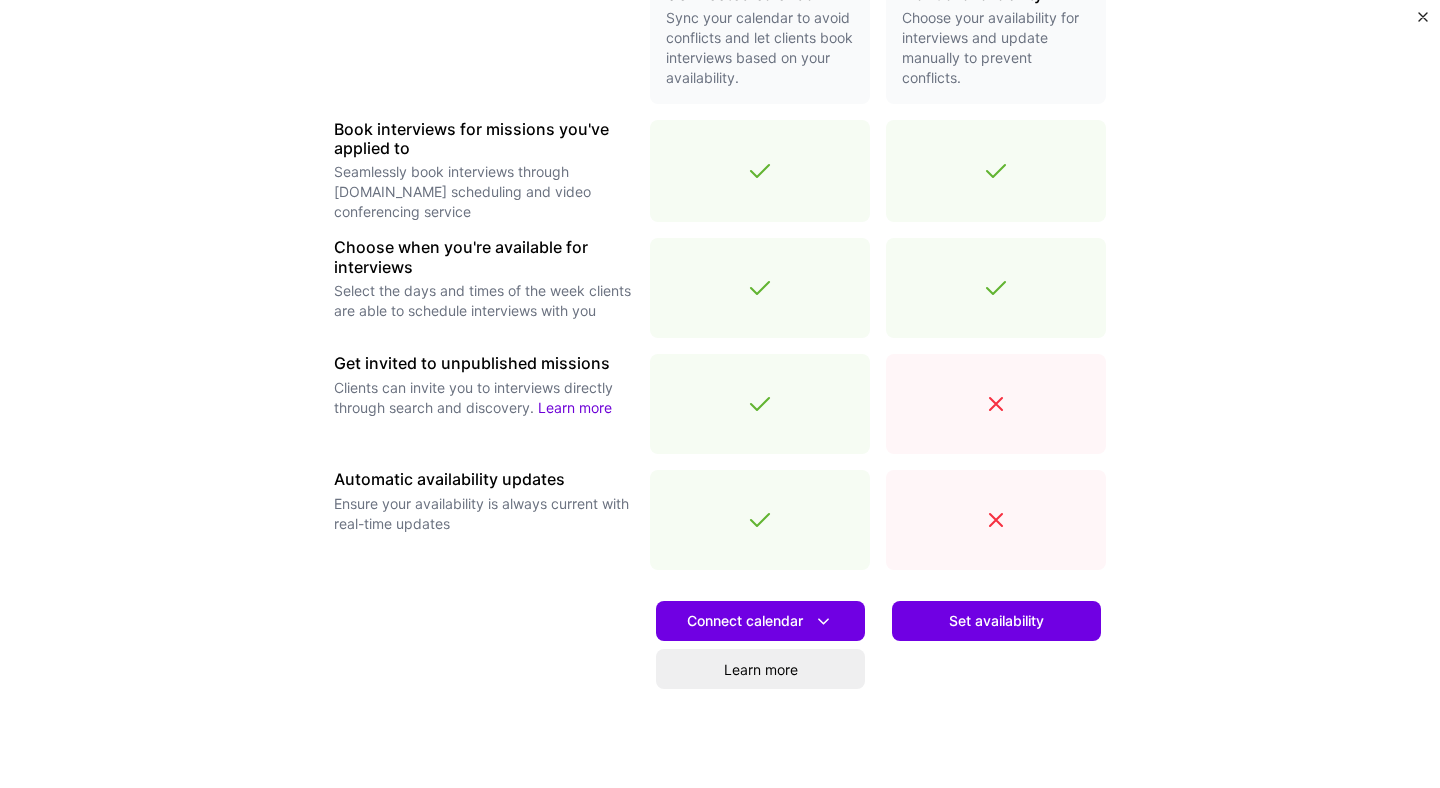 scroll, scrollTop: 613, scrollLeft: 0, axis: vertical 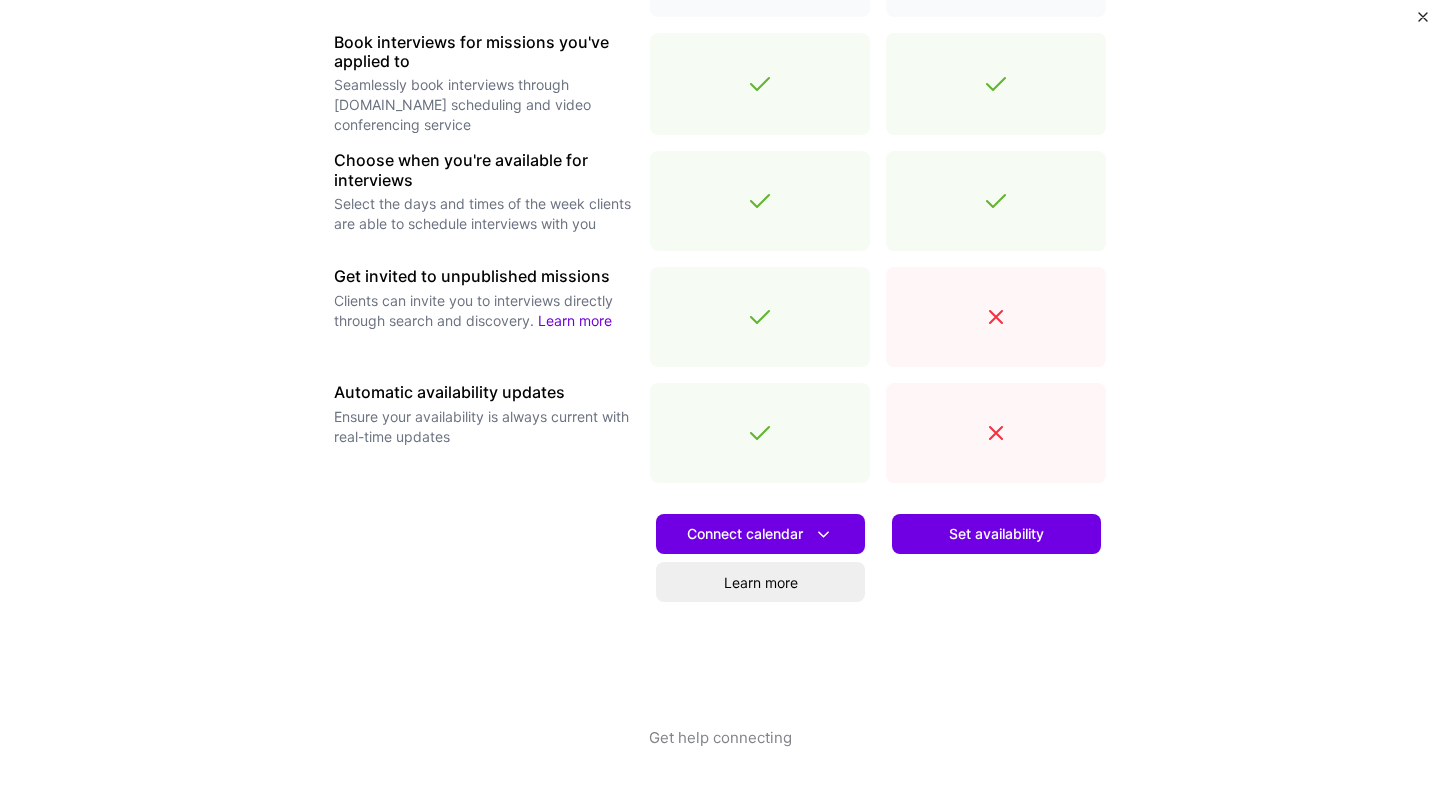 click on "Connect calendar Learn more" at bounding box center [760, 613] 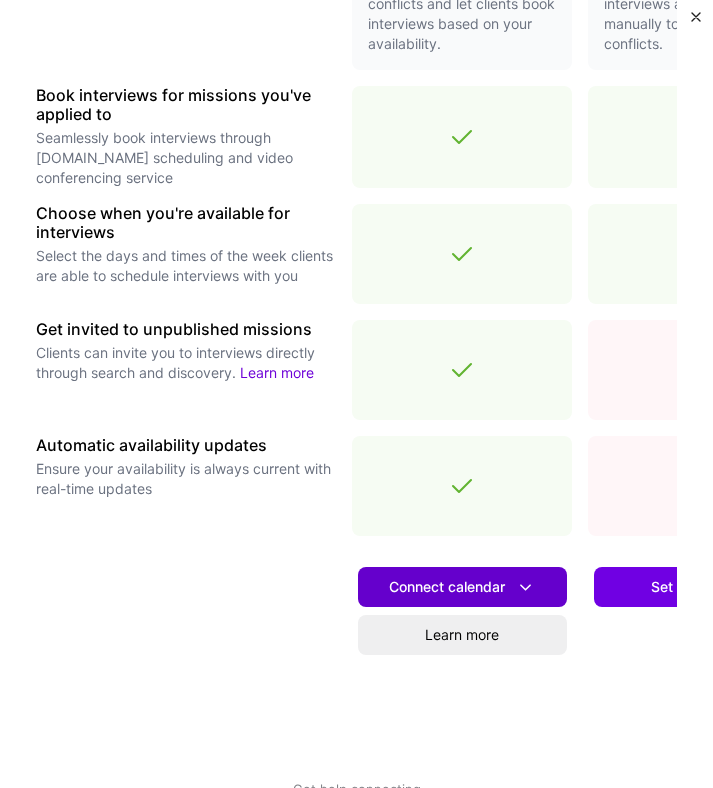 click on "Connect calendar" at bounding box center (462, 587) 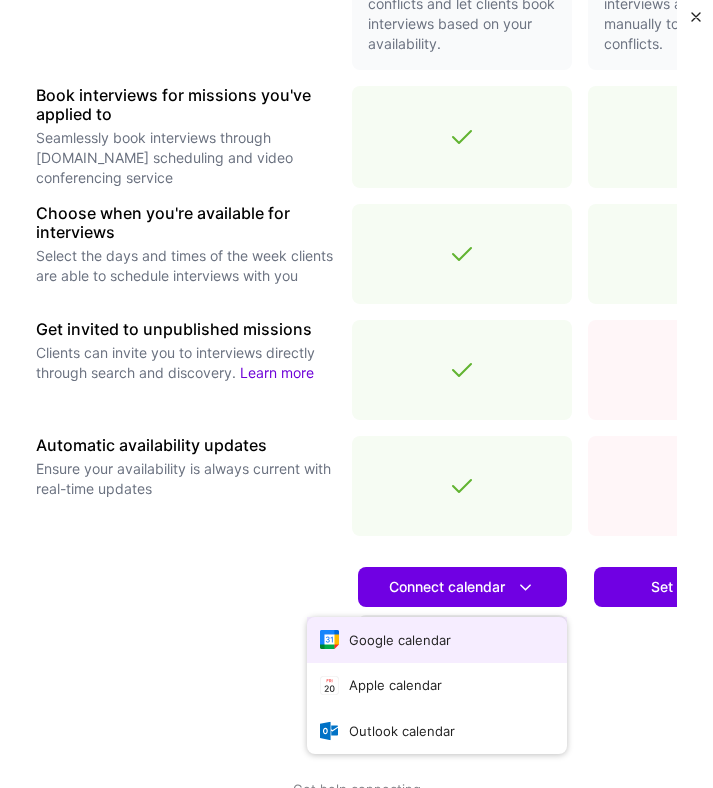 click on "Google calendar" at bounding box center (437, 640) 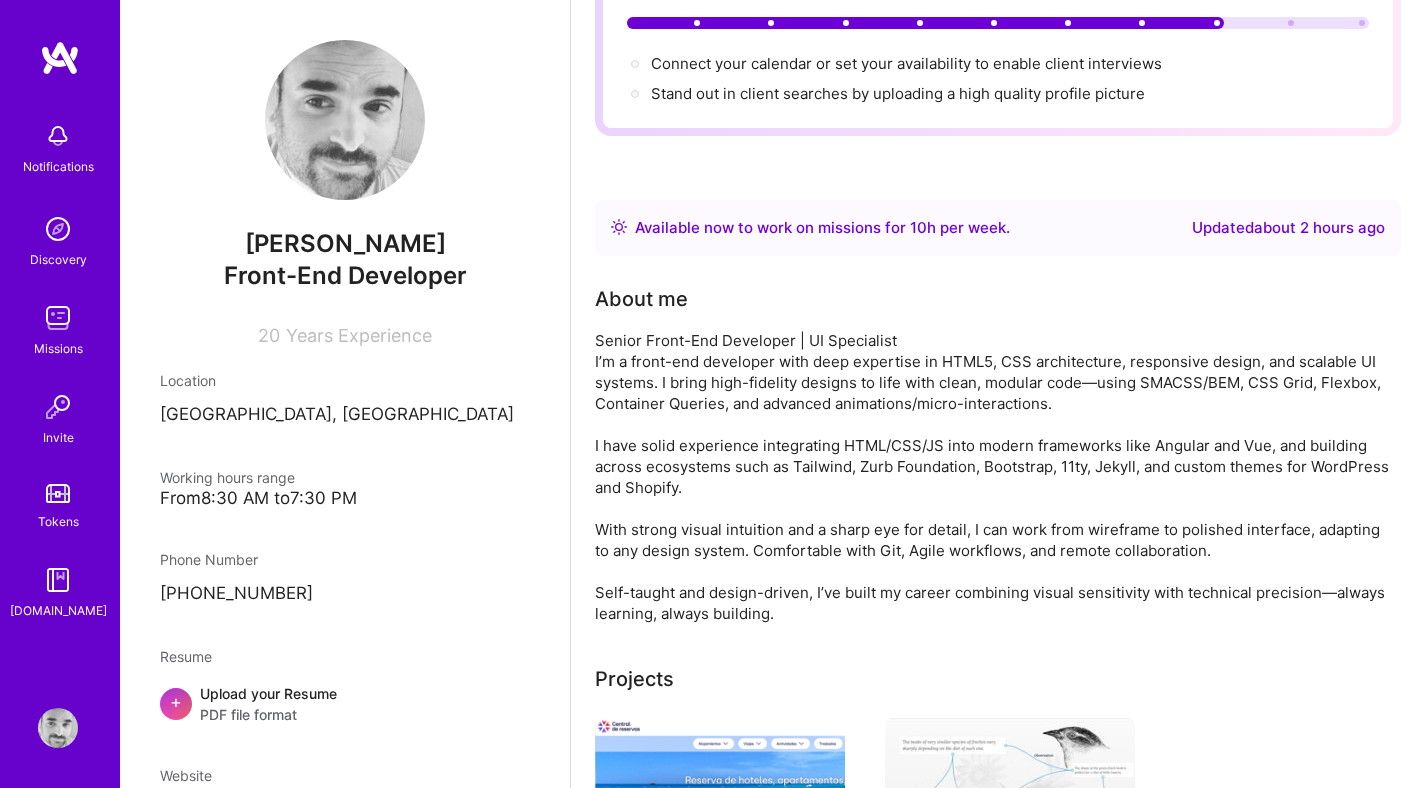 scroll, scrollTop: 0, scrollLeft: 0, axis: both 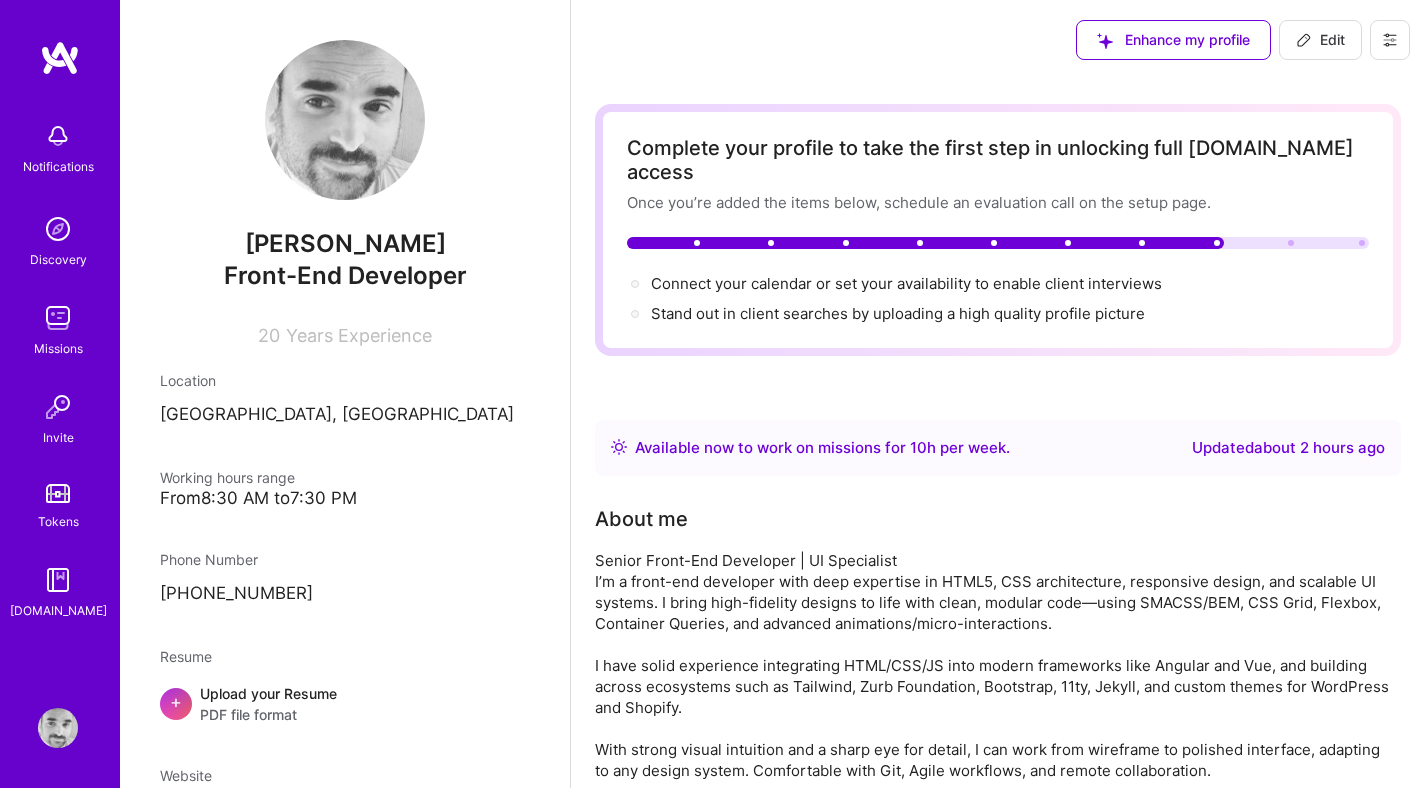 click on "Enhance my profile" at bounding box center (1173, 40) 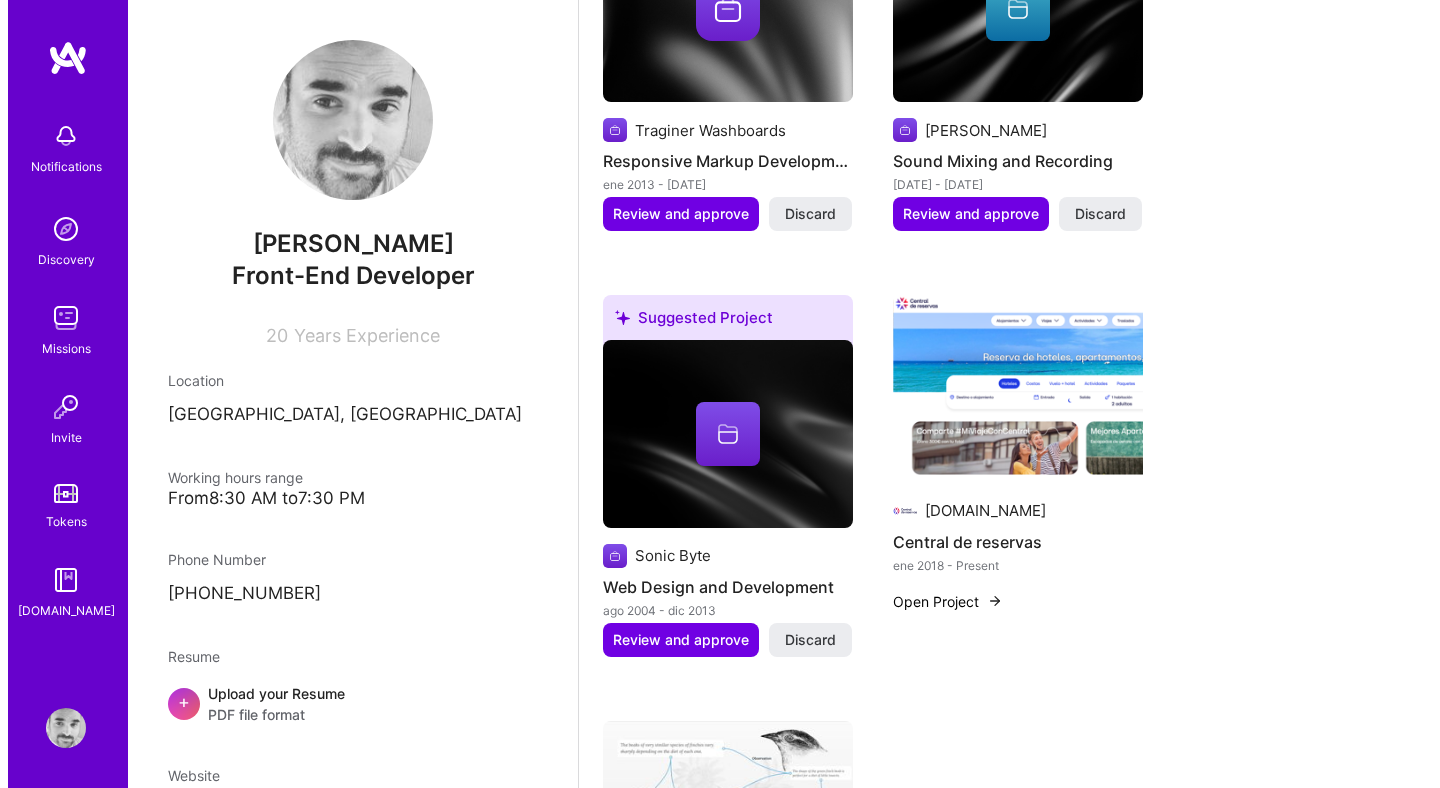 scroll, scrollTop: 3185, scrollLeft: 0, axis: vertical 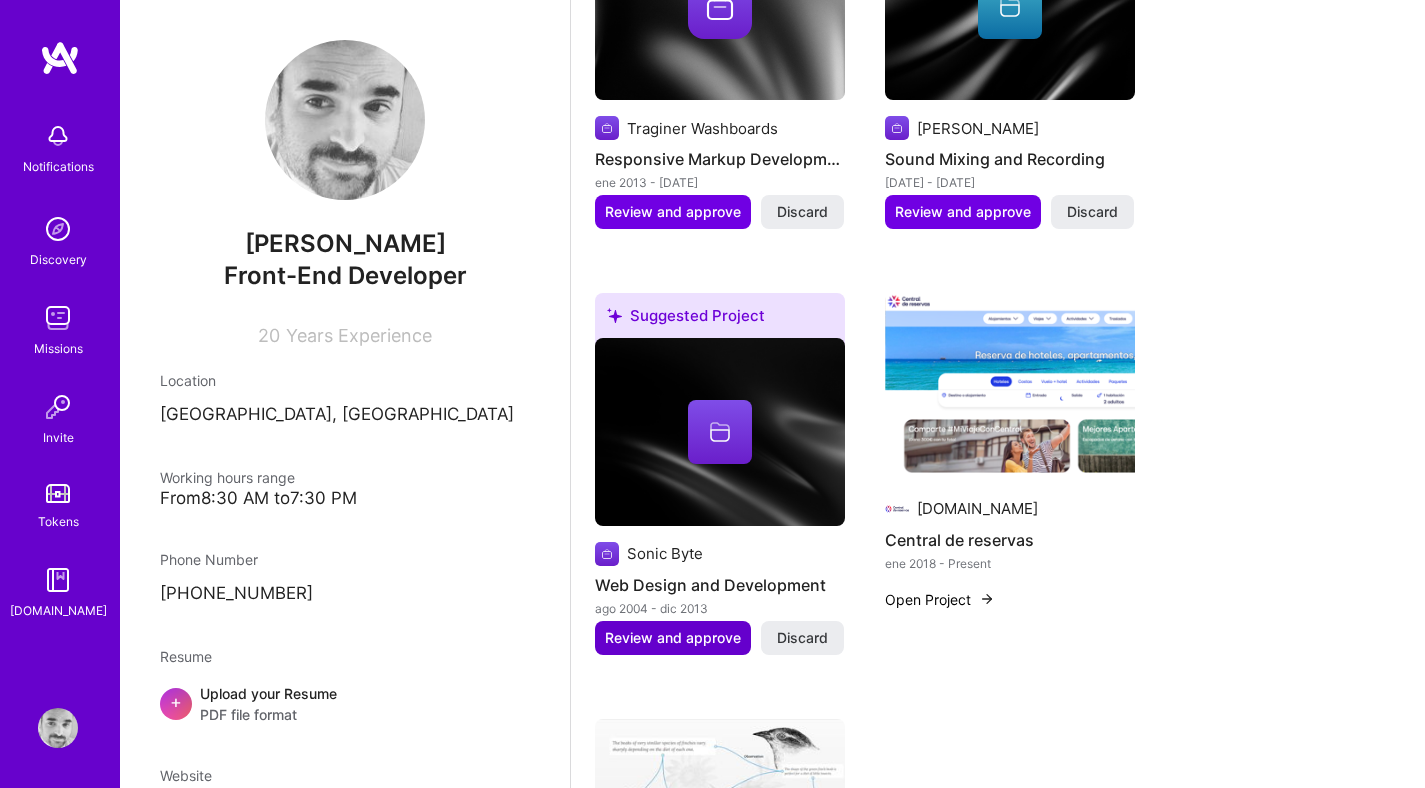 click on "Review and approve" at bounding box center [673, 638] 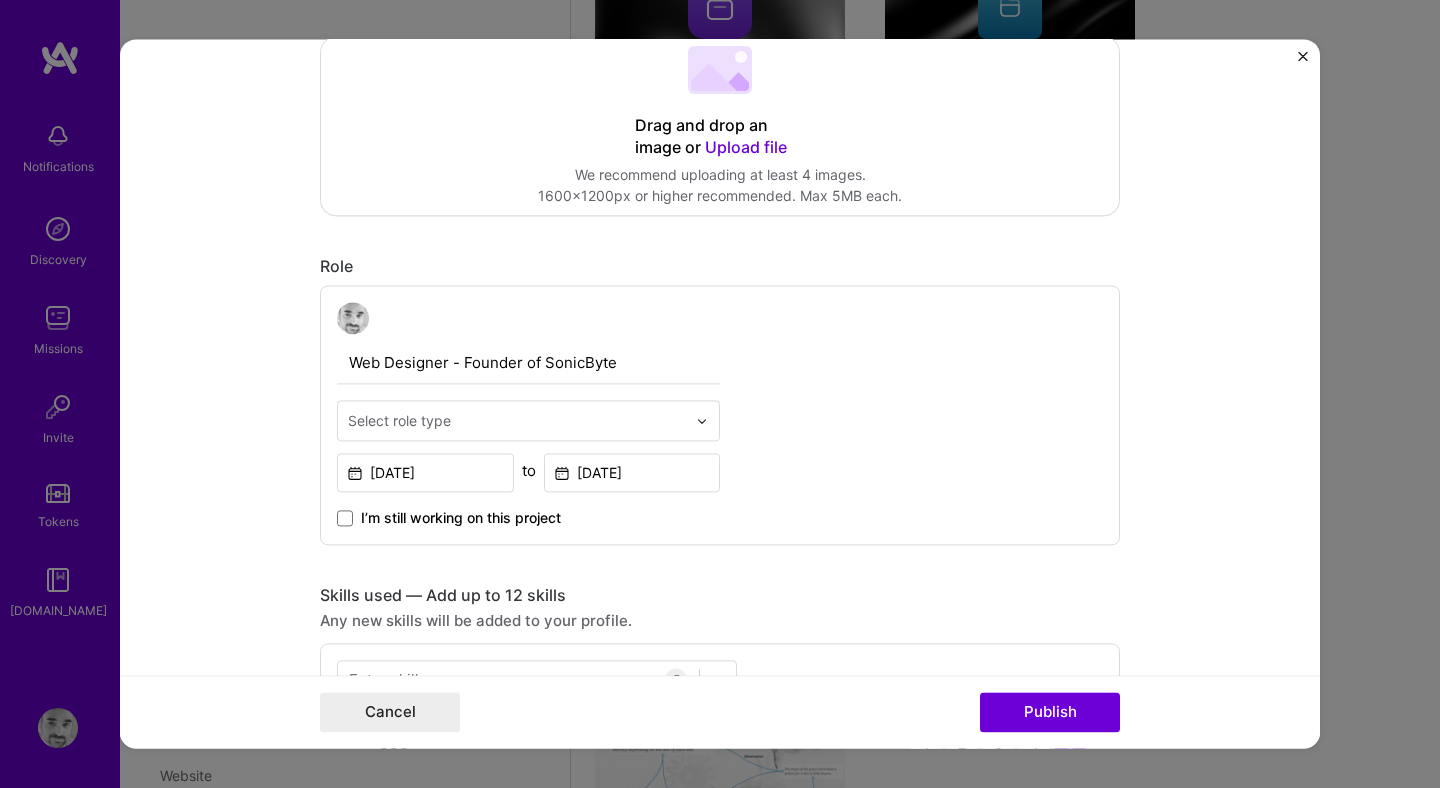 scroll, scrollTop: 465, scrollLeft: 0, axis: vertical 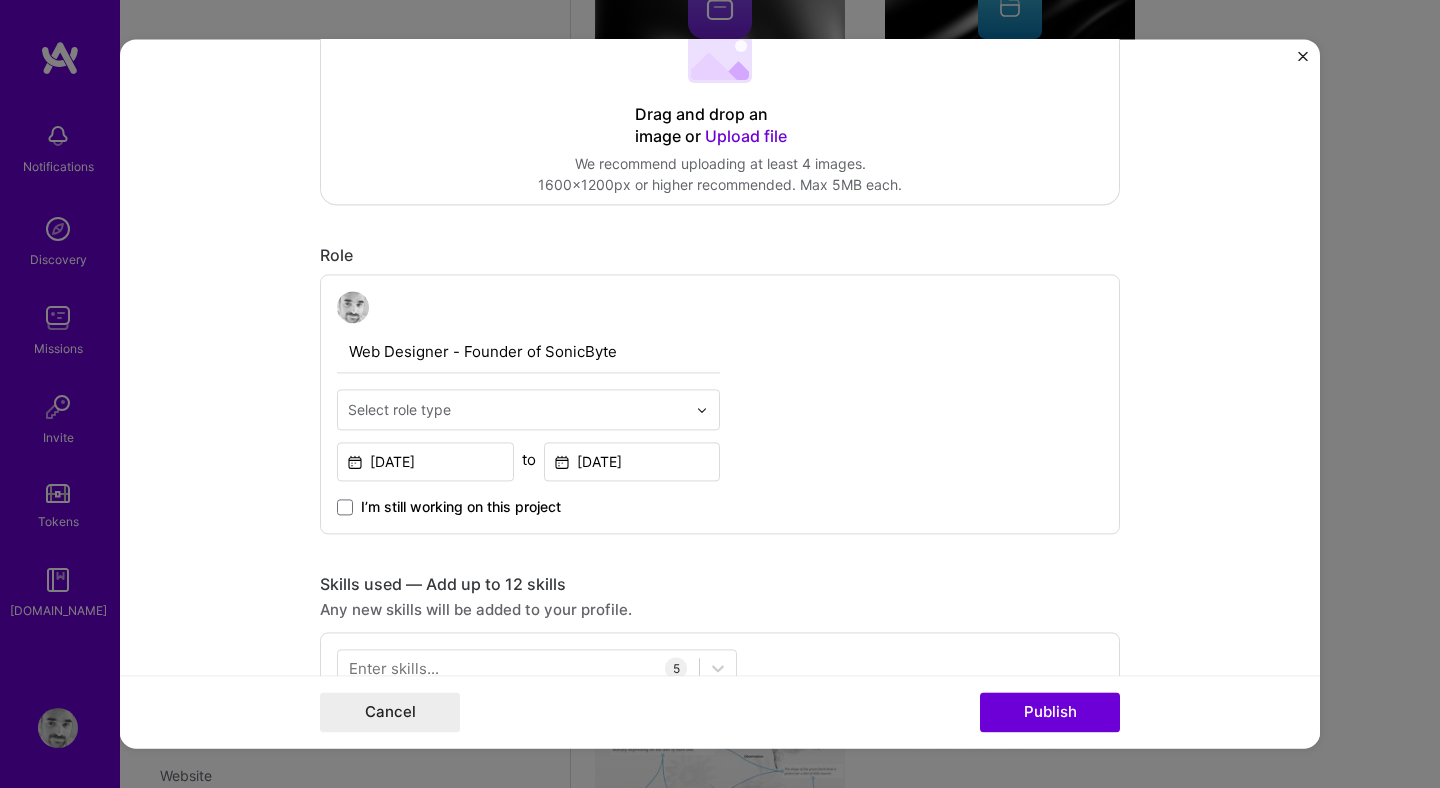 click at bounding box center [517, 409] 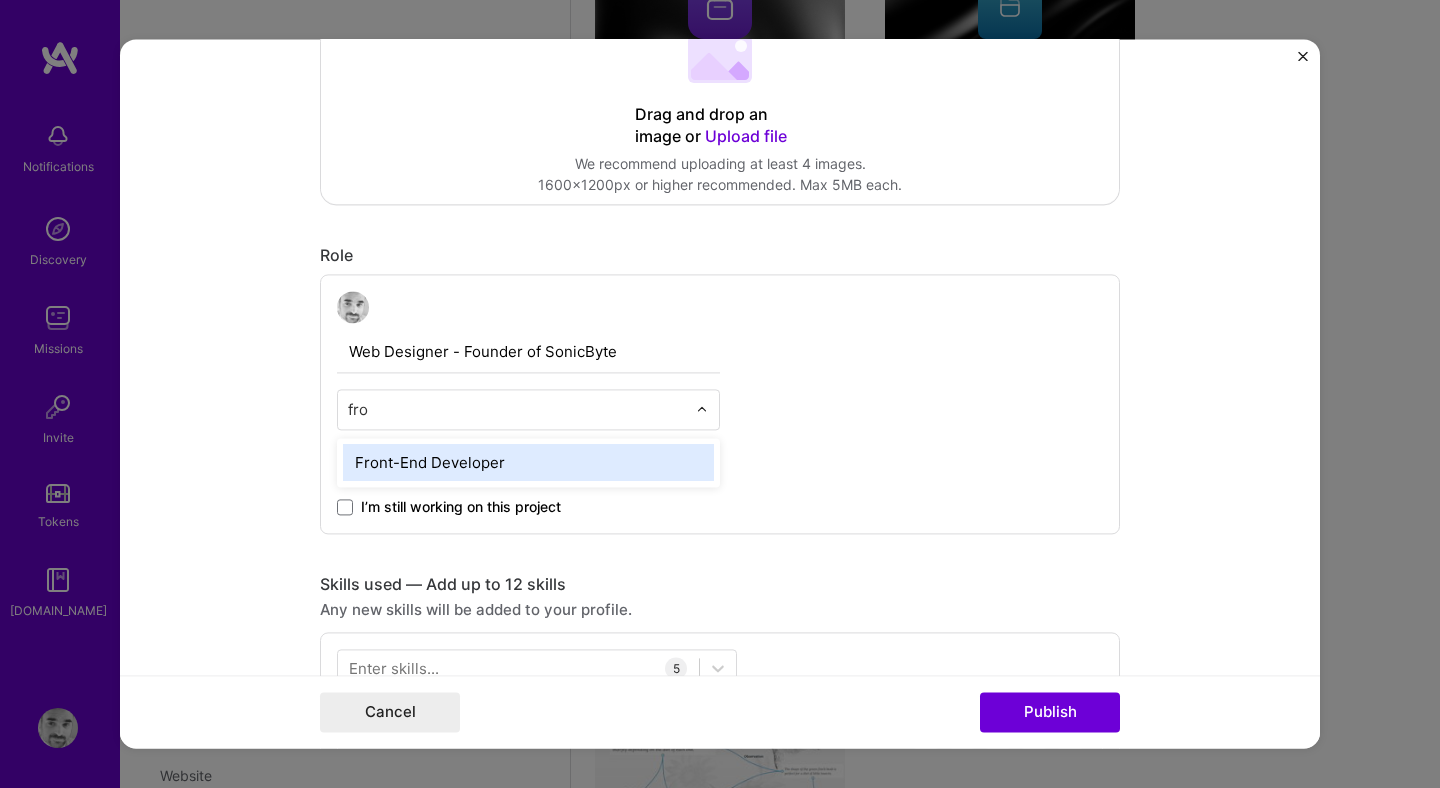 type on "fron" 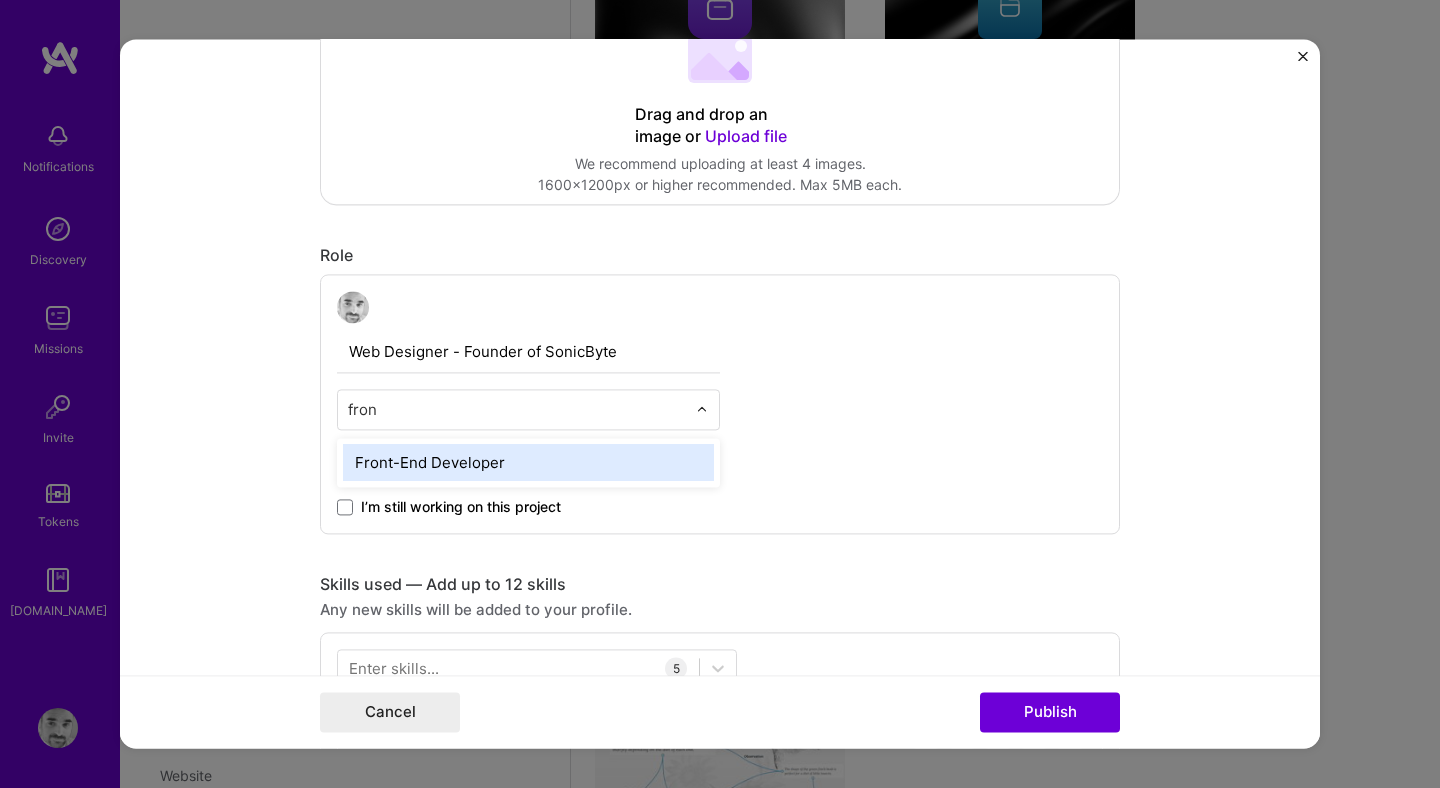 click on "Front-End Developer" at bounding box center (528, 462) 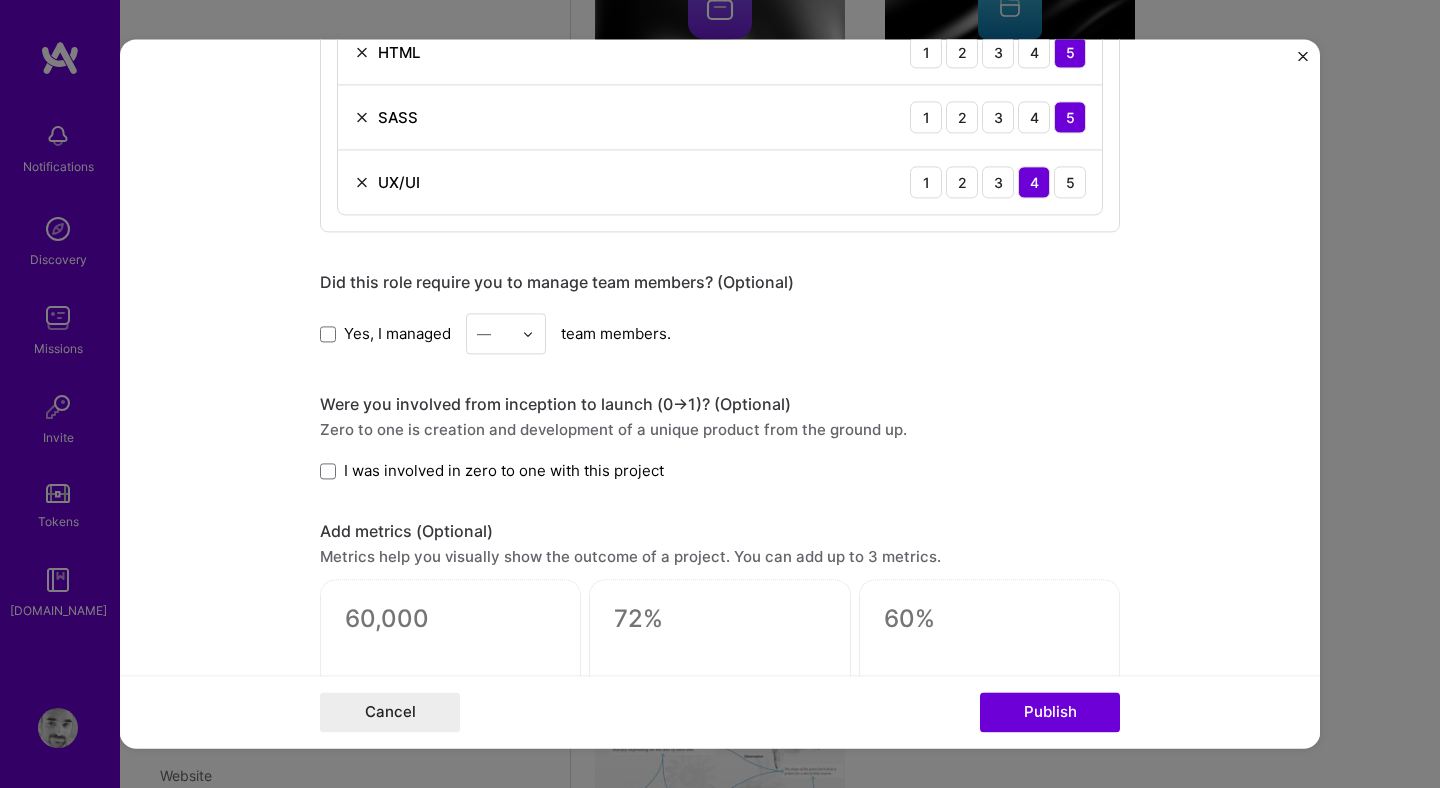 scroll, scrollTop: 1280, scrollLeft: 0, axis: vertical 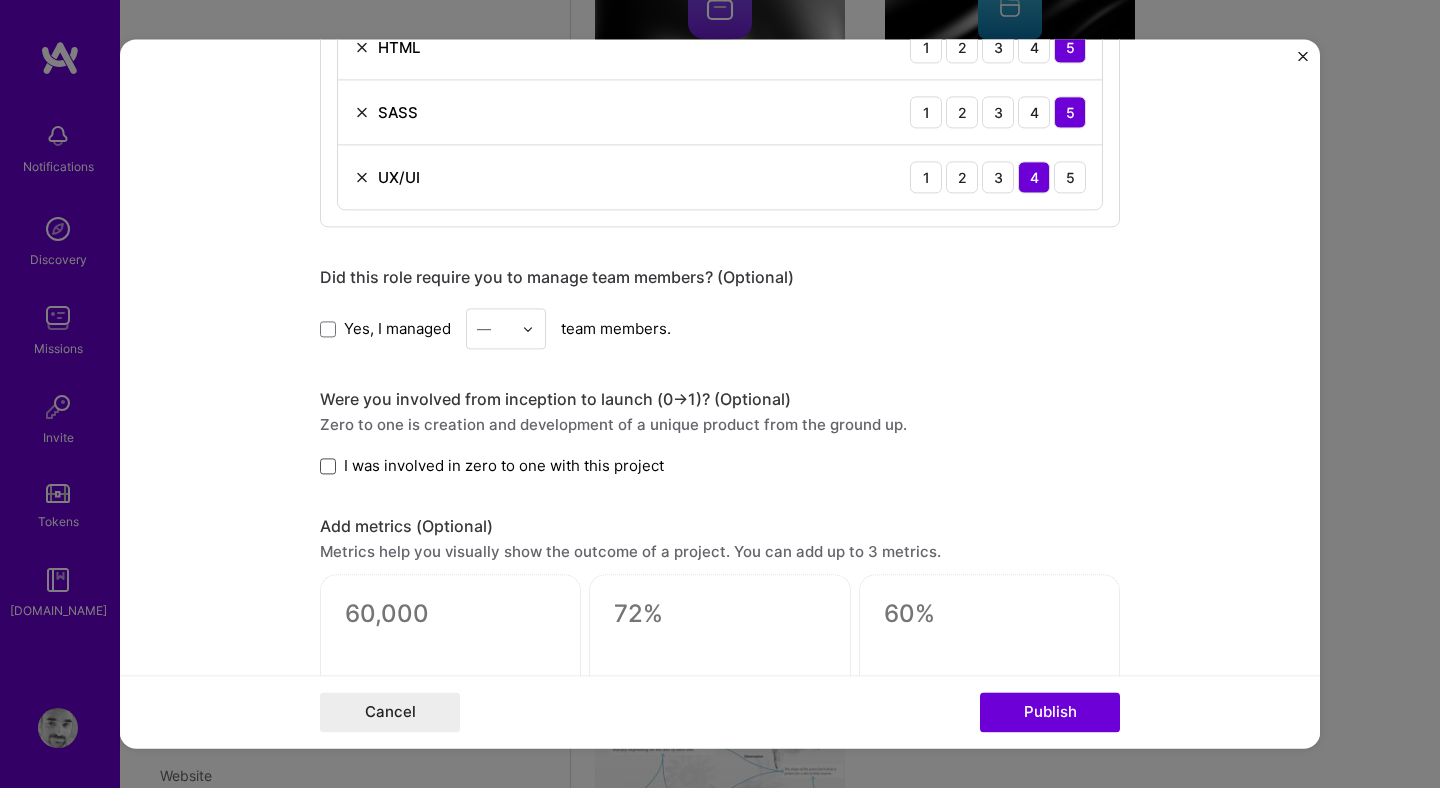 click at bounding box center (328, 466) 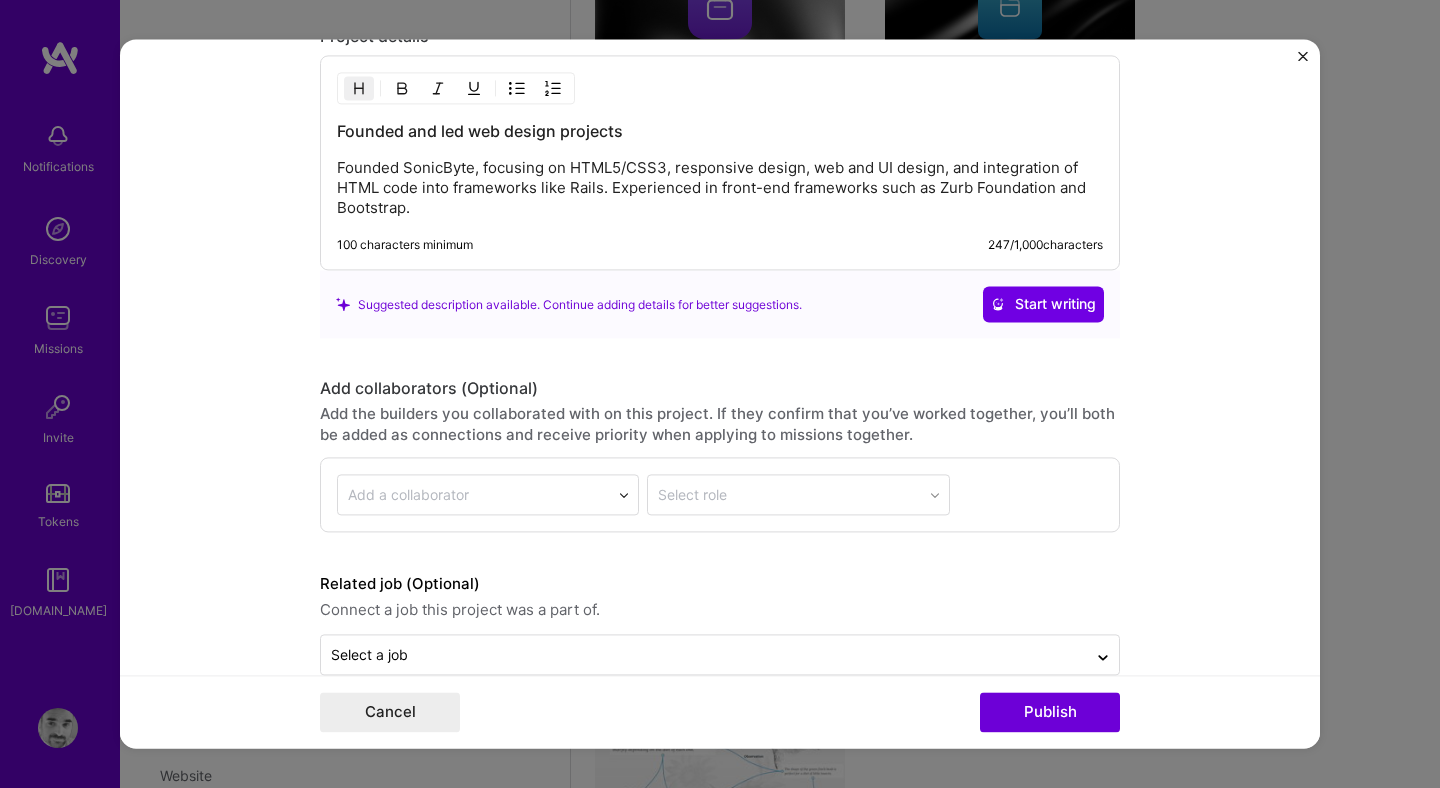 scroll, scrollTop: 2068, scrollLeft: 0, axis: vertical 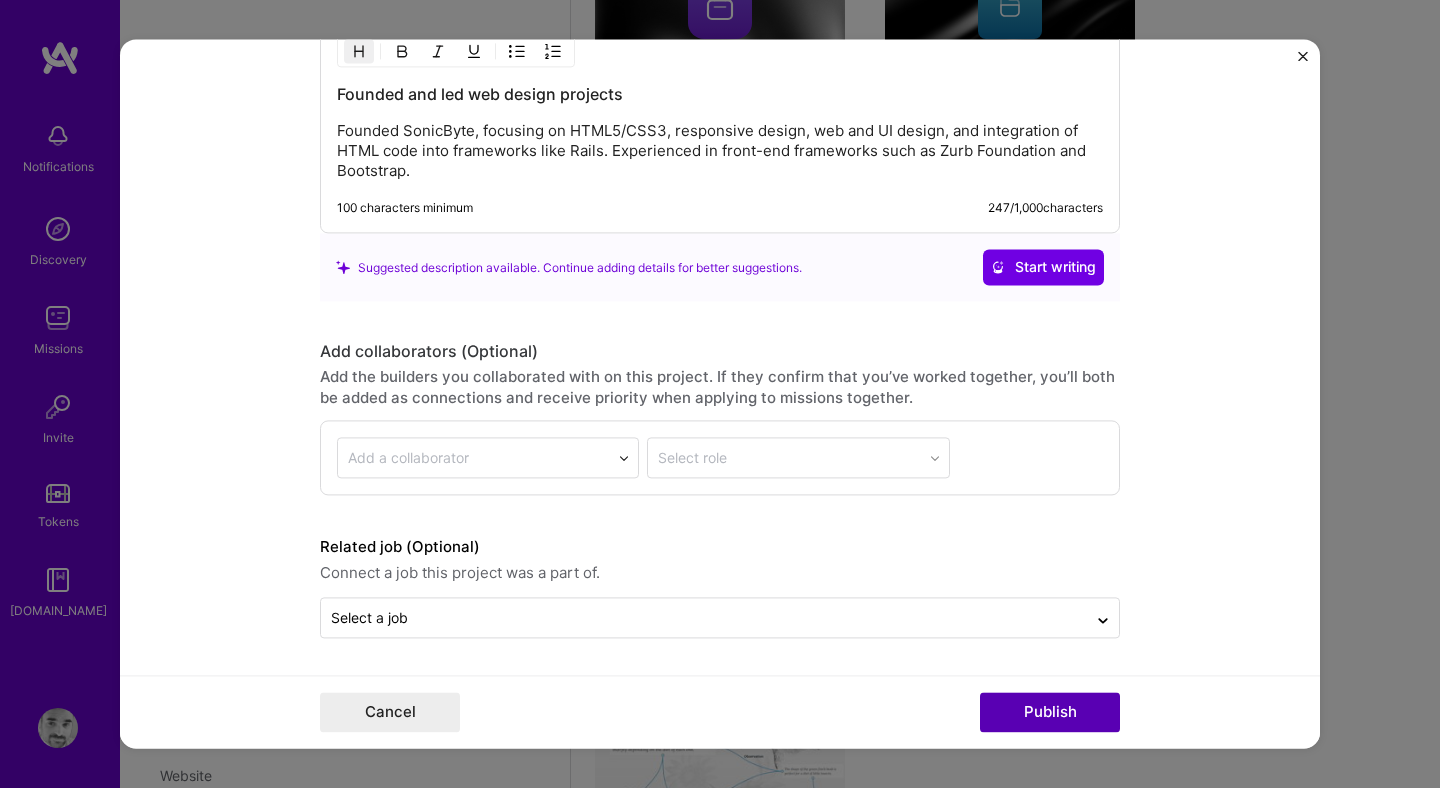 click on "Publish" at bounding box center (1050, 713) 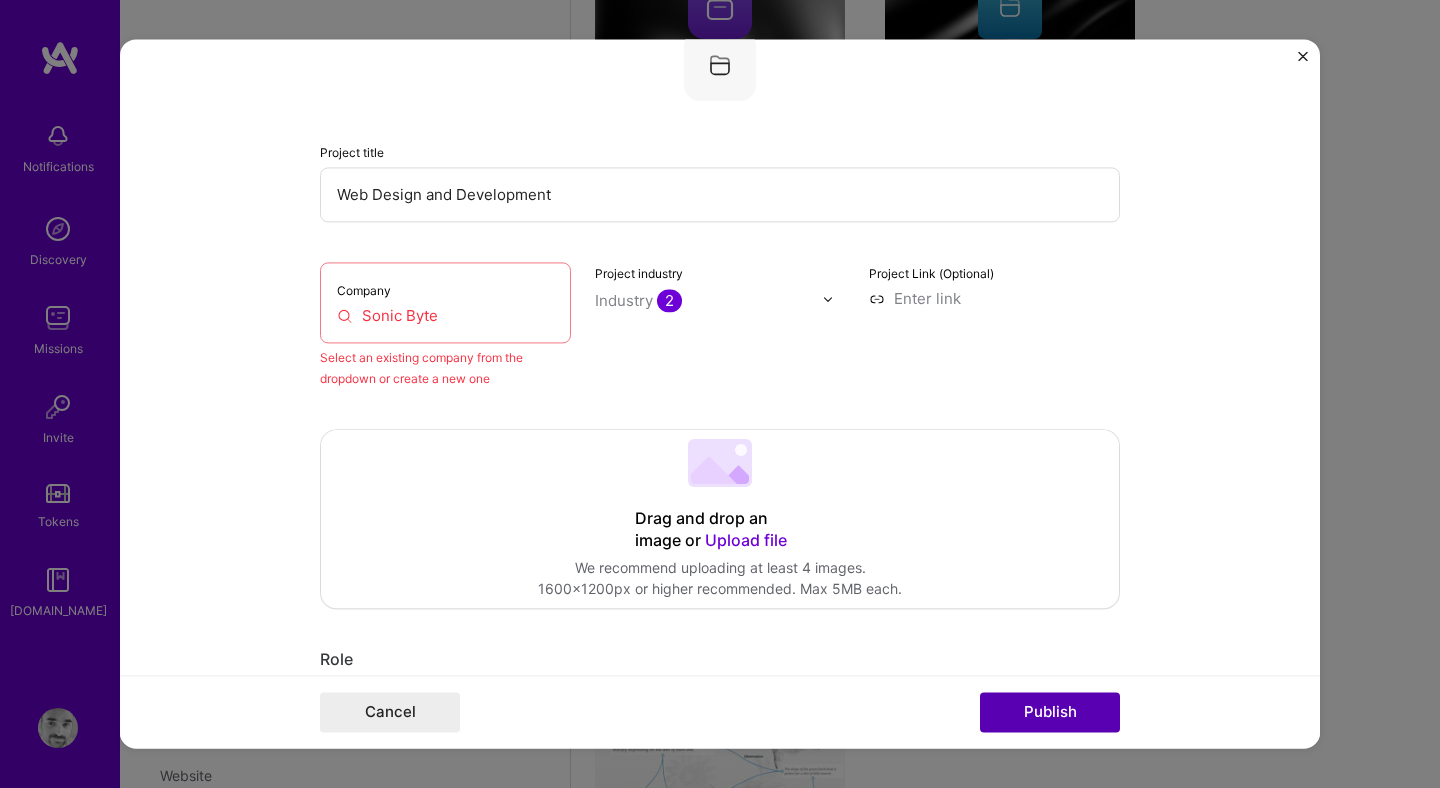 scroll, scrollTop: 131, scrollLeft: 0, axis: vertical 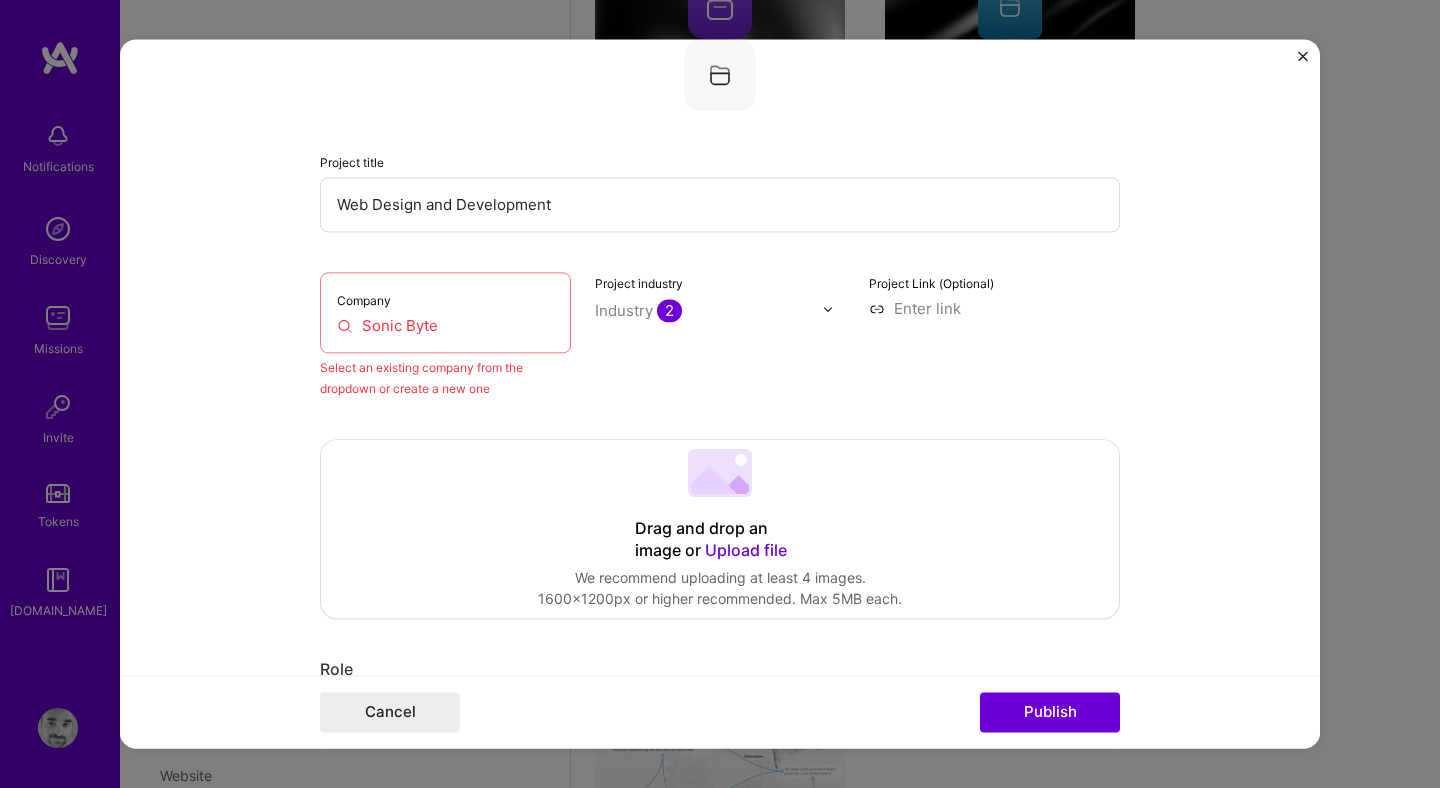 click on "Sonic Byte" at bounding box center [445, 325] 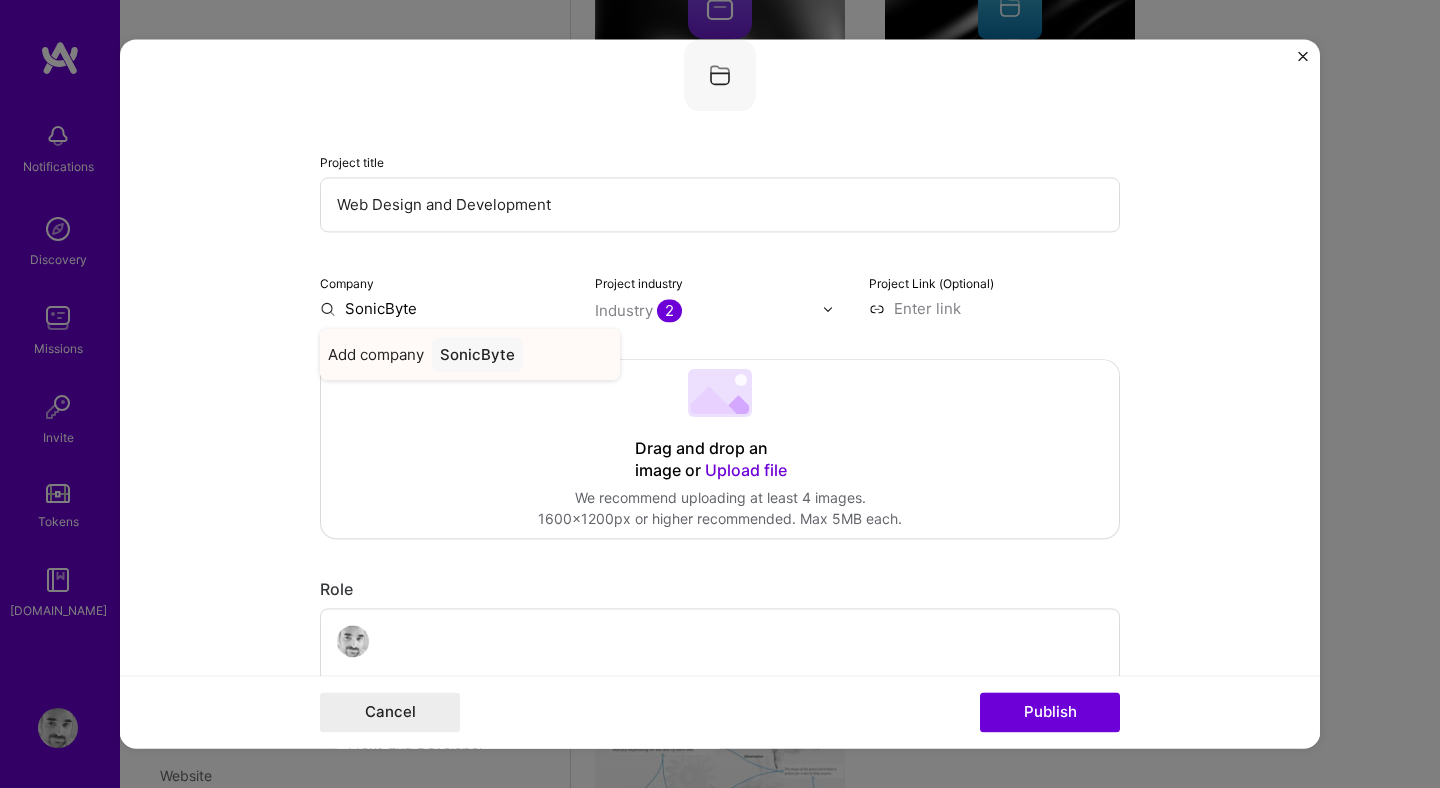 type on "SonicByte" 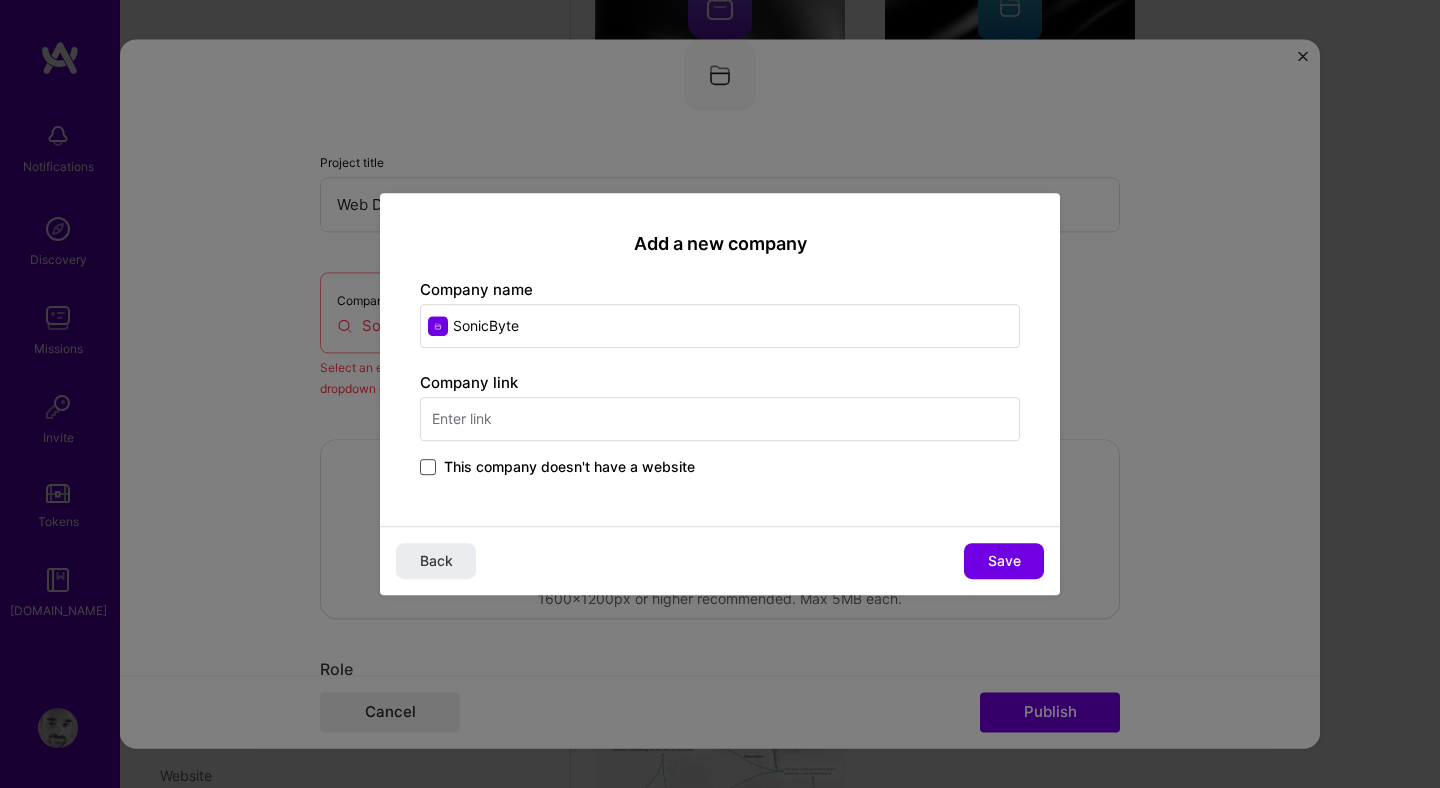 click at bounding box center (428, 467) 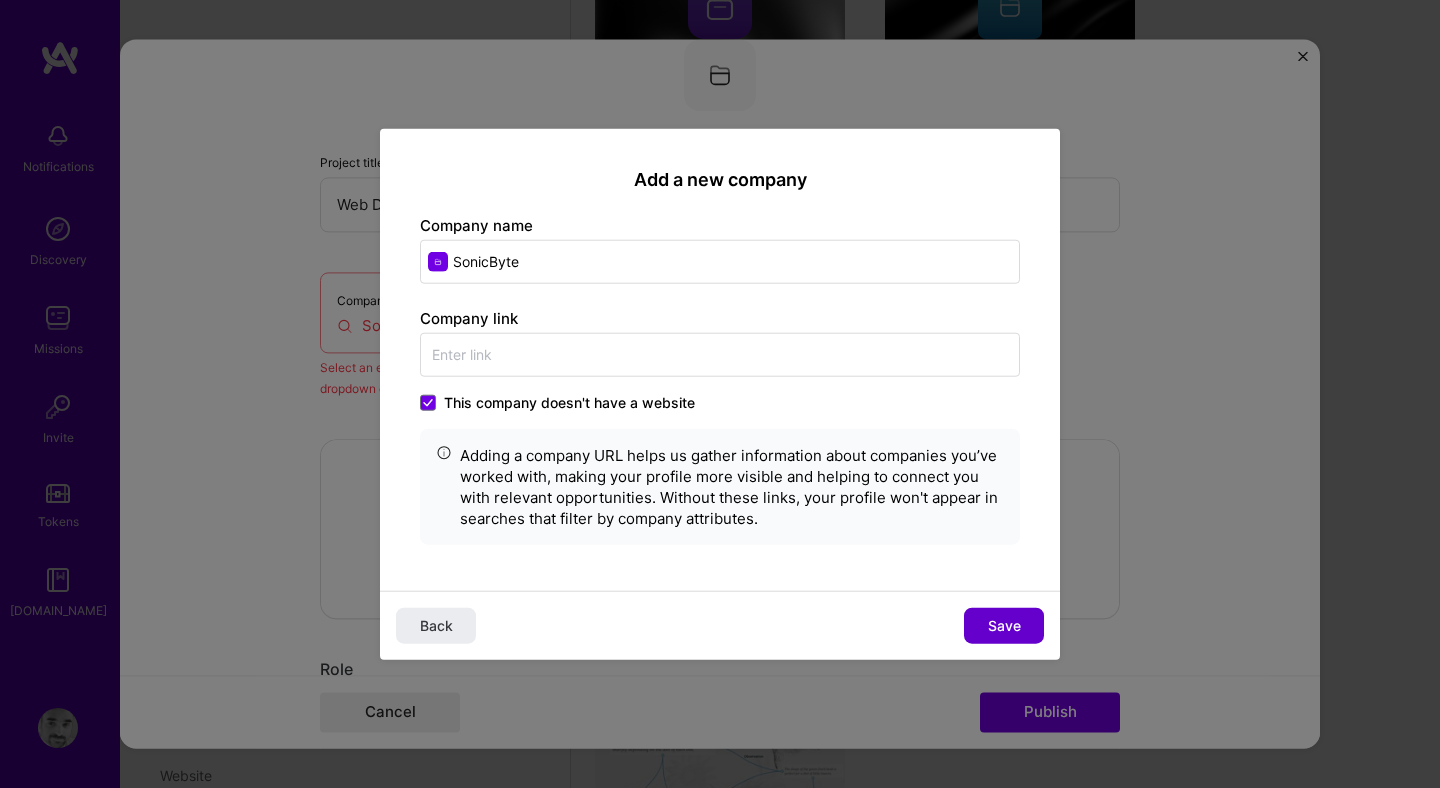 click on "Save" at bounding box center (1004, 625) 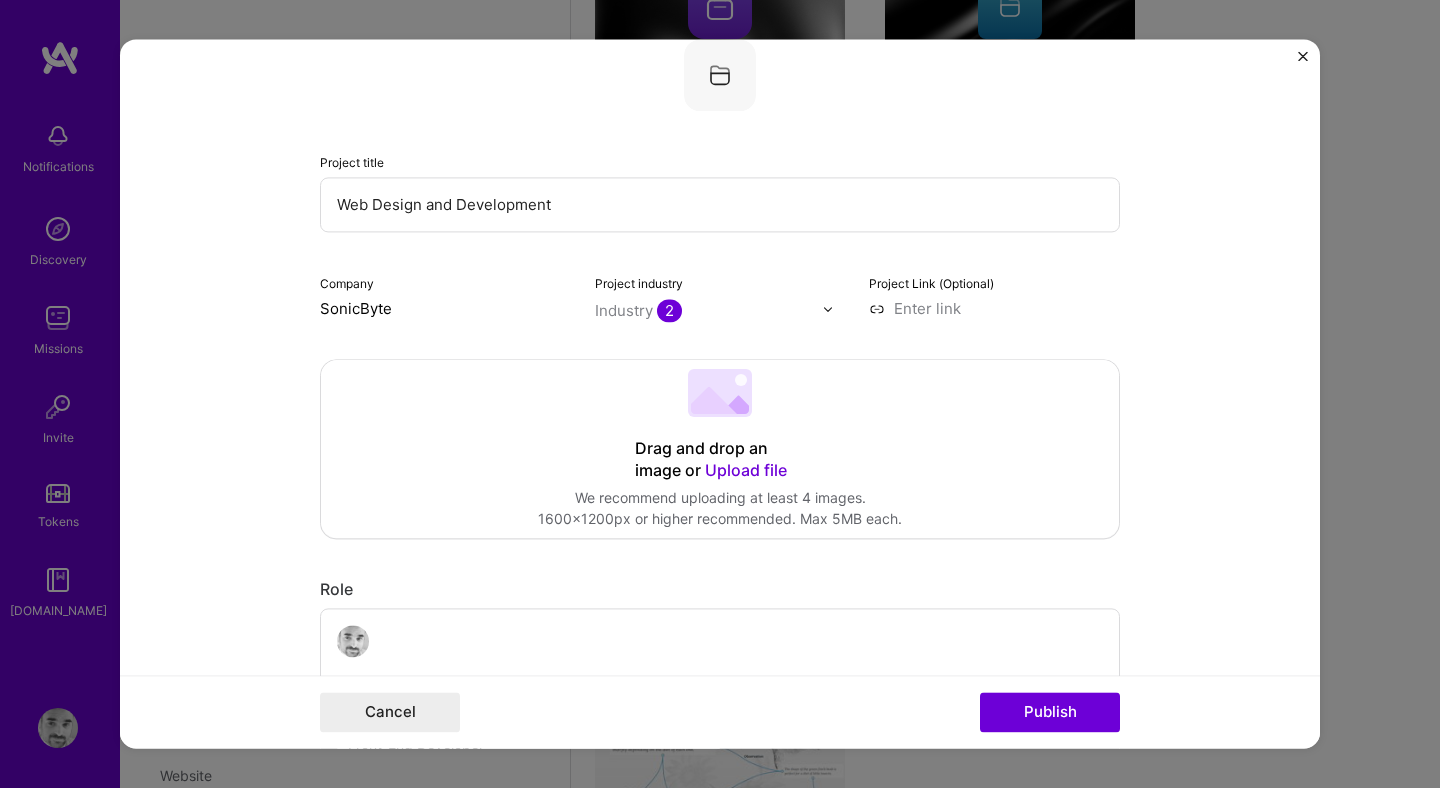 click on "Industry 2" at bounding box center (638, 310) 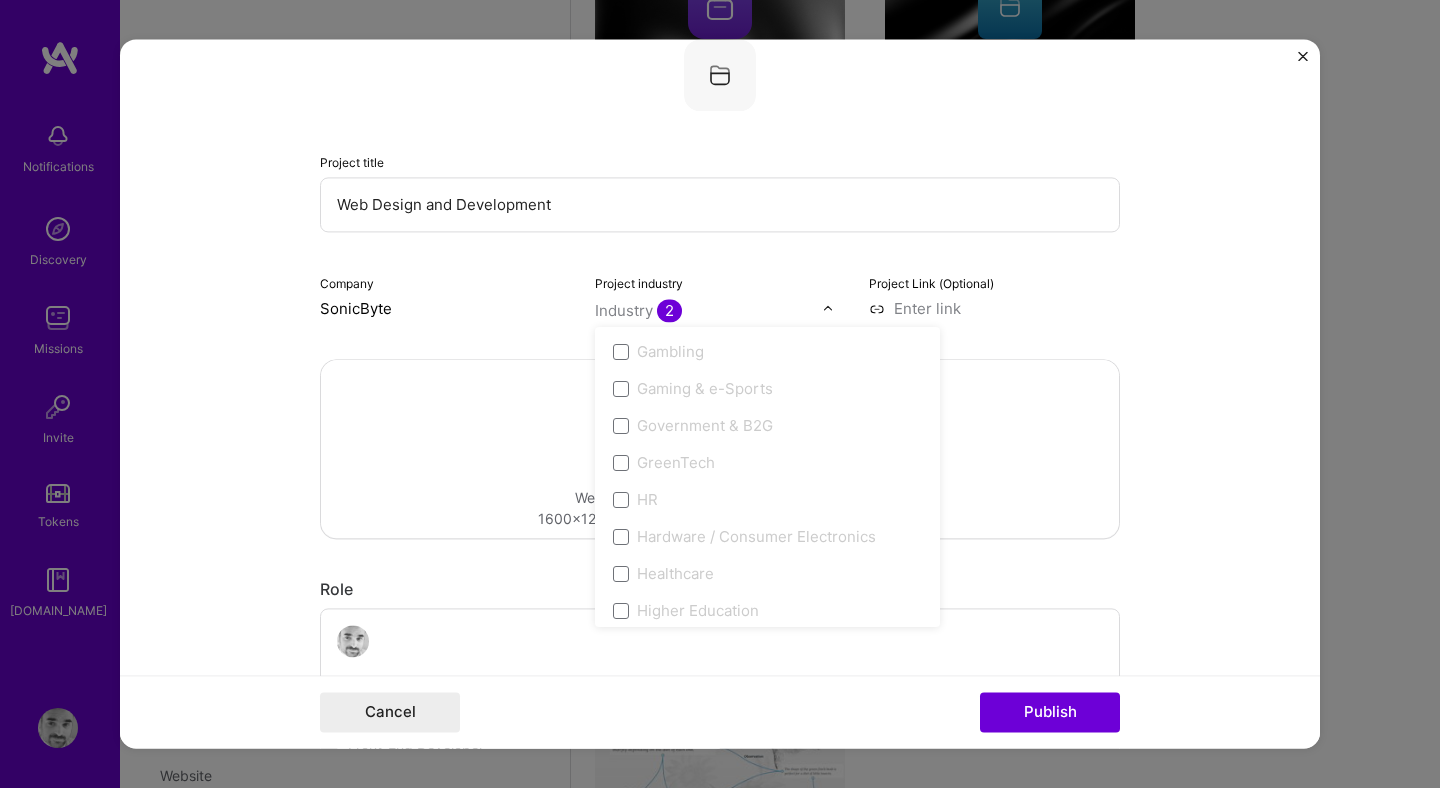 scroll, scrollTop: 2329, scrollLeft: 0, axis: vertical 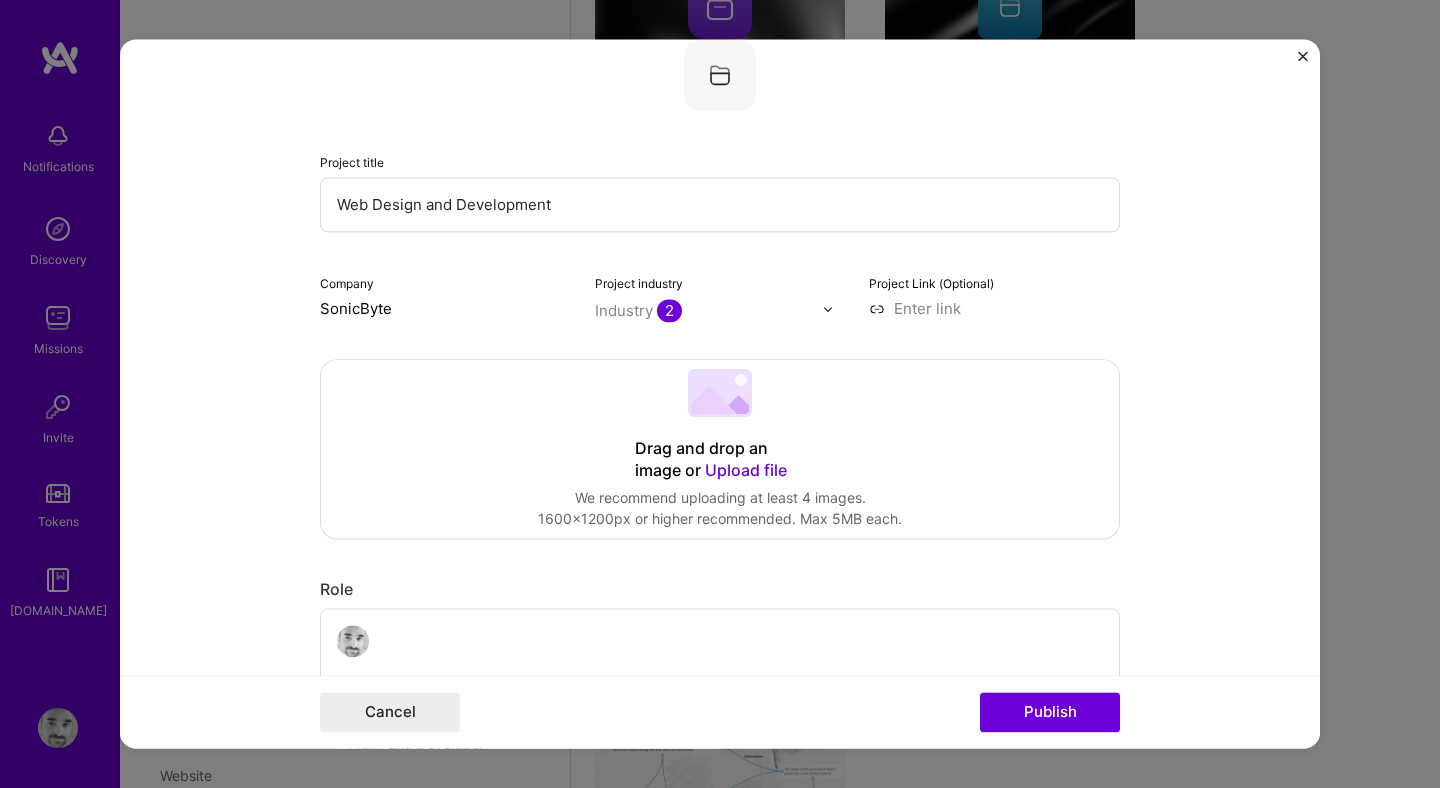 click on "Editing suggested project This project is suggested based on your LinkedIn, resume or [DOMAIN_NAME] activity. Project title Web Design and Development Company SonicByte Project industry Industry 2 Project Link (Optional)
Drag and drop an image or   Upload file Upload file We recommend uploading at least 4 images. 1600x1200px or higher recommended. Max 5MB each. Role Web Designer - Founder of SonicByte Front-End Developer [DATE]
to [DATE]
I’m still working on this project Skills used — Add up to 12 skills Any new skills will be added to your profile. Enter skills... 5 CSS 1 2 3 4 5 GitHub 1 2 3 4 5 HTML 1 2 3 4 5 SASS 1 2 3 4 5 UX/UI 1 2 3 4 5 Did this role require you to manage team members? (Optional) Yes, I managed — team members. Were you involved from inception to launch (0  ->  1)? (Optional) Zero to one is creation and development of a unique product from the ground up. Project details" at bounding box center (720, 393) 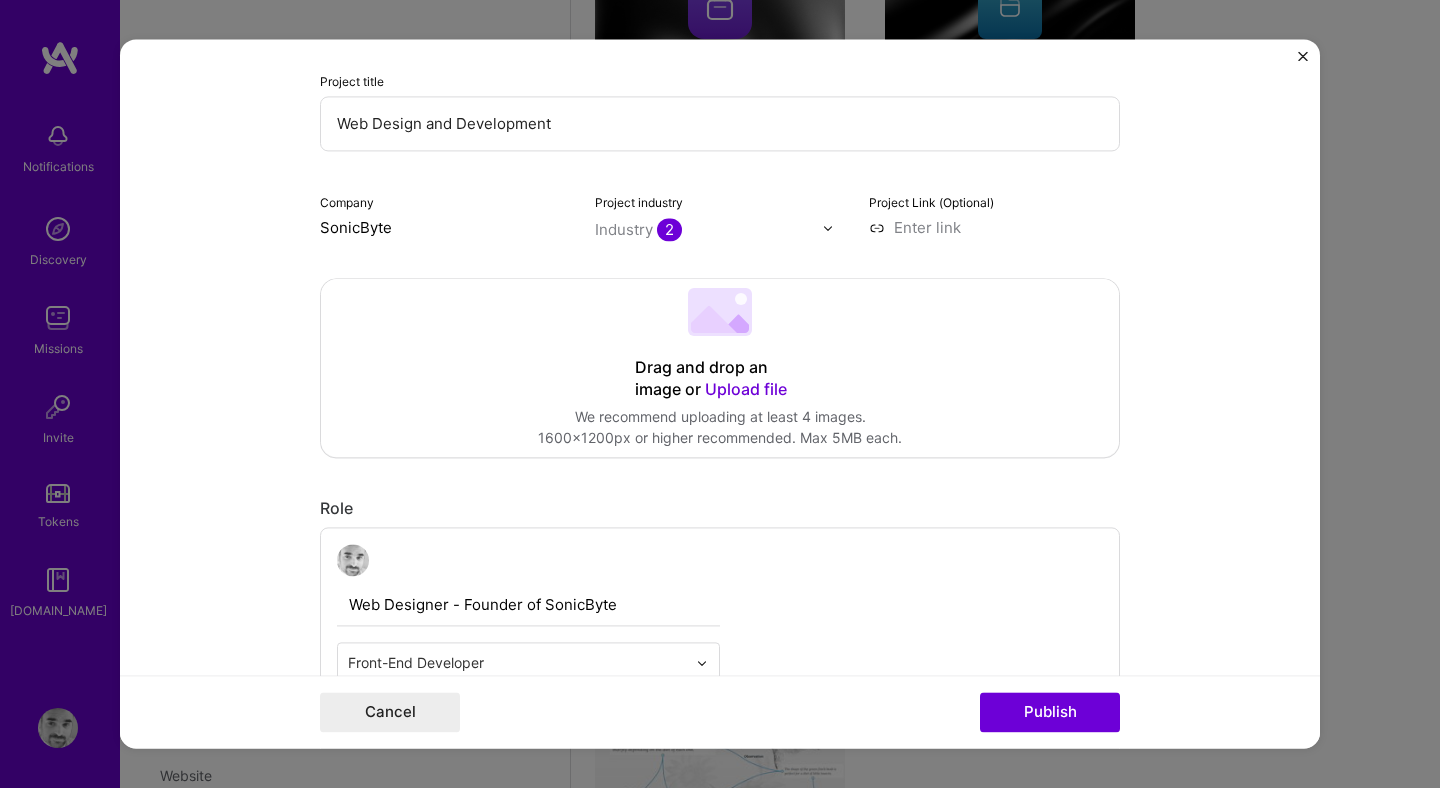 scroll, scrollTop: 215, scrollLeft: 0, axis: vertical 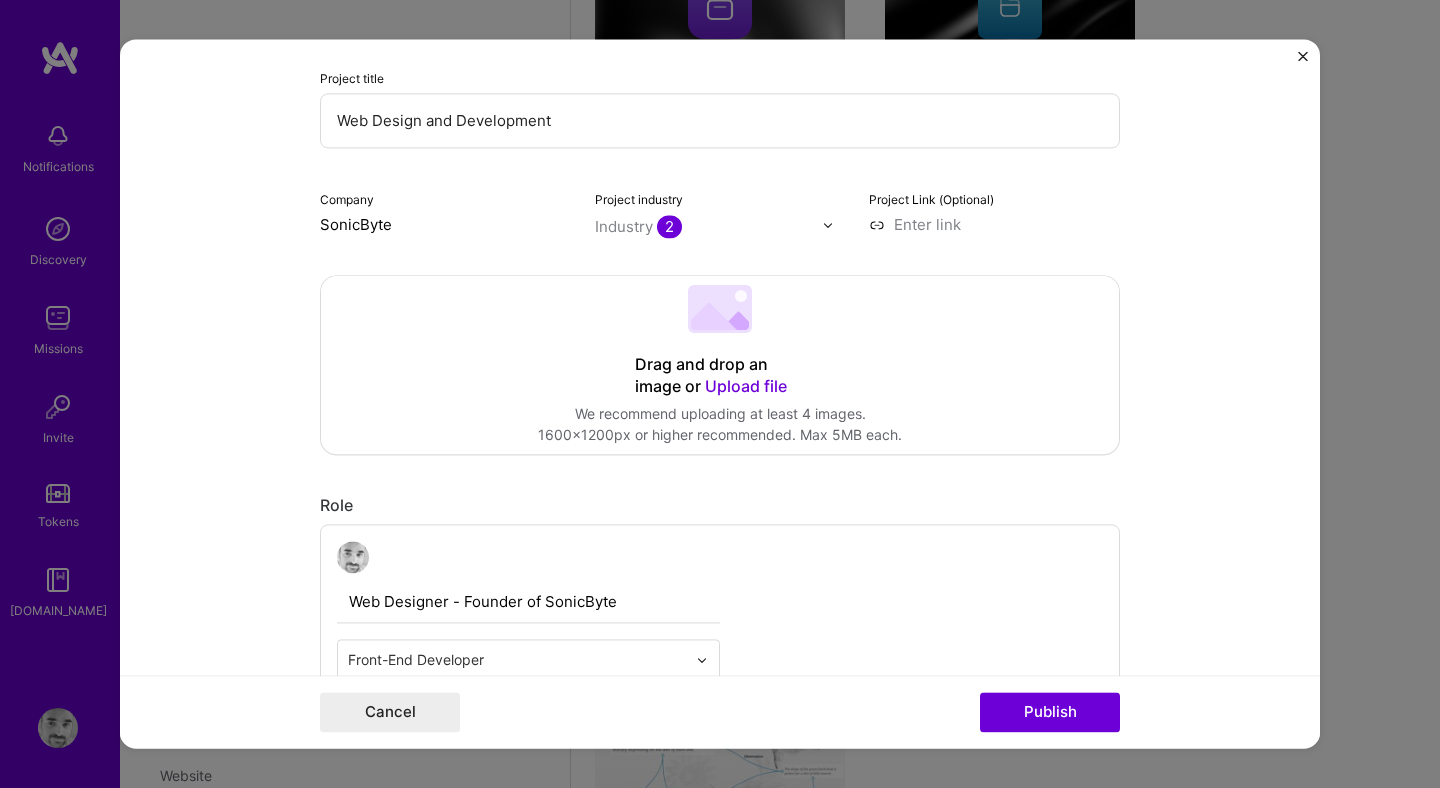 click on "Upload file" at bounding box center [746, 386] 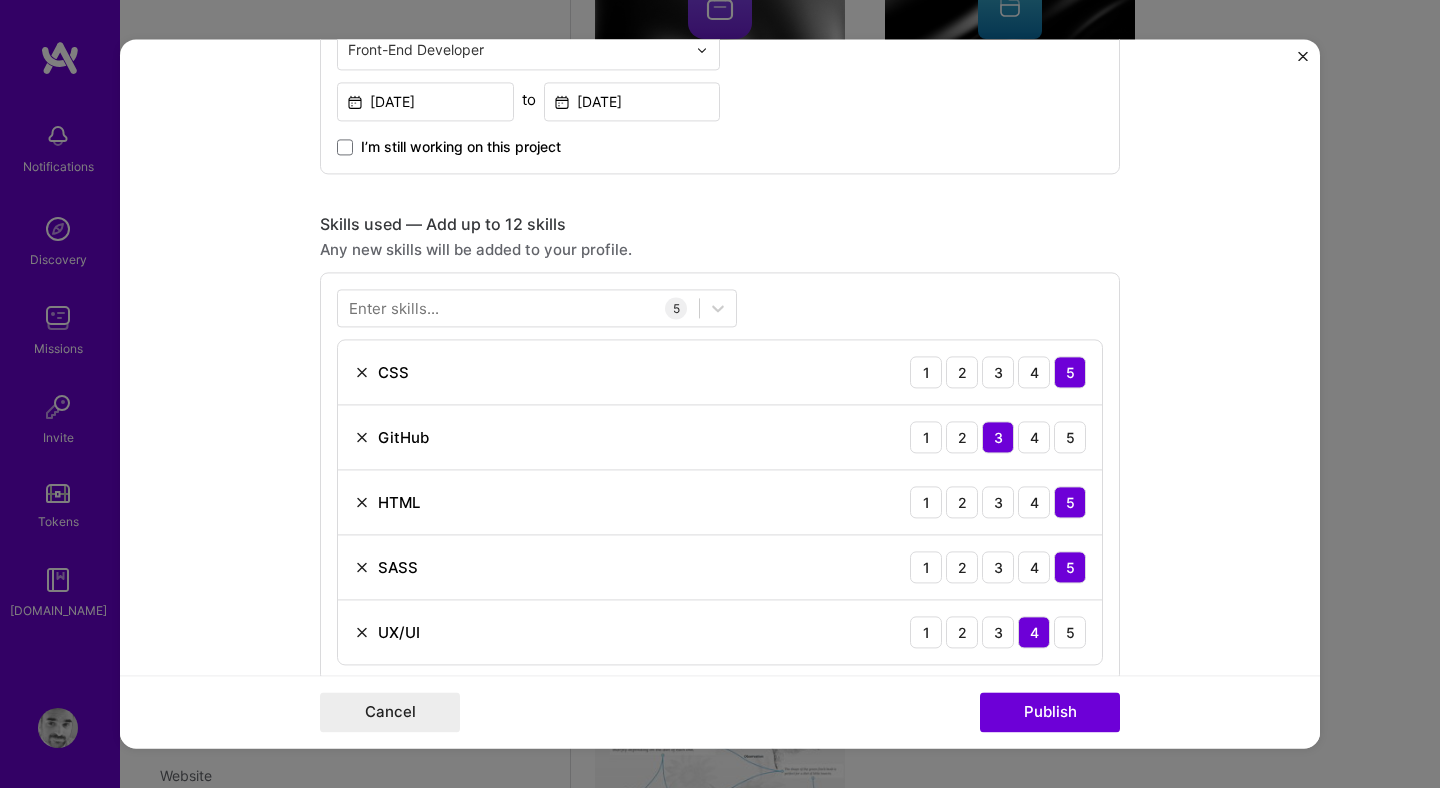 scroll, scrollTop: 821, scrollLeft: 0, axis: vertical 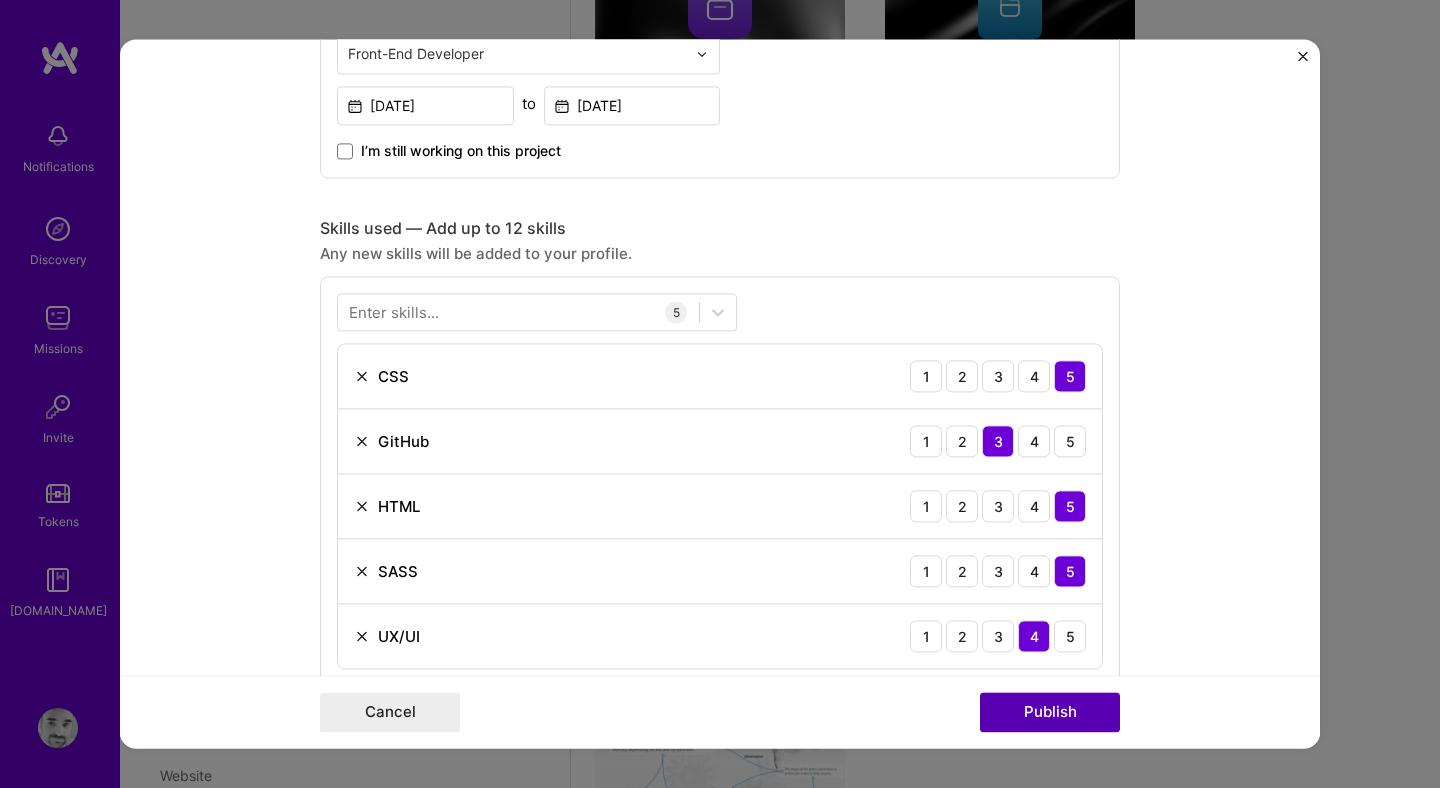 click on "Publish" at bounding box center (1050, 713) 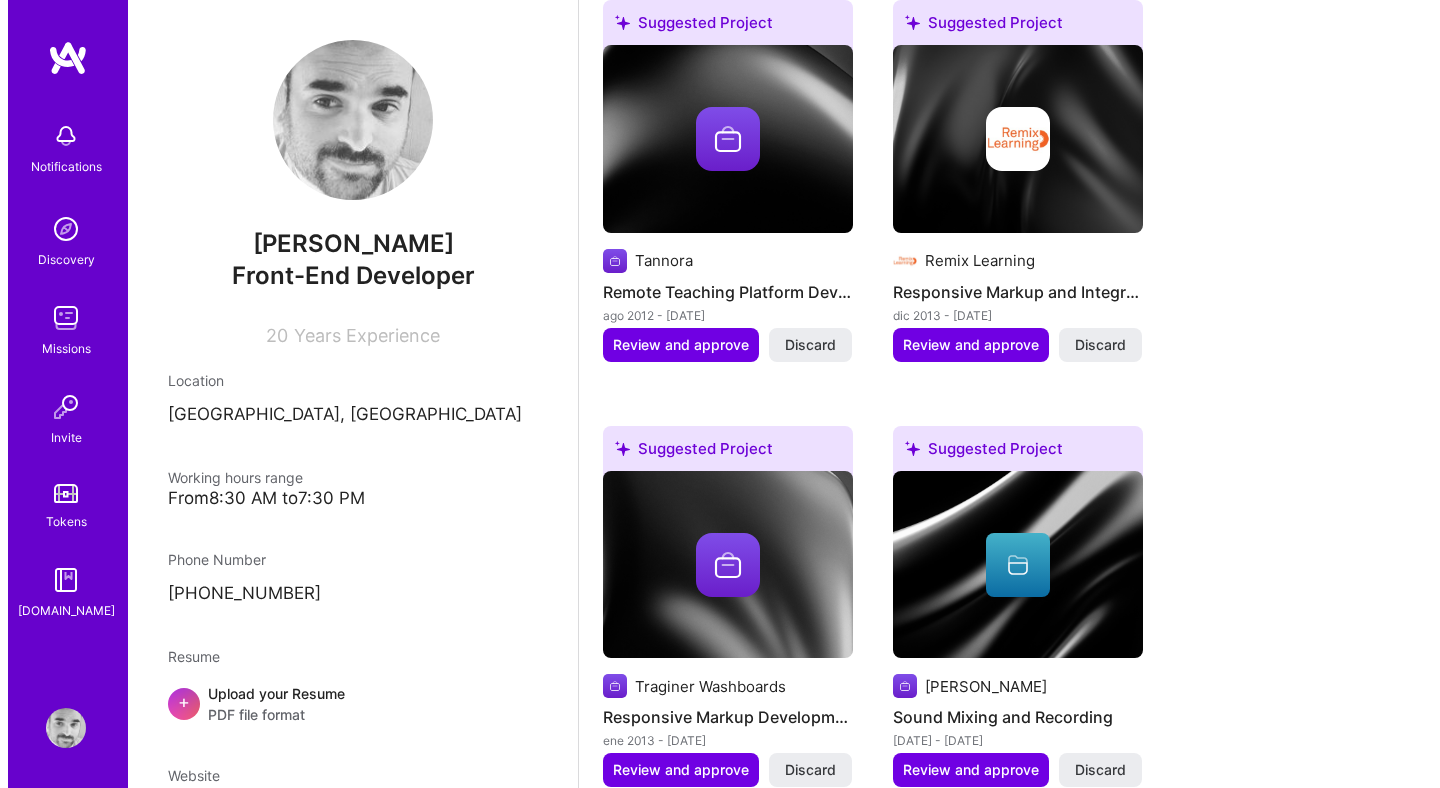 scroll, scrollTop: 2588, scrollLeft: 0, axis: vertical 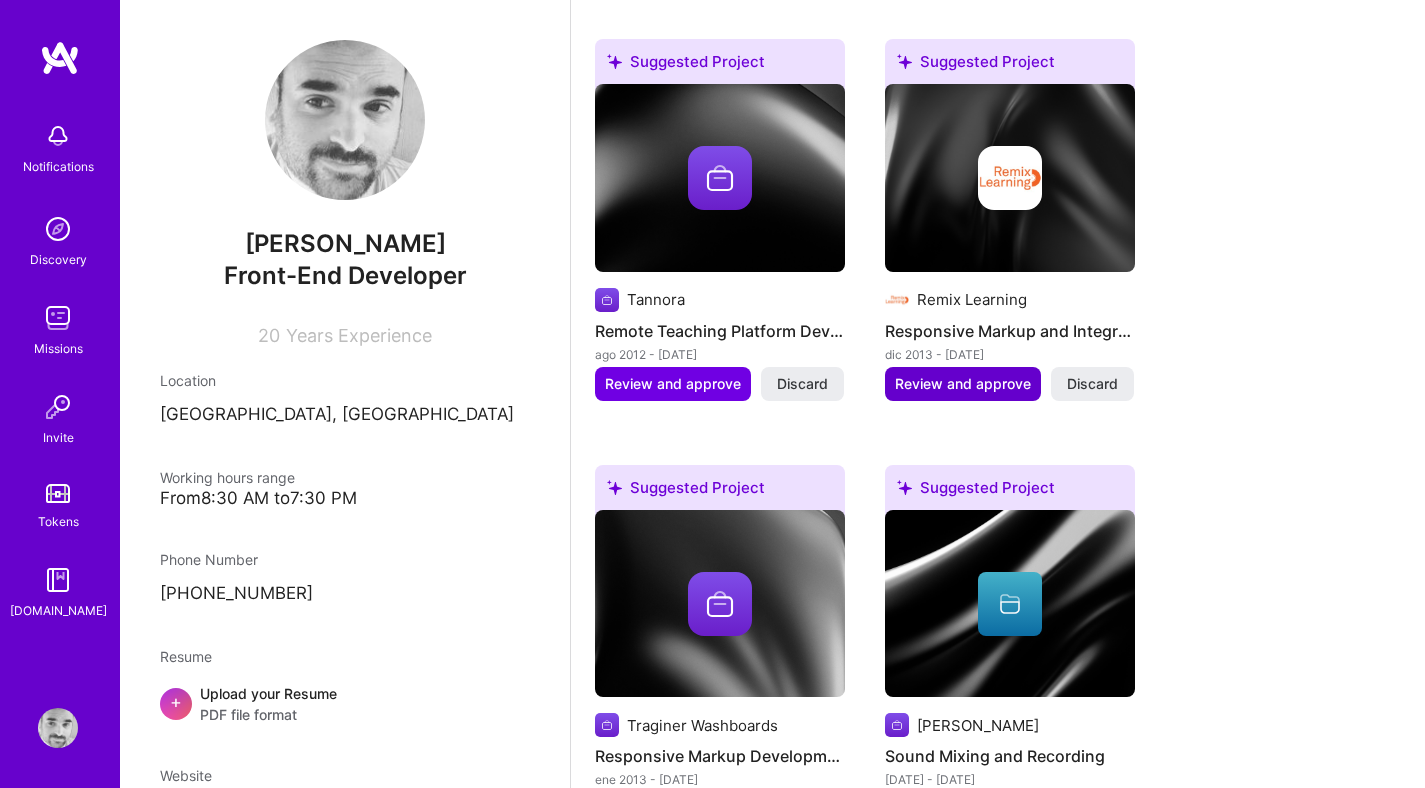 click on "Review and approve" at bounding box center [963, 384] 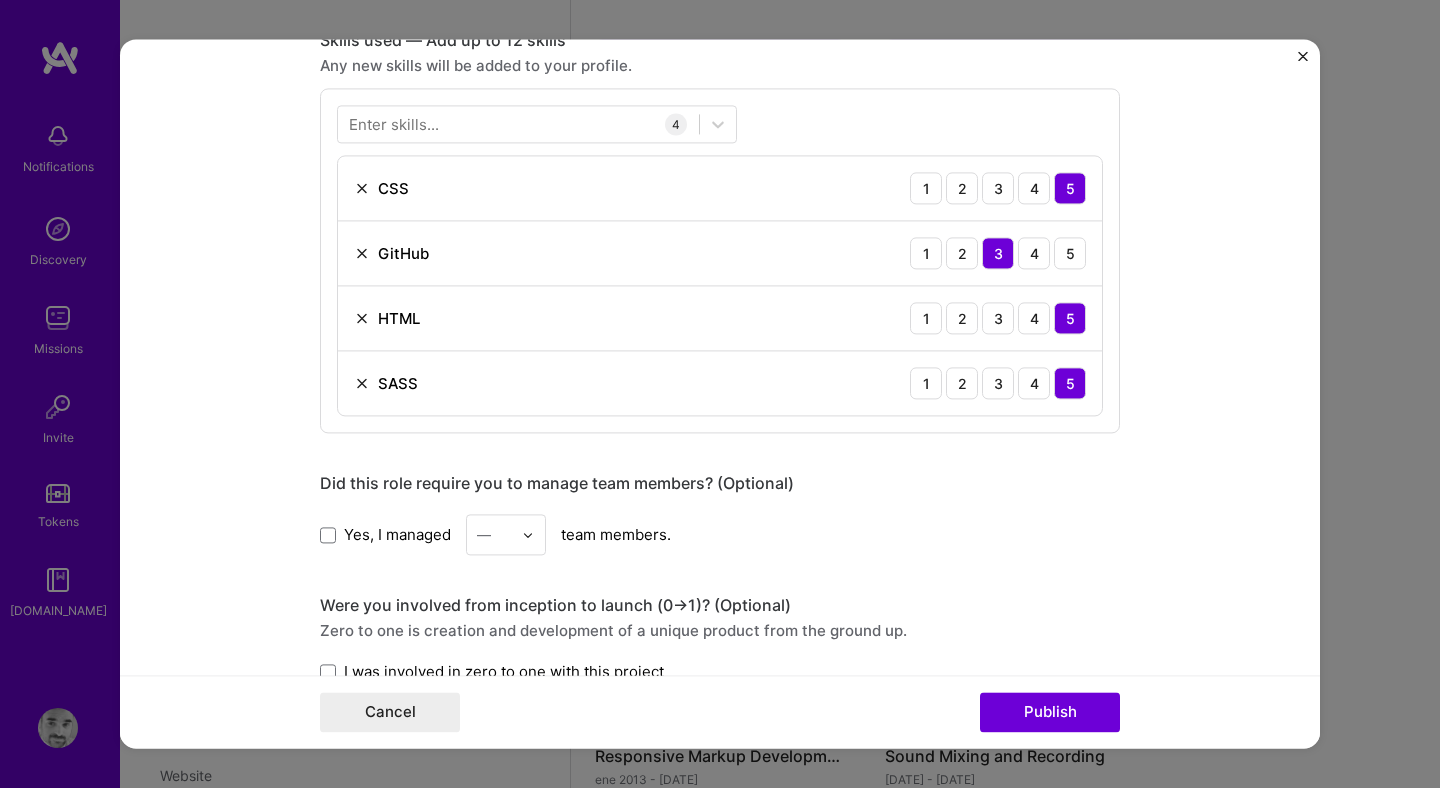 scroll, scrollTop: 1018, scrollLeft: 0, axis: vertical 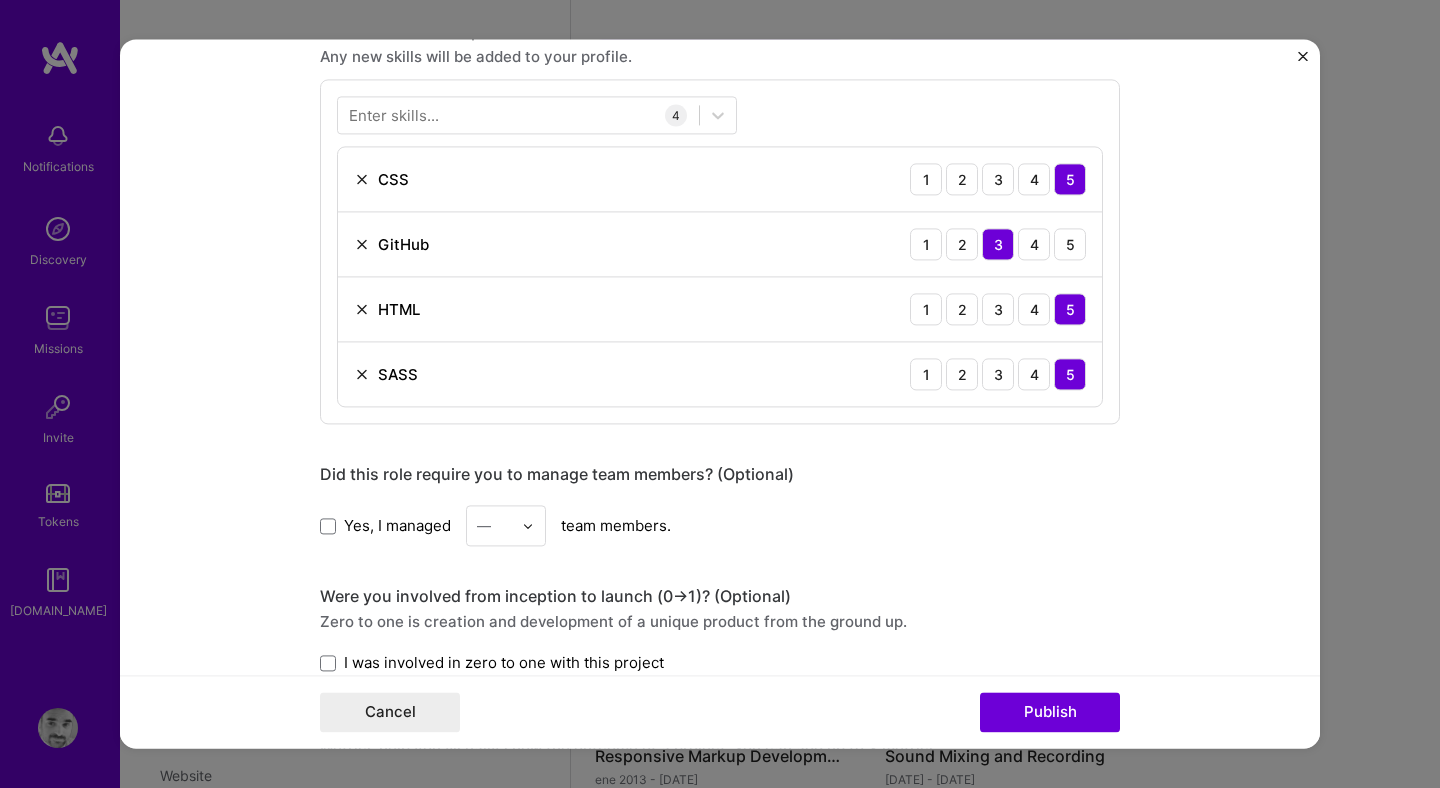 click at bounding box center (362, 244) 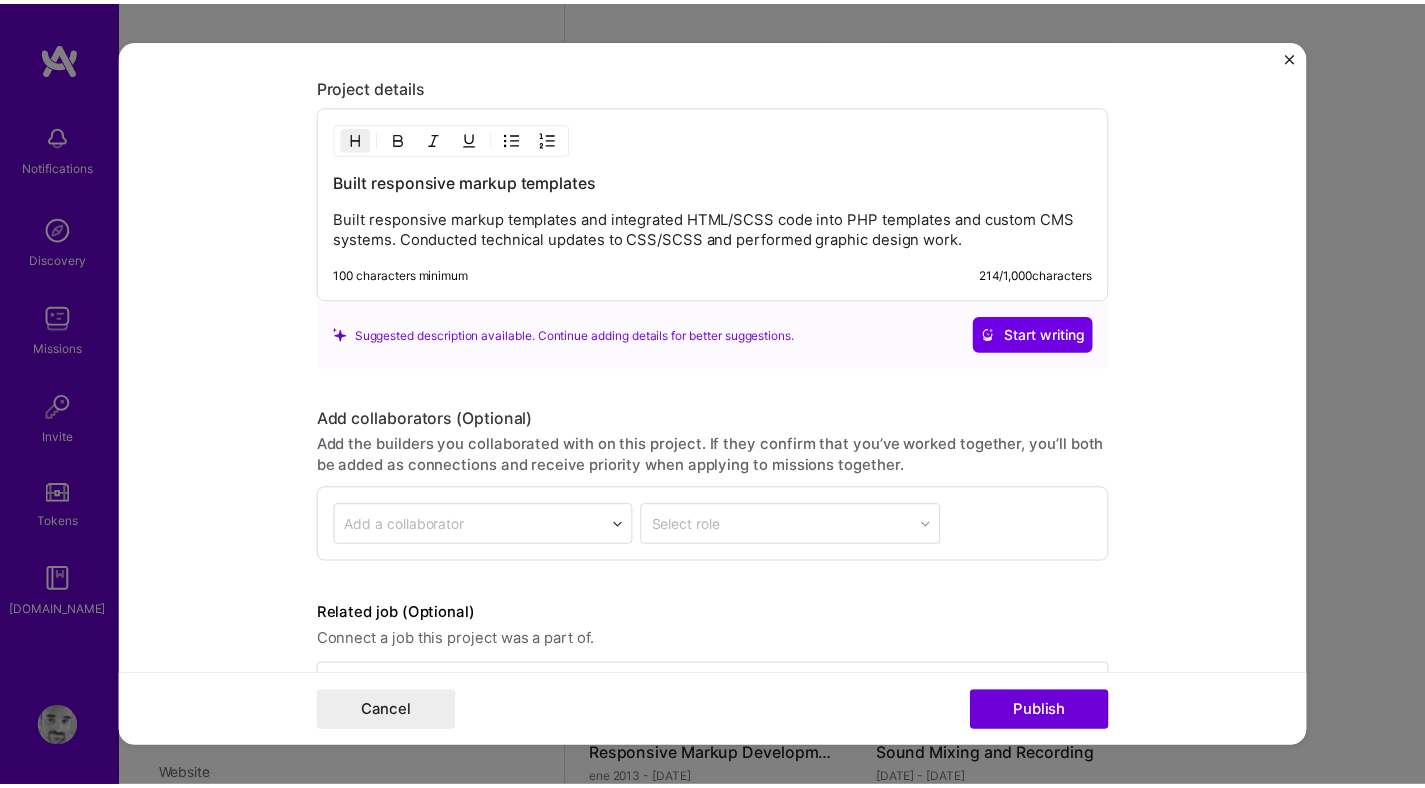 scroll, scrollTop: 1918, scrollLeft: 0, axis: vertical 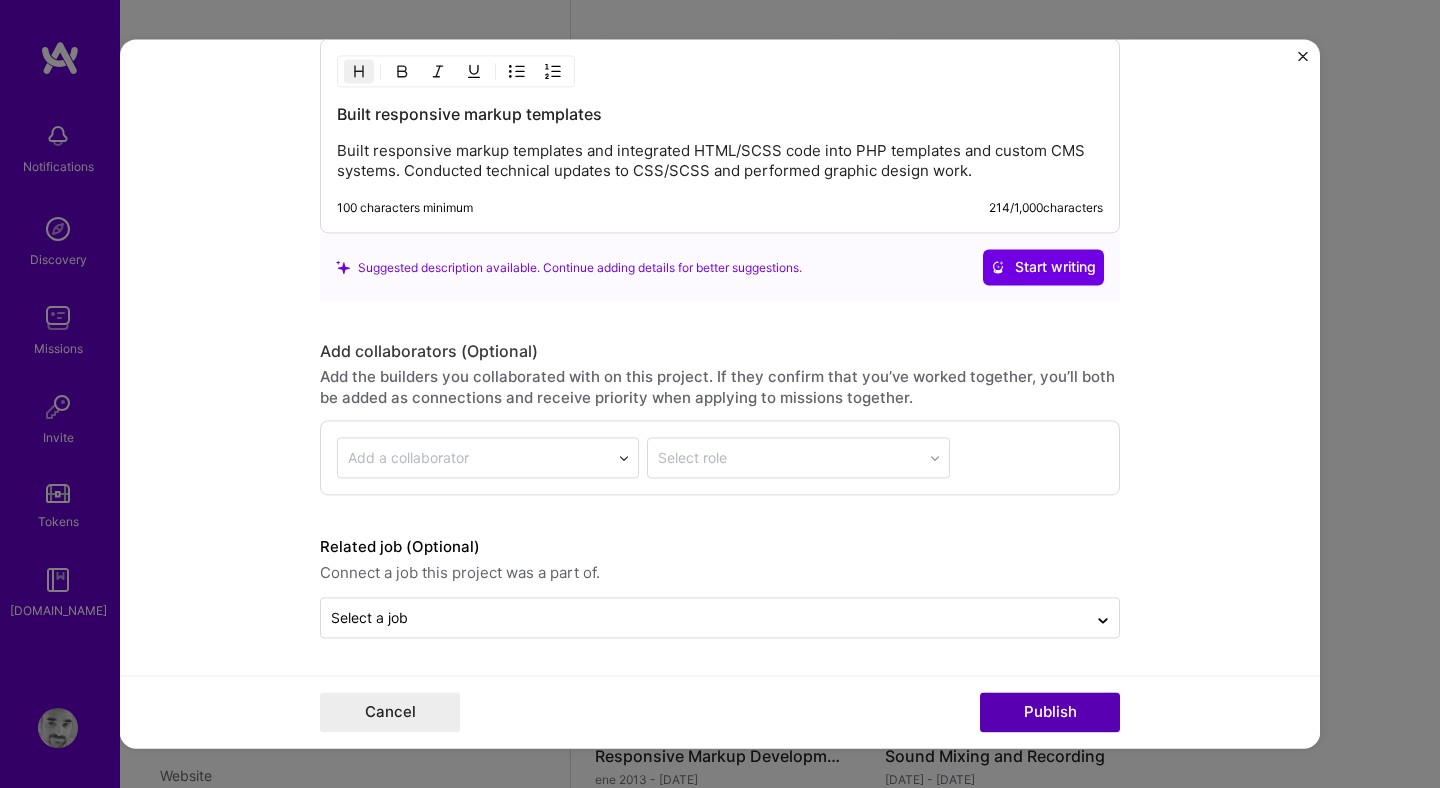 click on "Publish" at bounding box center (1050, 713) 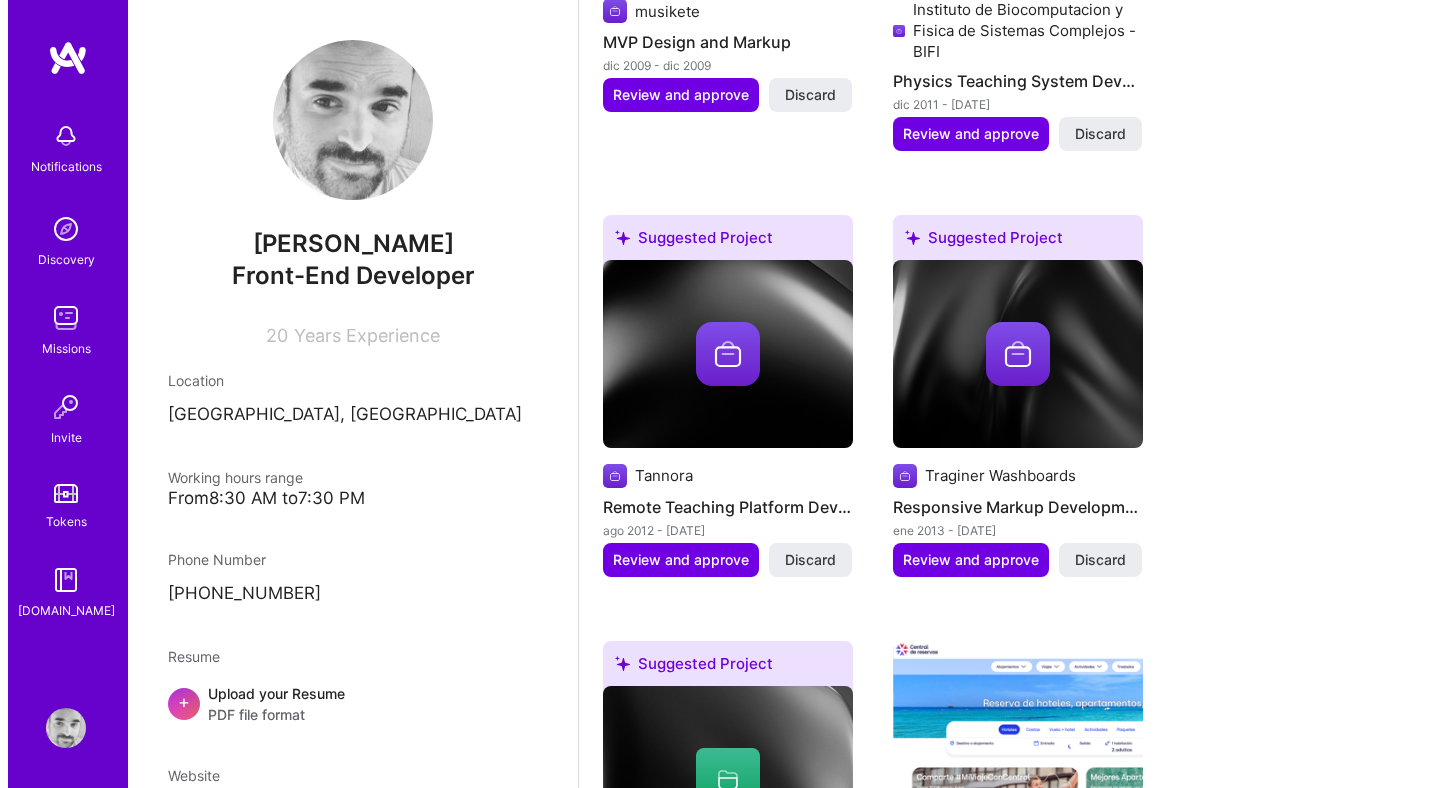 scroll, scrollTop: 2405, scrollLeft: 0, axis: vertical 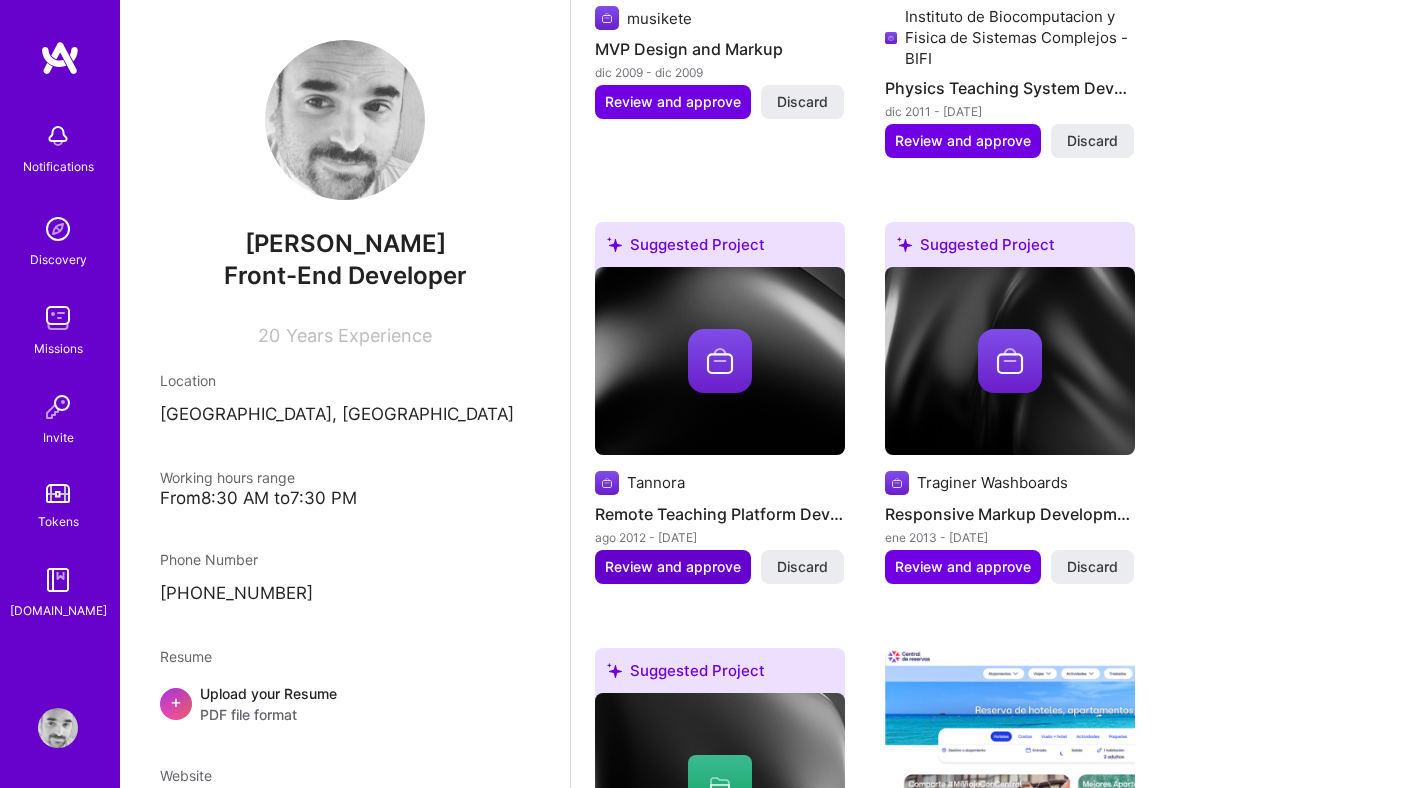 click on "Review and approve" at bounding box center (673, 567) 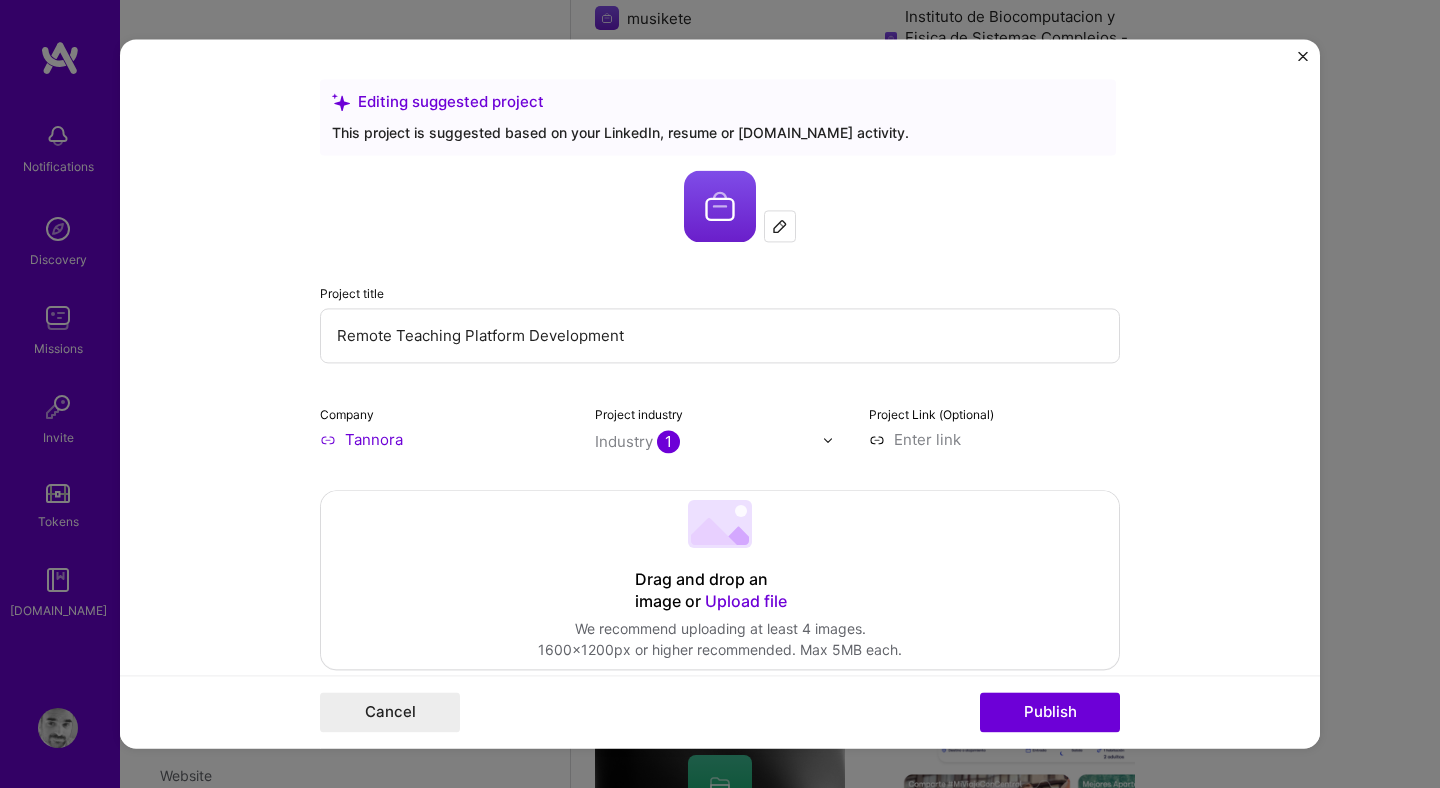 drag, startPoint x: 329, startPoint y: 339, endPoint x: 682, endPoint y: 347, distance: 353.09064 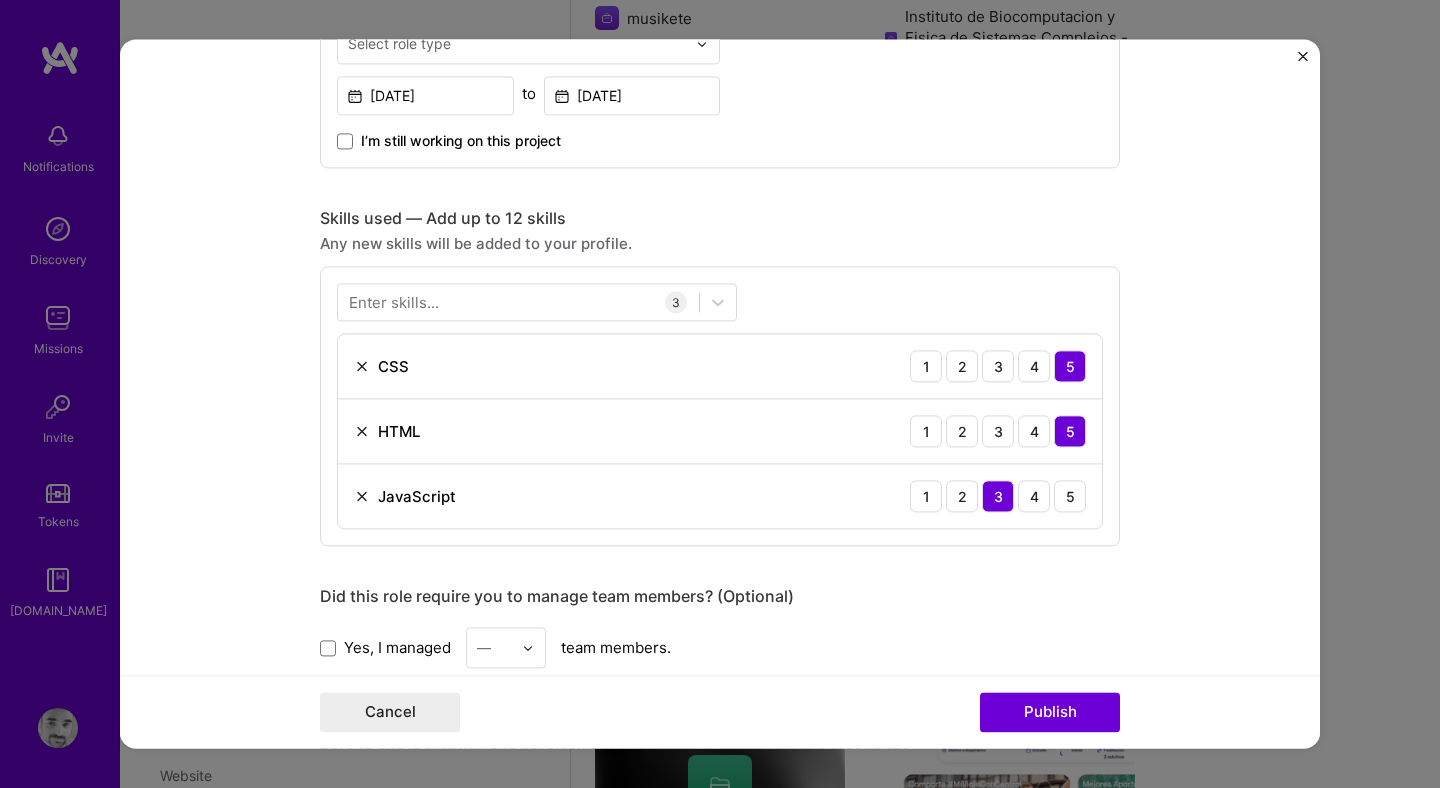 scroll, scrollTop: 836, scrollLeft: 0, axis: vertical 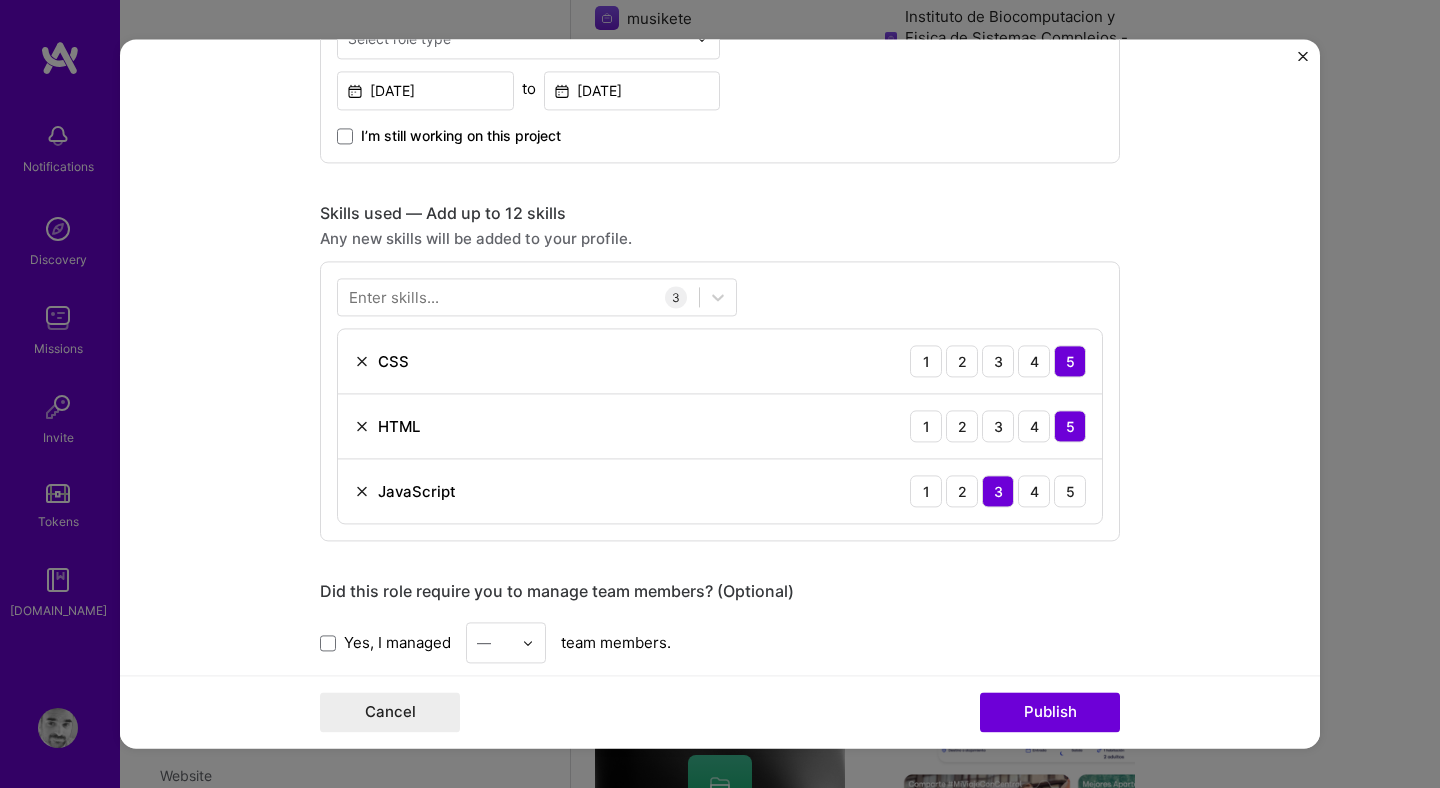 click at bounding box center [362, 491] 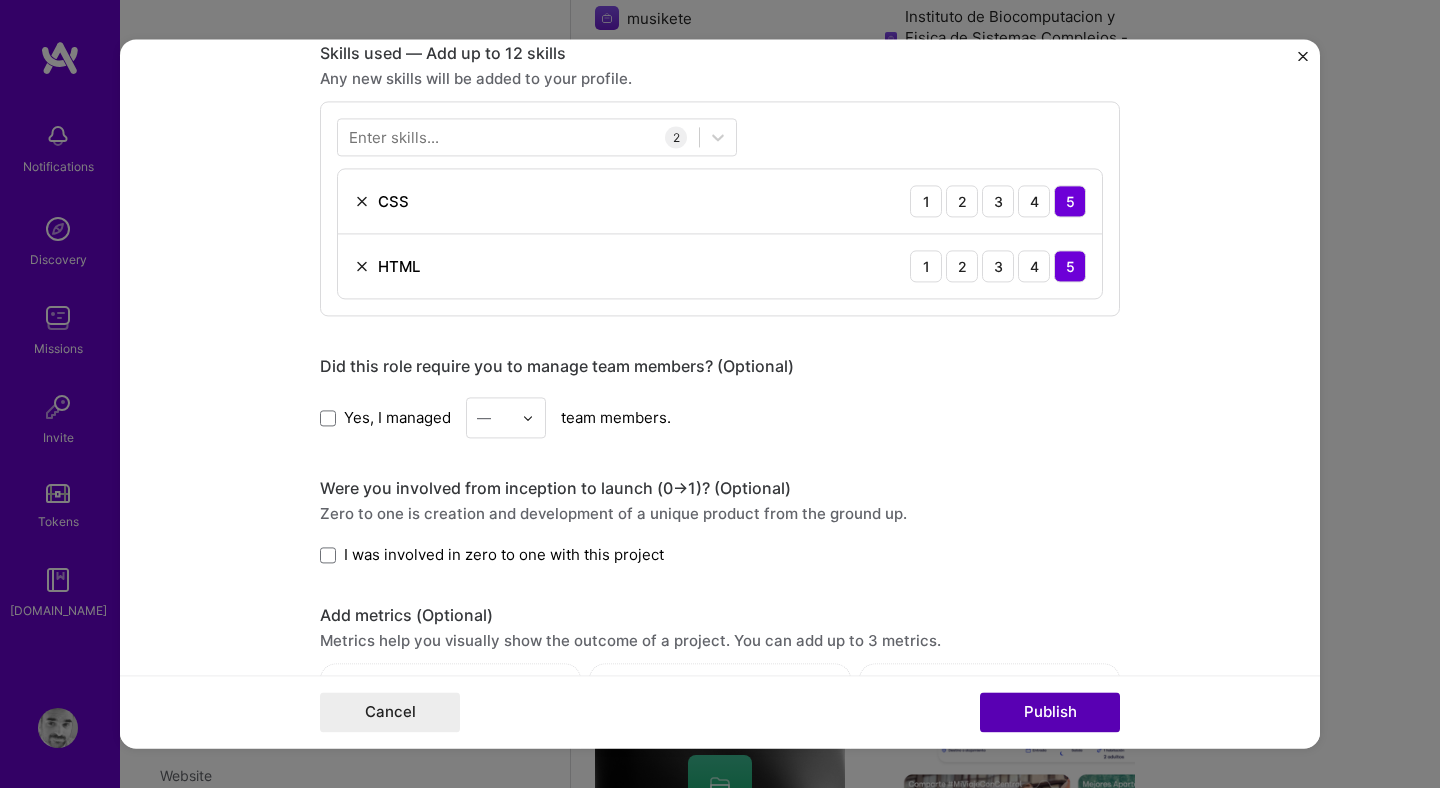 click on "Publish" at bounding box center (1050, 713) 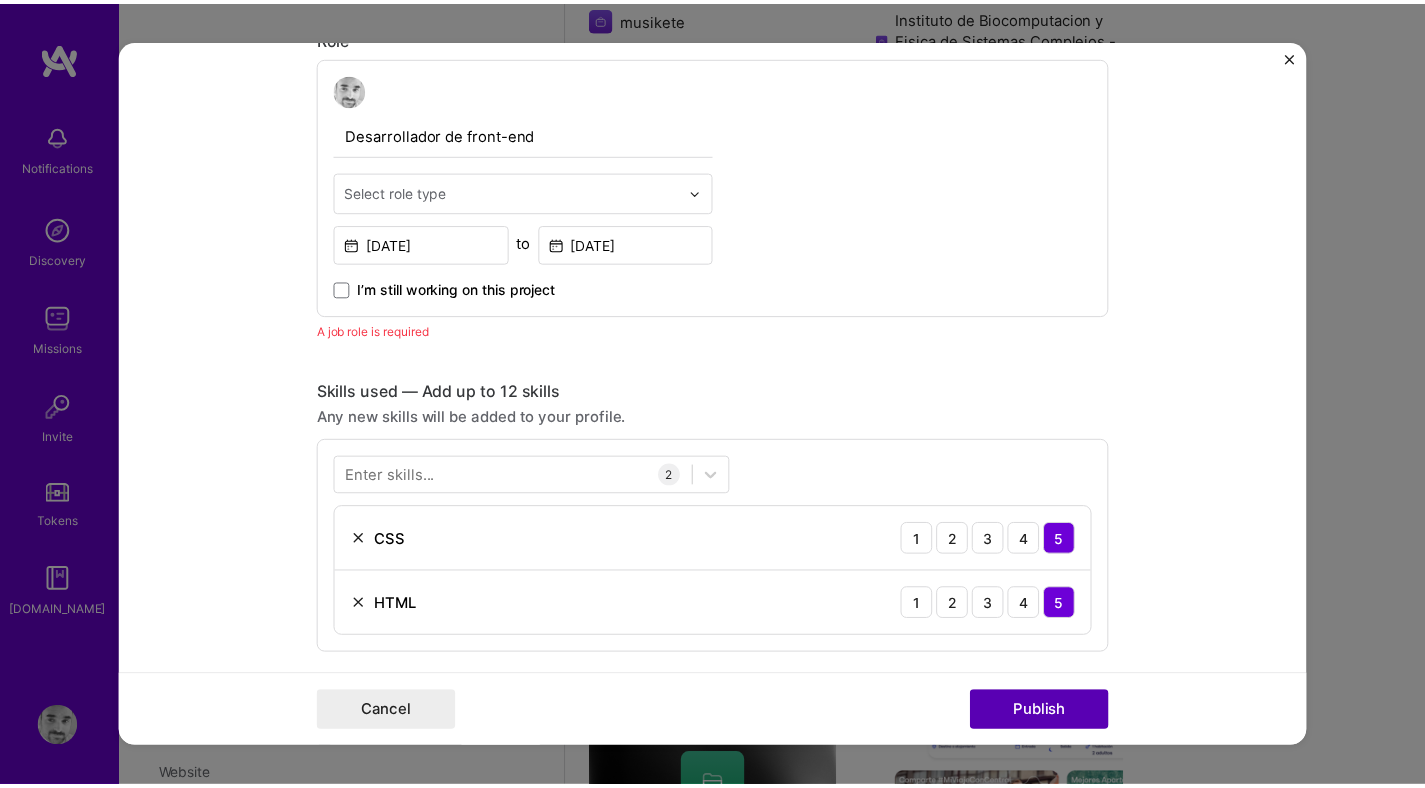 scroll, scrollTop: 672, scrollLeft: 0, axis: vertical 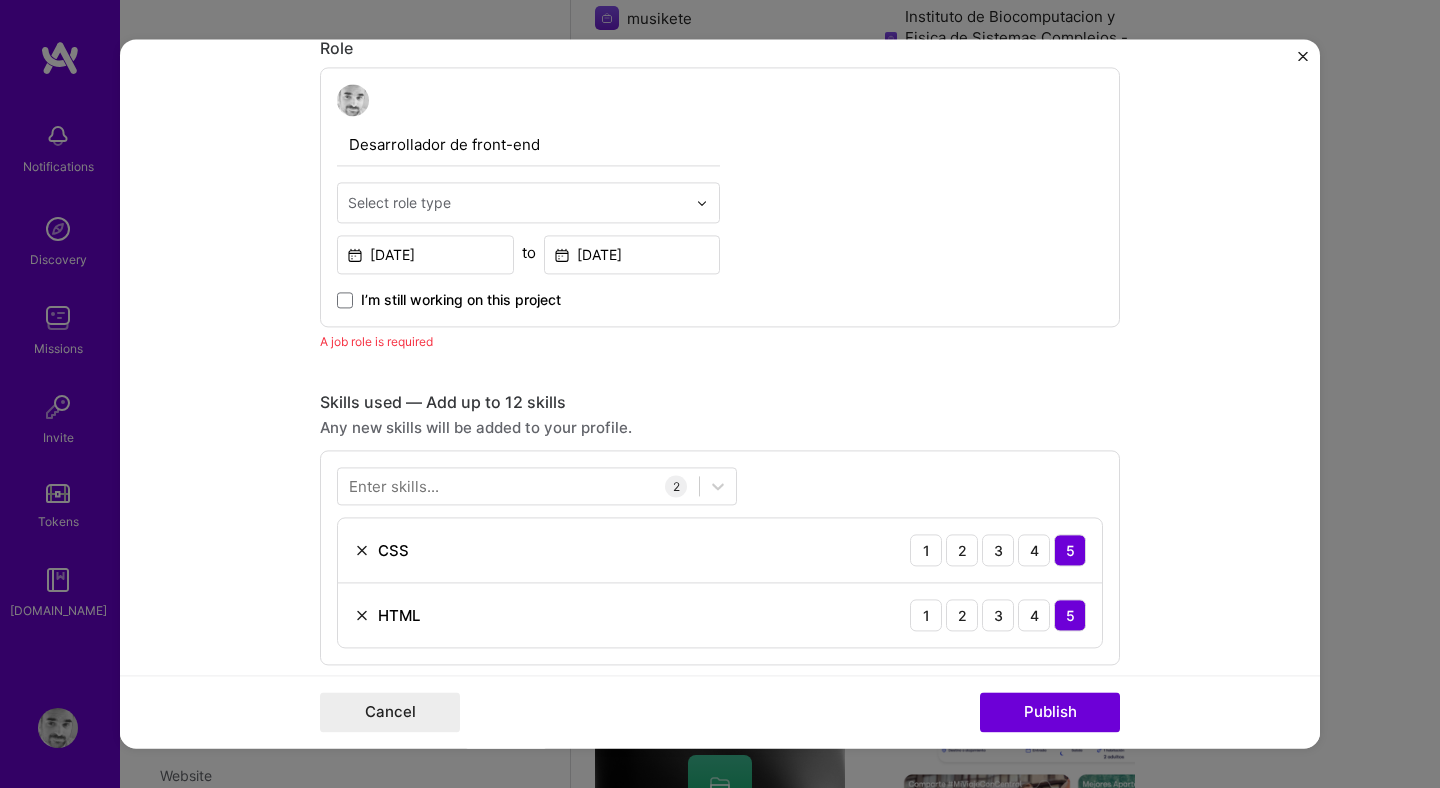 click on "Select role type" at bounding box center (517, 202) 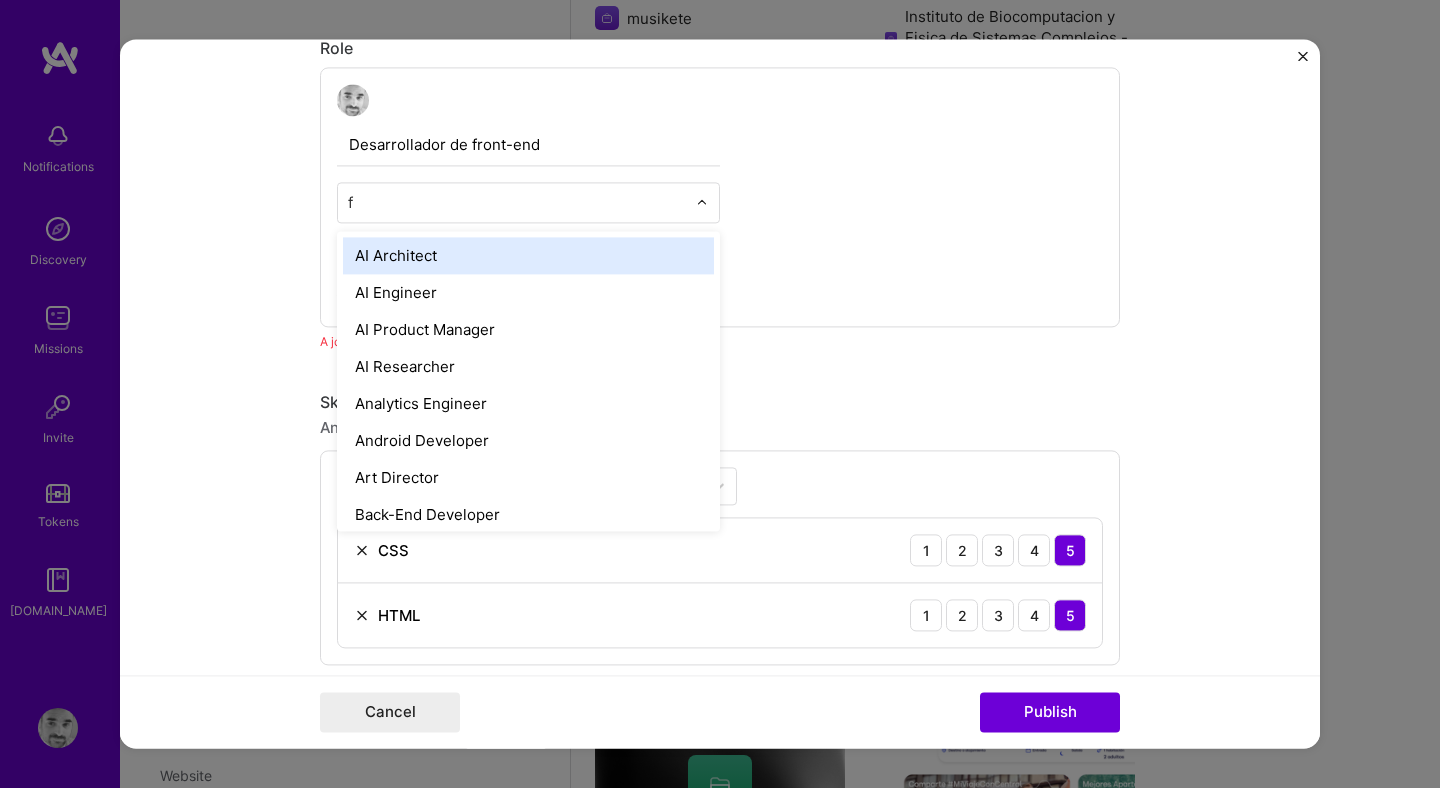 type on "fr" 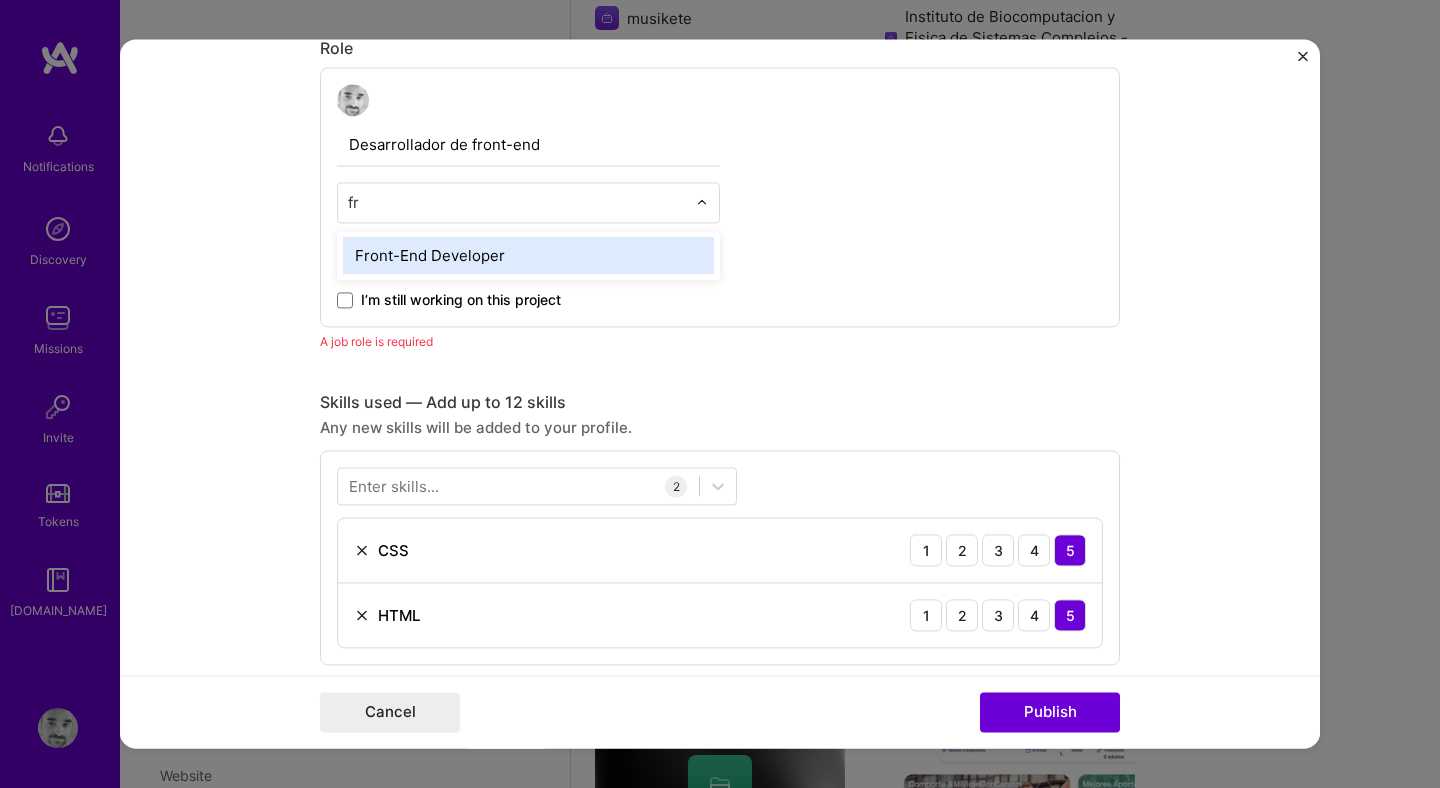 click on "Front-End Developer" at bounding box center [528, 255] 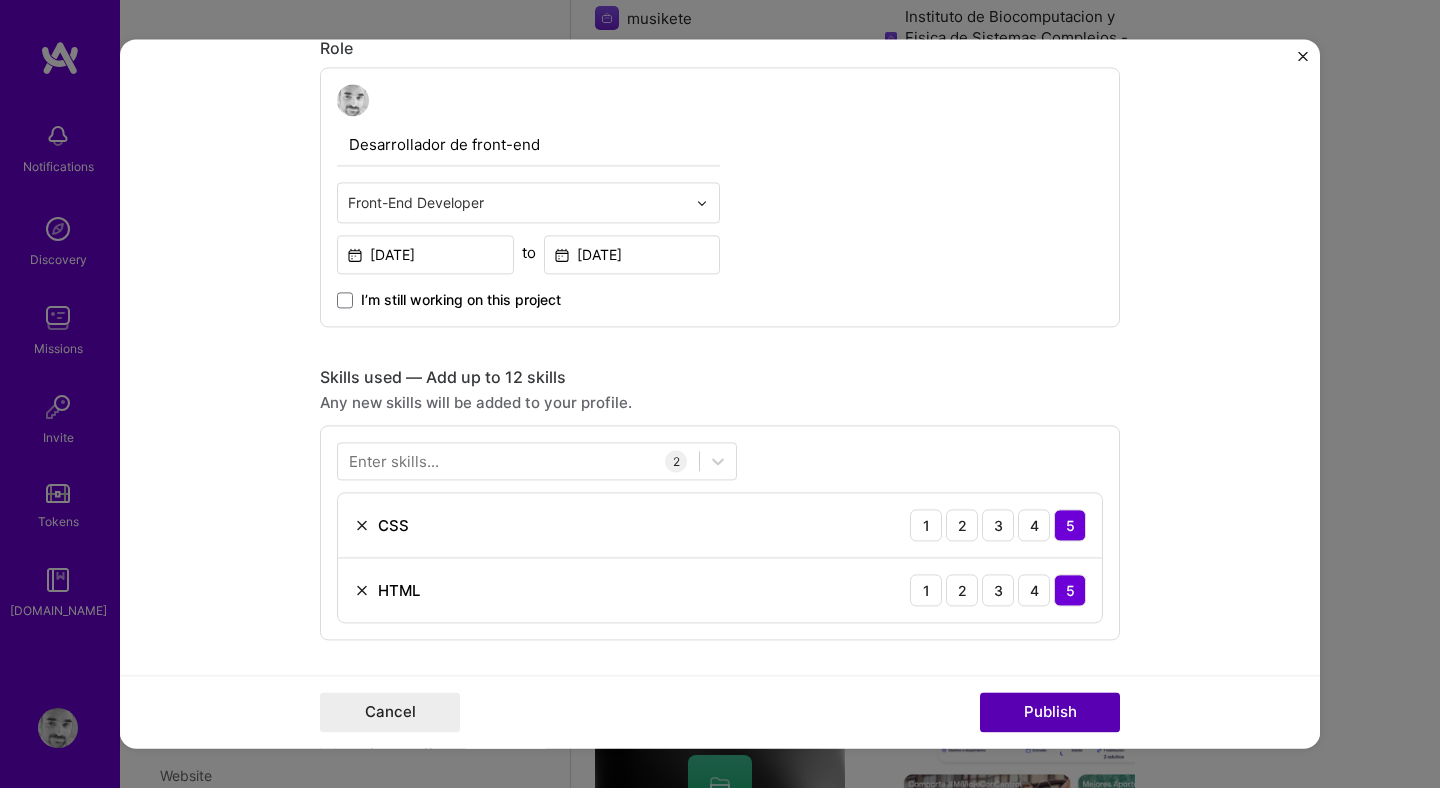 click on "Publish" at bounding box center [1050, 713] 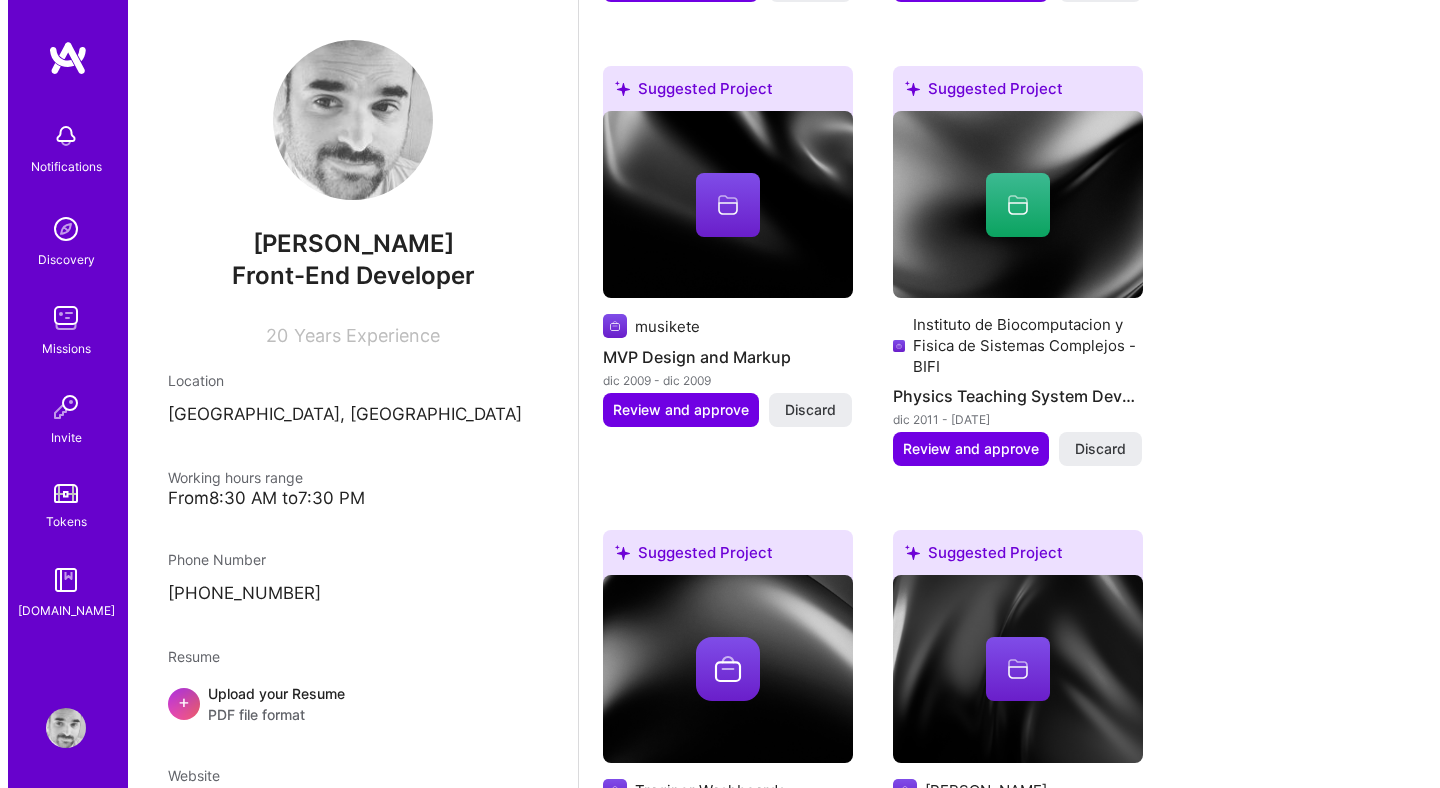 scroll, scrollTop: 2094, scrollLeft: 0, axis: vertical 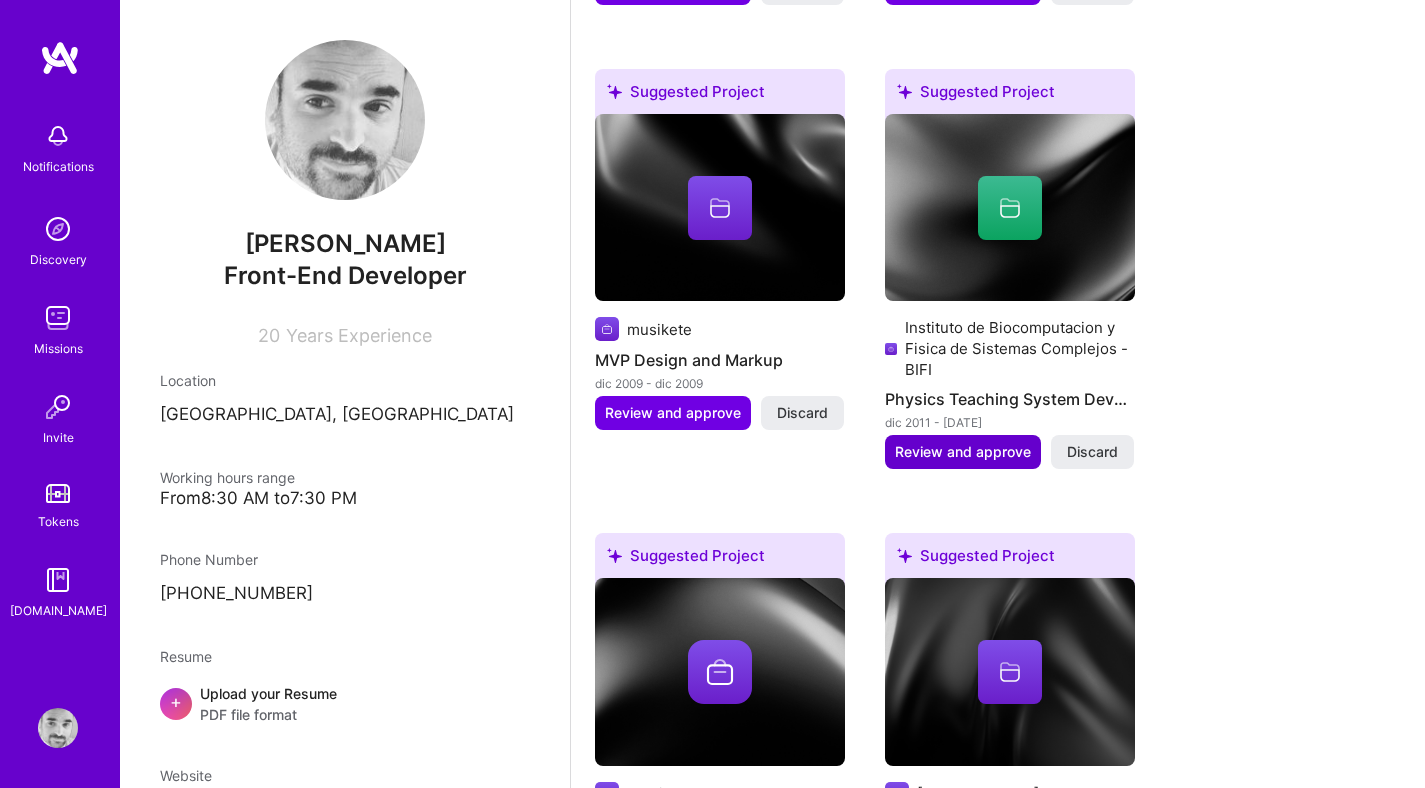 click on "Review and approve" at bounding box center (963, 452) 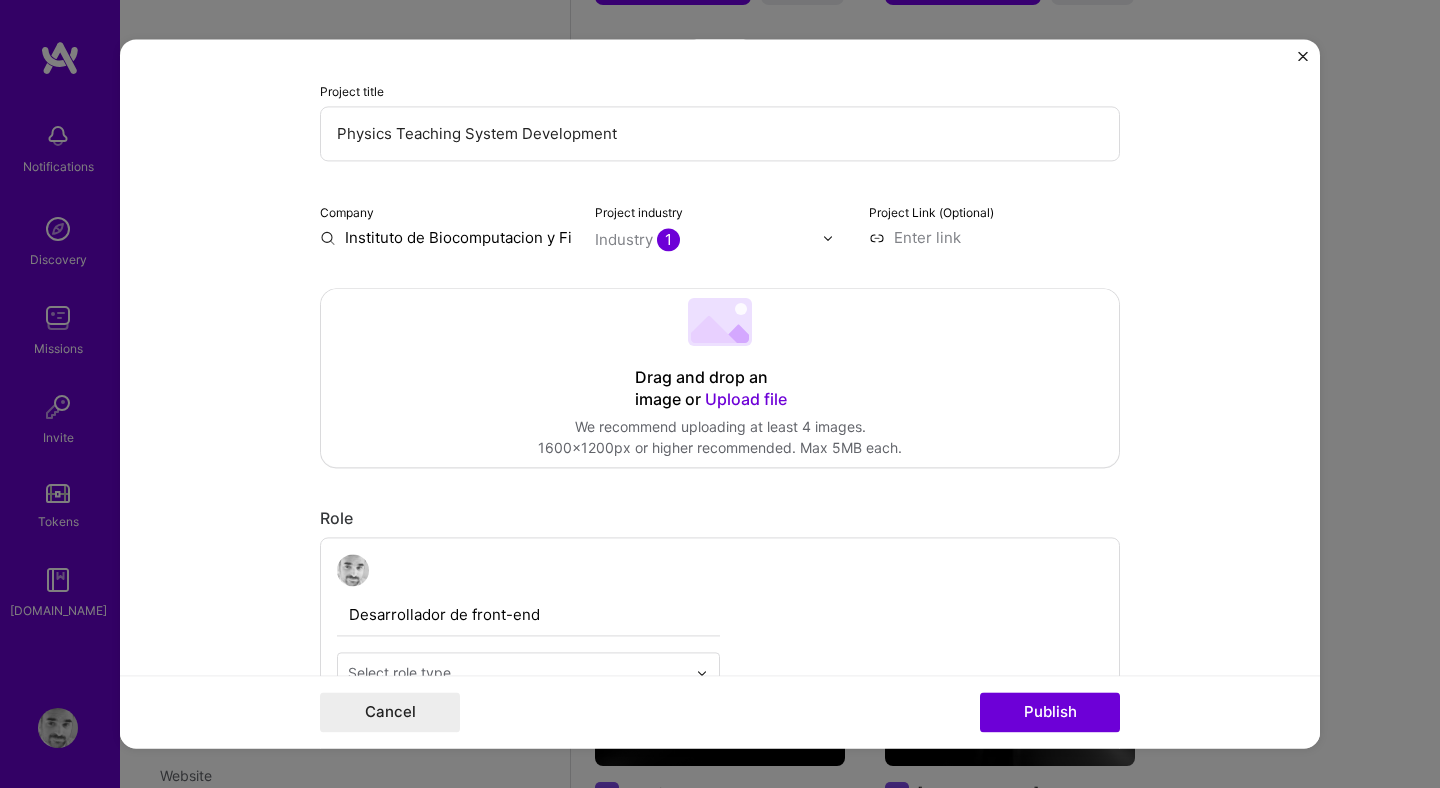 scroll, scrollTop: 207, scrollLeft: 0, axis: vertical 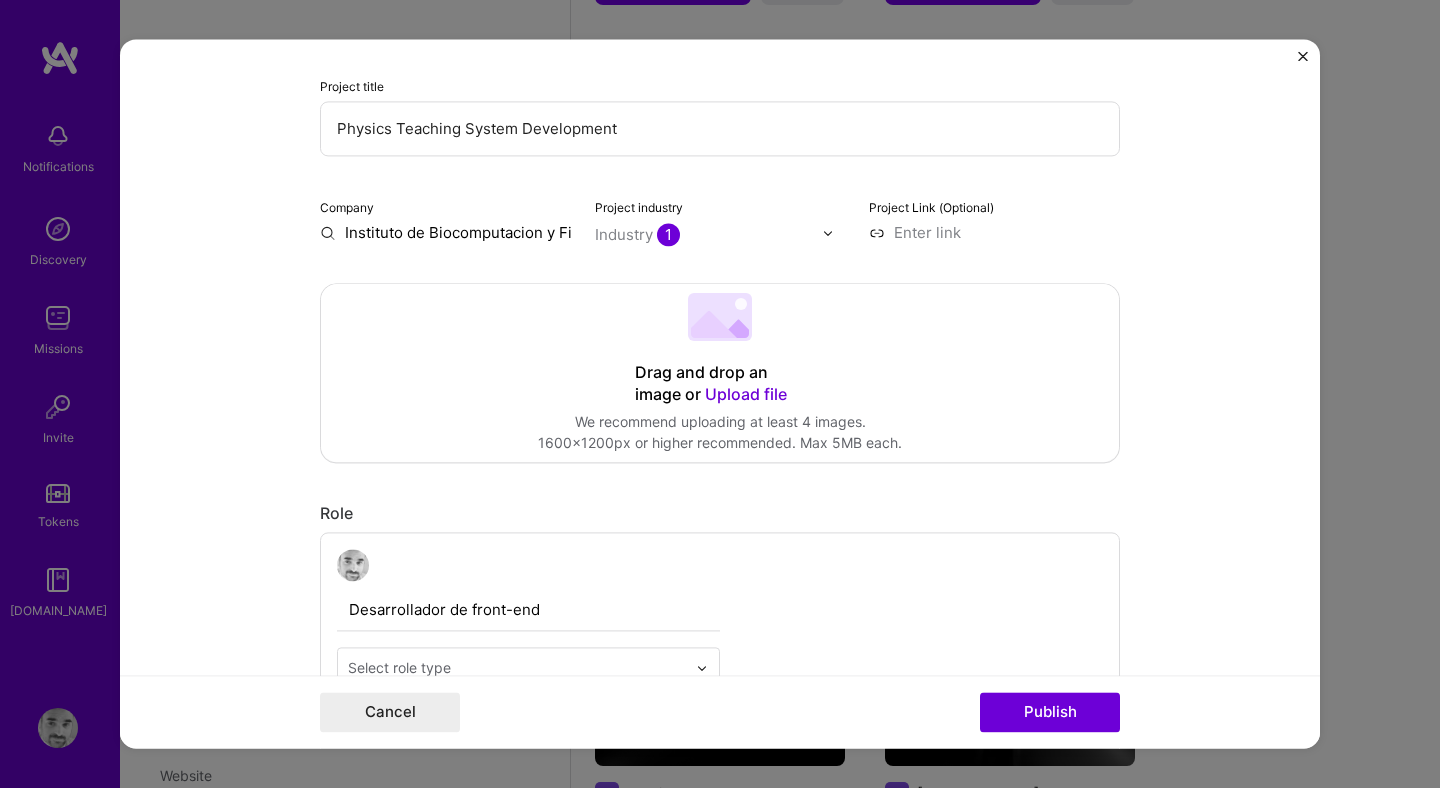 click on "Upload file" at bounding box center (746, 394) 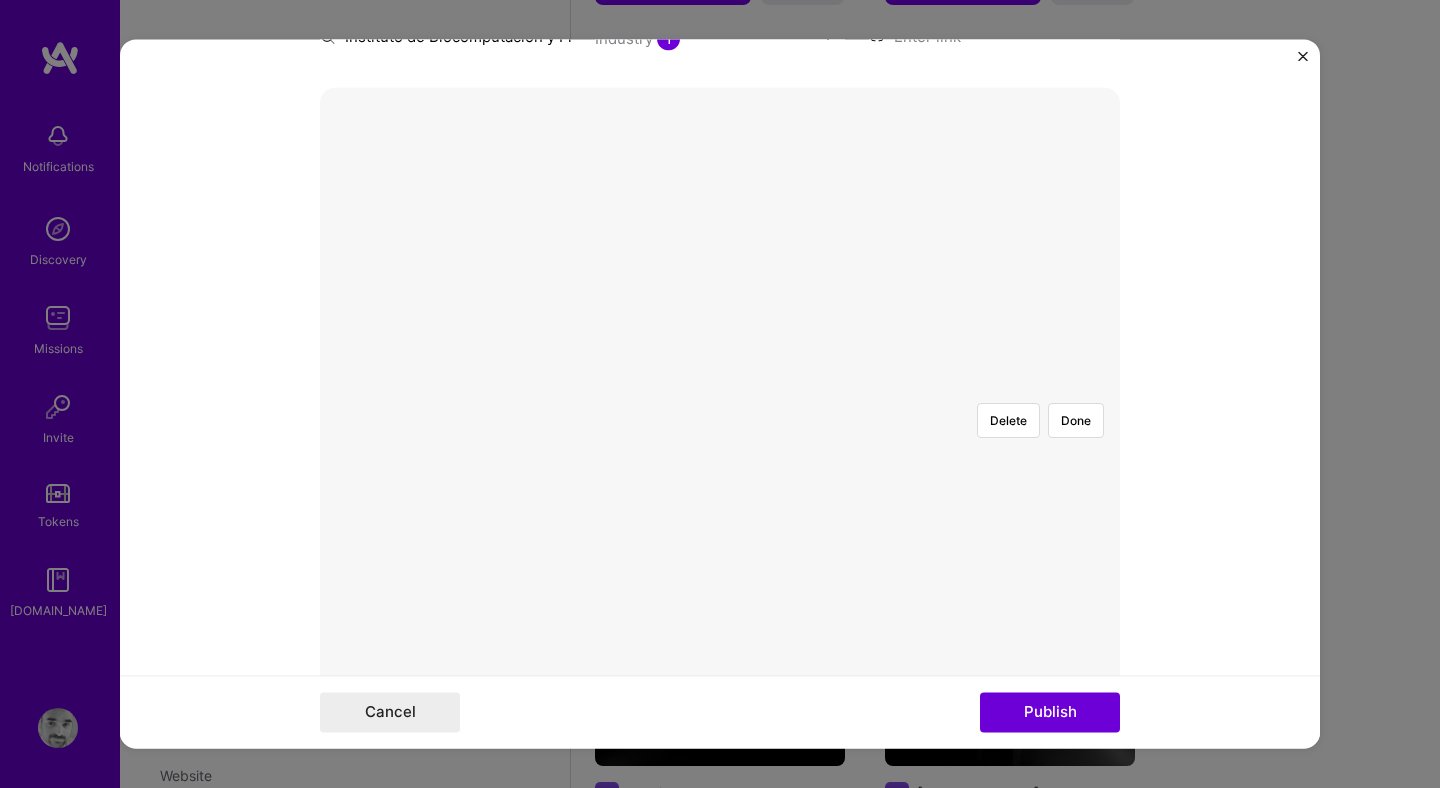 scroll, scrollTop: 406, scrollLeft: 0, axis: vertical 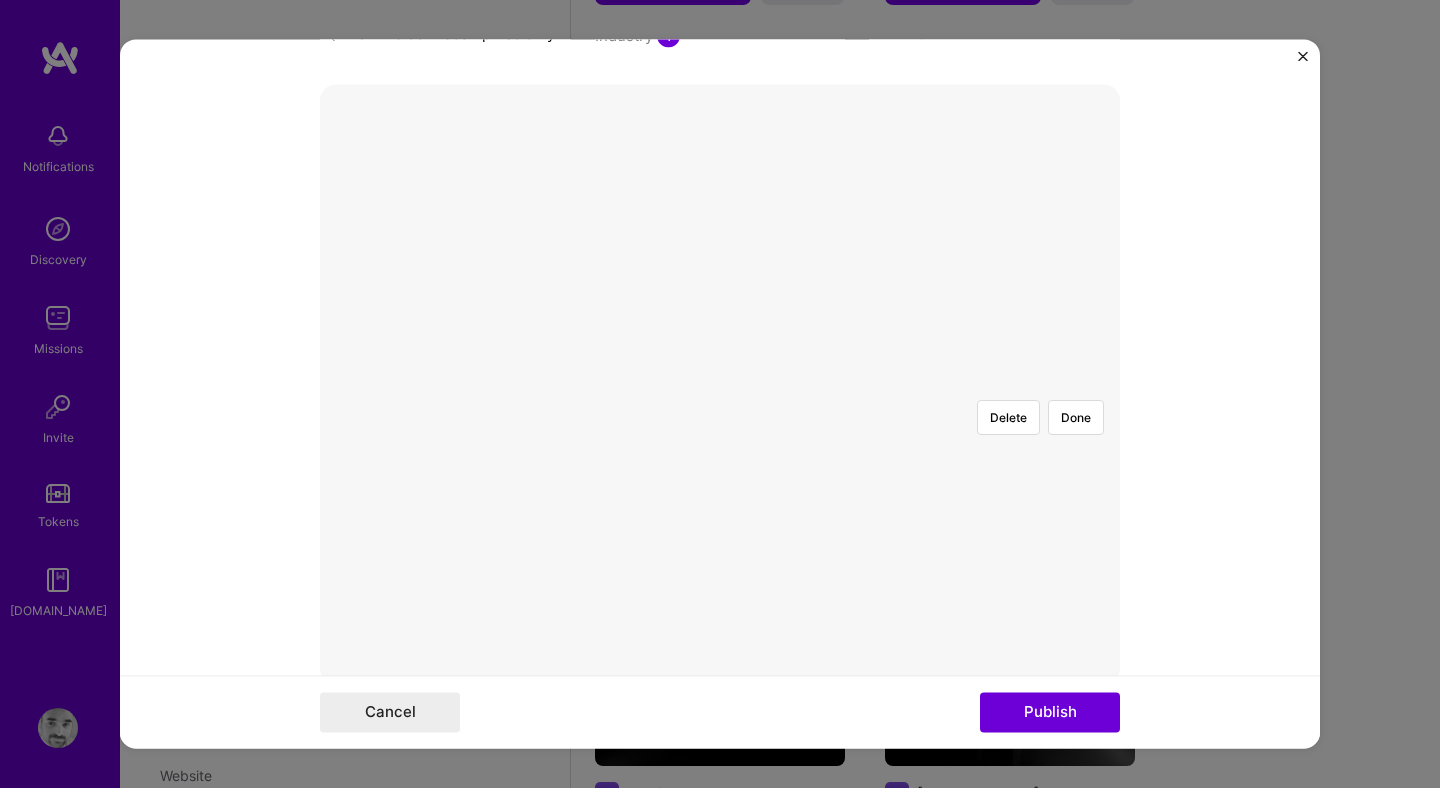 click at bounding box center (994, 590) 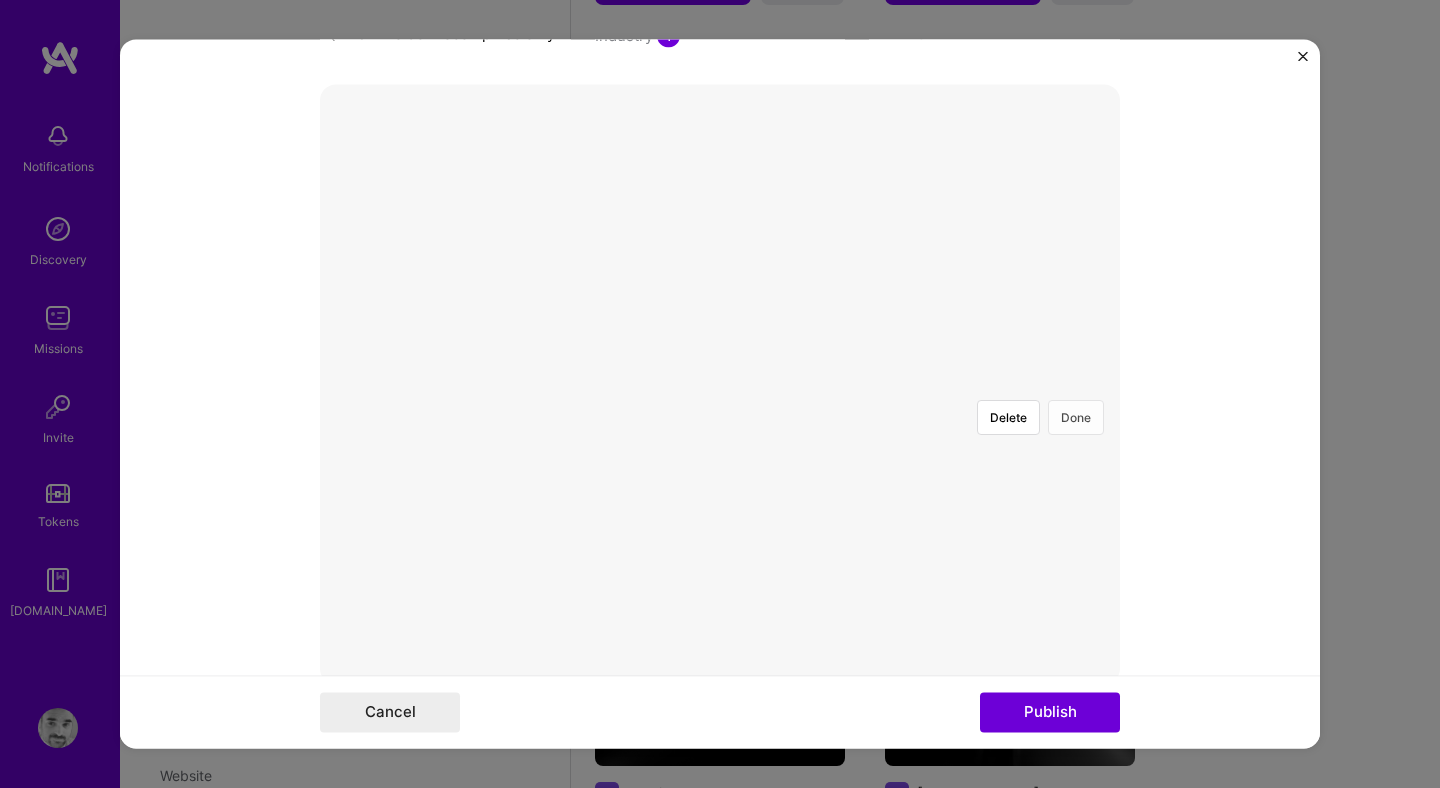 click on "Done" at bounding box center [1076, 417] 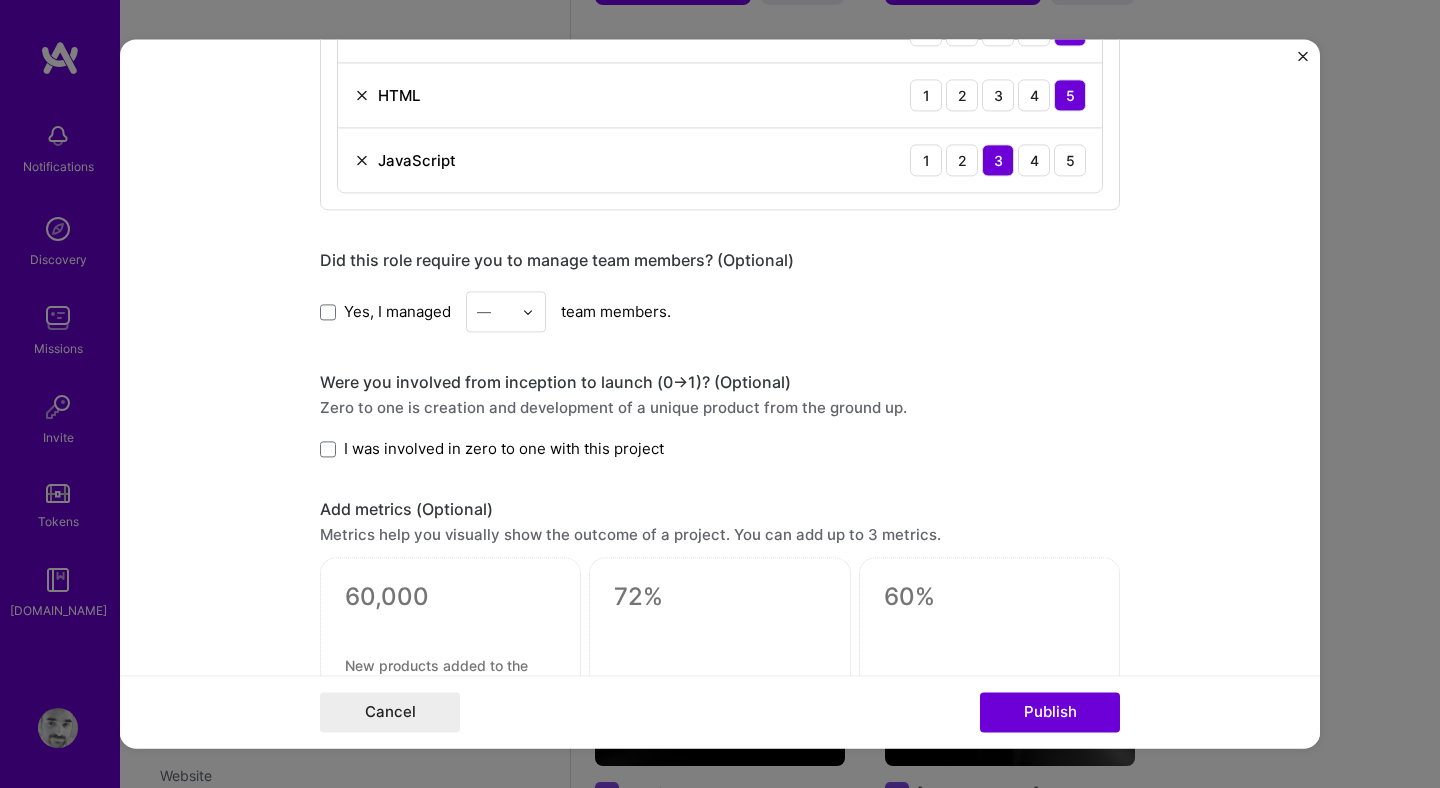 scroll, scrollTop: 1664, scrollLeft: 0, axis: vertical 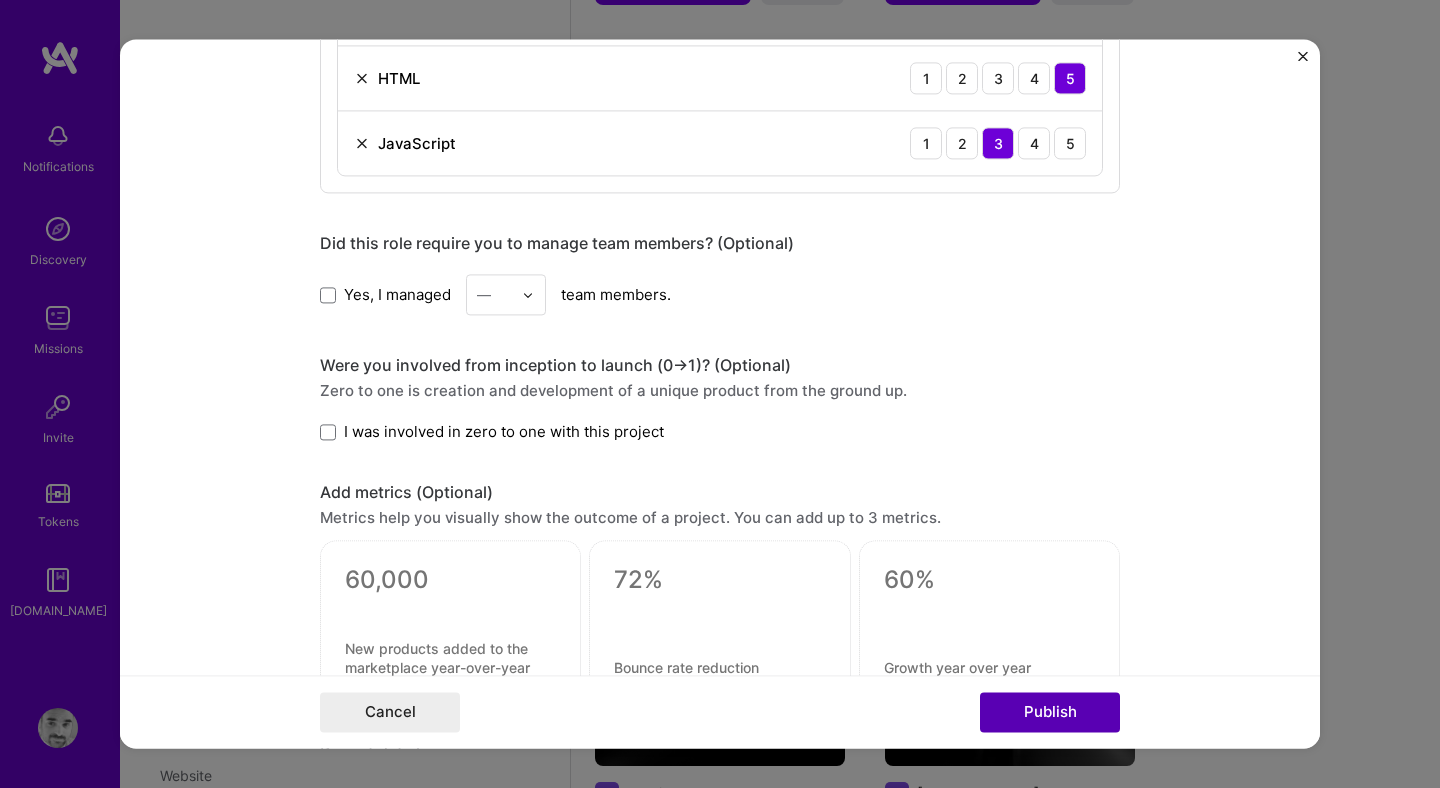 click on "Publish" at bounding box center (1050, 713) 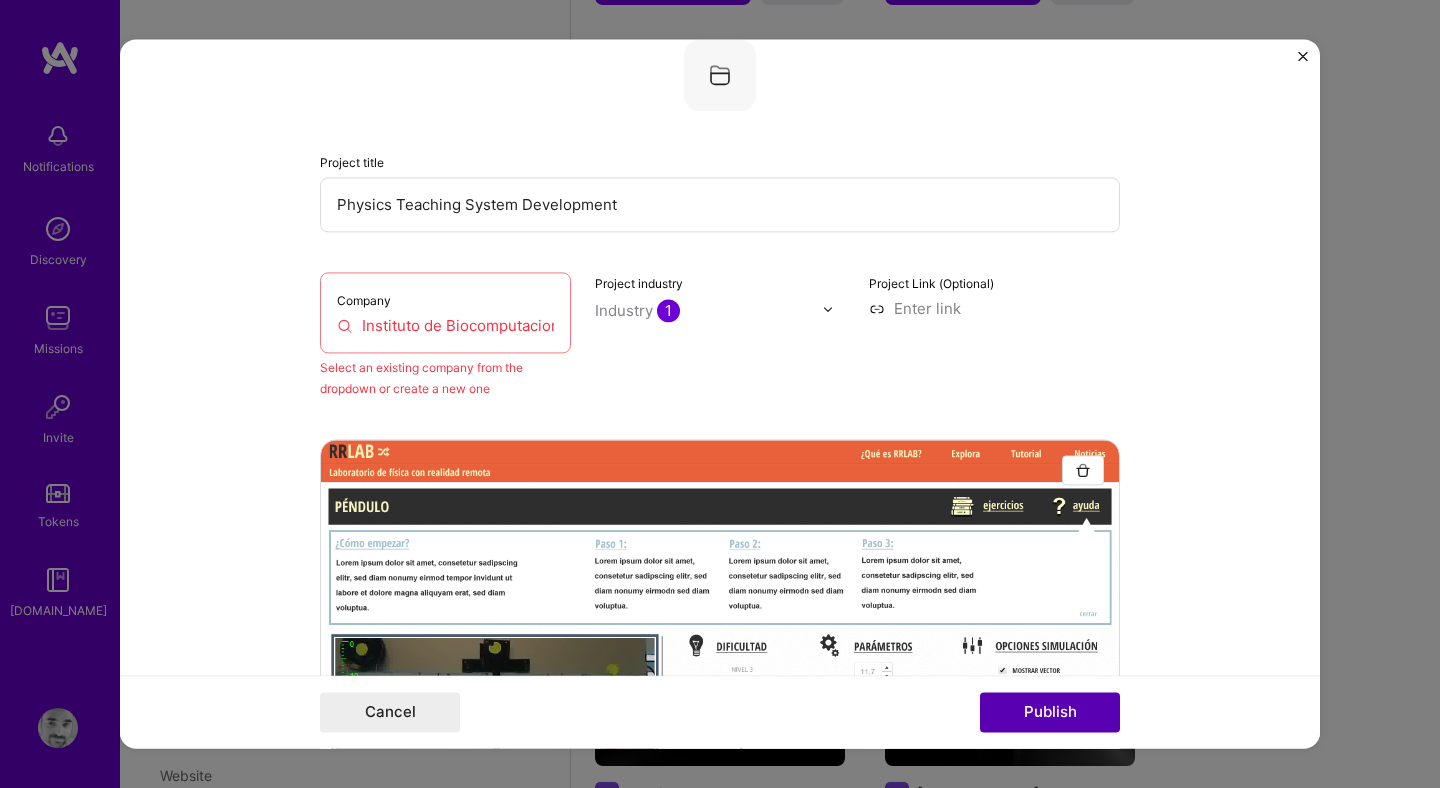 scroll, scrollTop: 131, scrollLeft: 0, axis: vertical 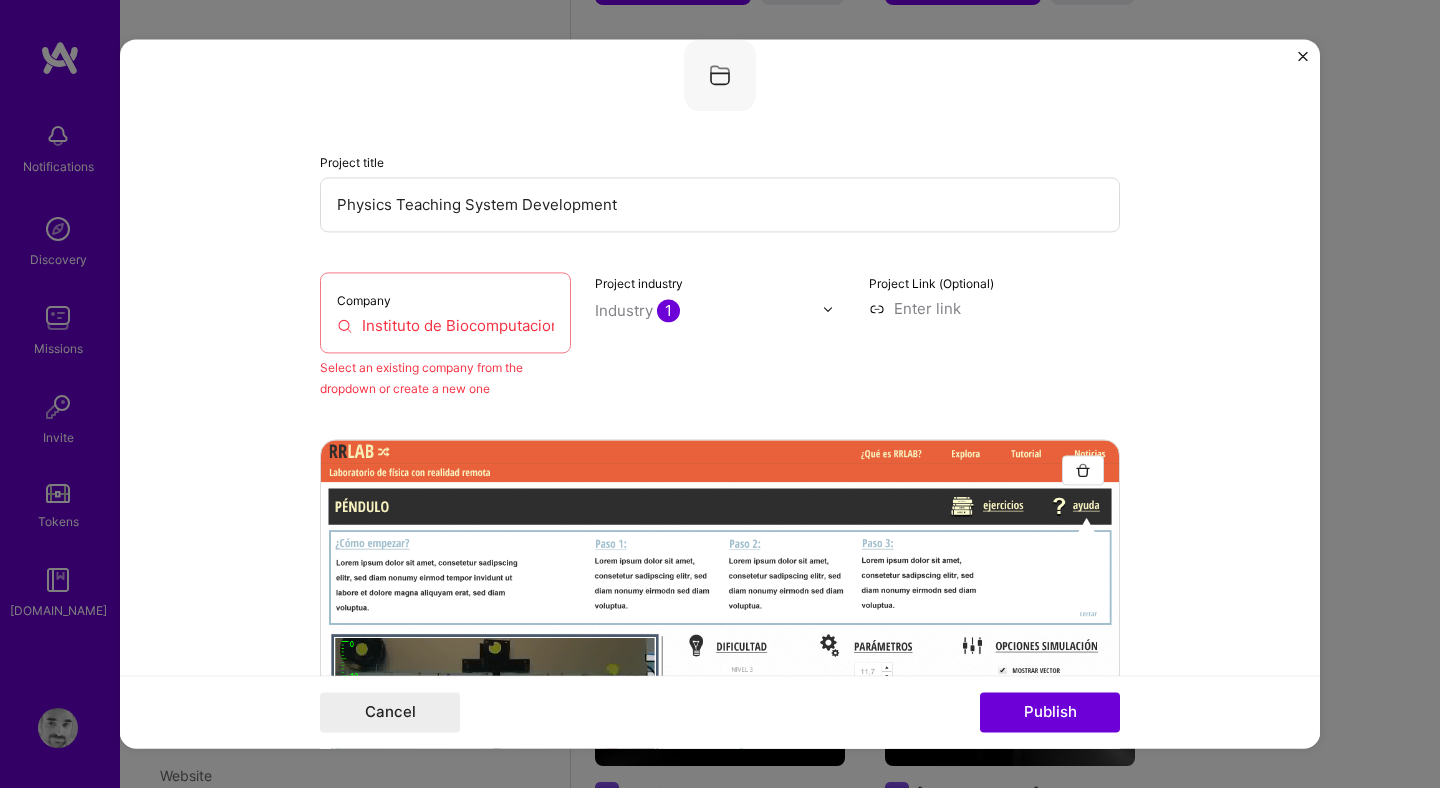 click on "Instituto de Biocomputacion y Fisica de Sistemas Complejos - BIFI" at bounding box center (445, 325) 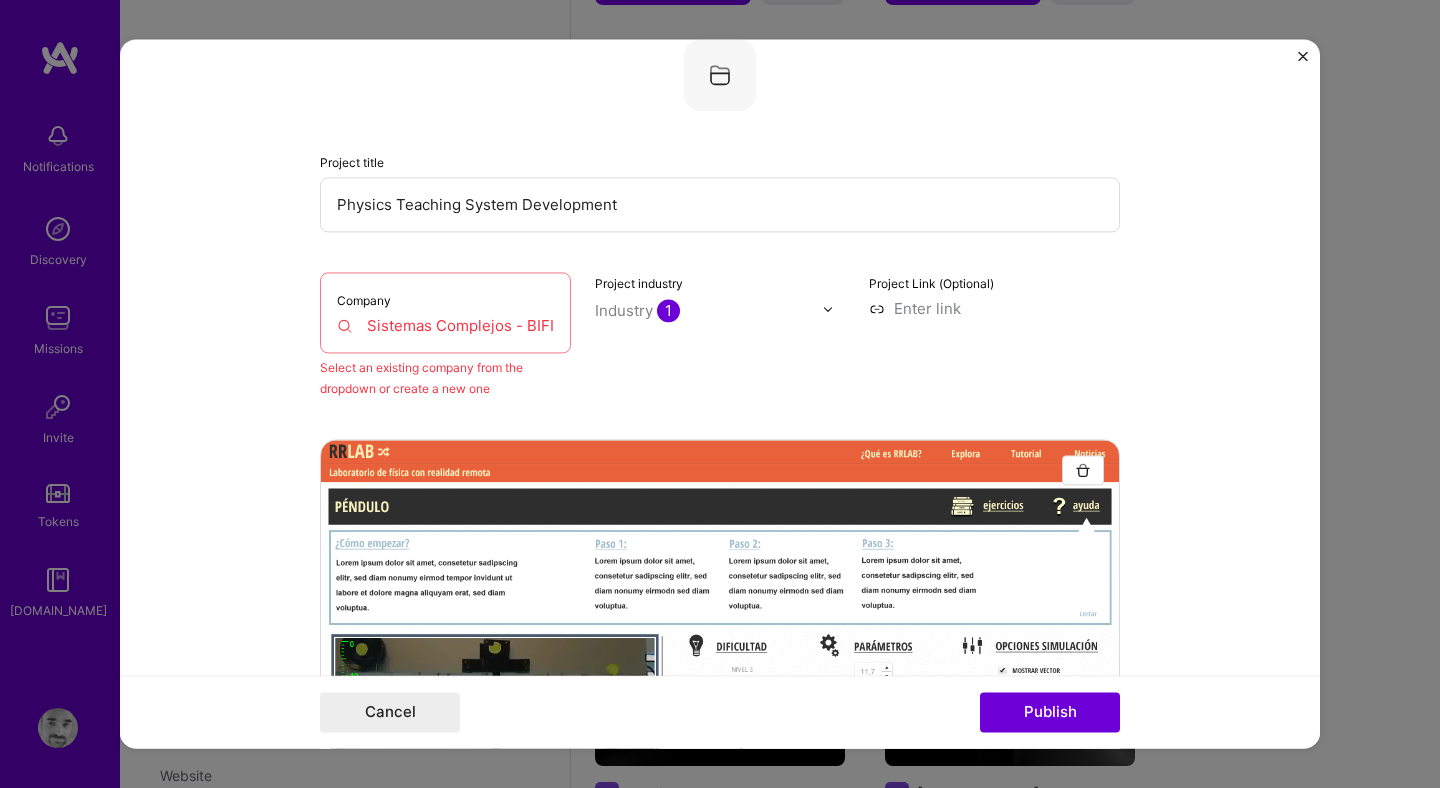 click on "Start writing" at bounding box center (1043, 2659) 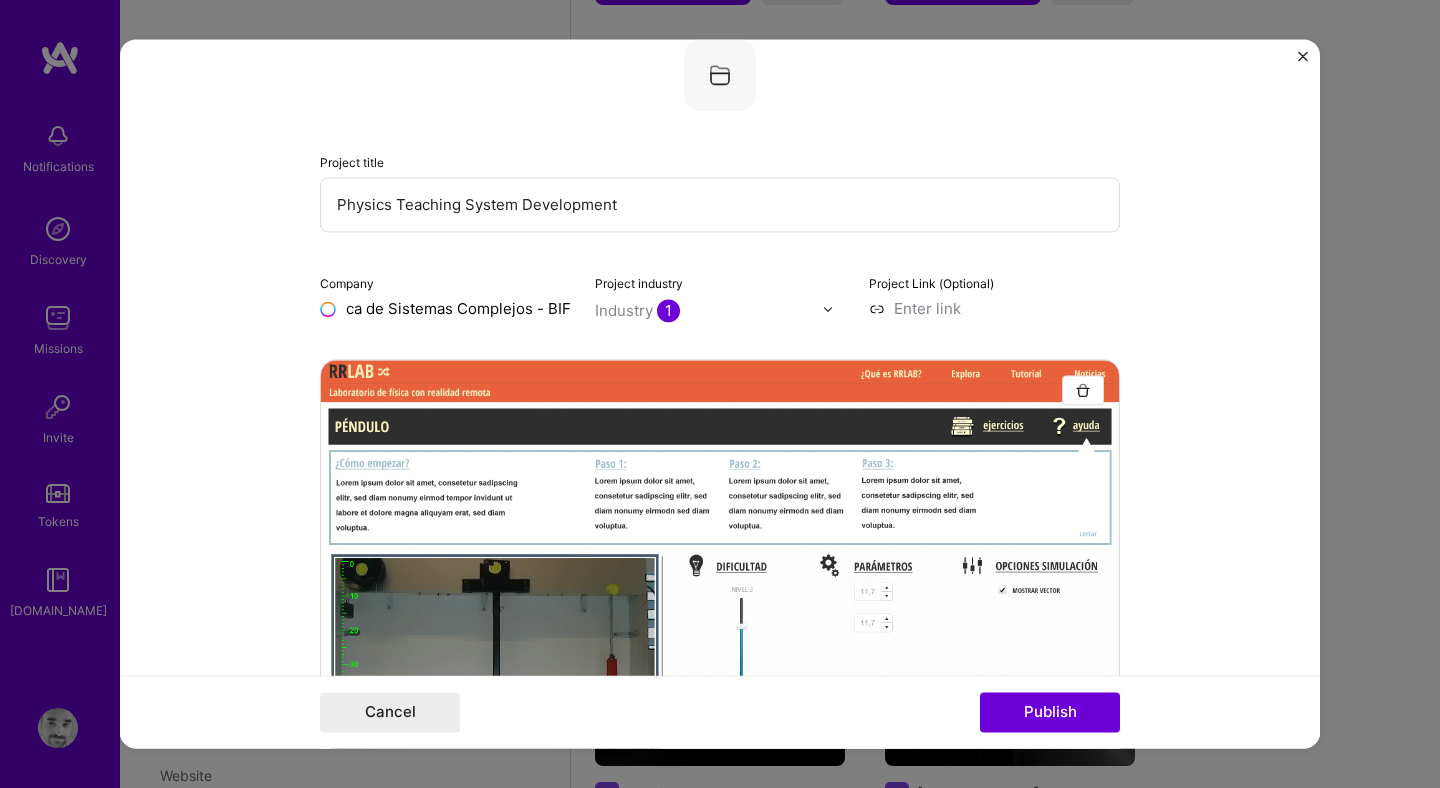 type on "Instituto de Biocomputacion y Fisica de Sistemas Complejos - BIFI" 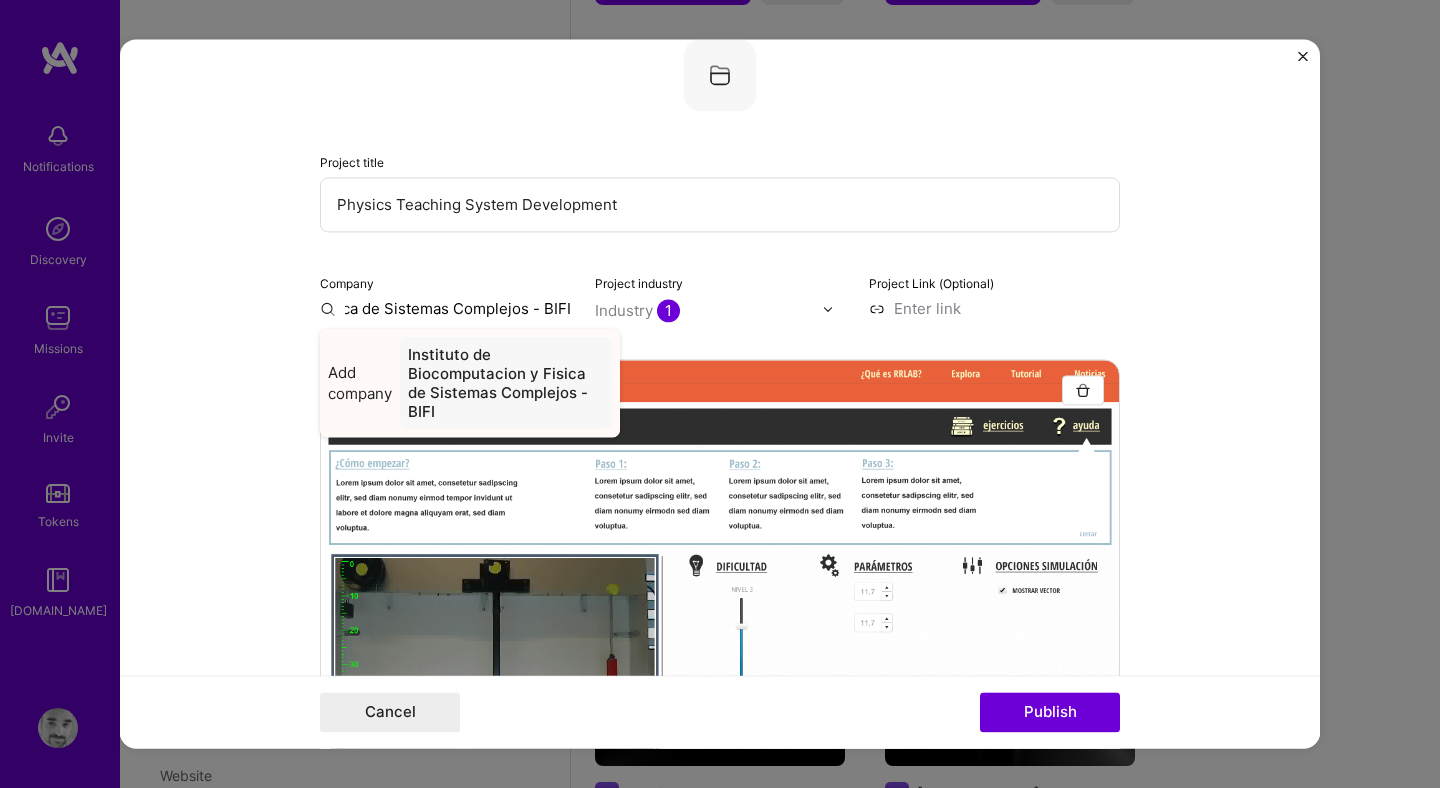 click on "Instituto de Biocomputacion y Fisica de Sistemas Complejos - BIFI" at bounding box center [506, 383] 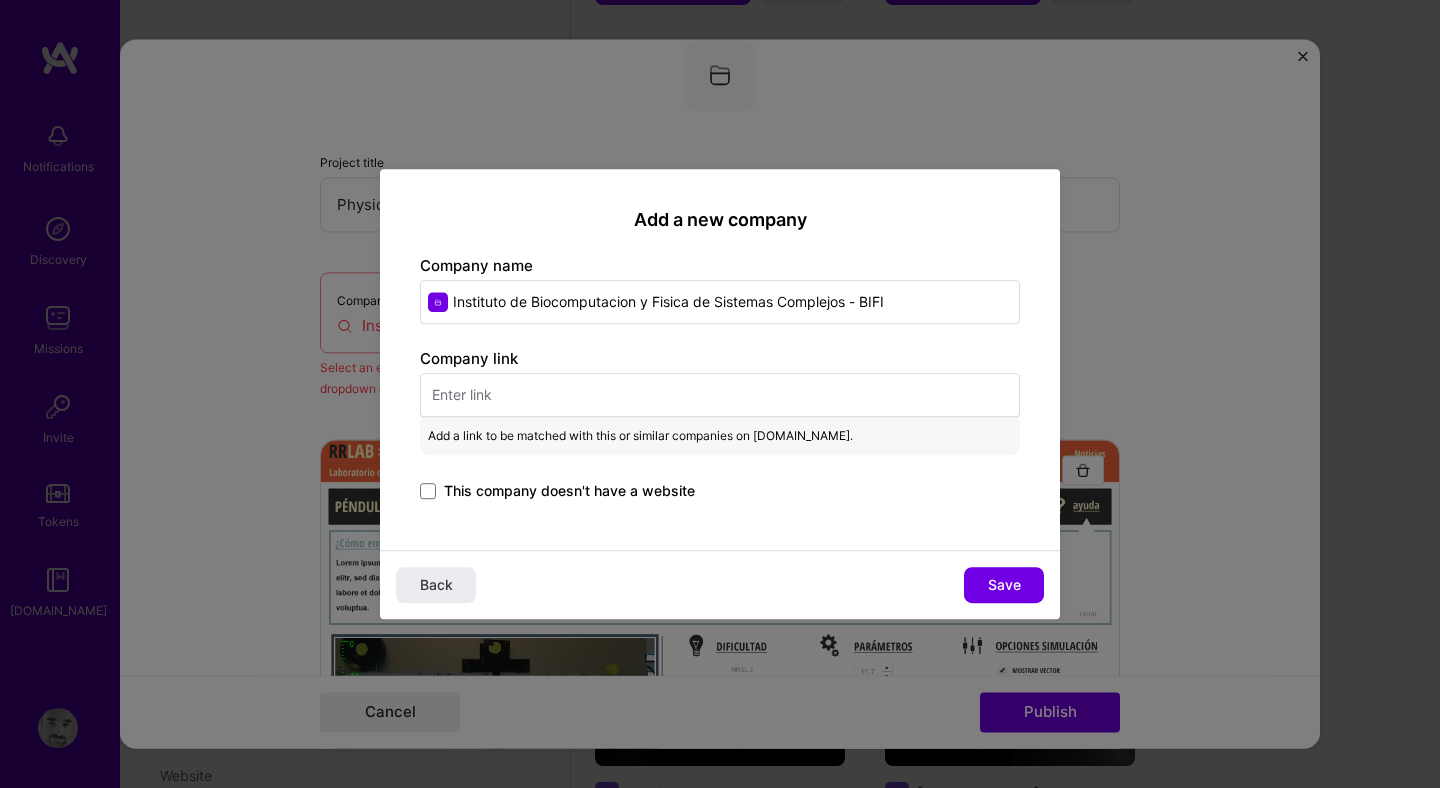 click at bounding box center [720, 395] 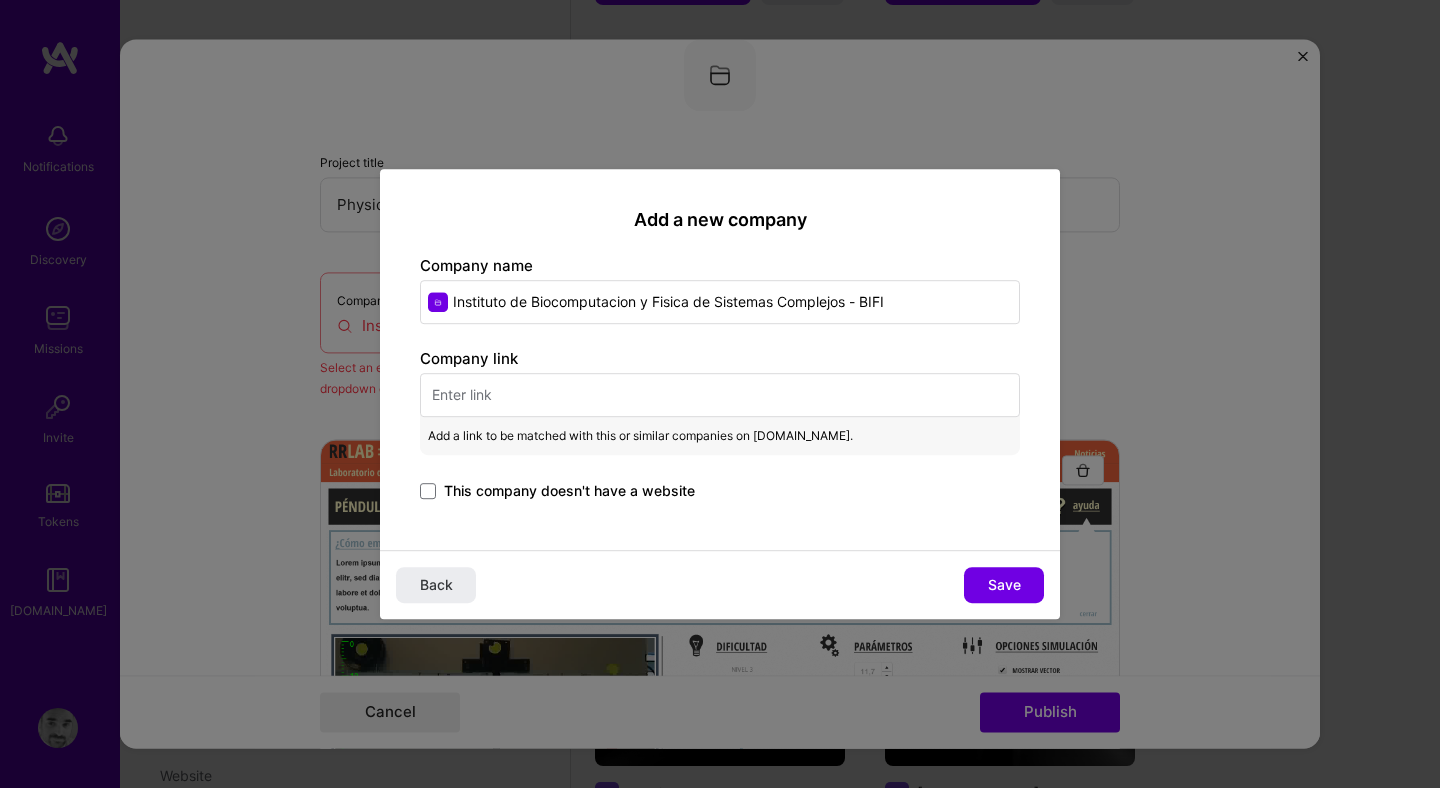 paste on "[URL][DOMAIN_NAME]" 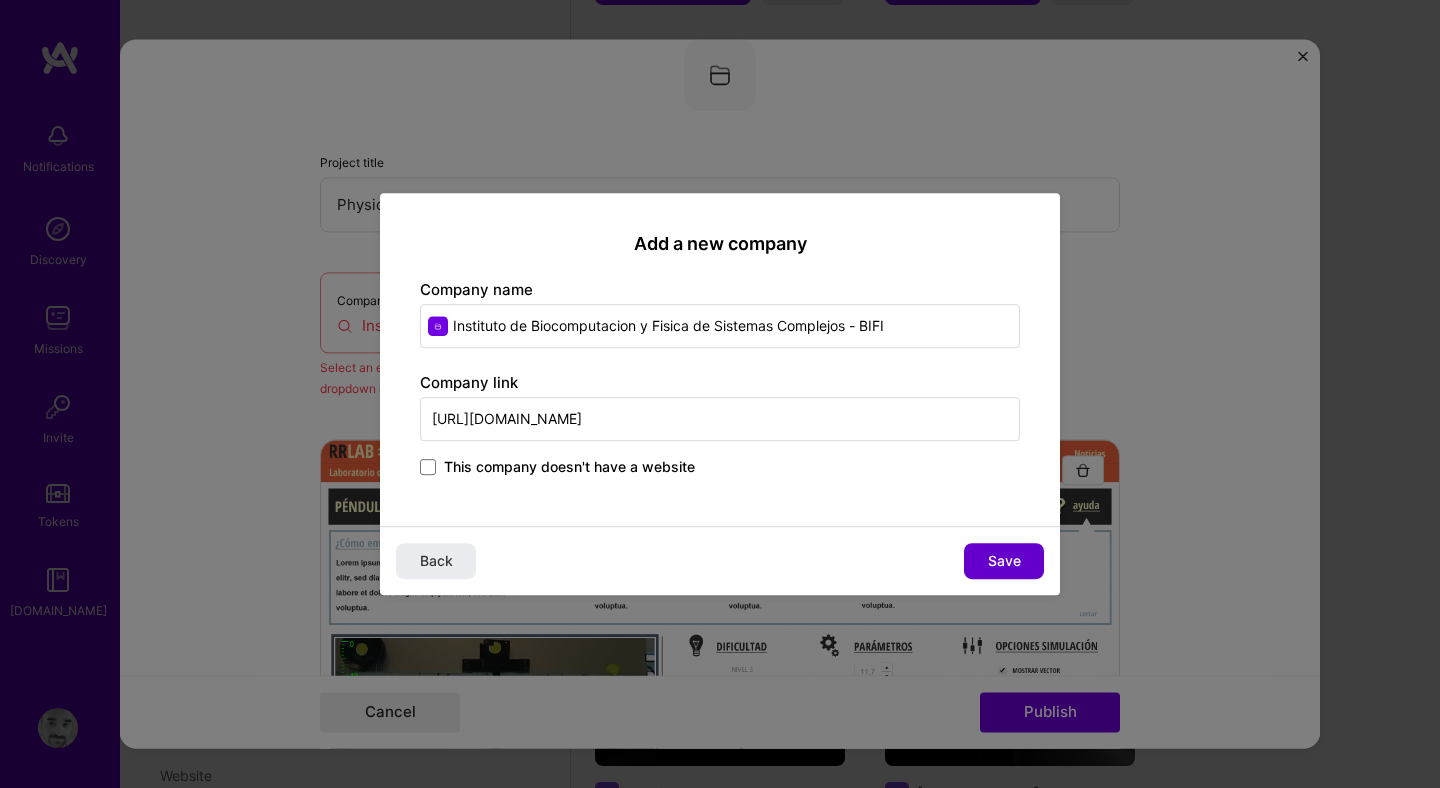 type on "[URL][DOMAIN_NAME]" 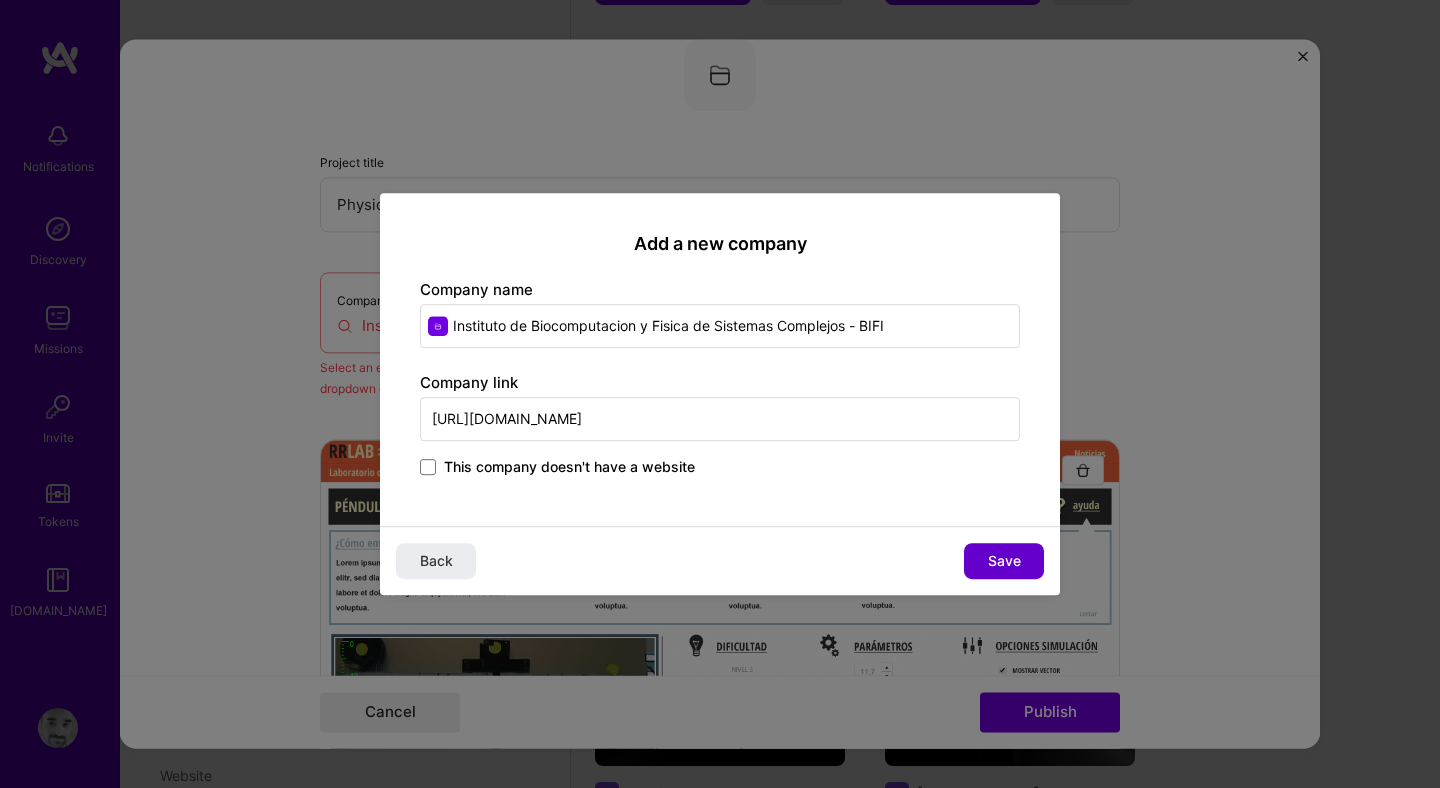 click on "Save" at bounding box center (1004, 561) 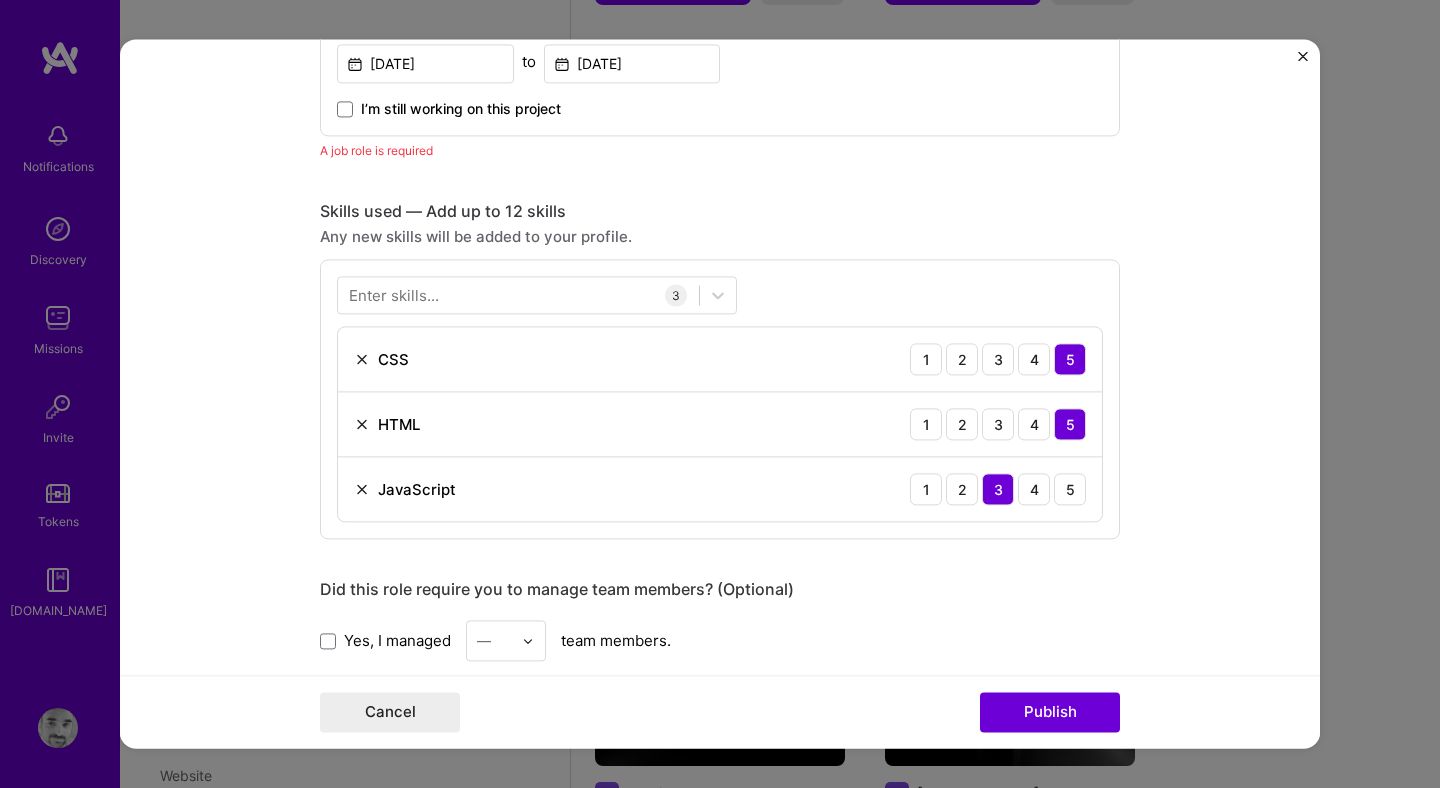 scroll, scrollTop: 1391, scrollLeft: 0, axis: vertical 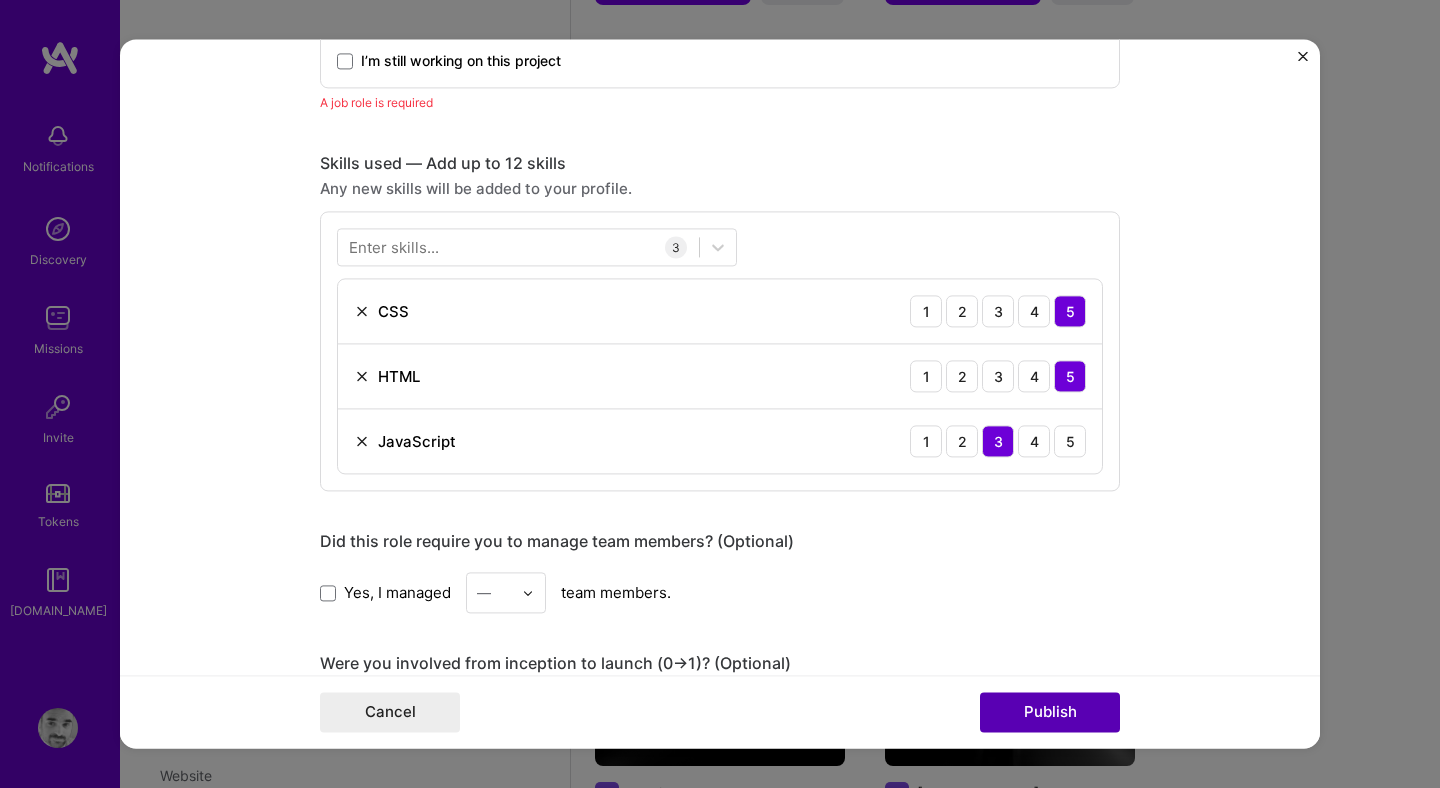 click on "Publish" at bounding box center (1050, 713) 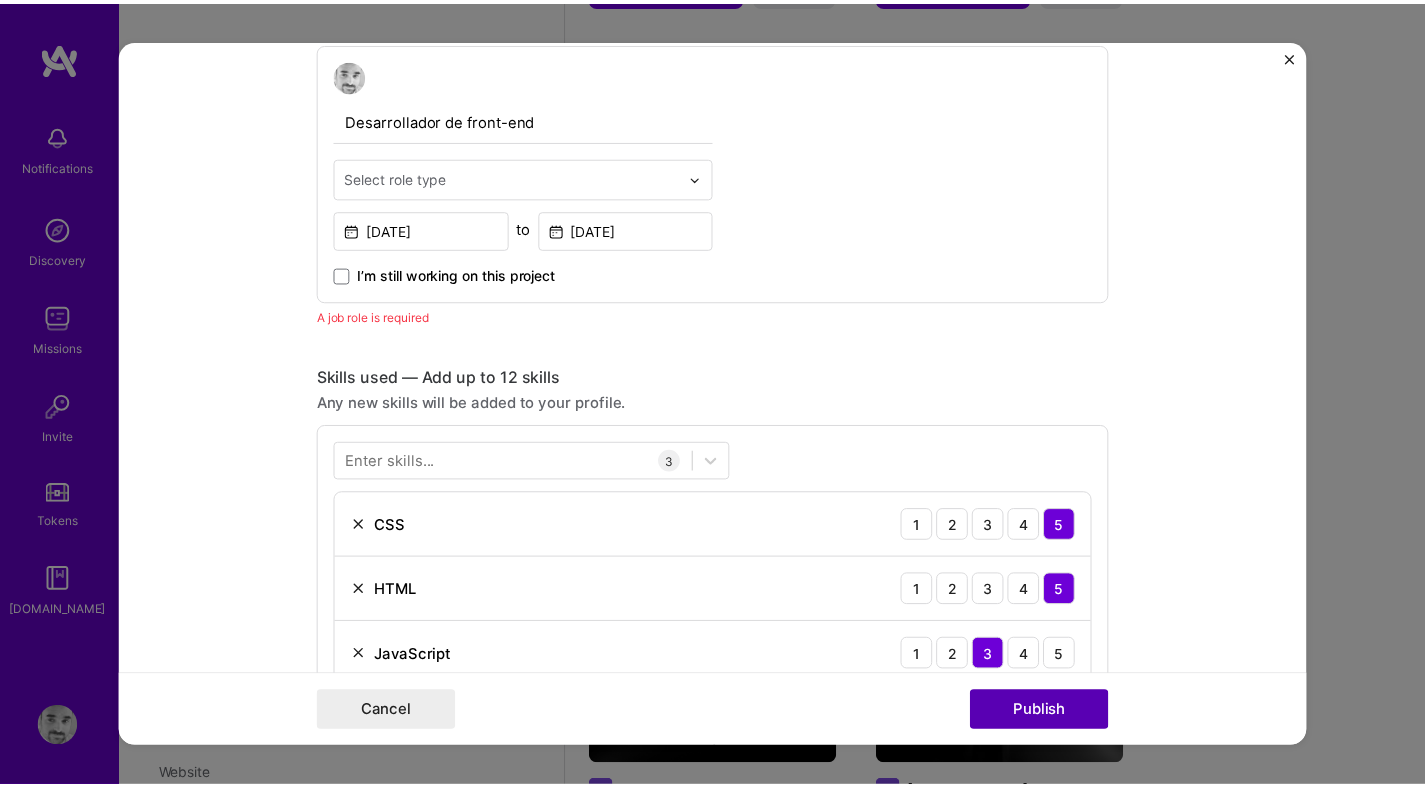 scroll, scrollTop: 1152, scrollLeft: 0, axis: vertical 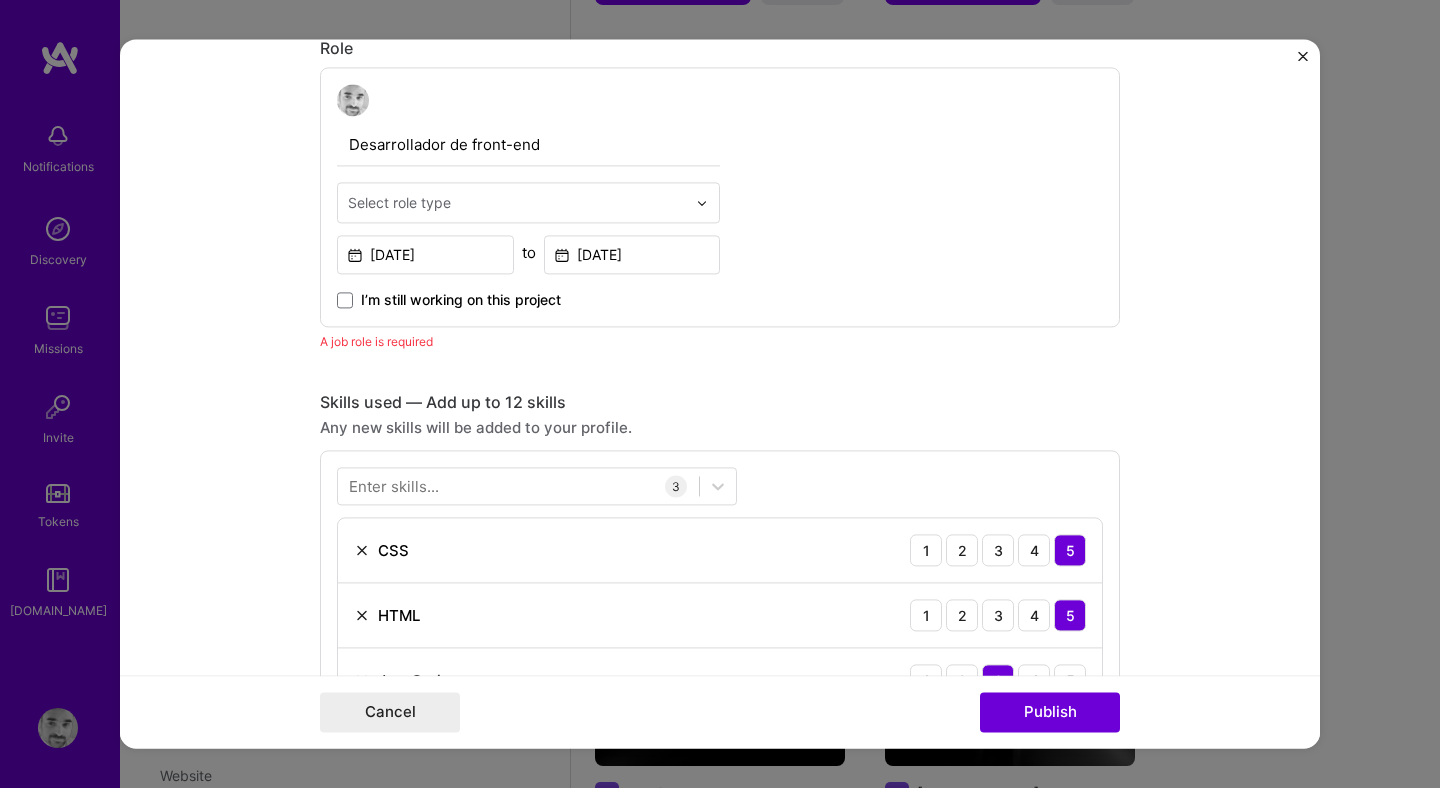 click at bounding box center [517, 202] 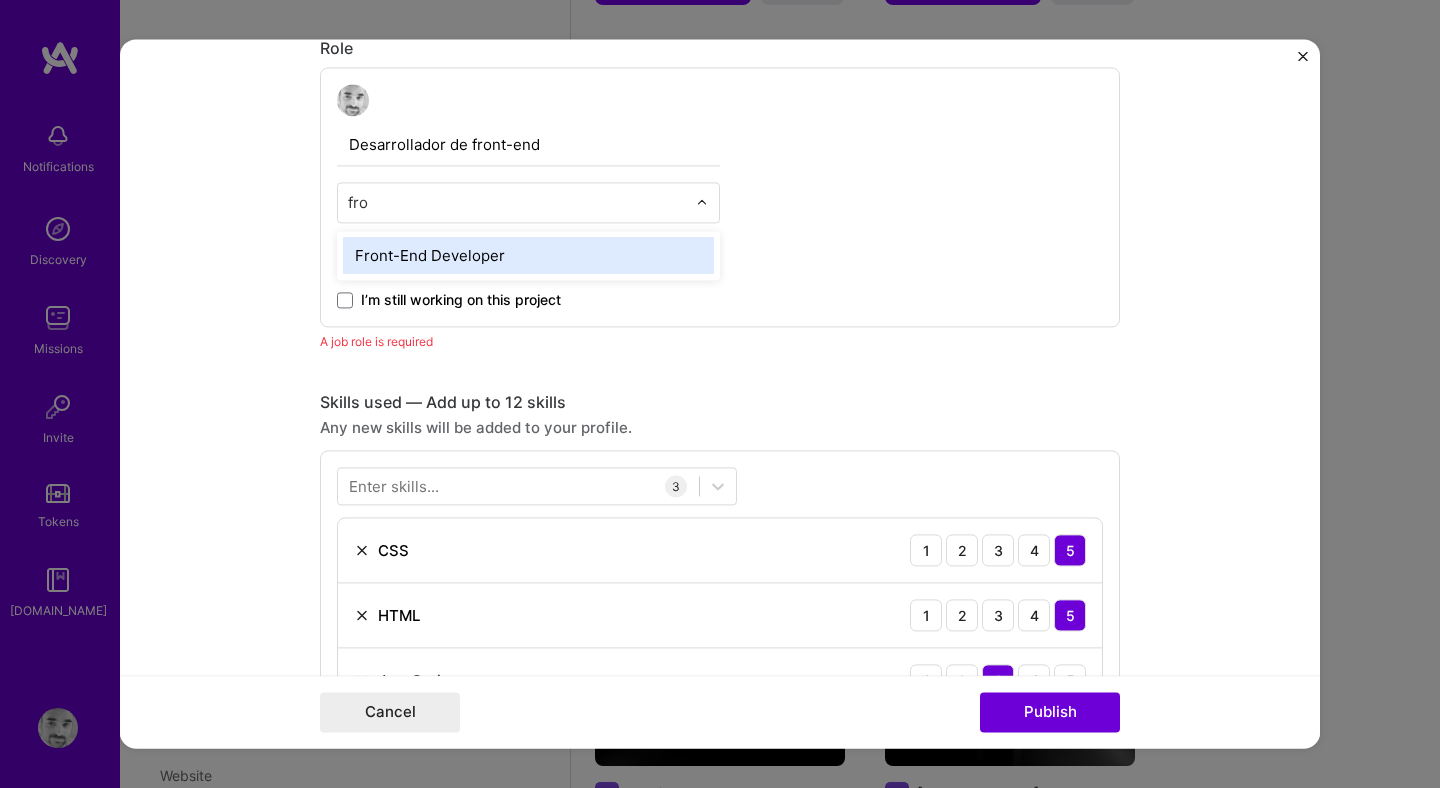 type on "fron" 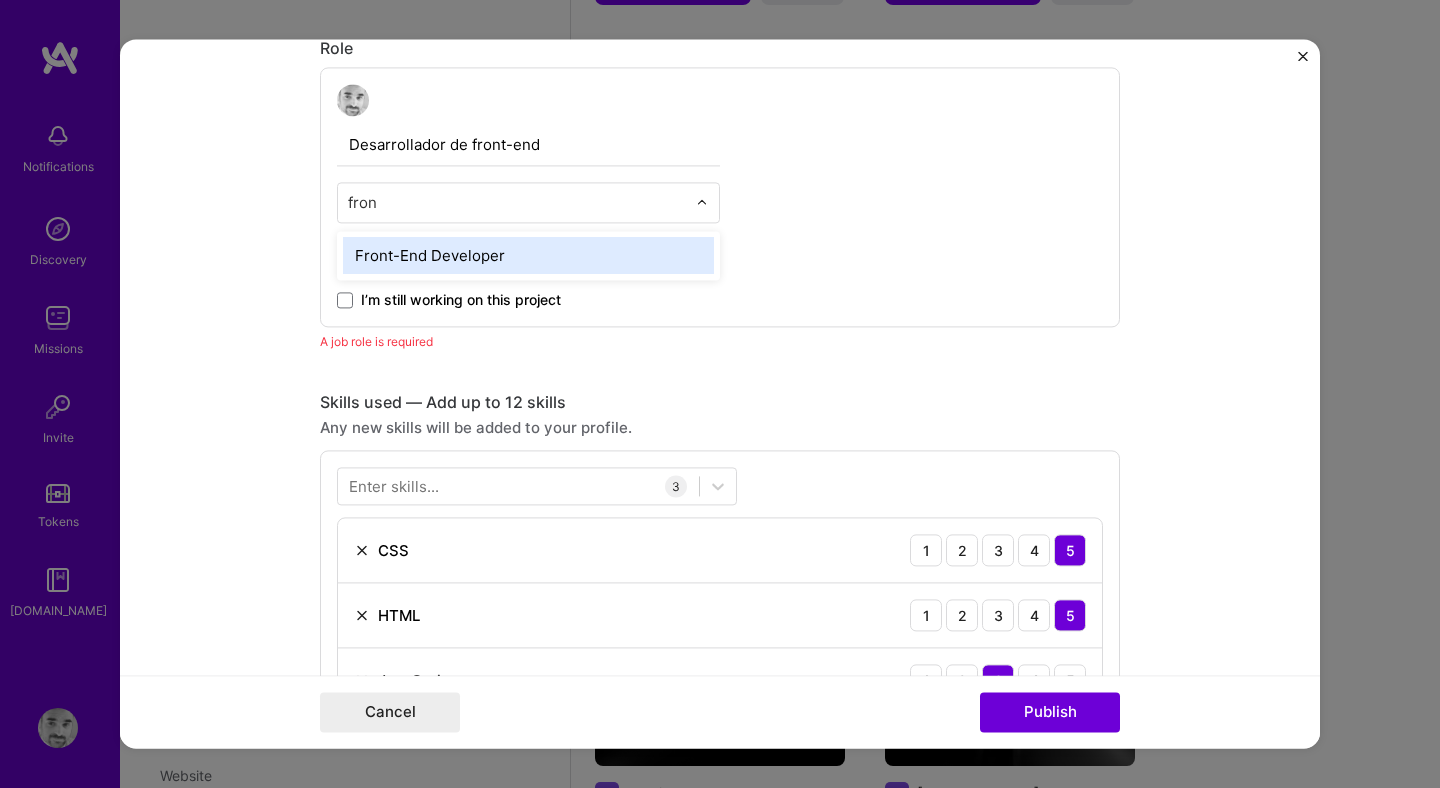 click on "Front-End Developer" at bounding box center [528, 255] 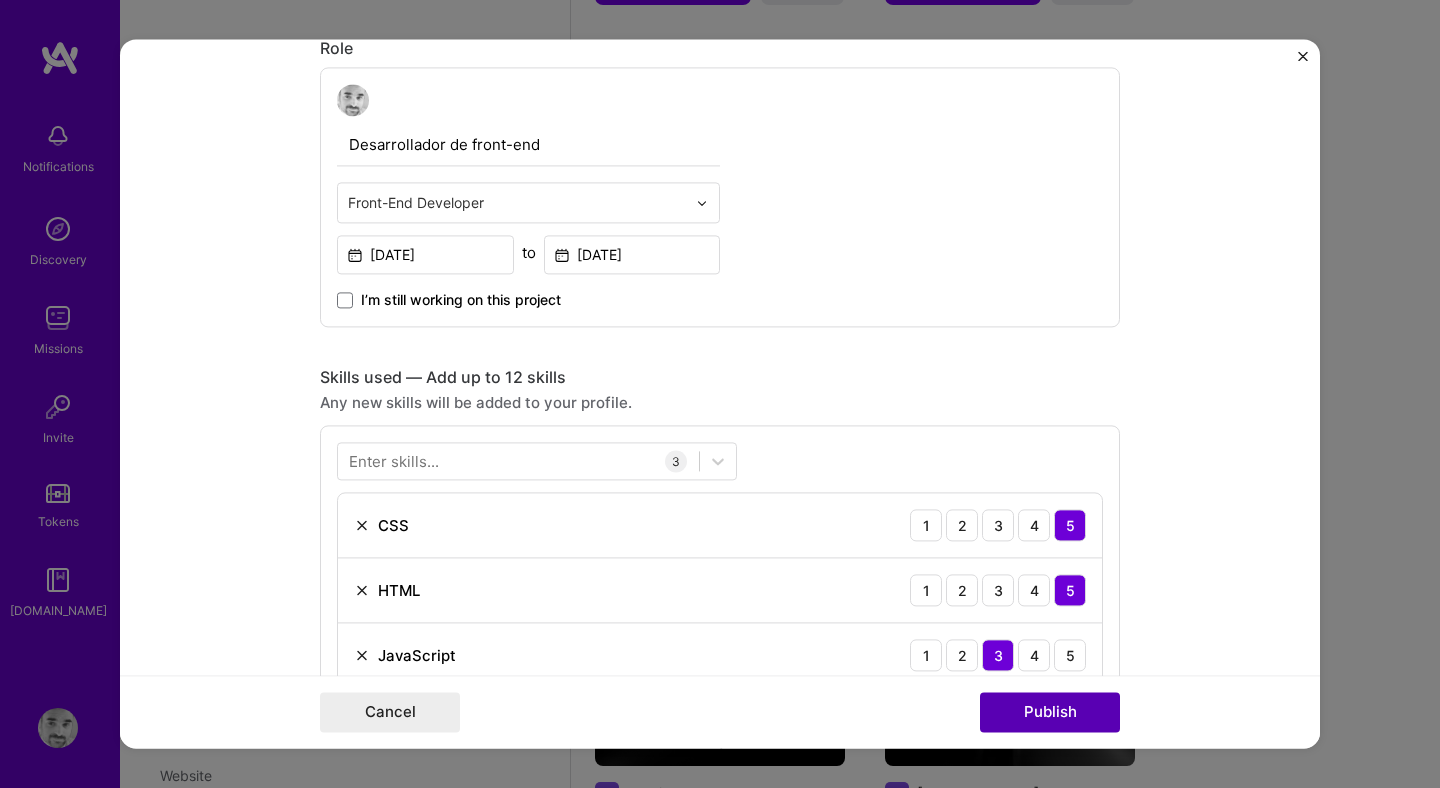 click on "Publish" at bounding box center (1050, 713) 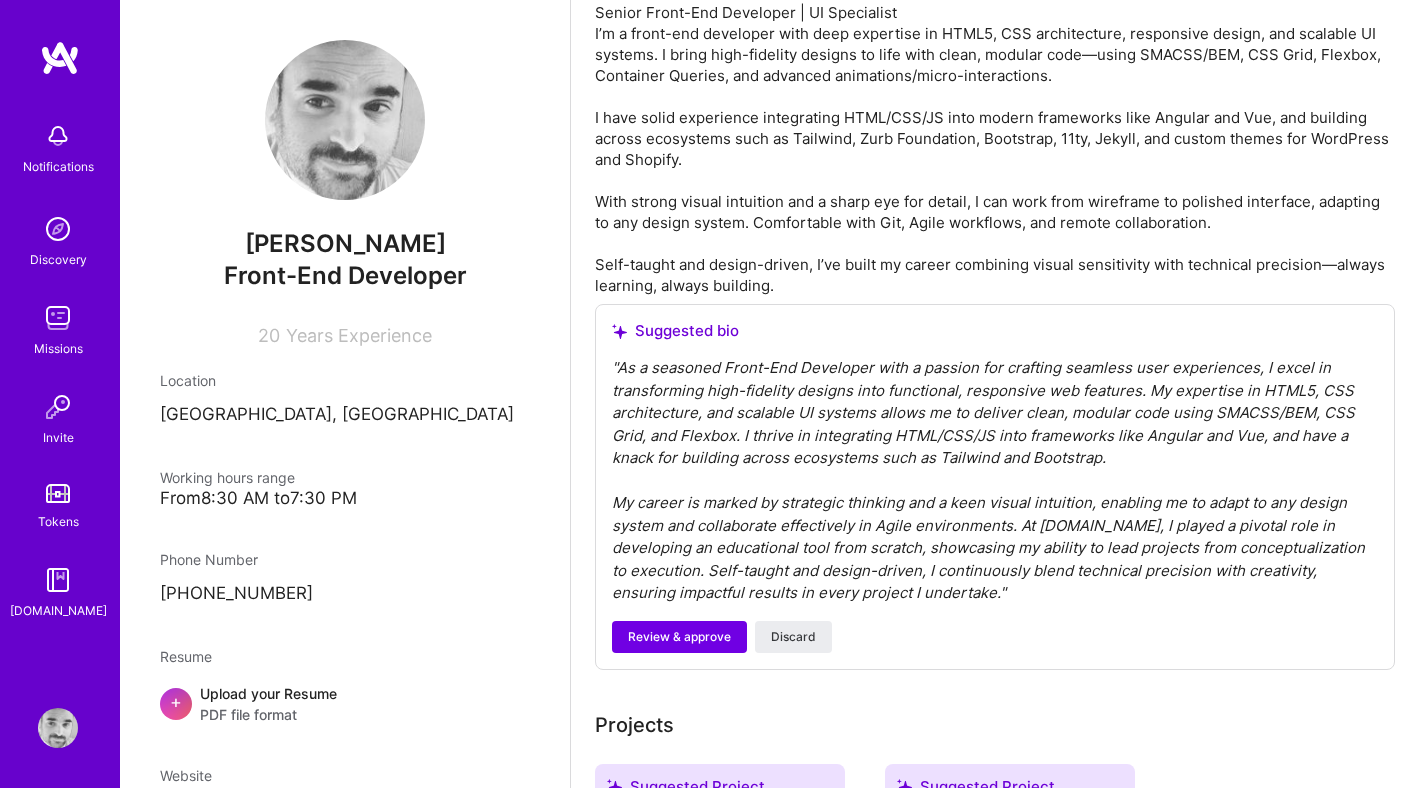 scroll, scrollTop: 553, scrollLeft: 0, axis: vertical 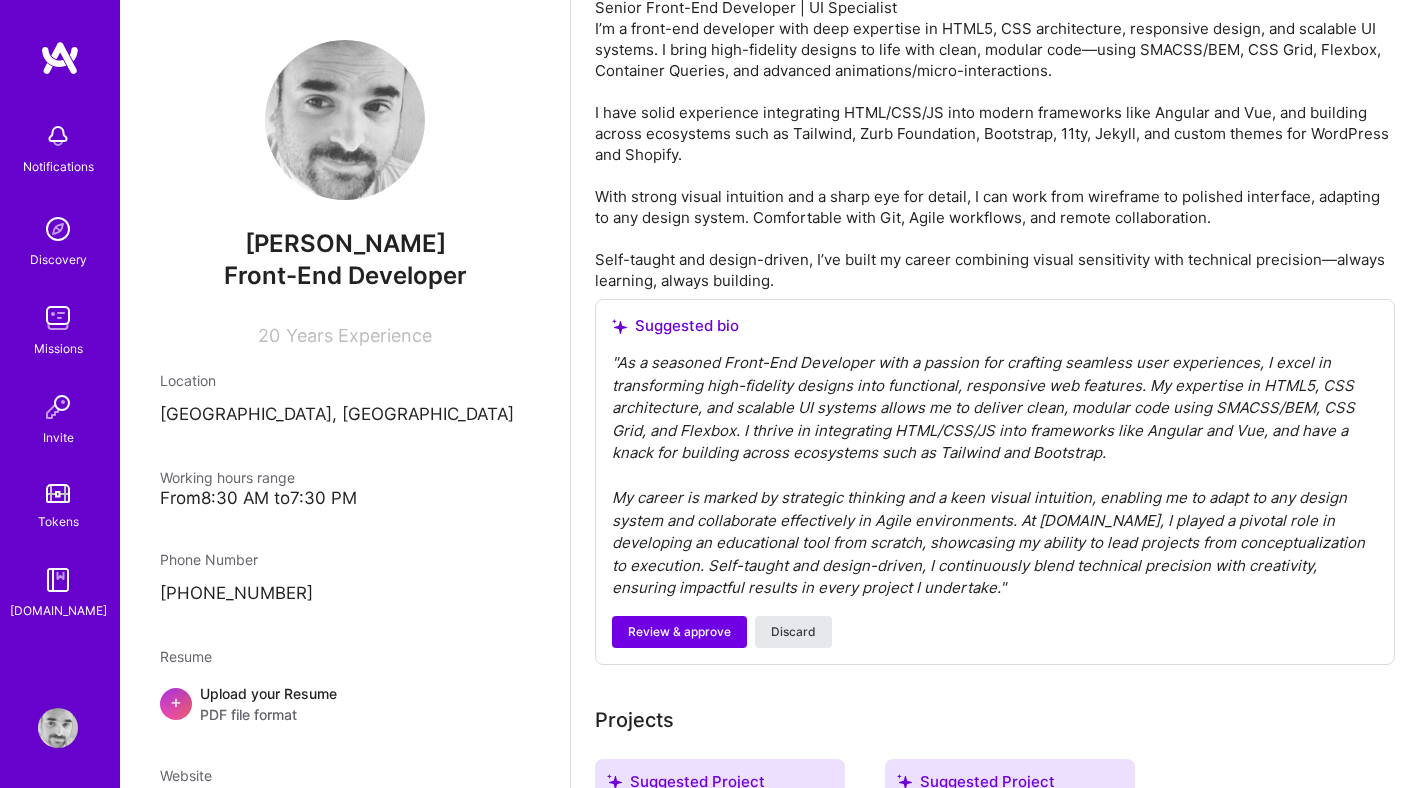 click on "Discard" at bounding box center (793, 632) 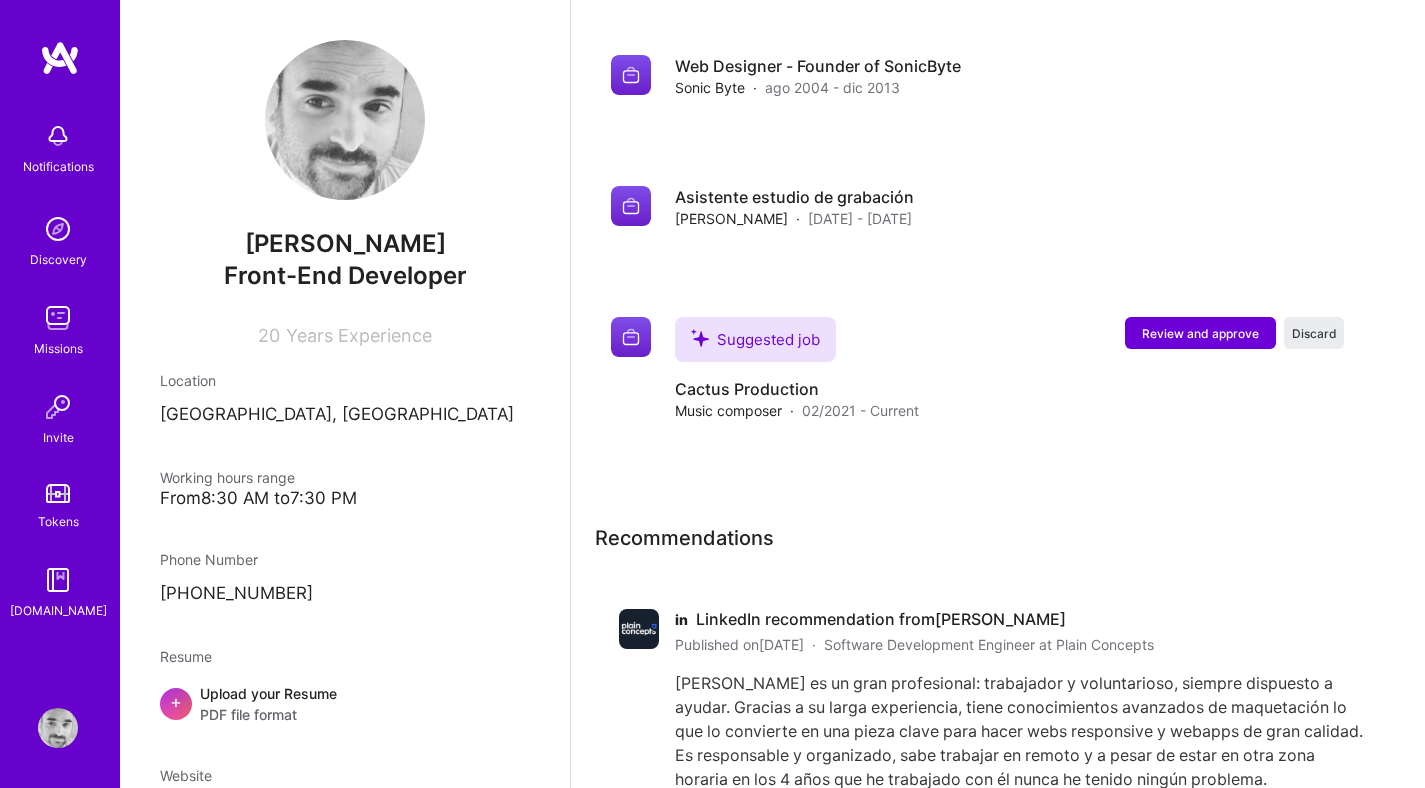 scroll, scrollTop: 5241, scrollLeft: 0, axis: vertical 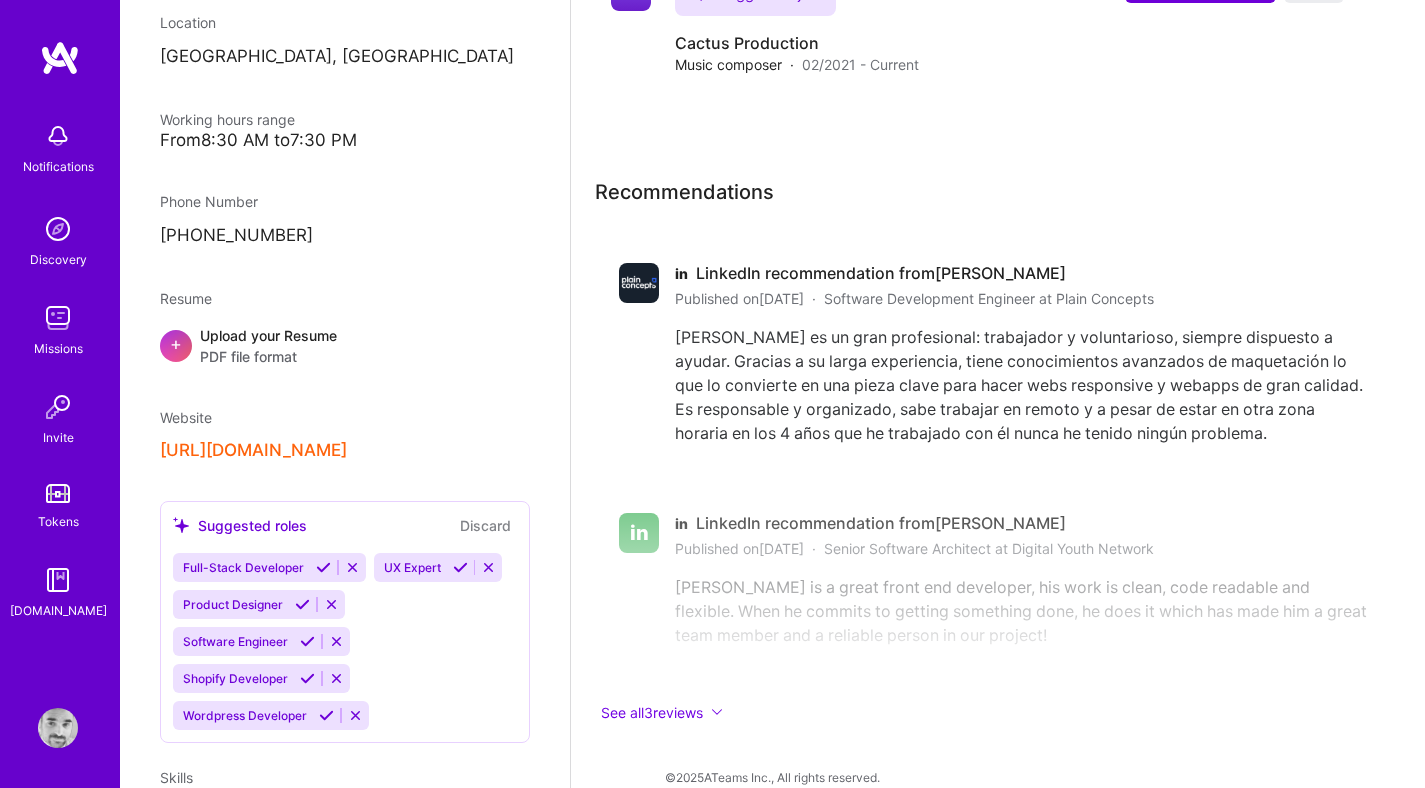 click on "PDF file format" at bounding box center [268, 356] 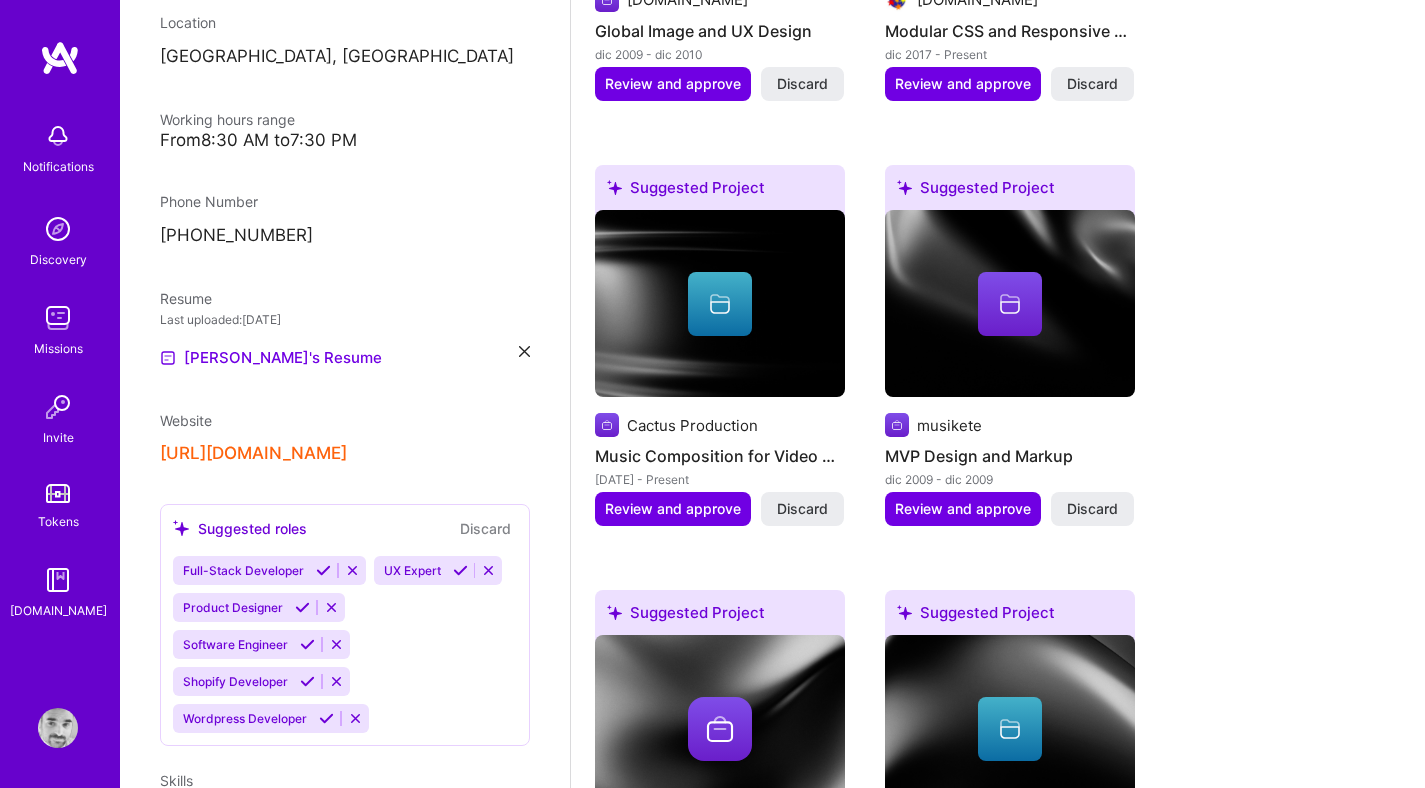 scroll, scrollTop: 0, scrollLeft: 0, axis: both 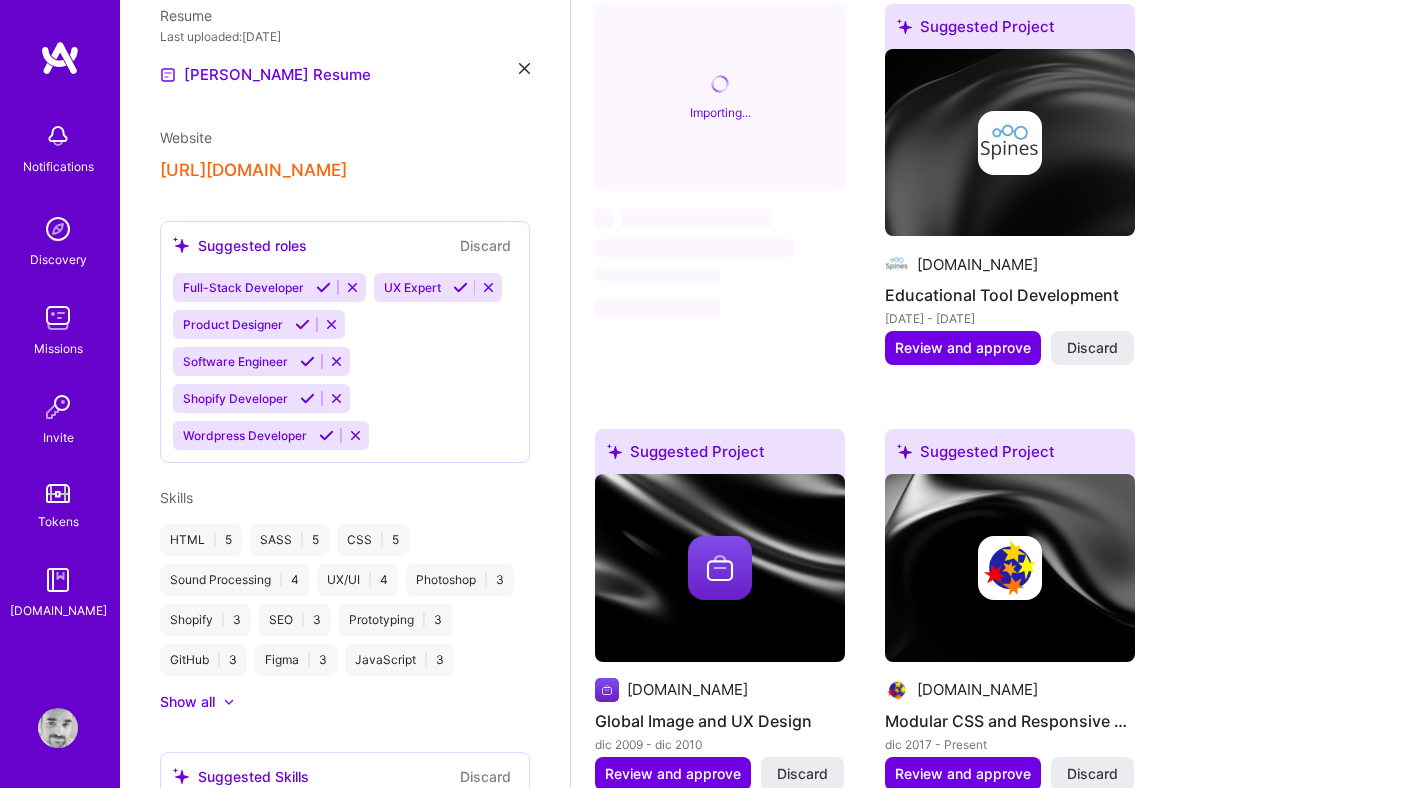 click at bounding box center (58, 318) 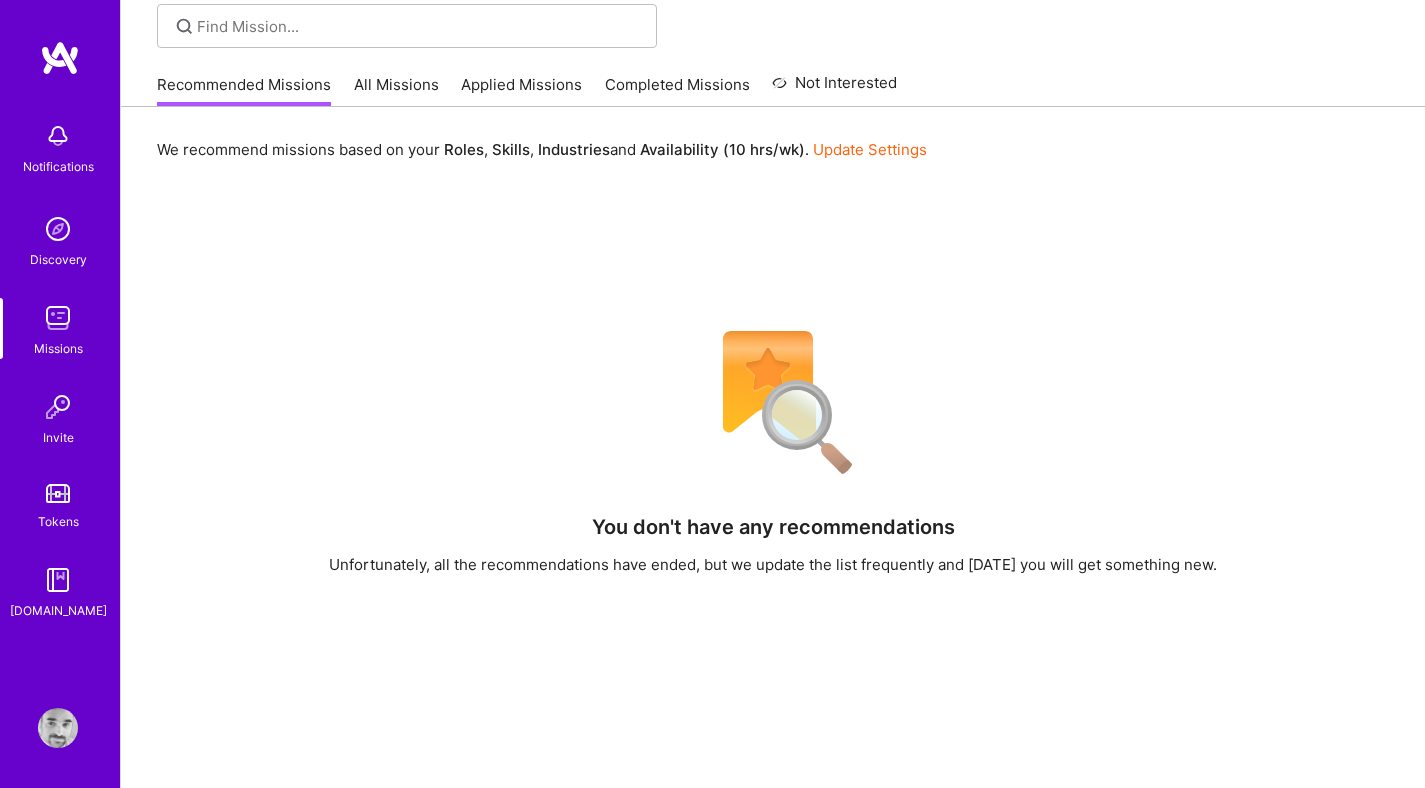 scroll, scrollTop: 329, scrollLeft: 0, axis: vertical 